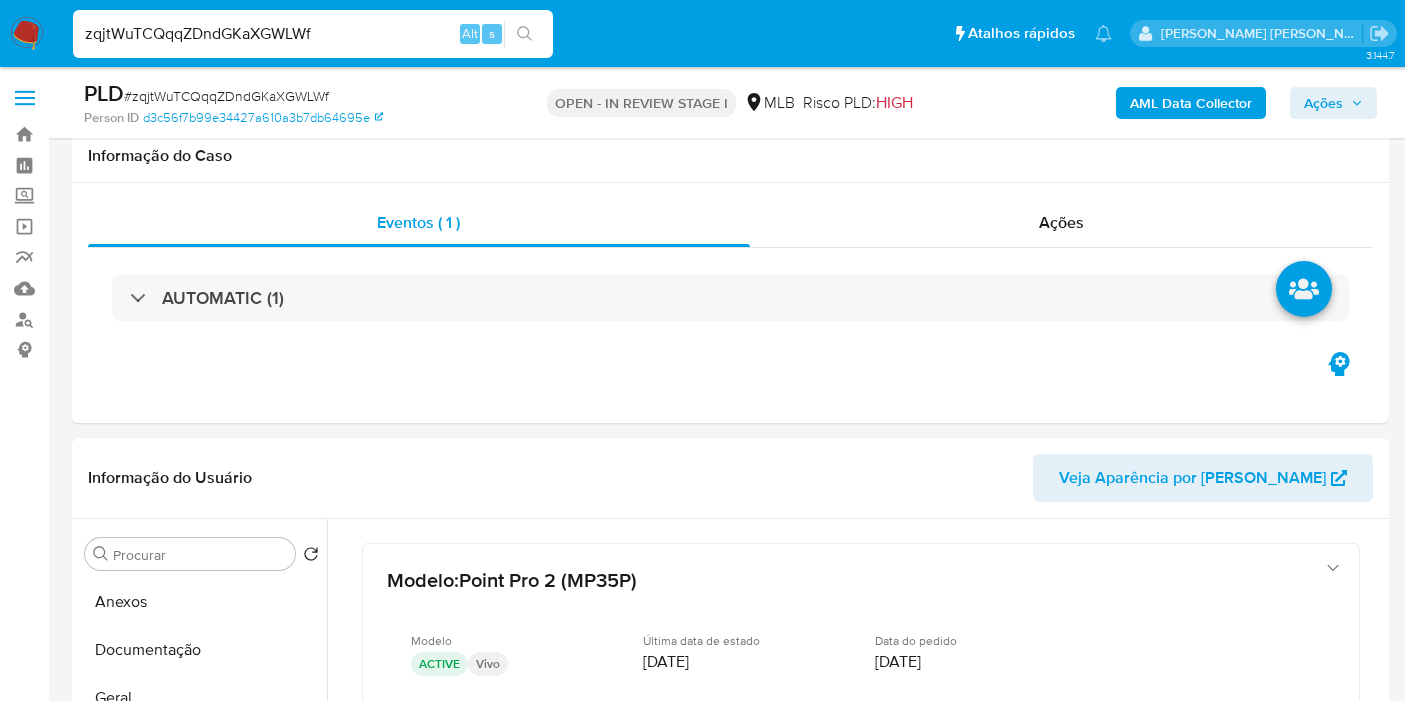 select on "10" 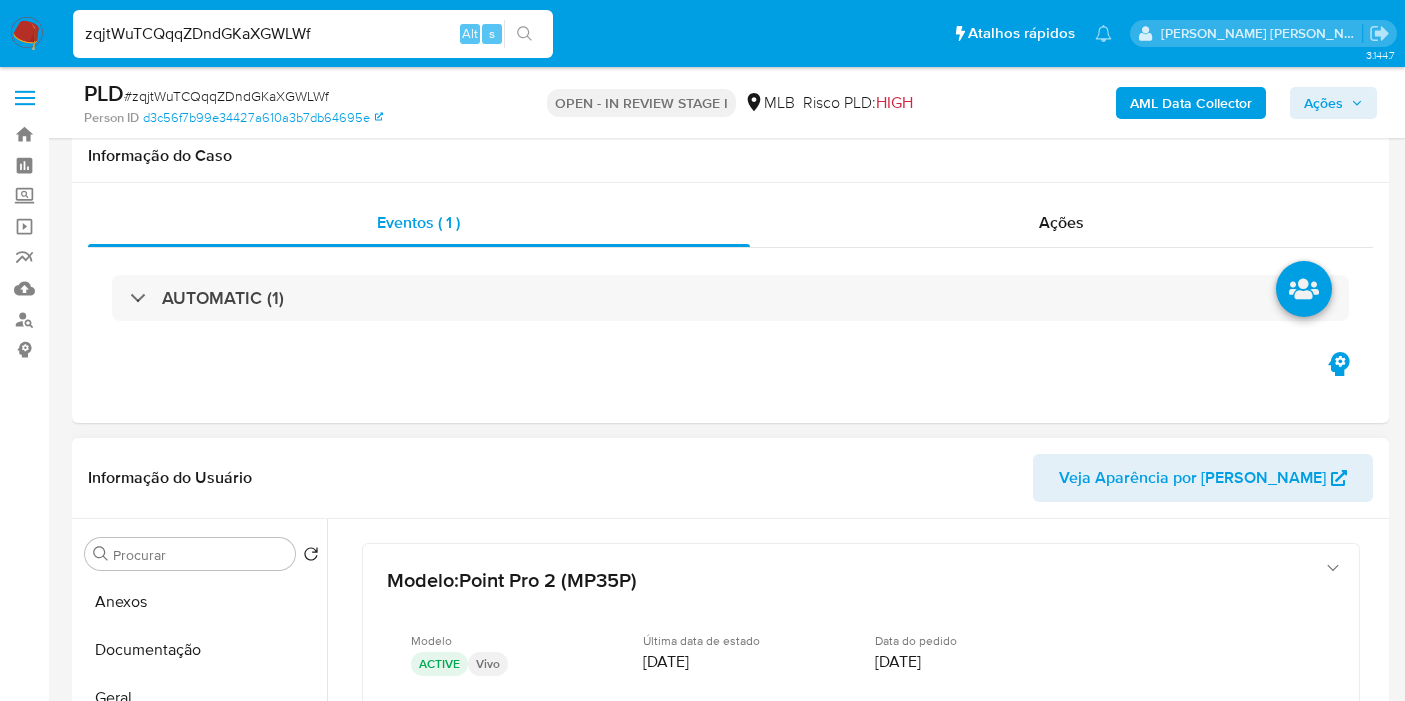 scroll, scrollTop: 333, scrollLeft: 0, axis: vertical 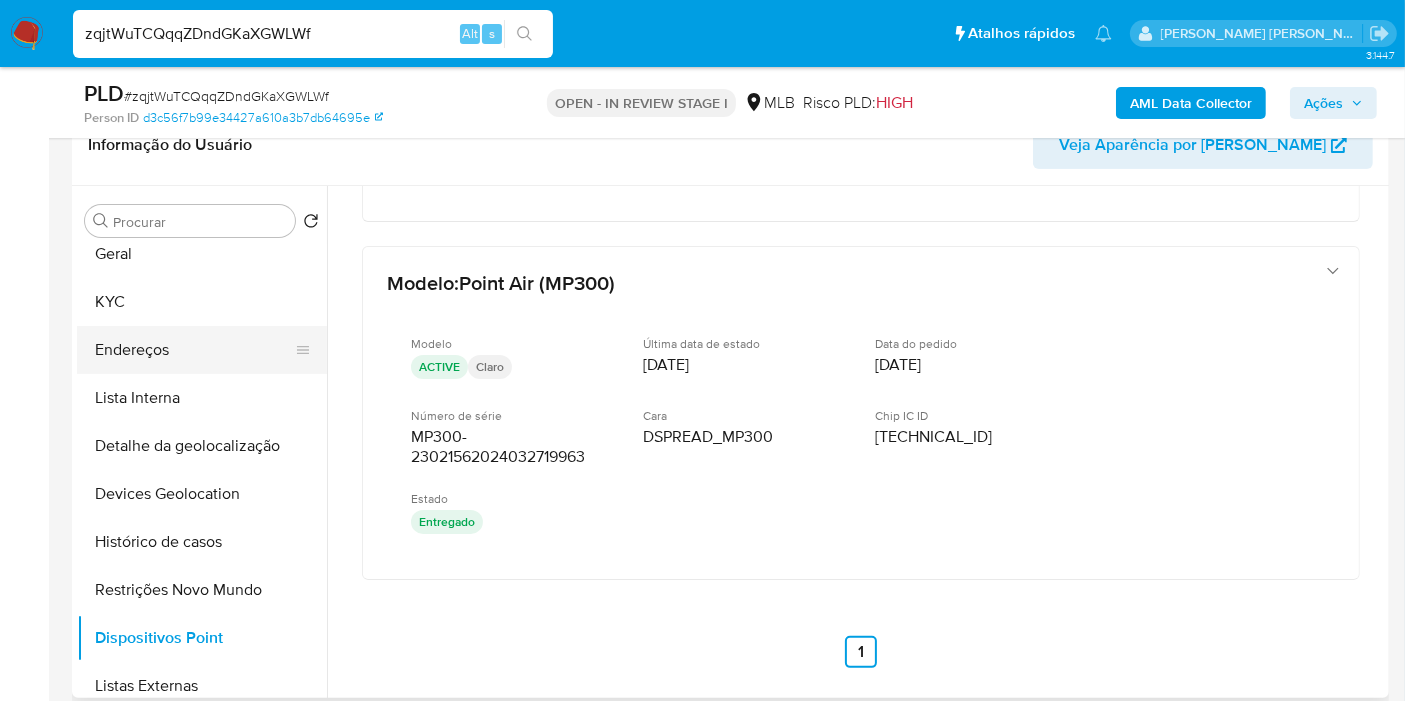 click on "Endereços" at bounding box center [194, 350] 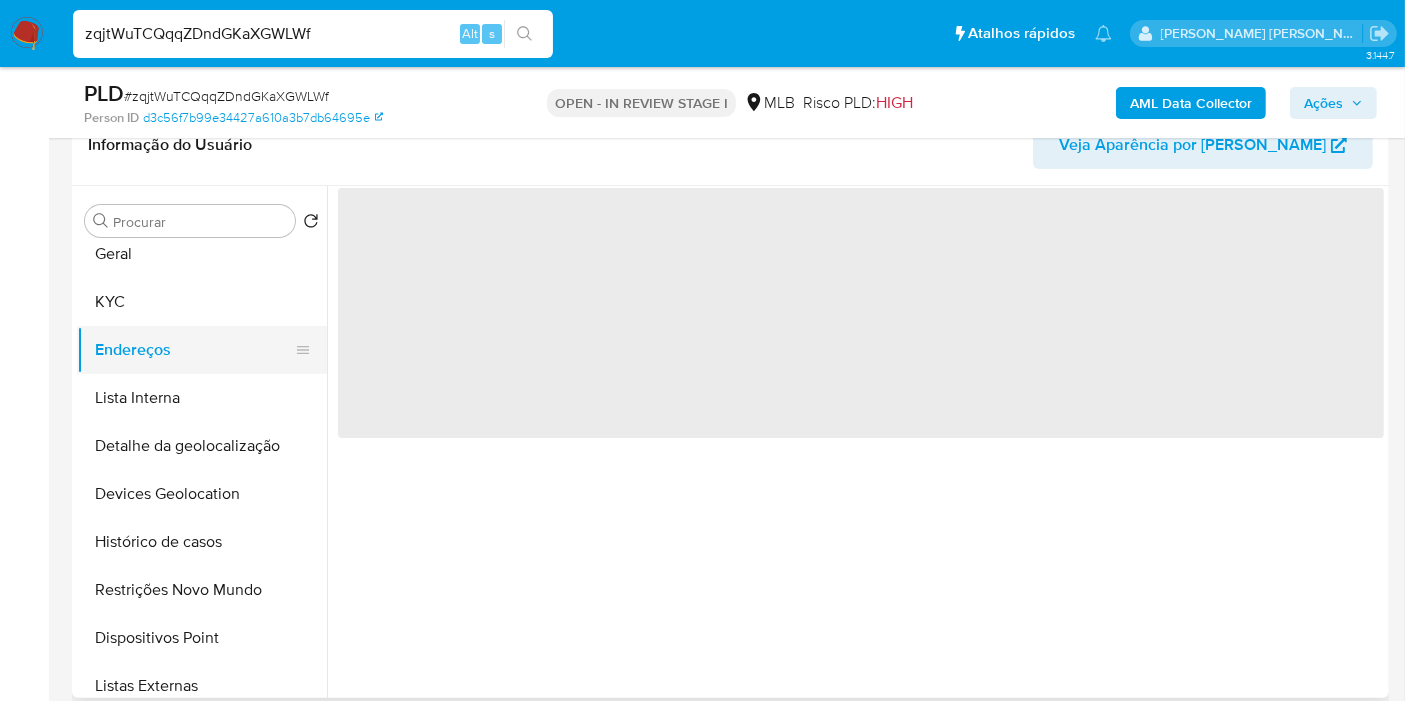 scroll, scrollTop: 0, scrollLeft: 0, axis: both 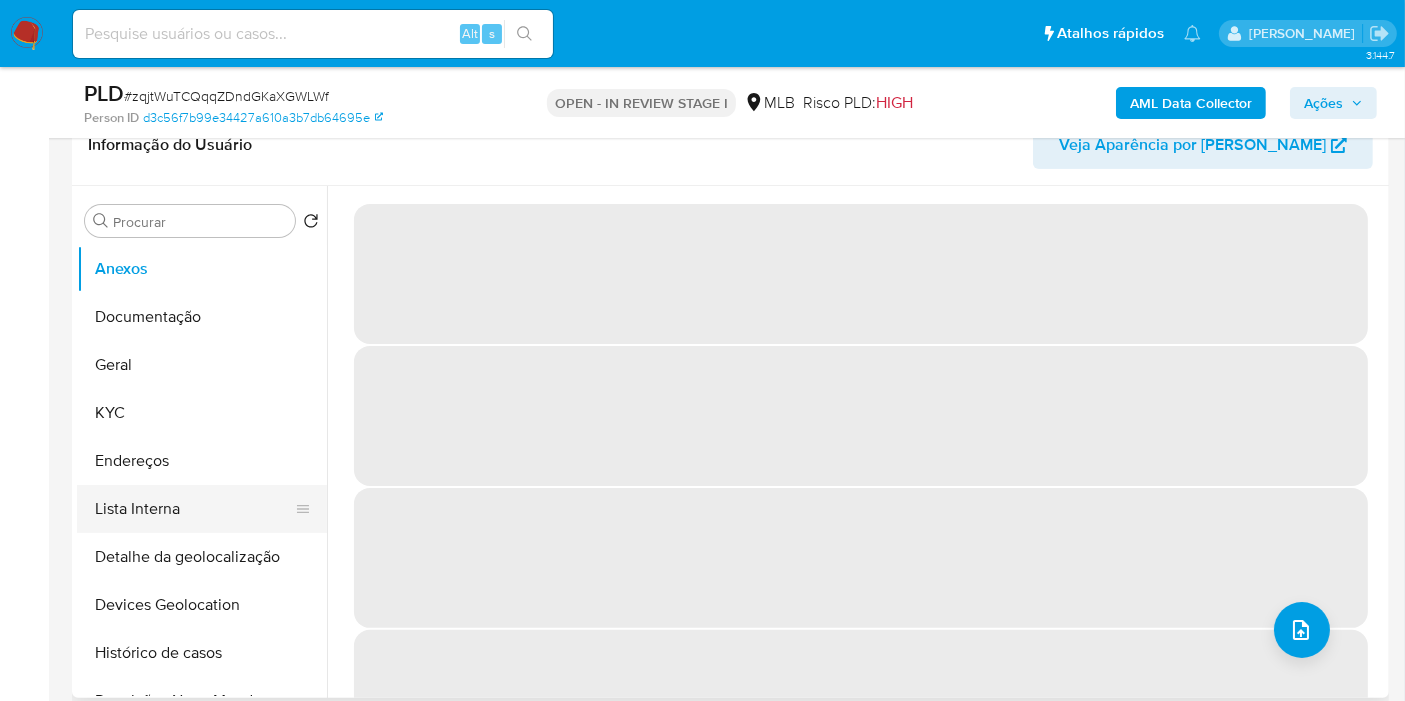 select on "10" 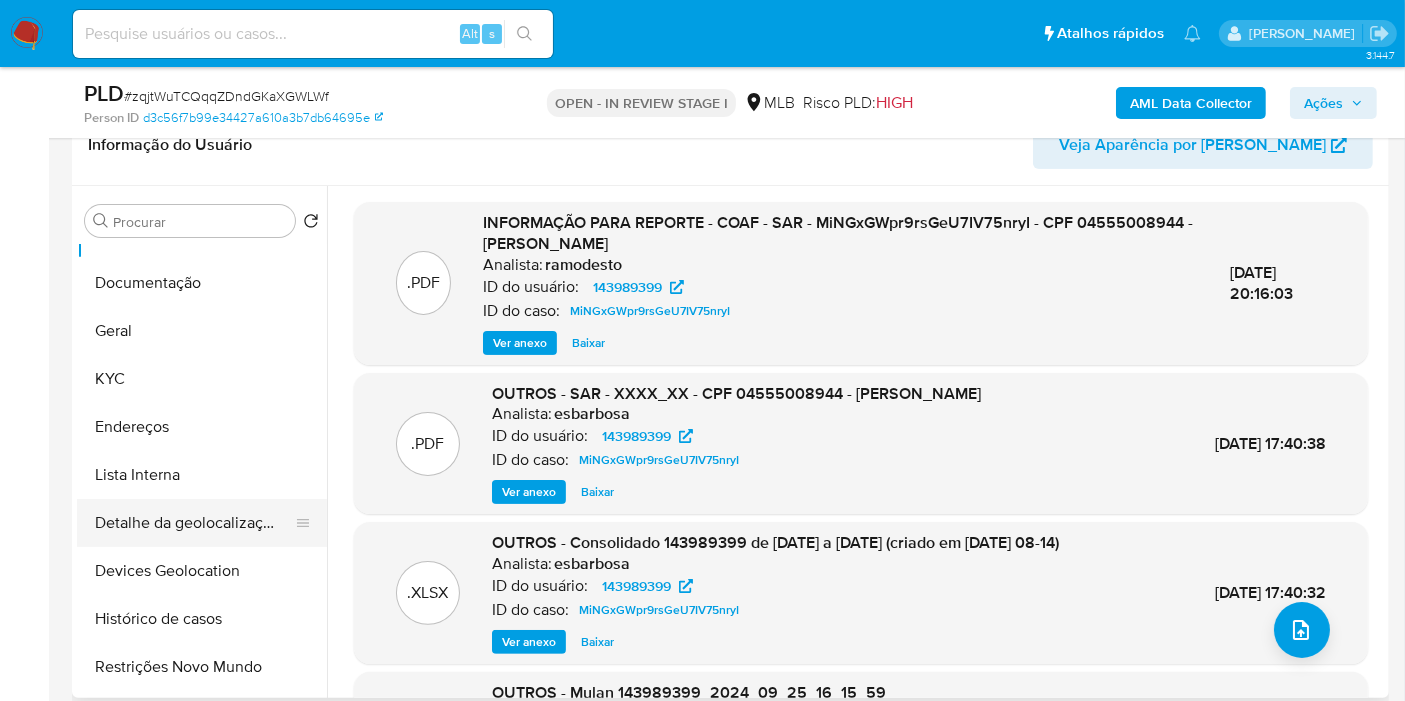 scroll, scrollTop: 0, scrollLeft: 0, axis: both 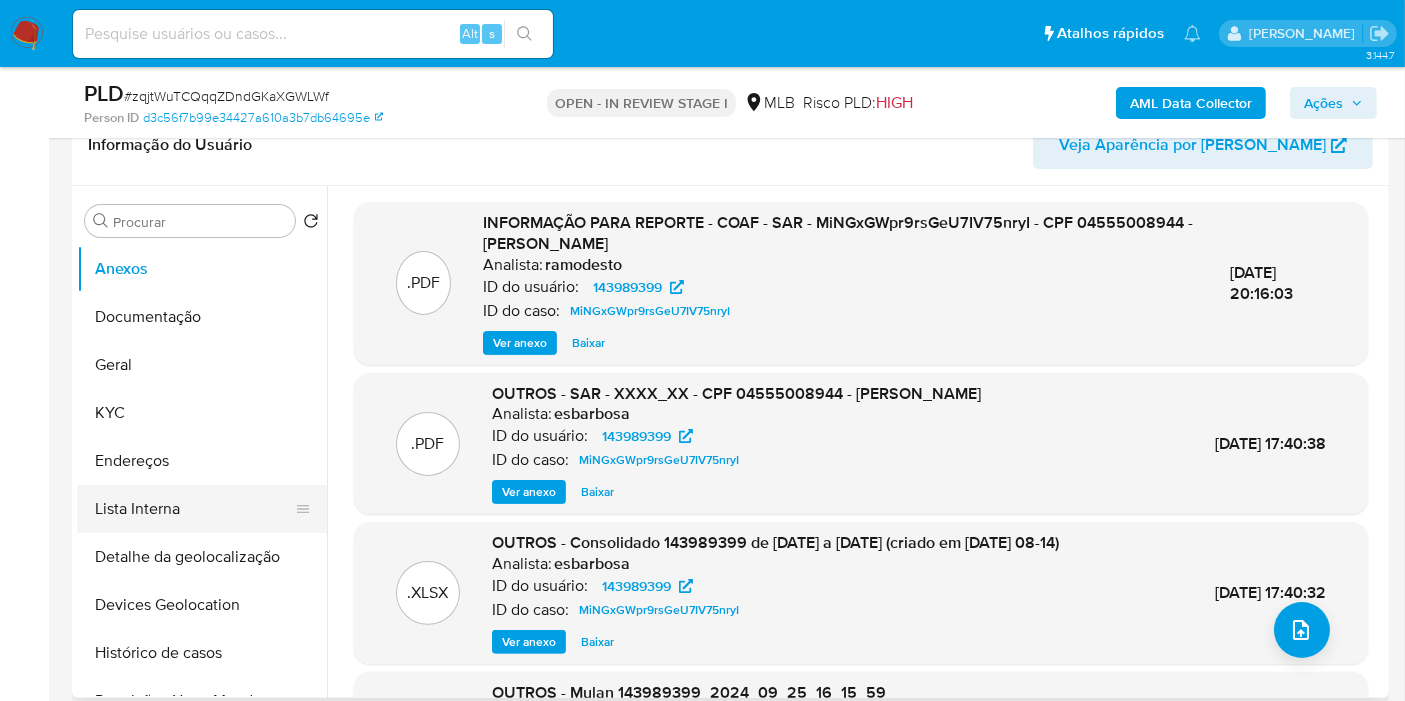 click on "Lista Interna" at bounding box center [194, 509] 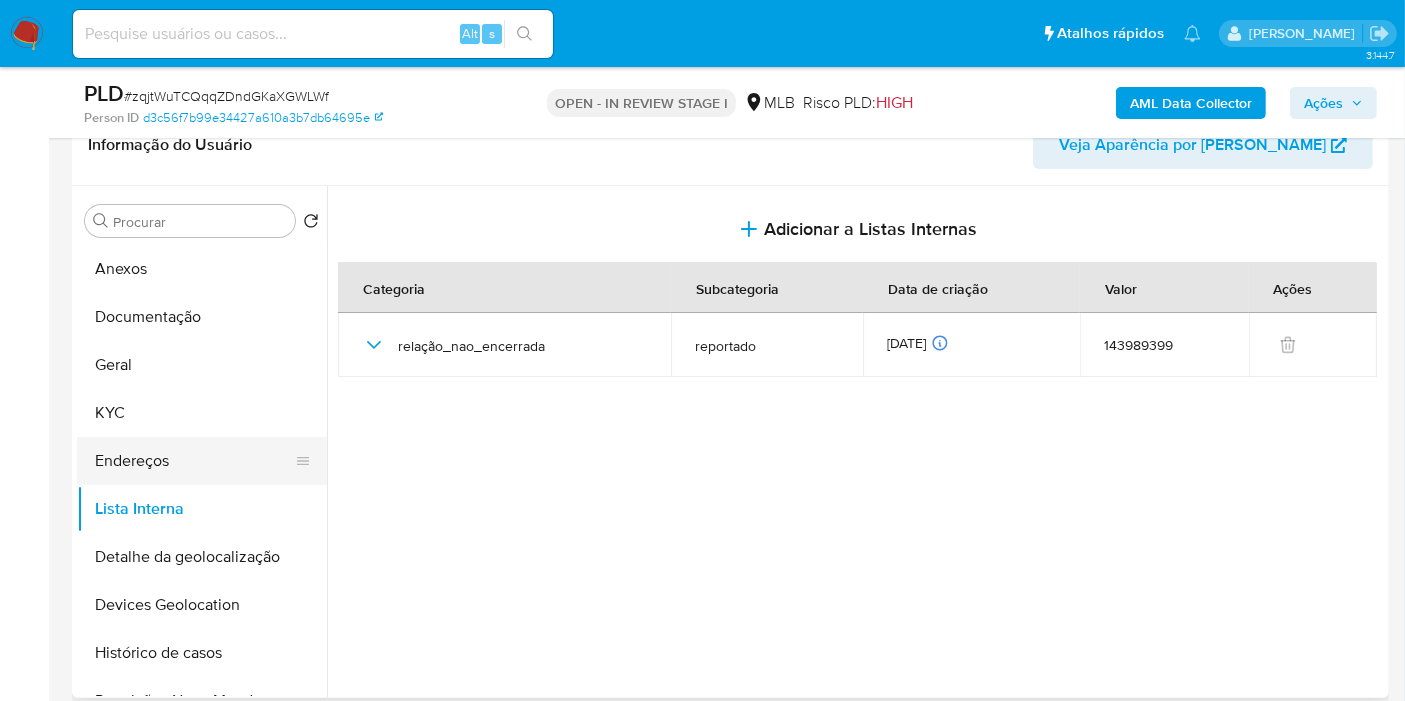 click on "Endereços" at bounding box center (194, 461) 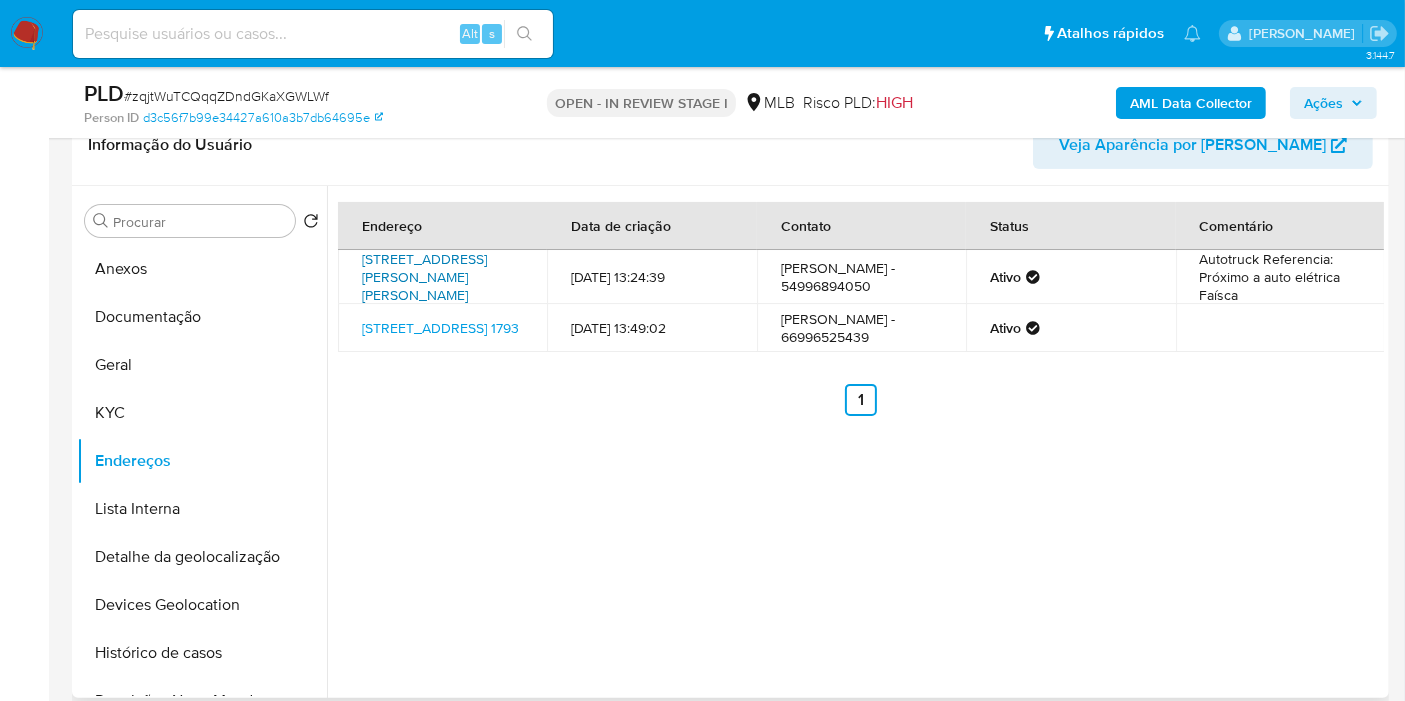 click on "Rua Horácio Lafer 7, Sorriso, Mato Grosso, 78895263, Brasil 7" at bounding box center [424, 277] 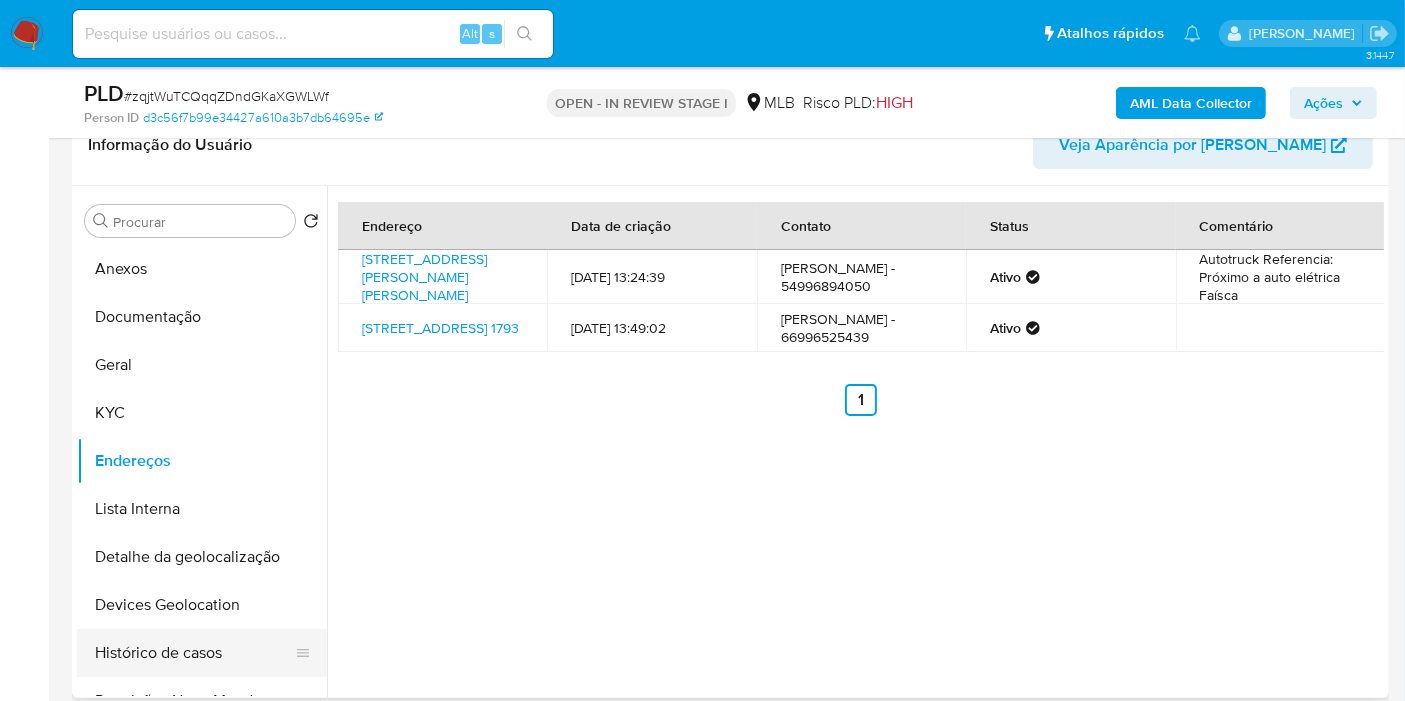 click on "Histórico de casos" at bounding box center (194, 653) 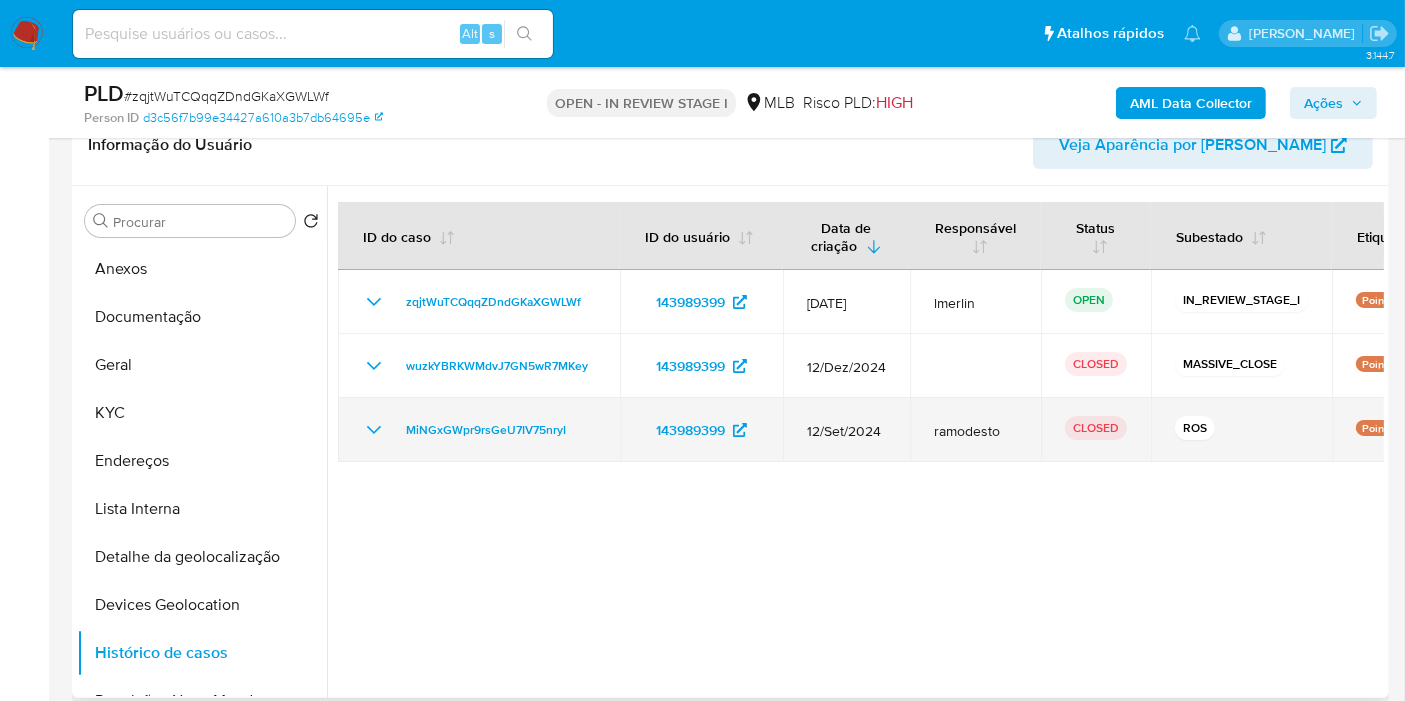 click 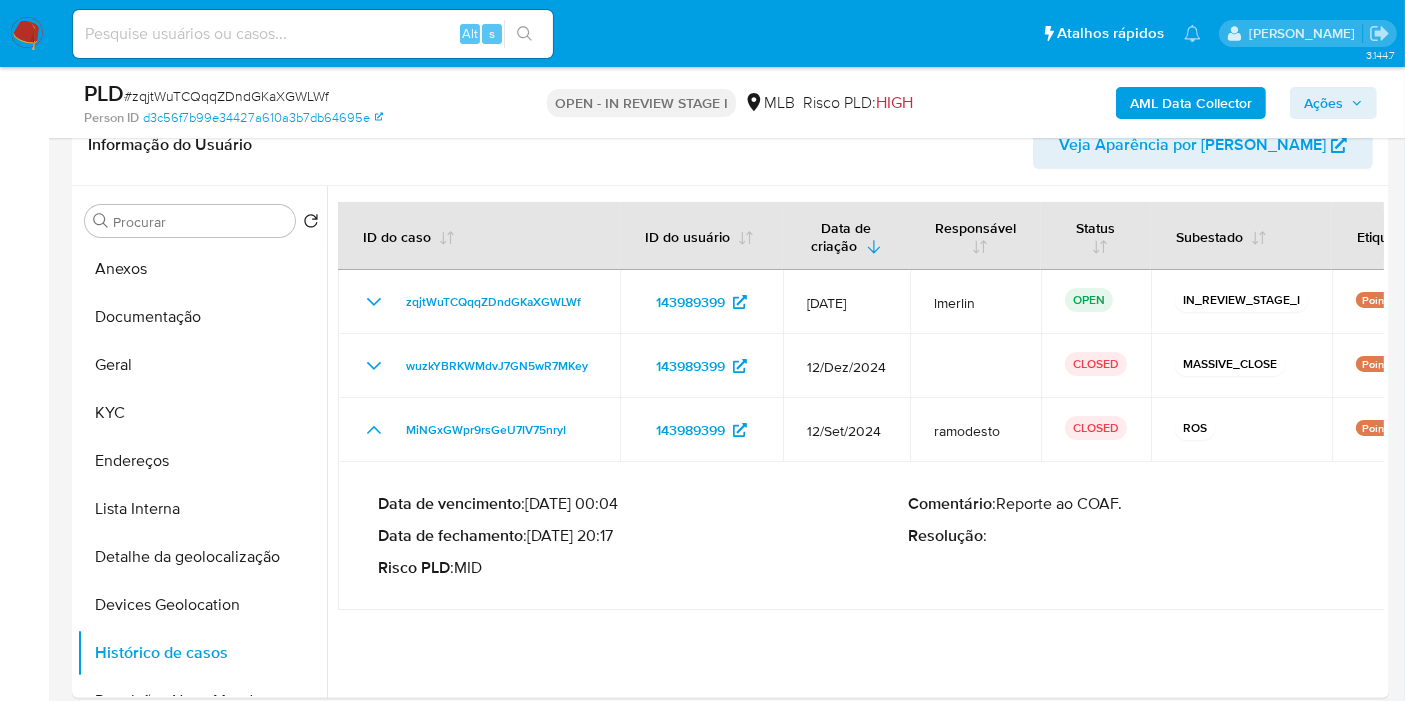 click on "Bandeja Painel Screening Pesquisa em Listas Watchlist Ferramentas Operações em massa relatórios Mulan Localizador de pessoas Consolidado" at bounding box center [24, 1734] 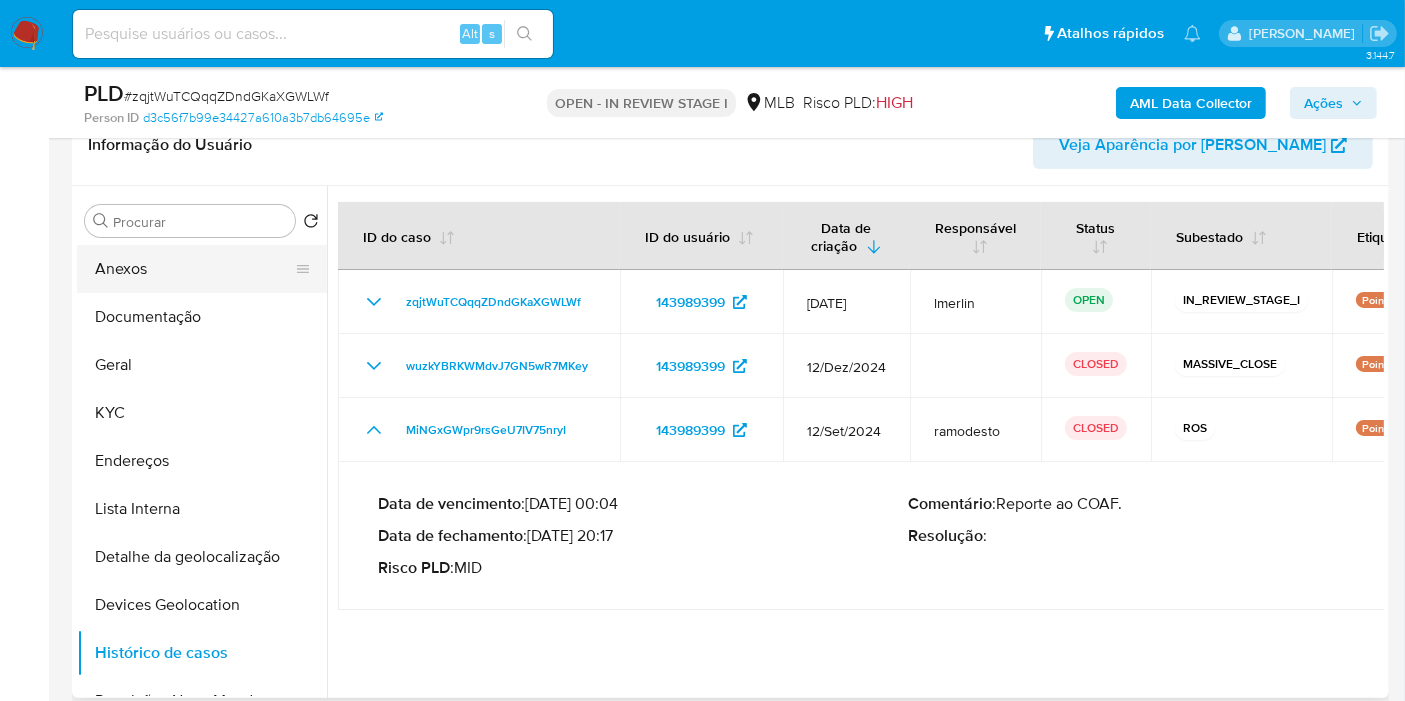 click on "Anexos" at bounding box center [194, 269] 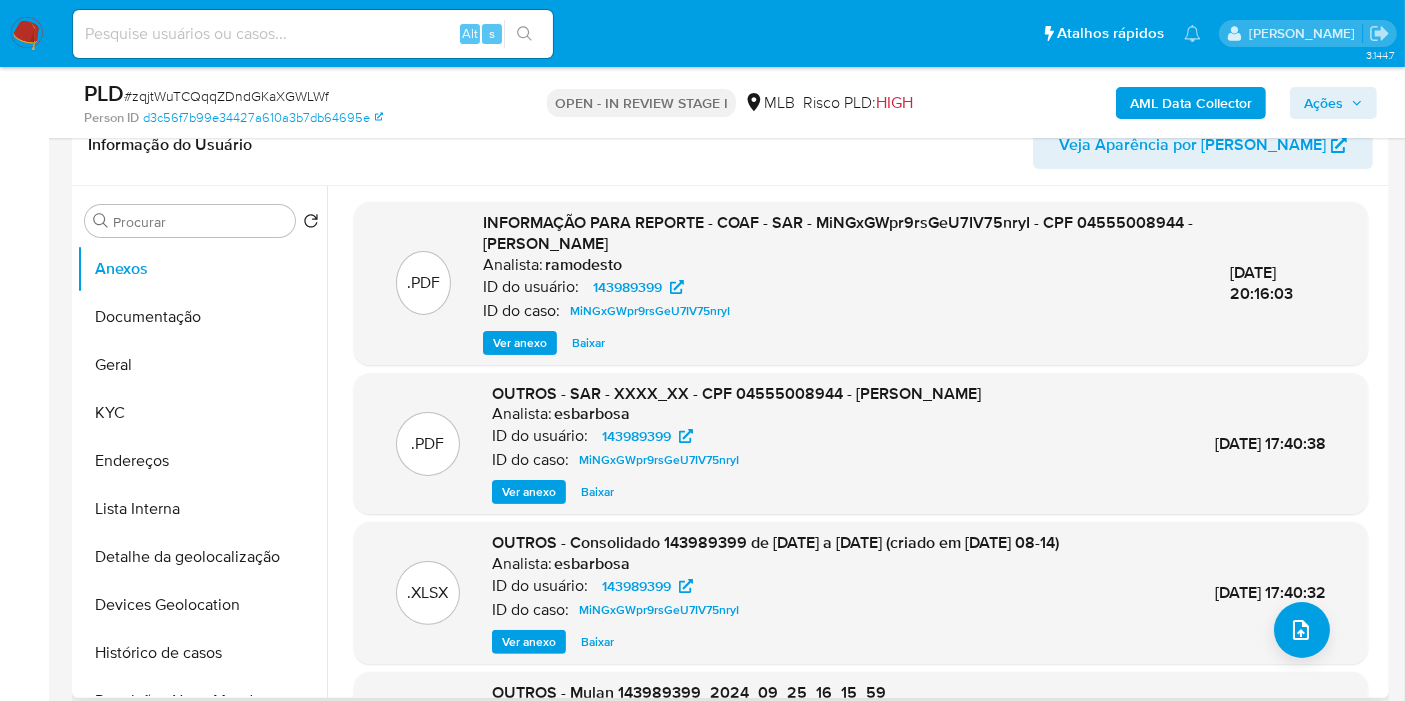 click on "Ver anexo" at bounding box center [520, 343] 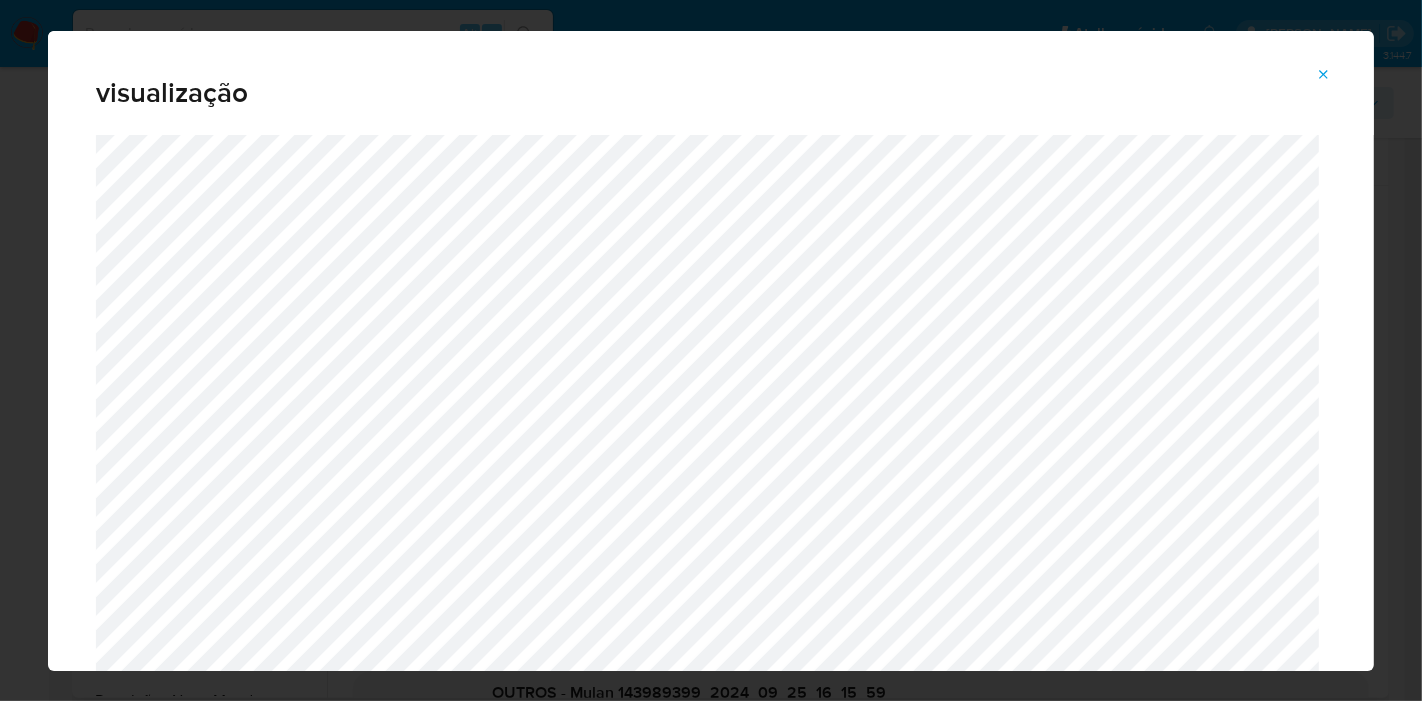 click at bounding box center [1324, 75] 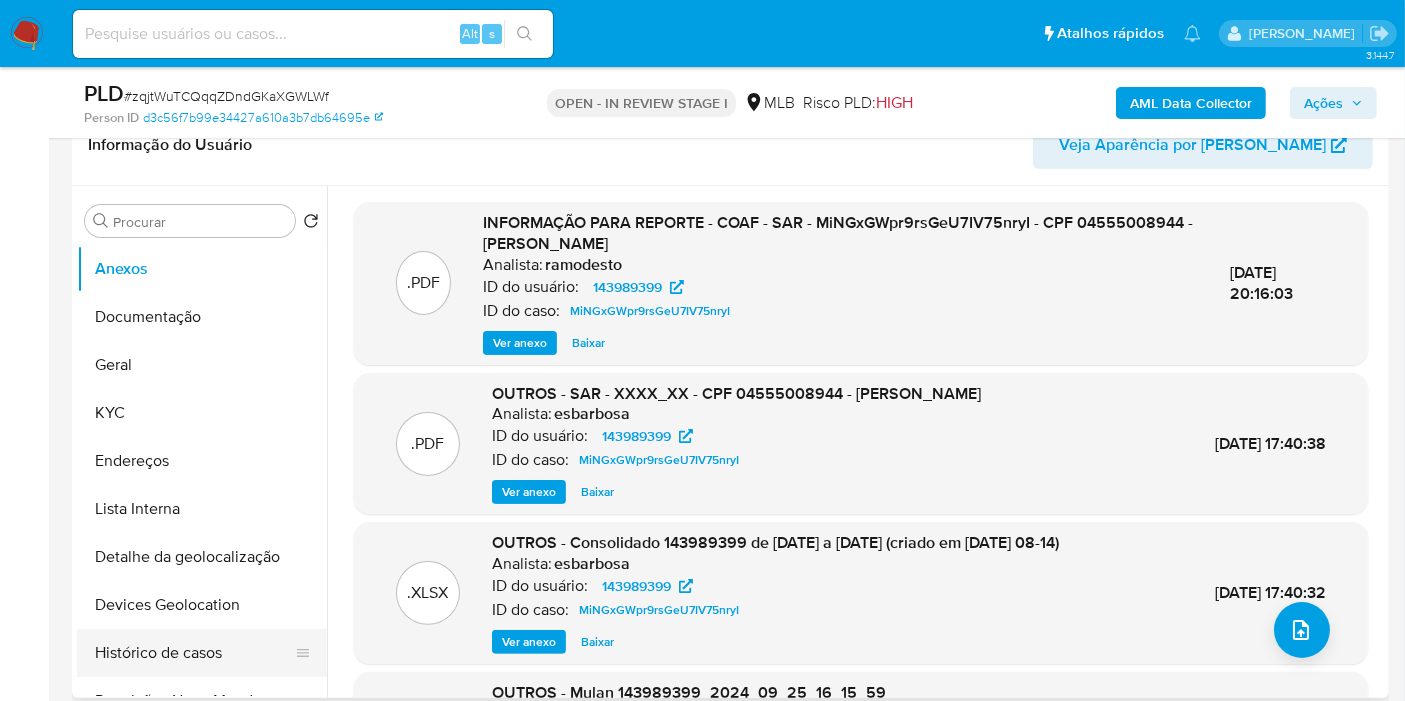 click on "Histórico de casos" at bounding box center [194, 653] 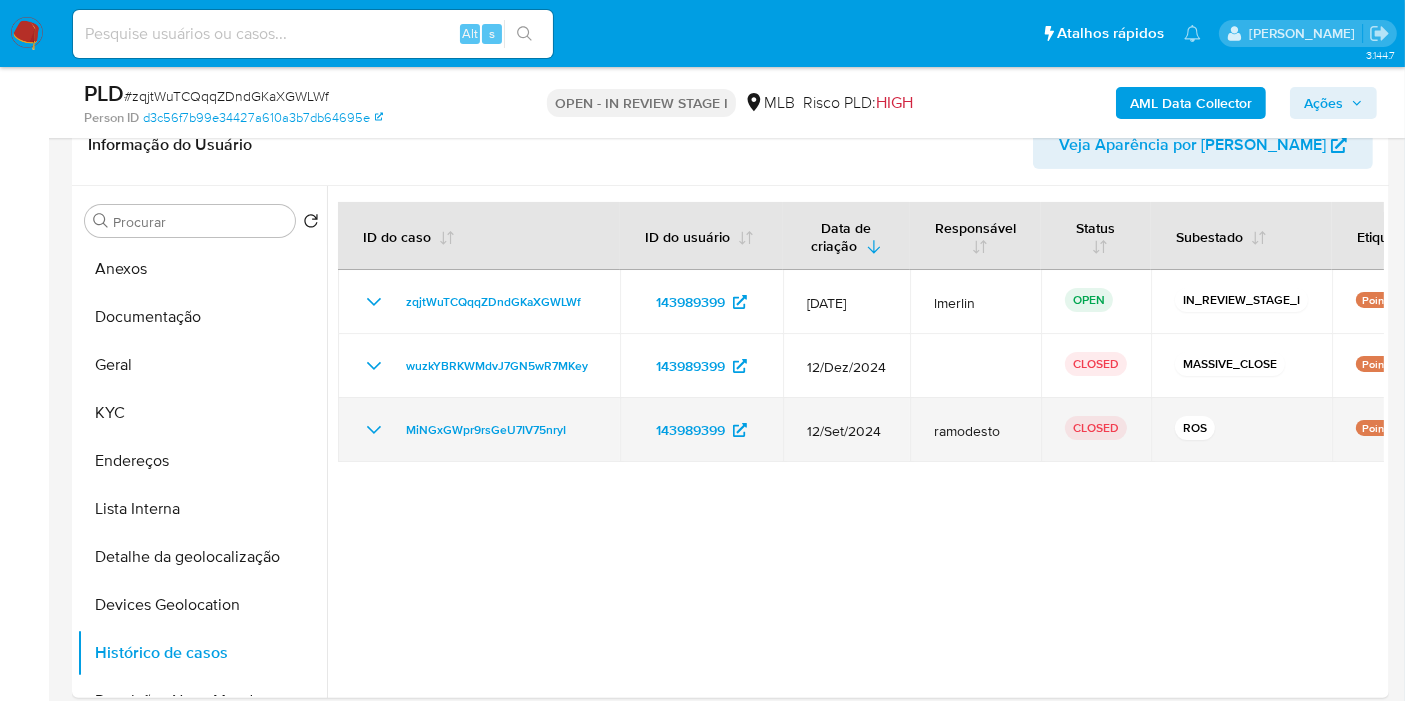 click 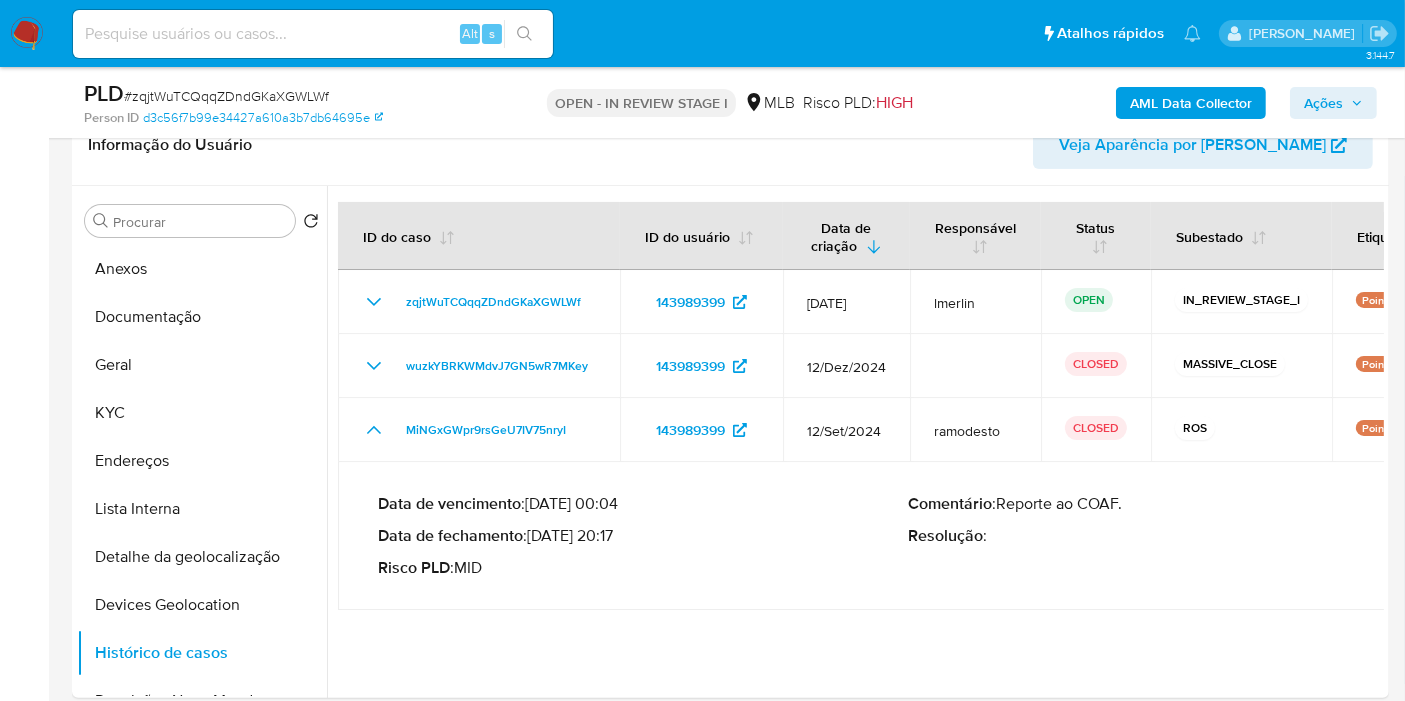 drag, startPoint x: 597, startPoint y: 537, endPoint x: 535, endPoint y: 536, distance: 62.008064 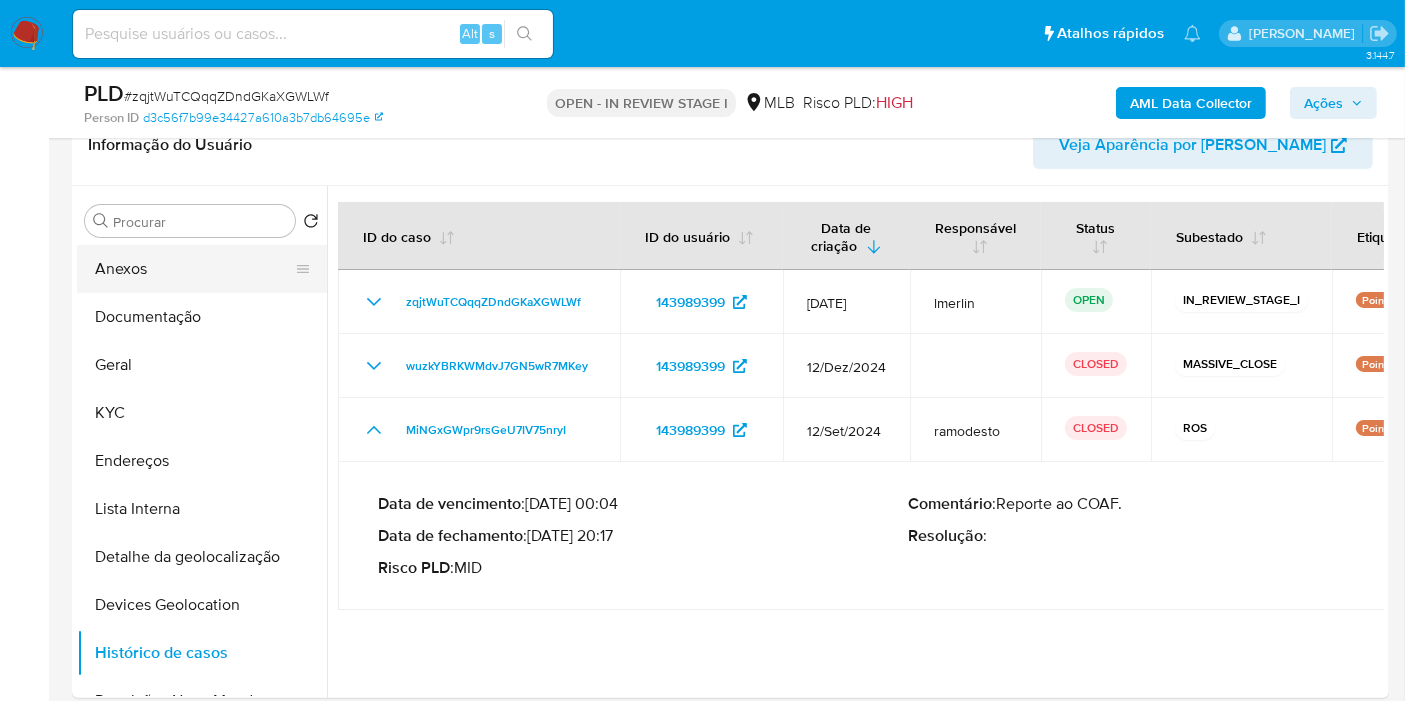 click on "Anexos" at bounding box center (194, 269) 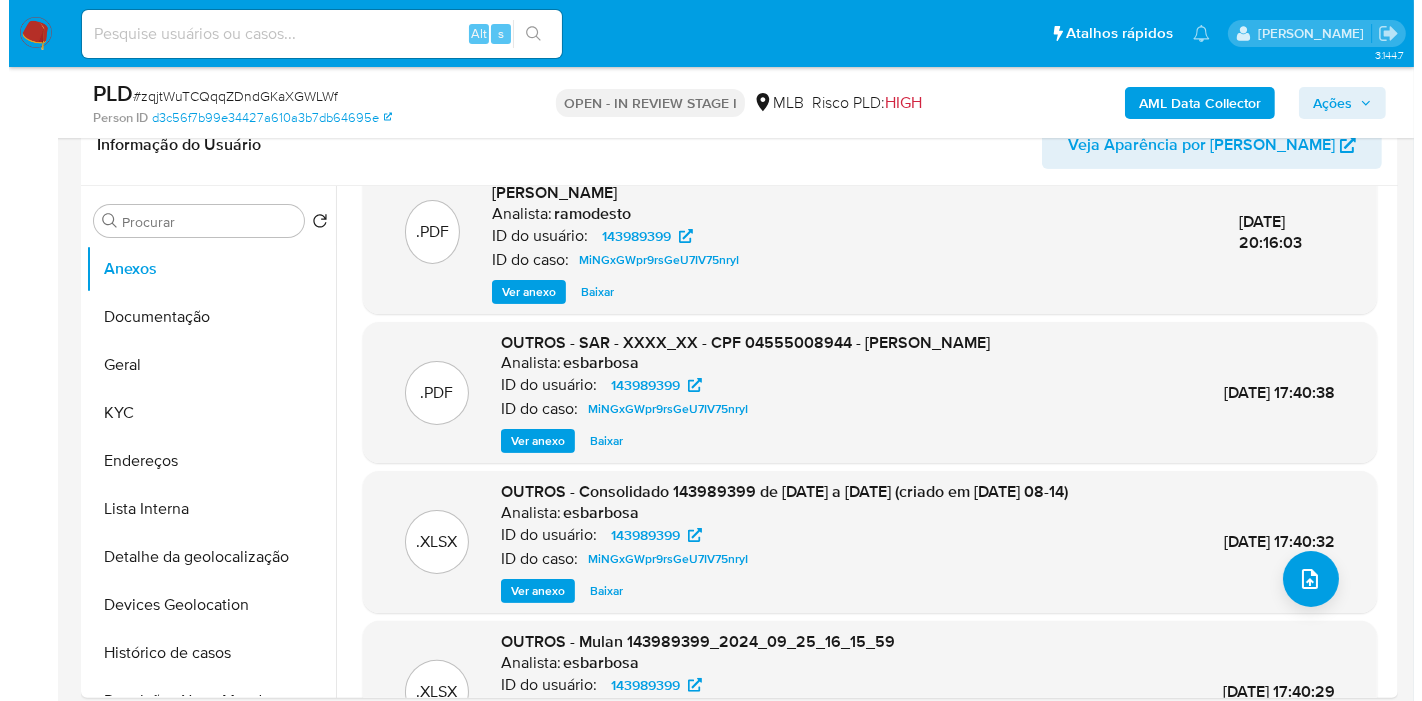 scroll, scrollTop: 0, scrollLeft: 0, axis: both 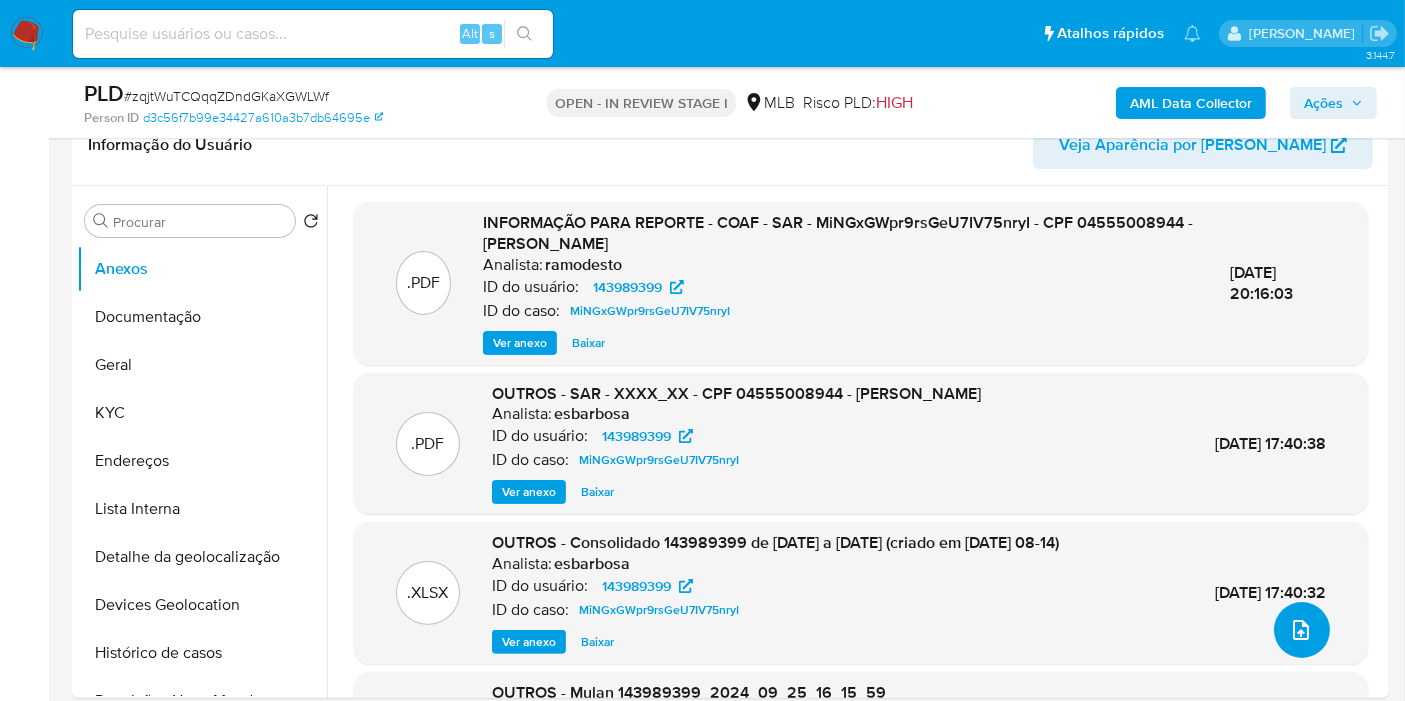 click 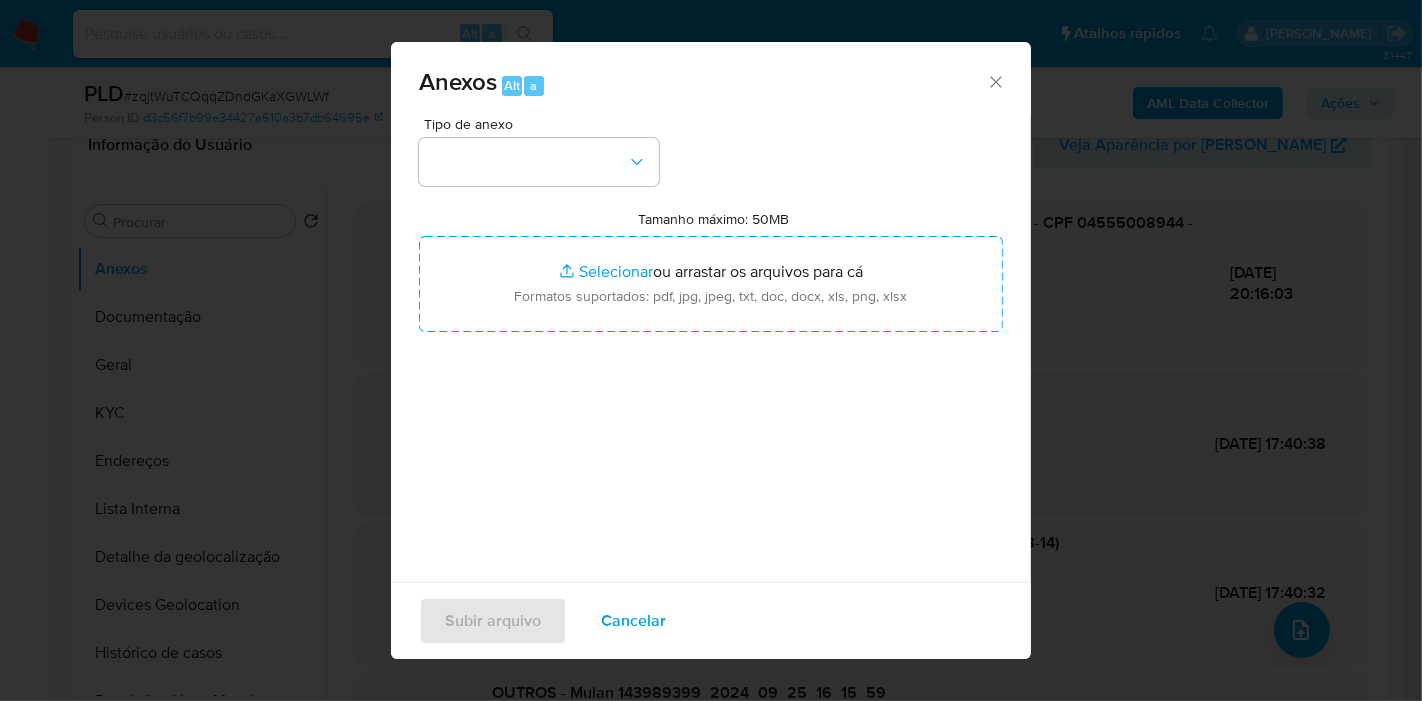 click on "Tipo de anexo Tamanho máximo: 50MB Selecionar arquivos Selecionar  ou arrastar os arquivos para cá Formatos suportados: pdf, jpg, jpeg, txt, doc, docx, xls, png, xlsx" at bounding box center (711, 353) 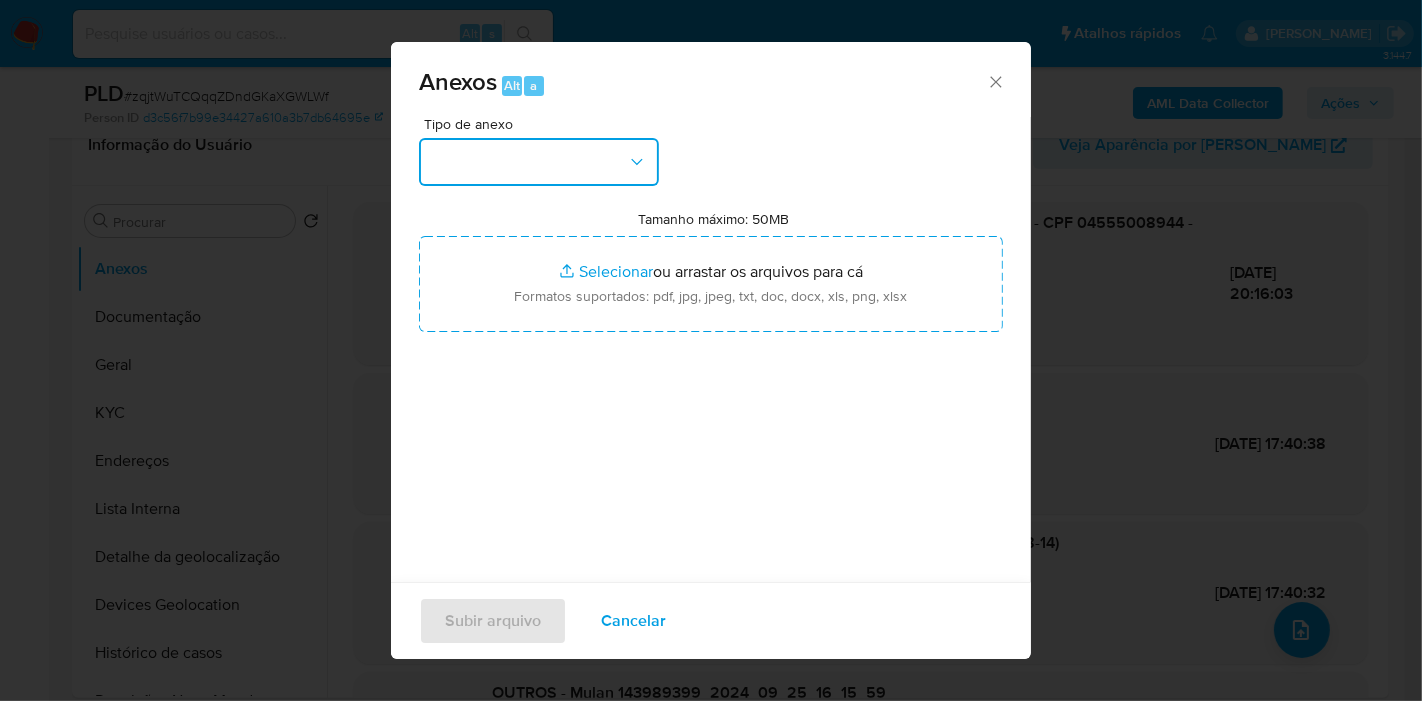 click at bounding box center (539, 162) 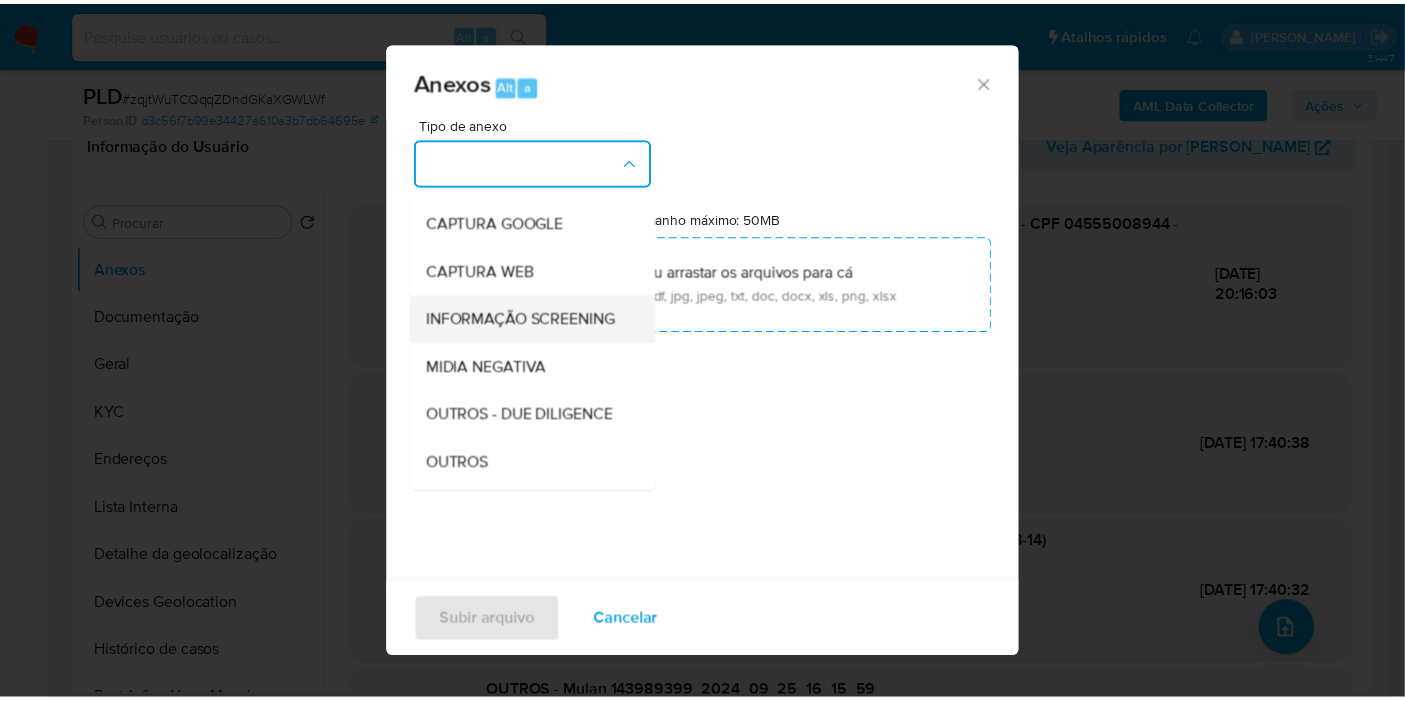 scroll, scrollTop: 222, scrollLeft: 0, axis: vertical 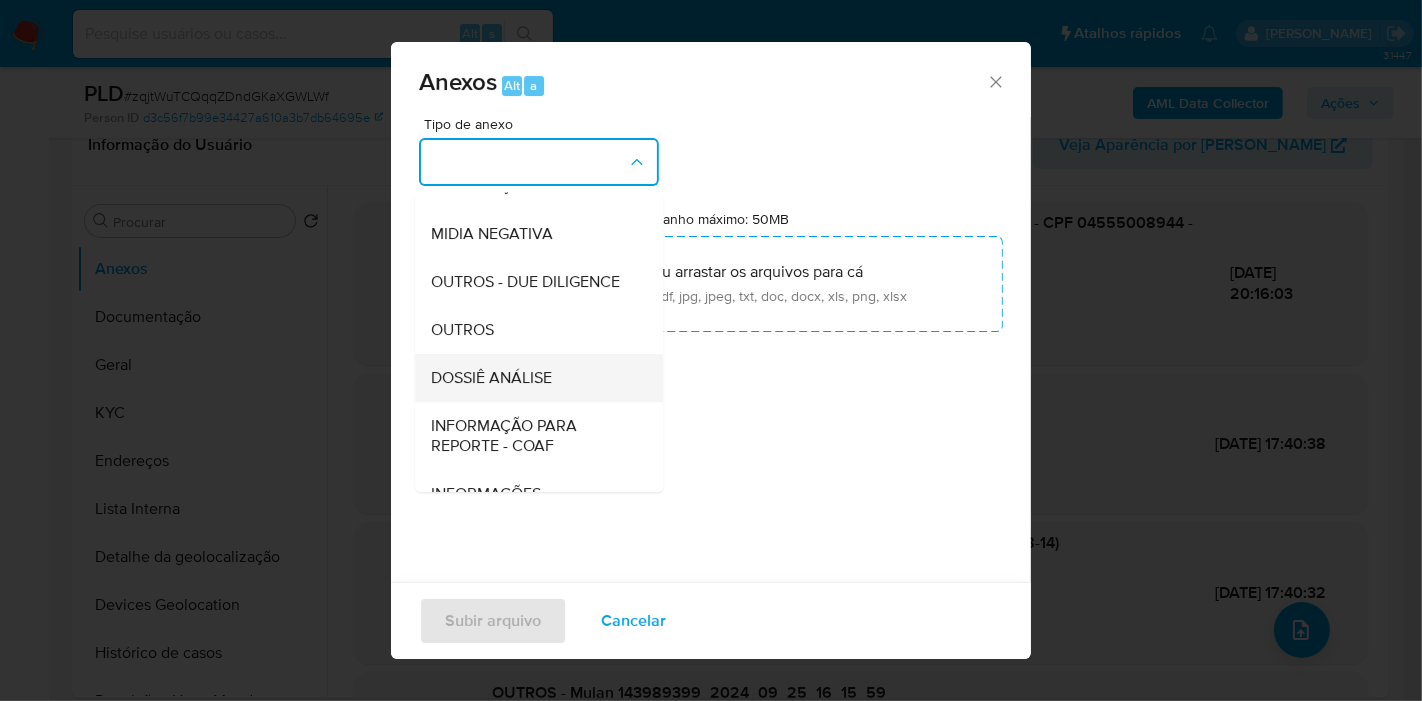 click on "DOSSIÊ ANÁLISE" at bounding box center [533, 378] 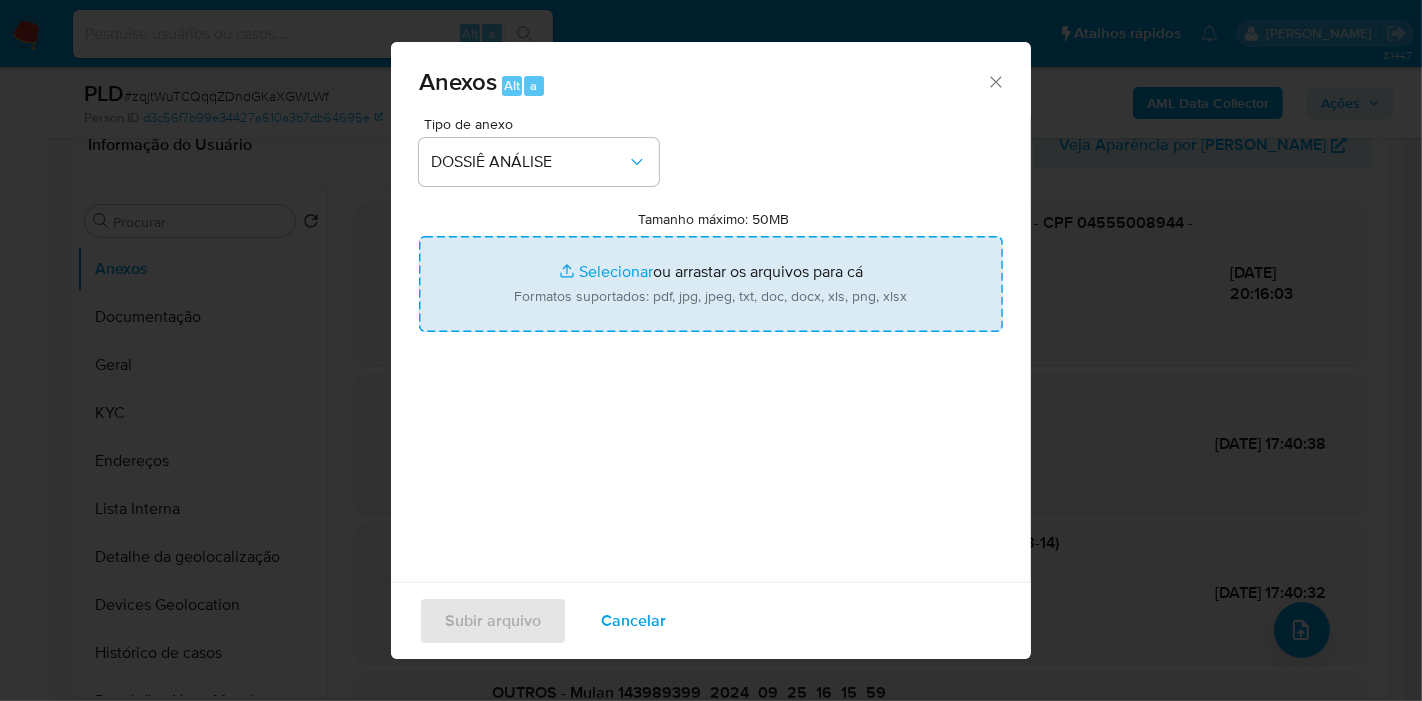 click on "Tamanho máximo: 50MB Selecionar arquivos" at bounding box center (711, 284) 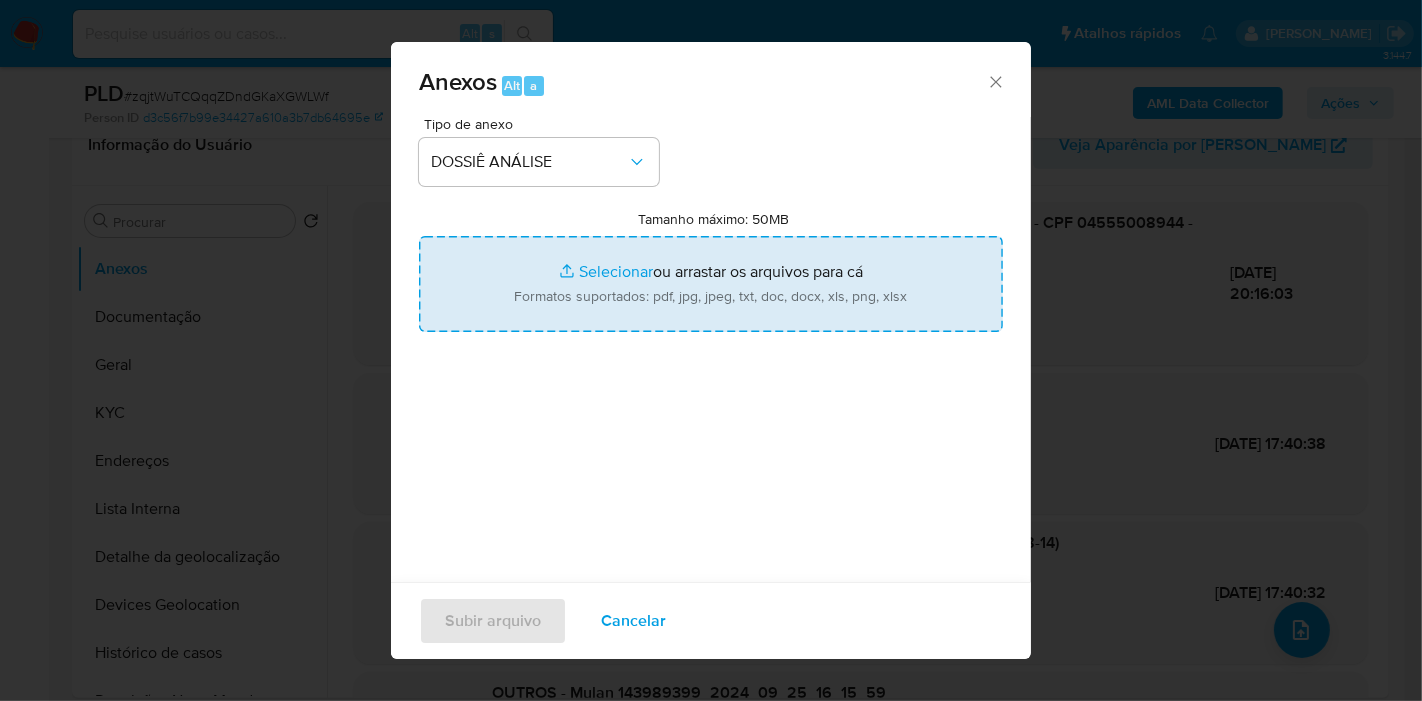type on "C:\fakepath\2º SAR - XXXX - CPF 04555008944 - ANA TERRA SEBA MULLER.pdf" 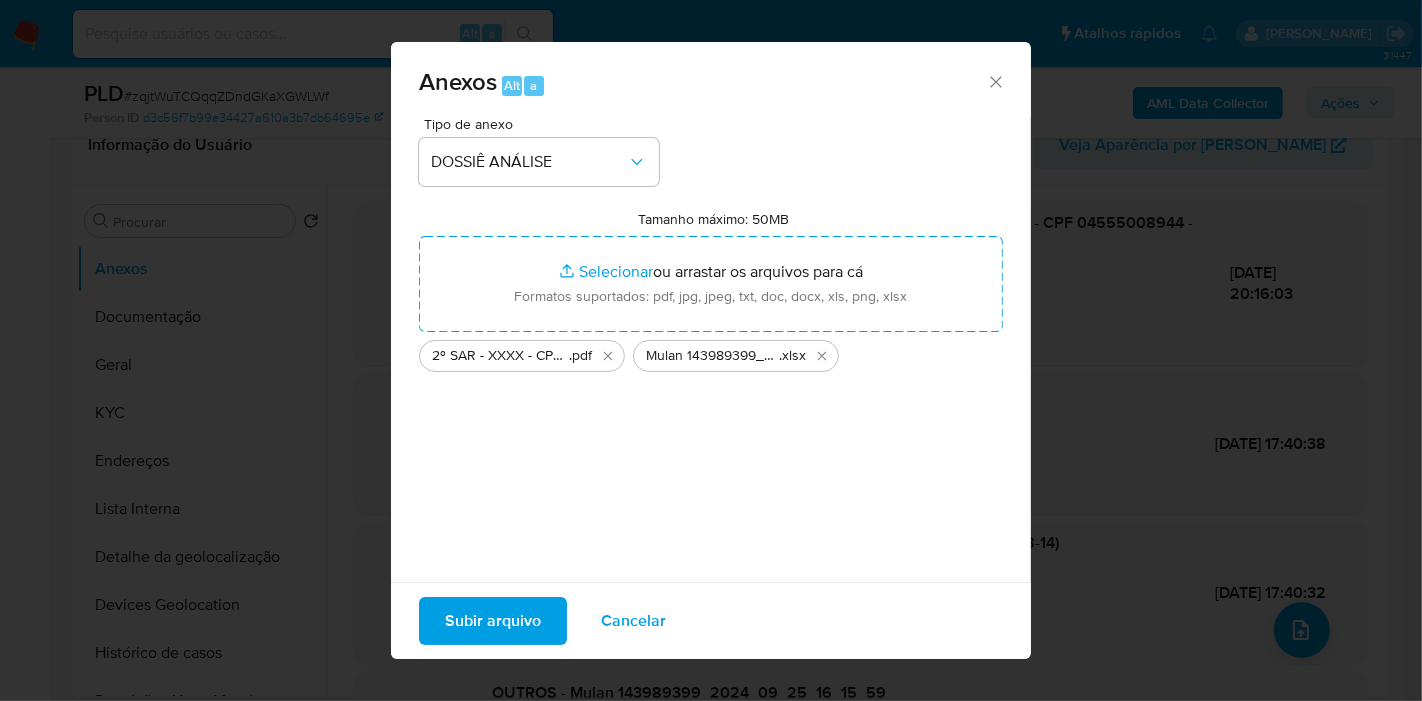 click on "Subir arquivo" at bounding box center (493, 621) 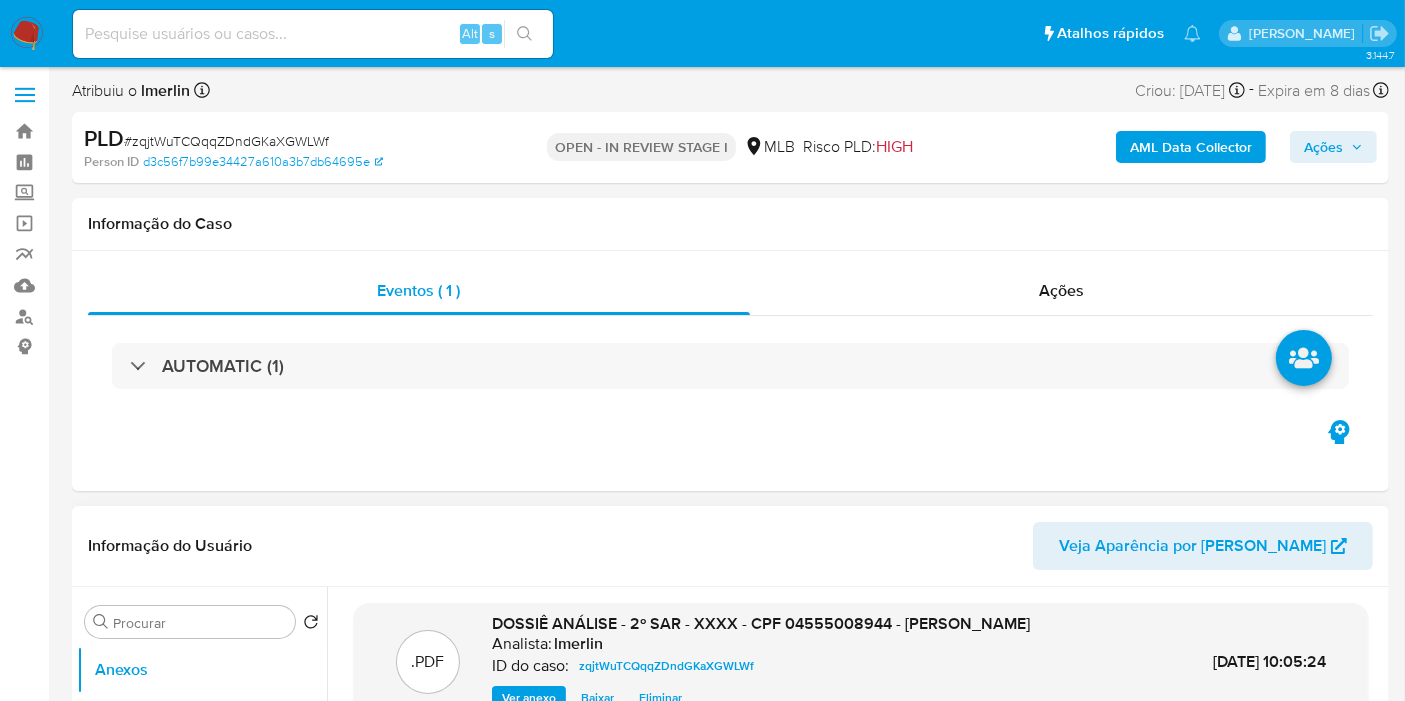 scroll, scrollTop: 0, scrollLeft: 0, axis: both 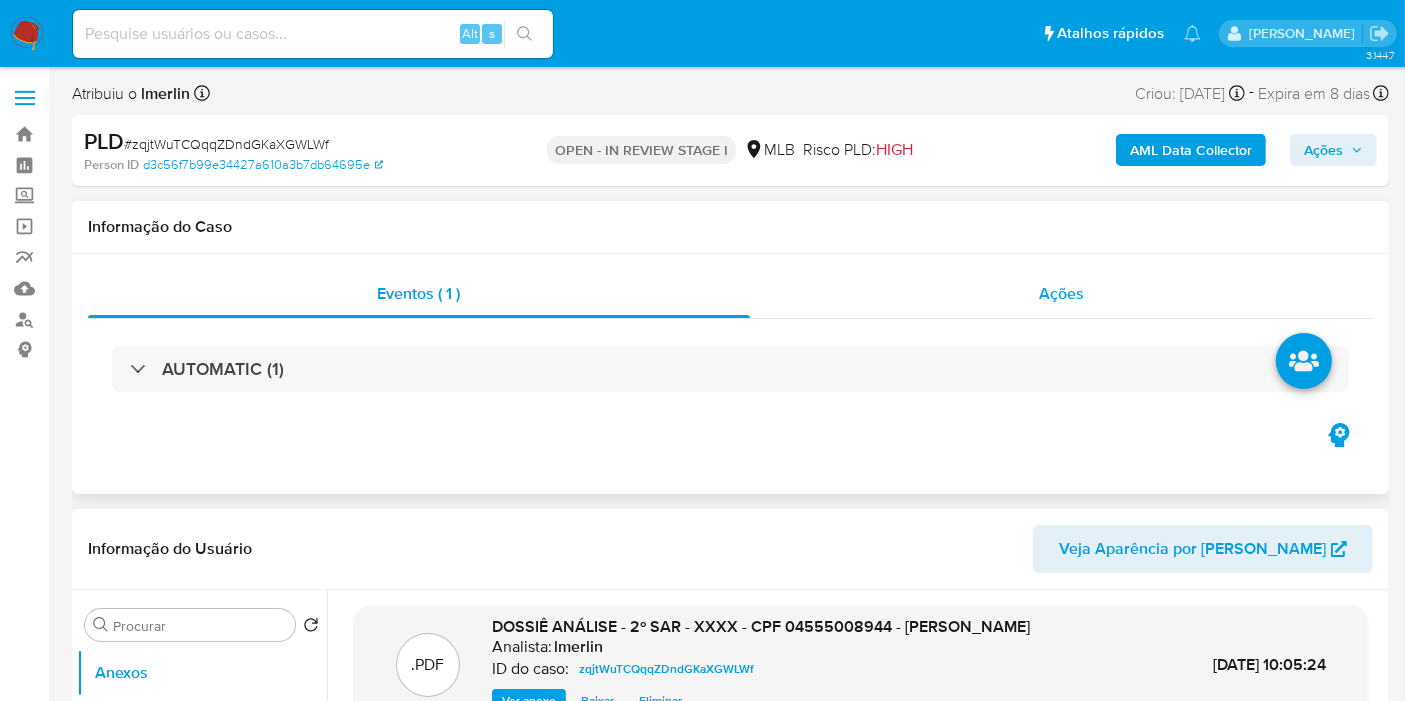 click on "Ações" at bounding box center [1062, 294] 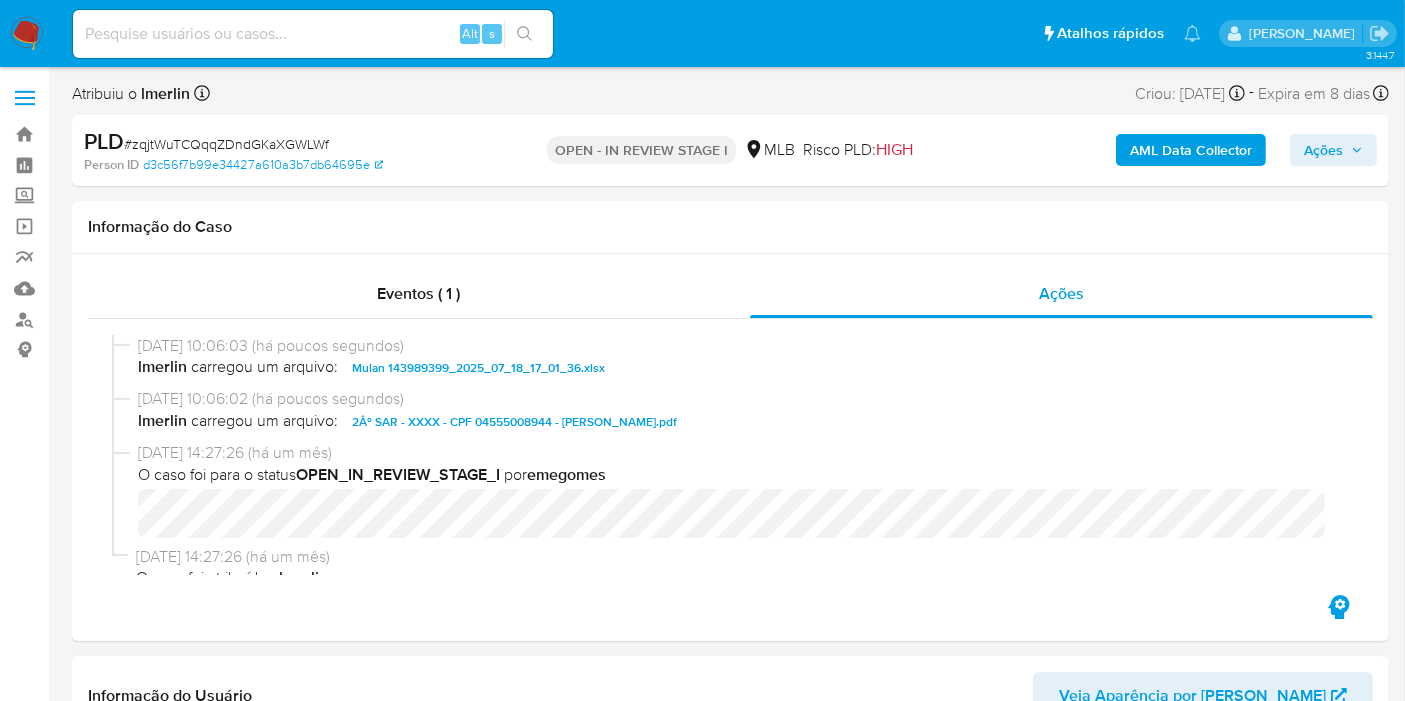 click on "Ações" at bounding box center (1323, 150) 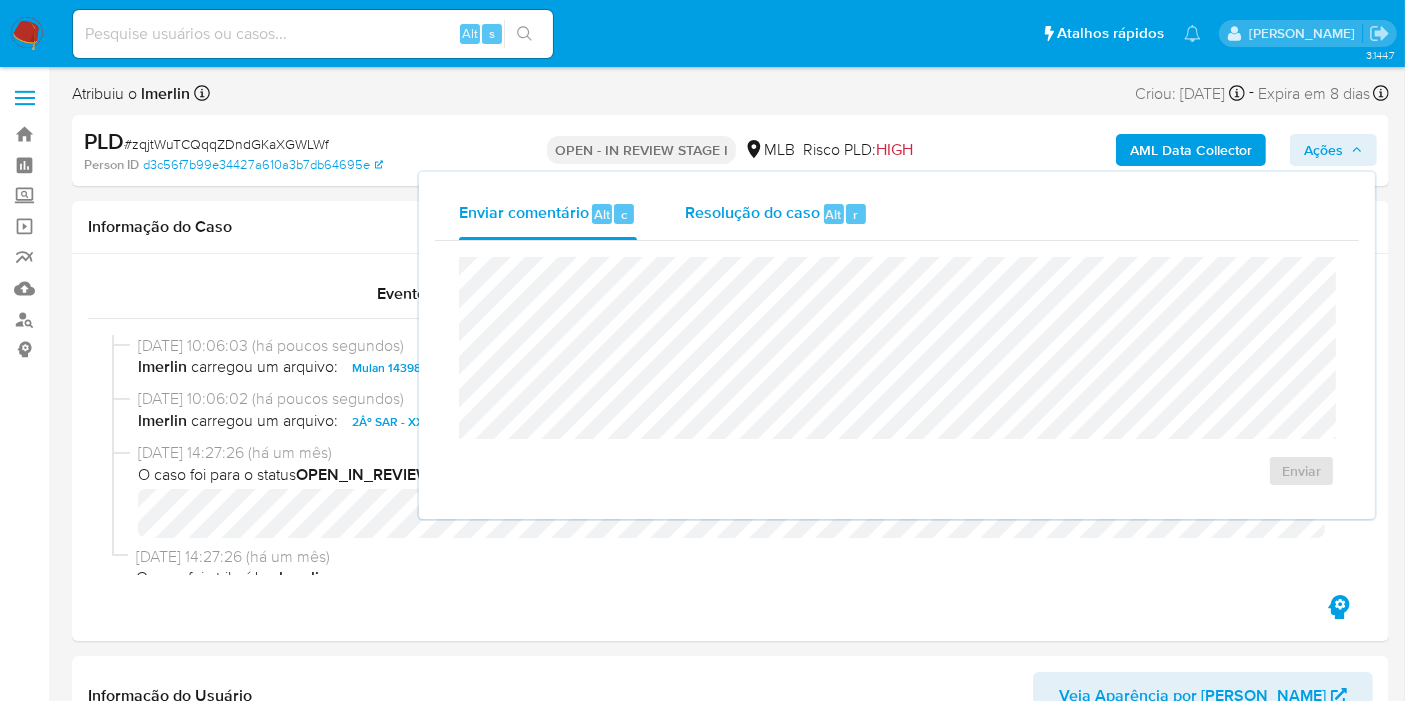click on "Resolução do caso" at bounding box center [752, 213] 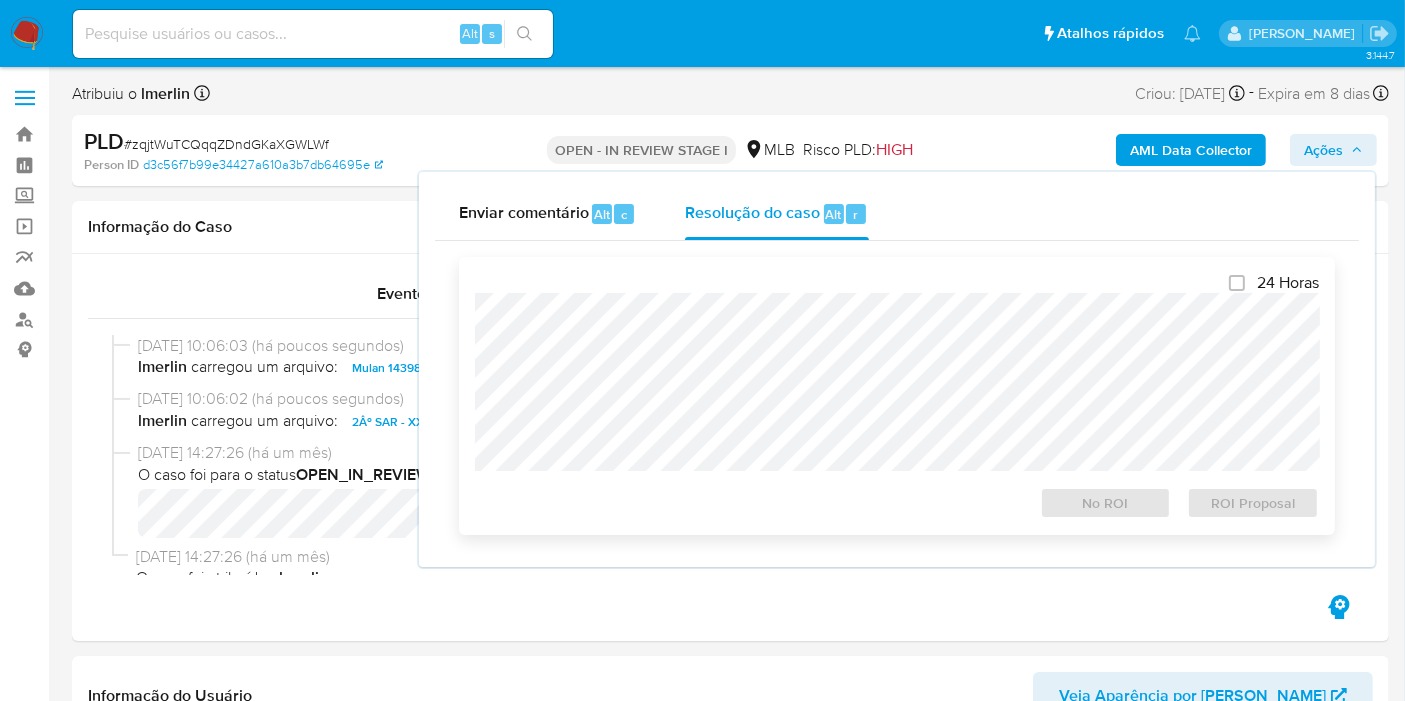 click on "24 Horas No ROI ROI Proposal" at bounding box center [897, 396] 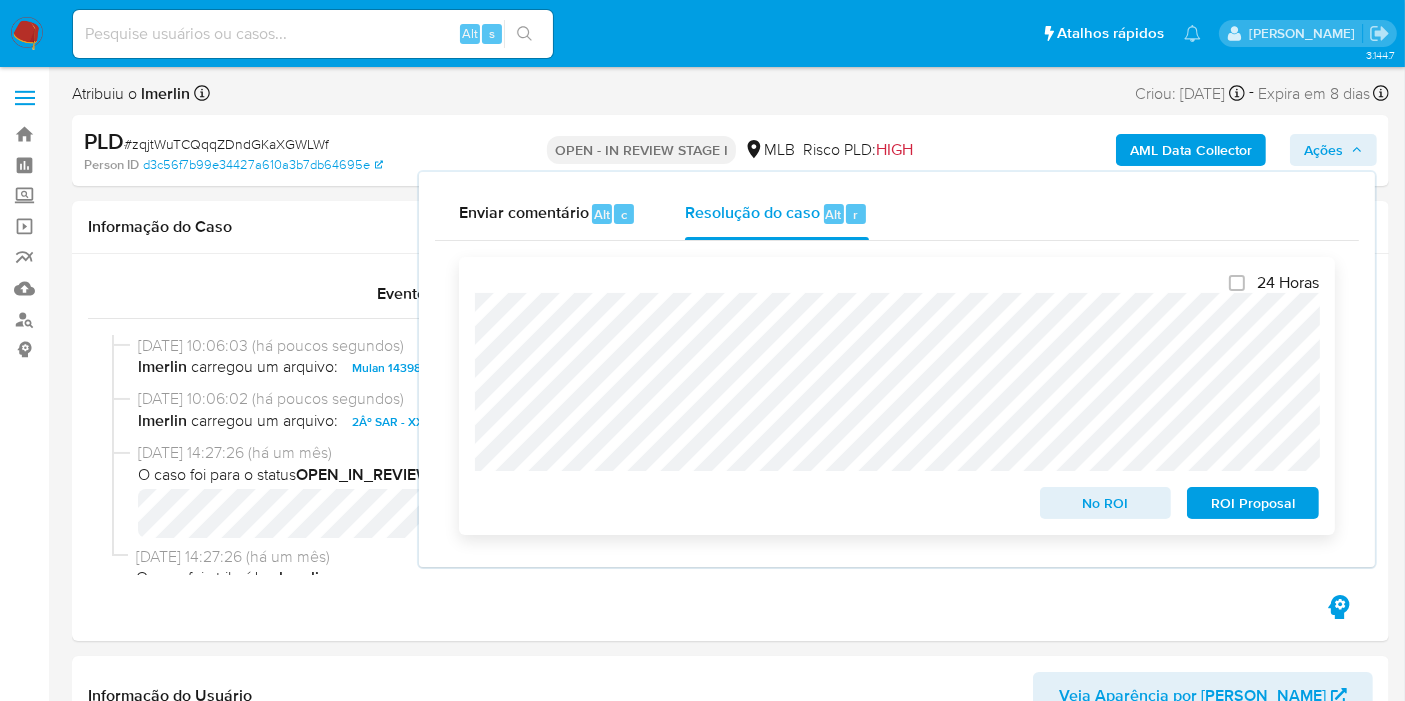 click on "ROI Proposal" at bounding box center (1253, 503) 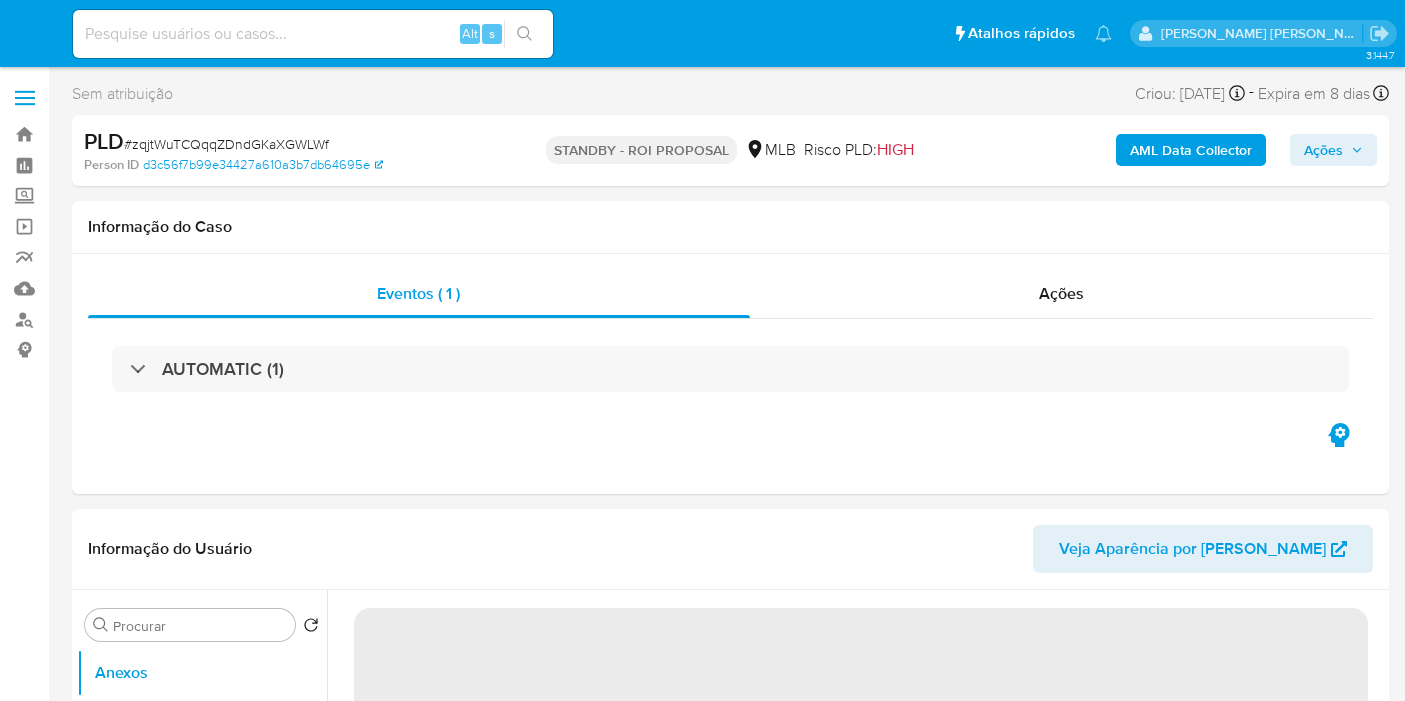 scroll, scrollTop: 0, scrollLeft: 0, axis: both 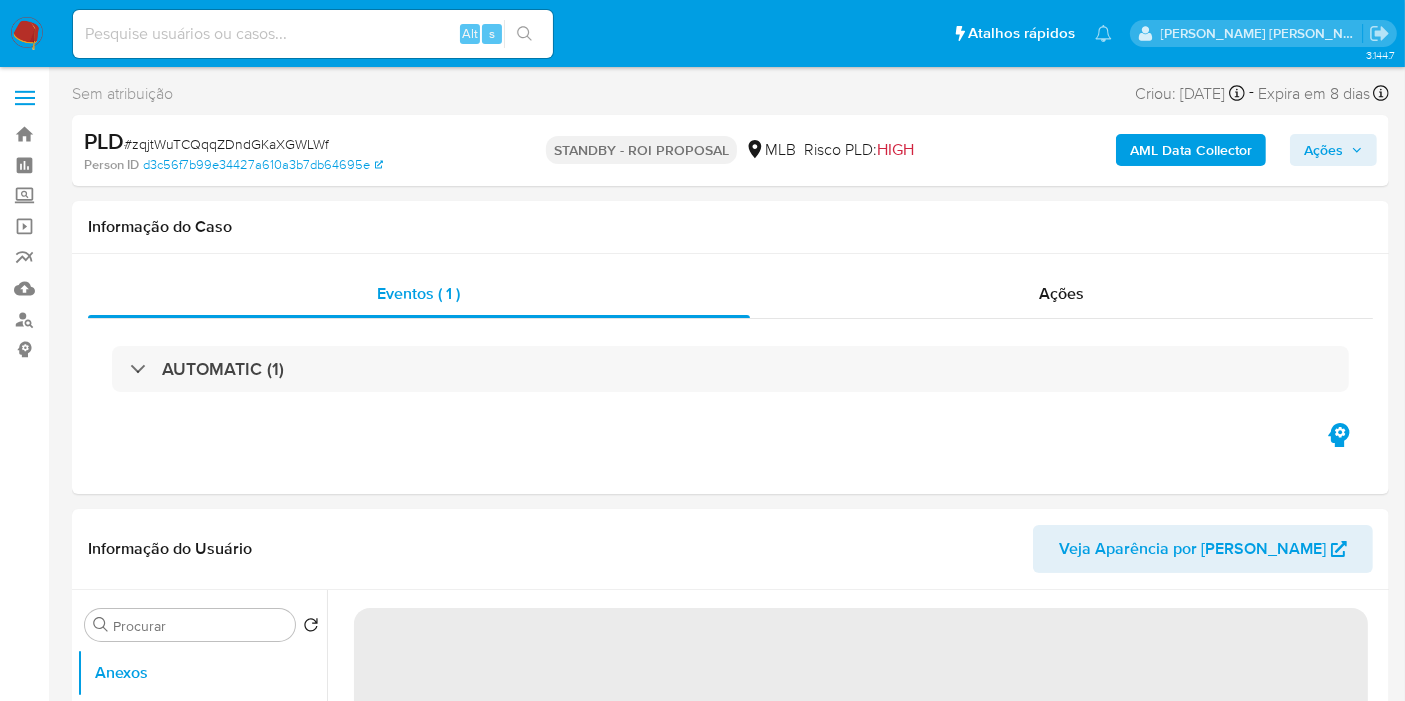 click at bounding box center [313, 34] 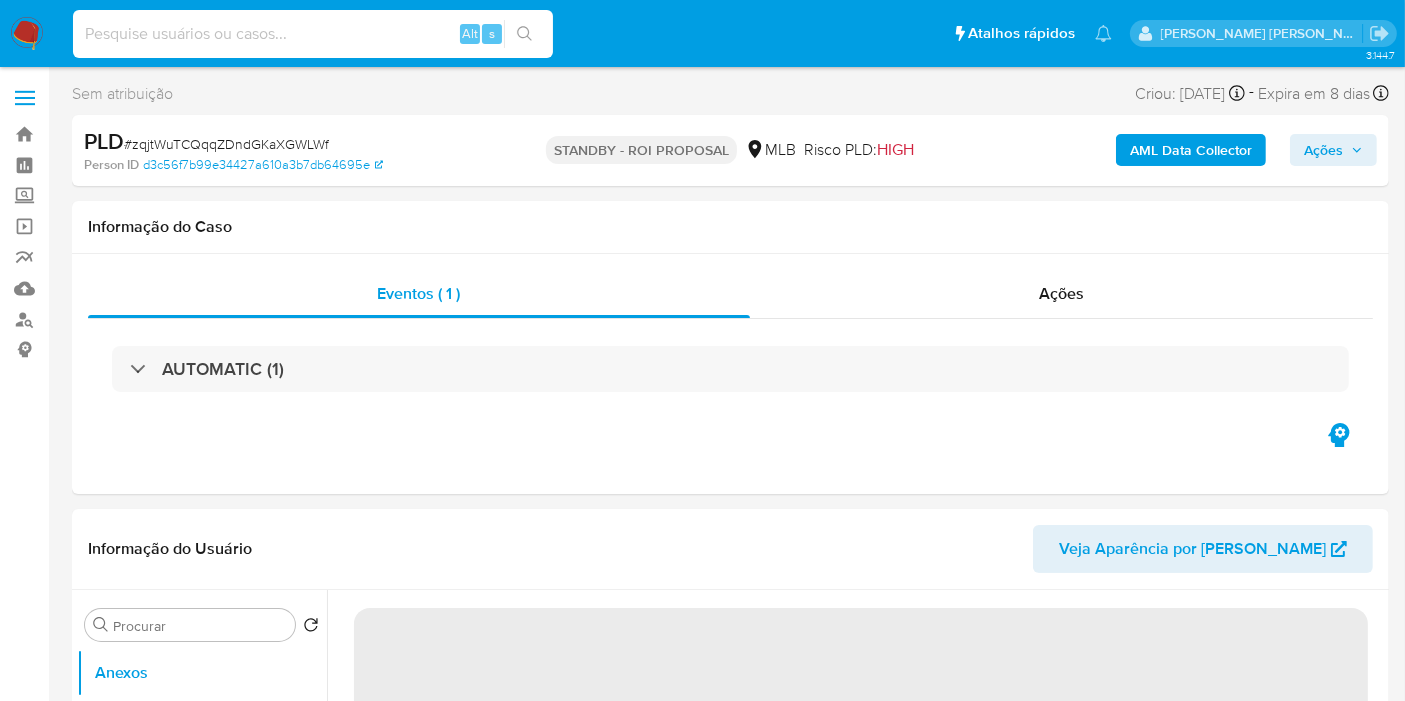 paste on "YO17VEikFNzdAjRmKvGFacuE" 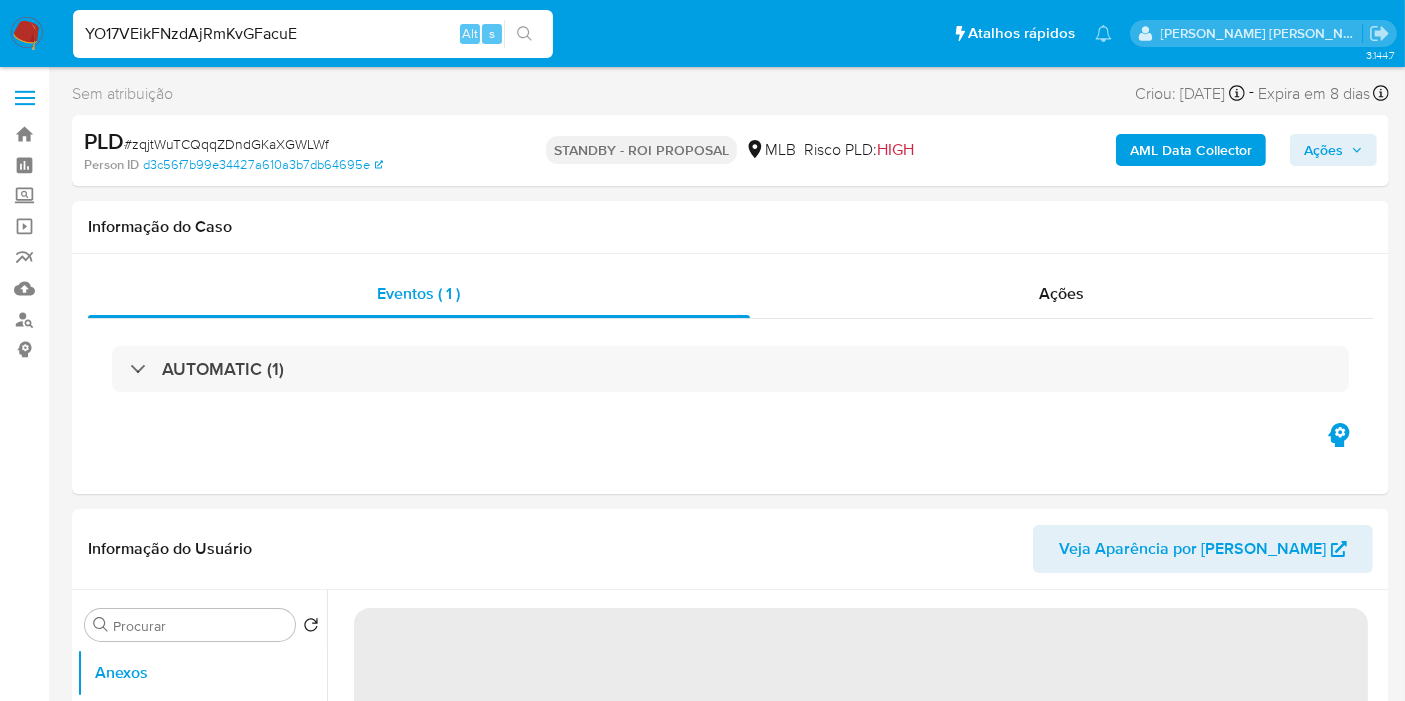 select on "10" 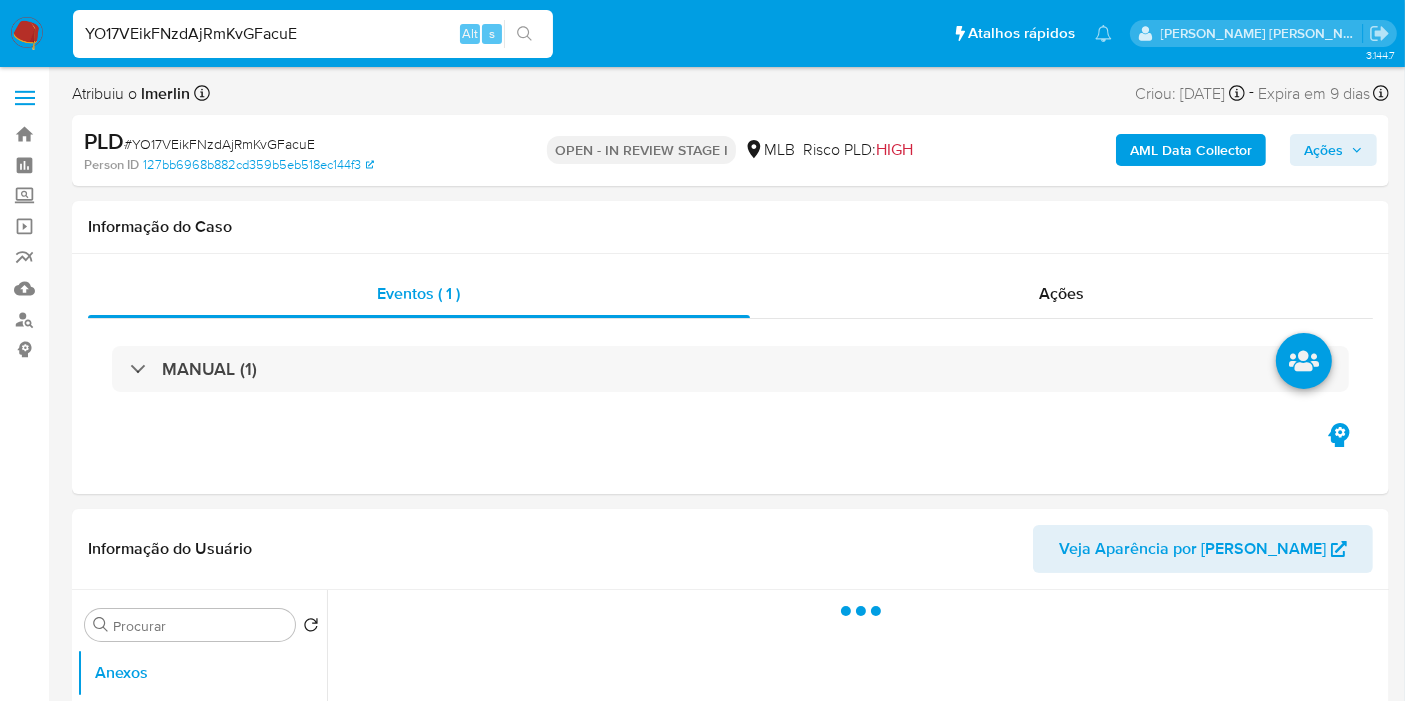 select on "10" 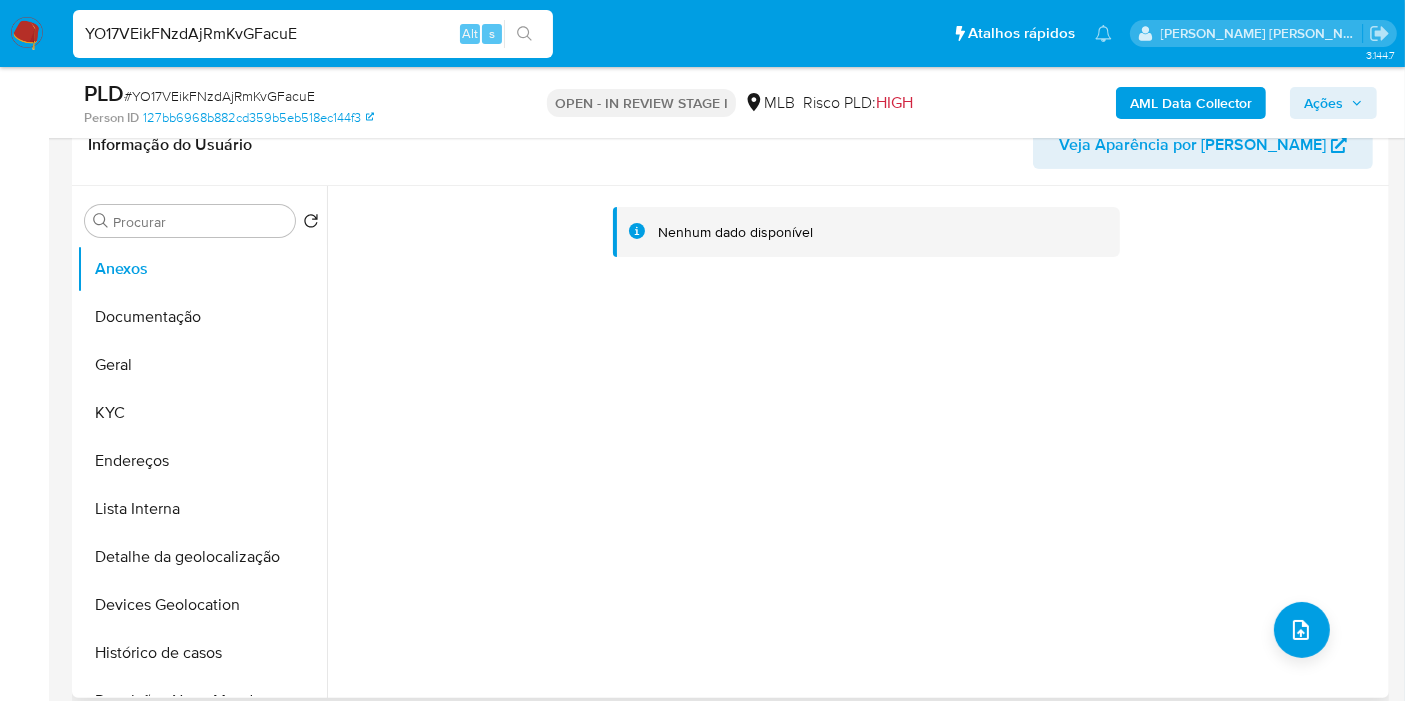 scroll, scrollTop: 946, scrollLeft: 0, axis: vertical 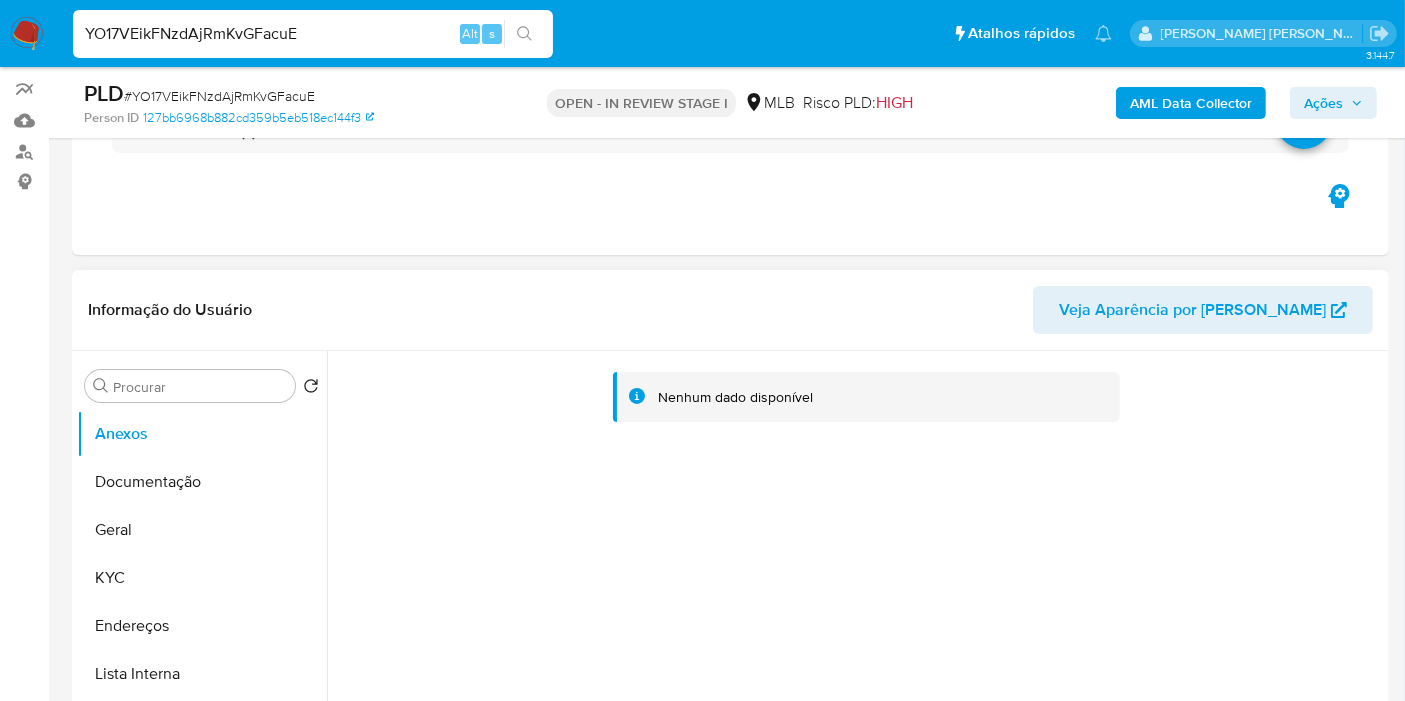 drag, startPoint x: 145, startPoint y: 518, endPoint x: 335, endPoint y: 401, distance: 223.13449 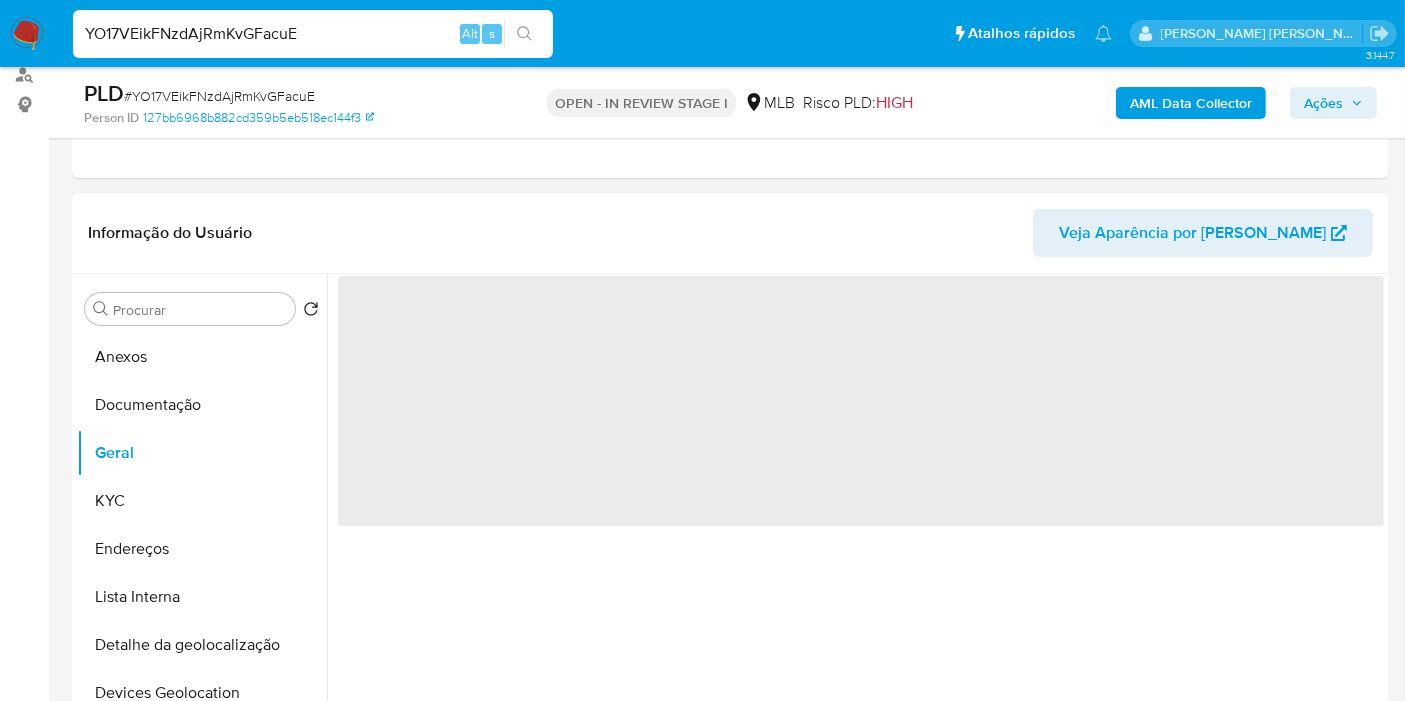 scroll, scrollTop: 280, scrollLeft: 0, axis: vertical 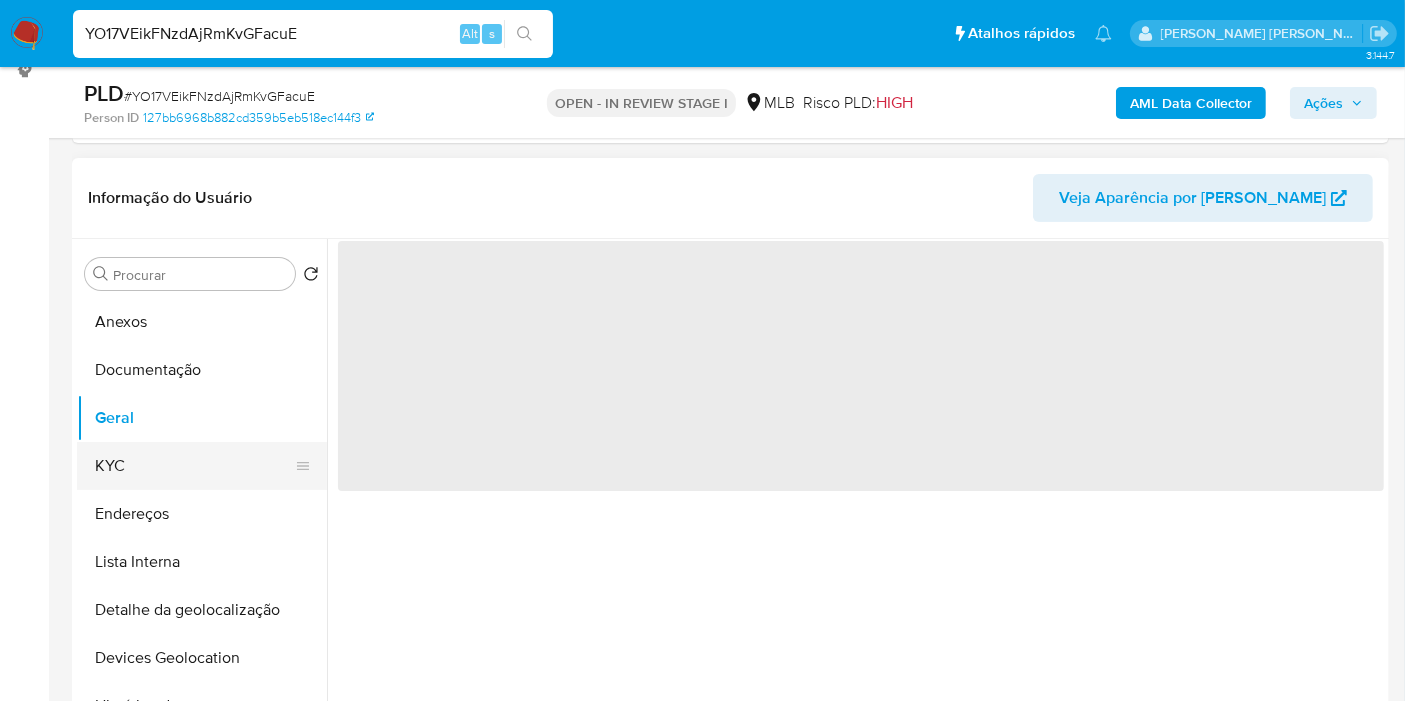 click on "KYC" at bounding box center (194, 466) 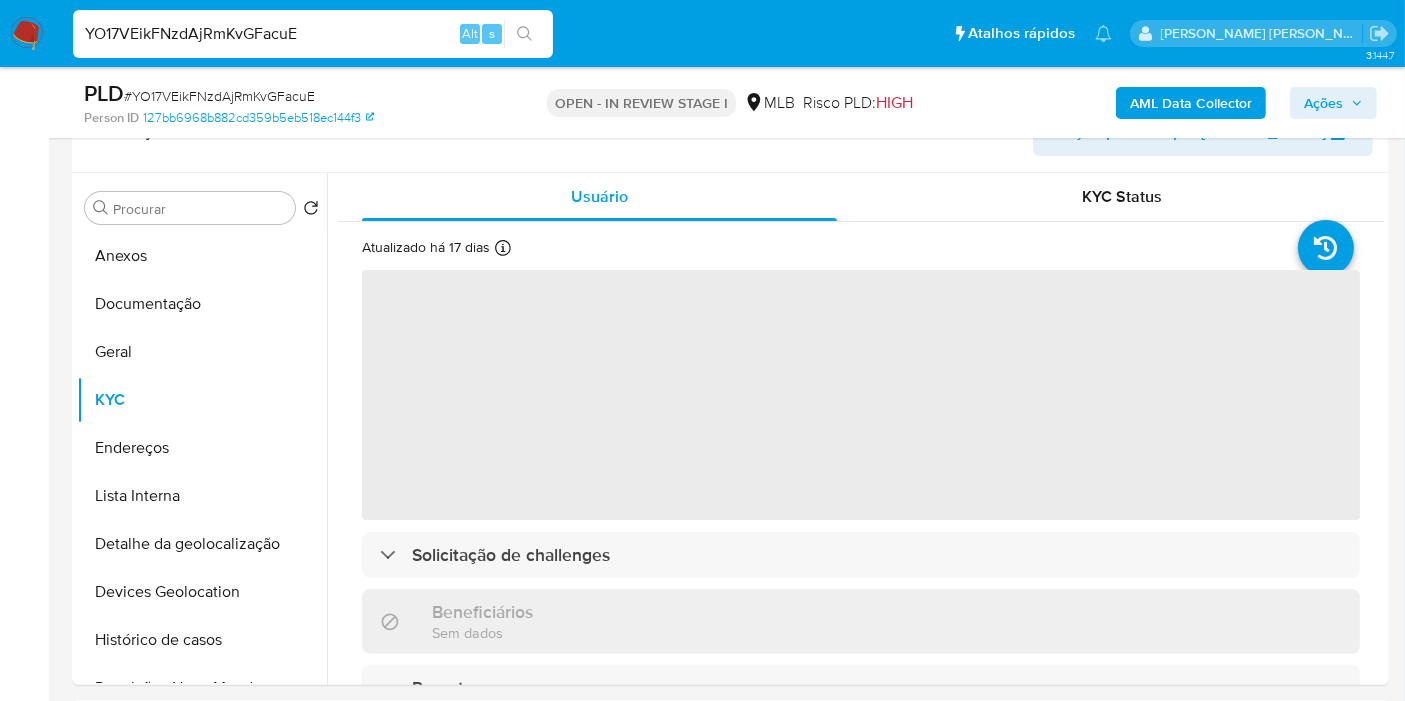 scroll, scrollTop: 332, scrollLeft: 0, axis: vertical 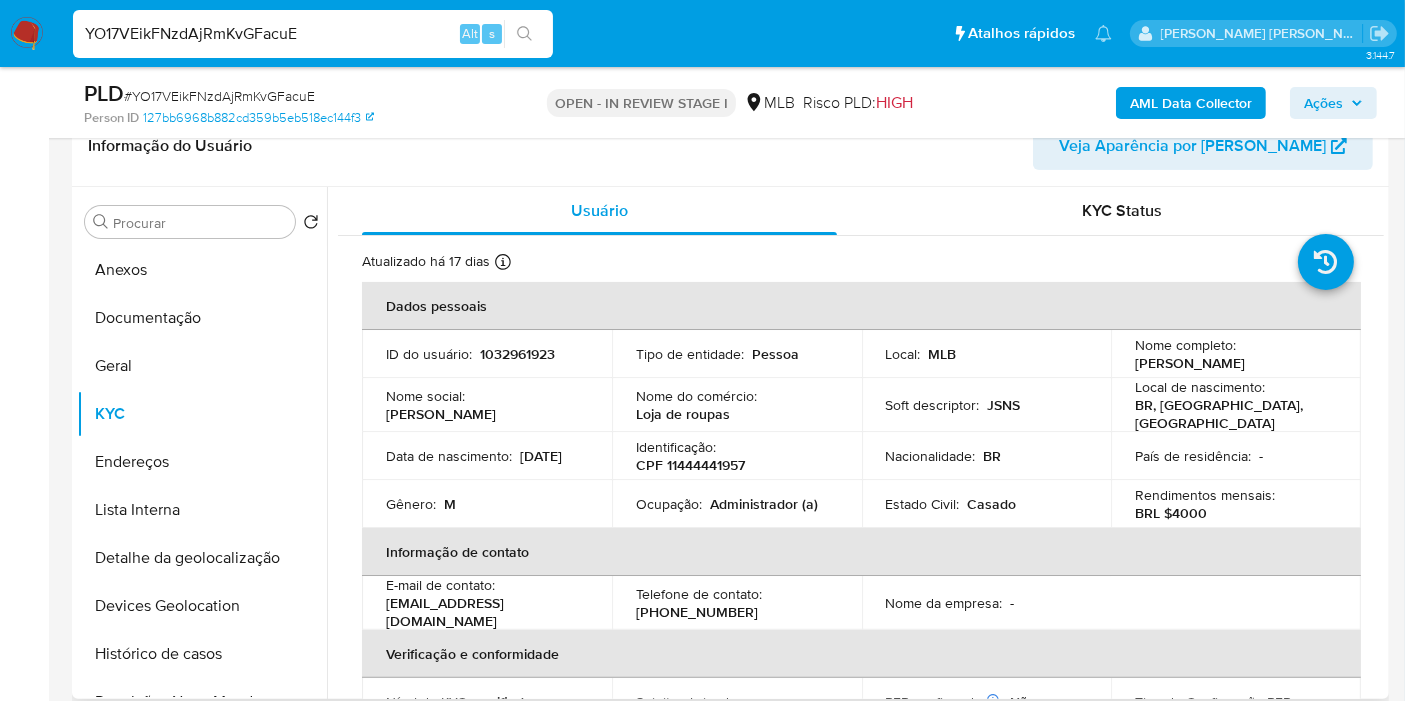 click on "CPF 11444441957" at bounding box center [690, 465] 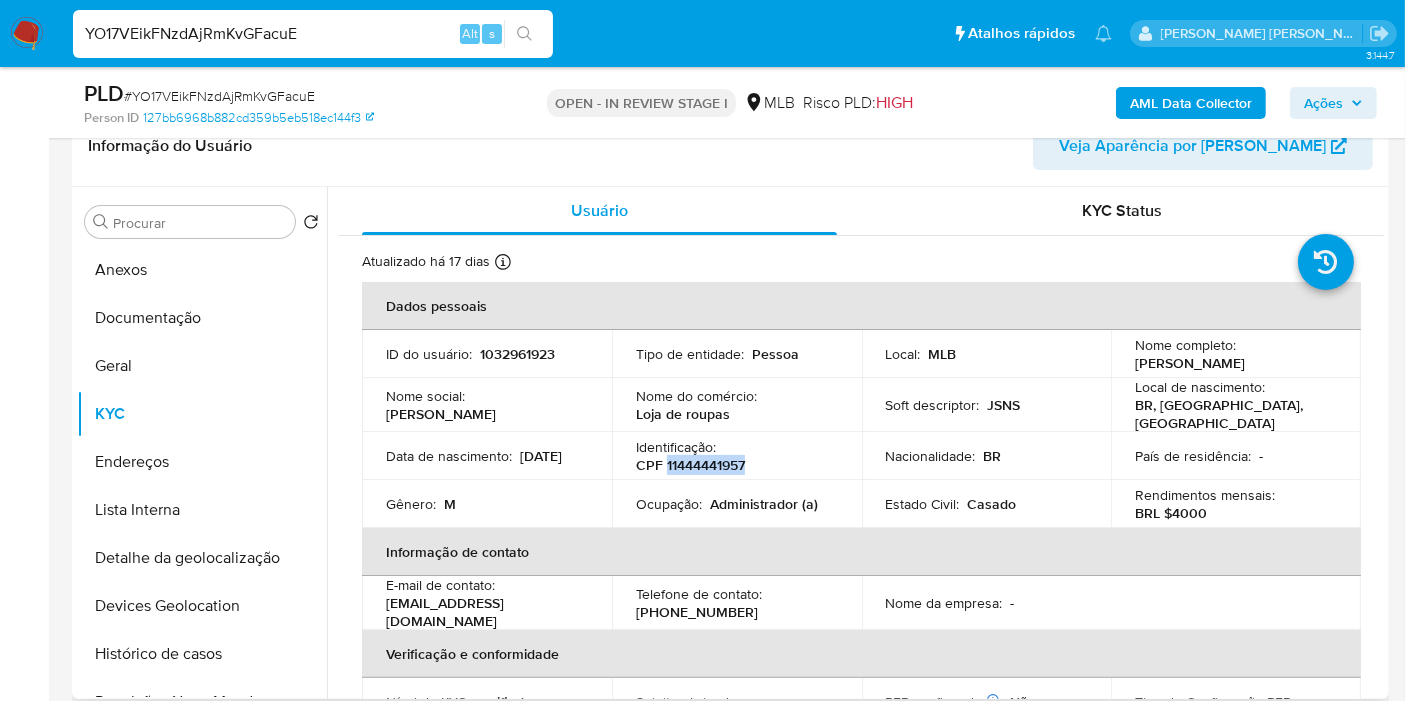 click on "CPF 11444441957" at bounding box center [690, 465] 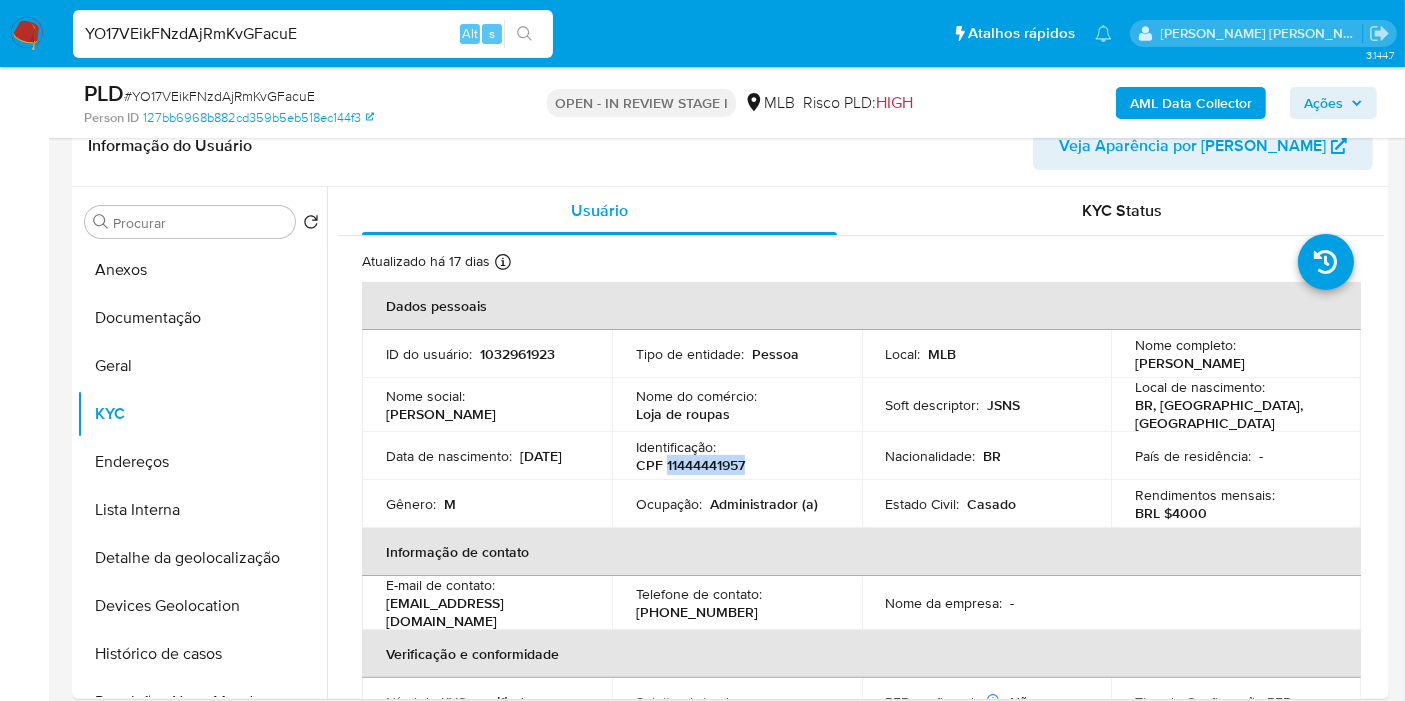 copy on "11444441957" 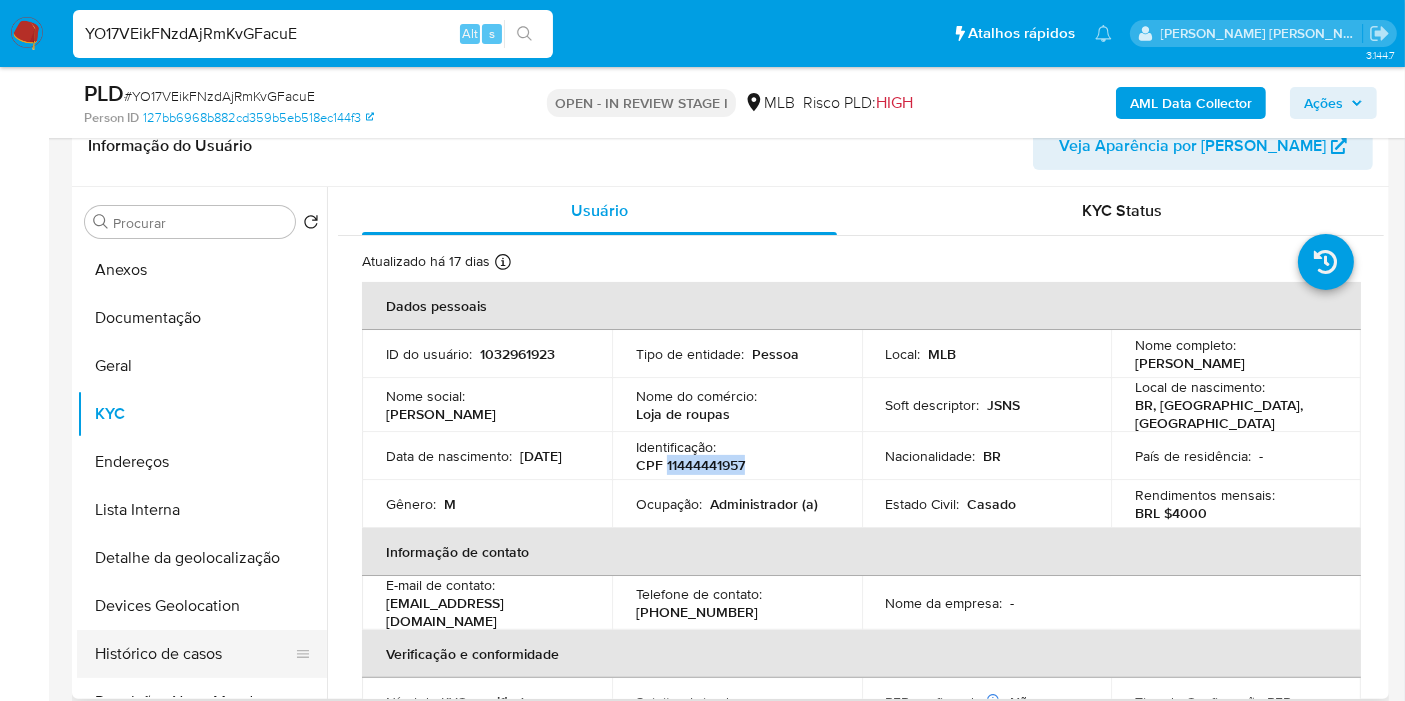 scroll, scrollTop: 111, scrollLeft: 0, axis: vertical 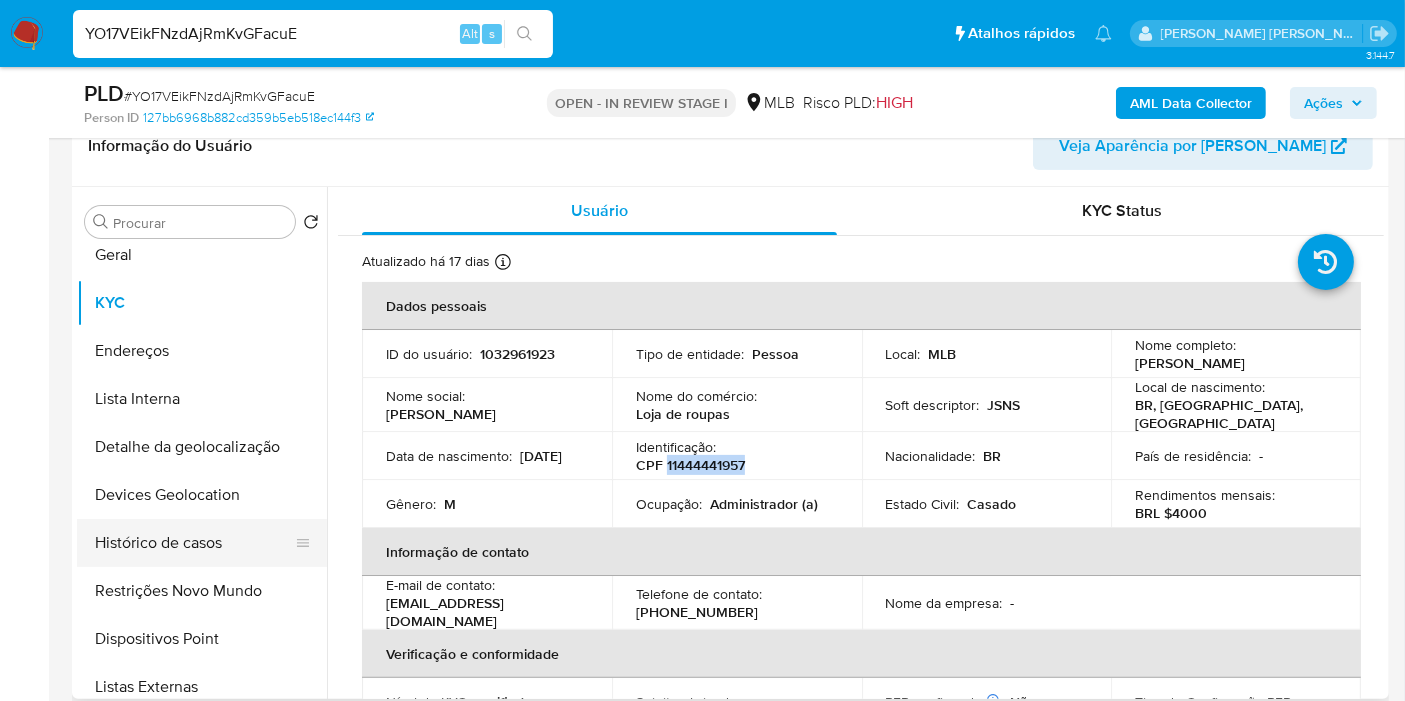 click on "Histórico de casos" at bounding box center [194, 543] 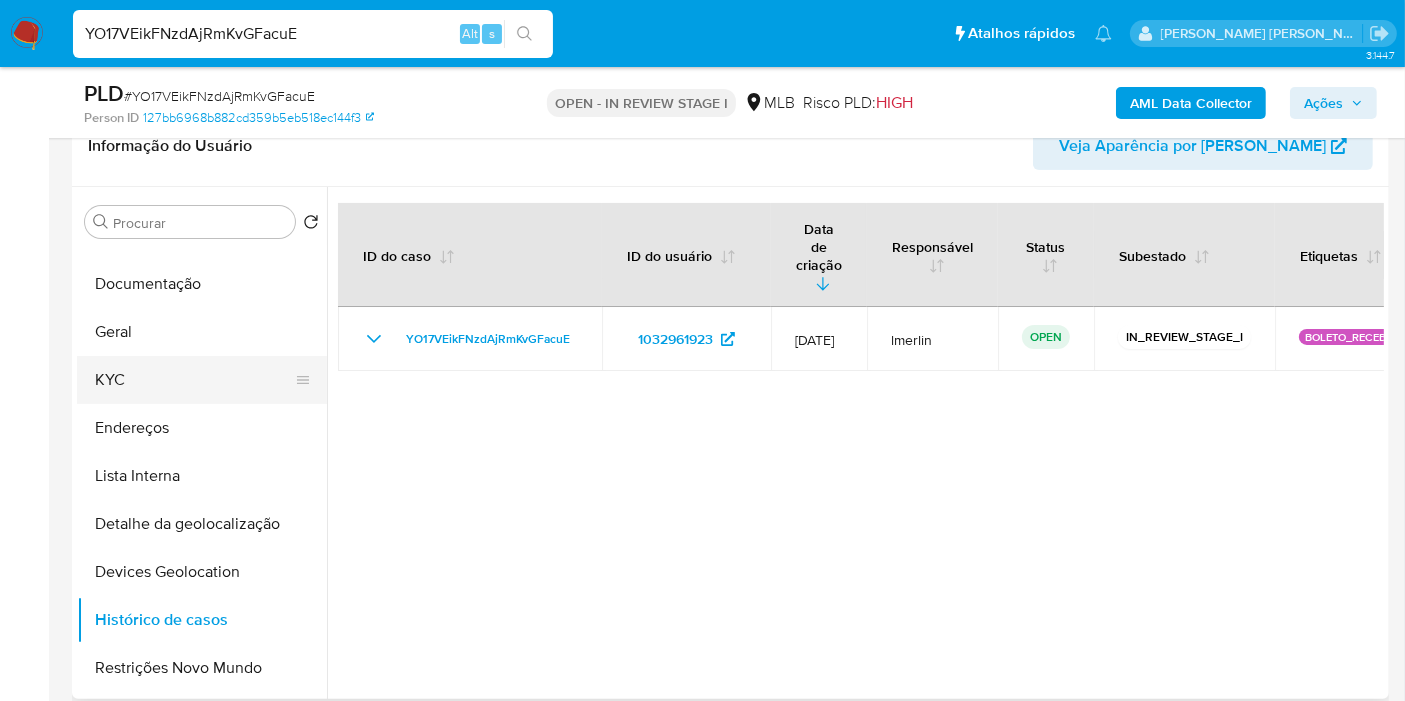 scroll, scrollTop: 0, scrollLeft: 0, axis: both 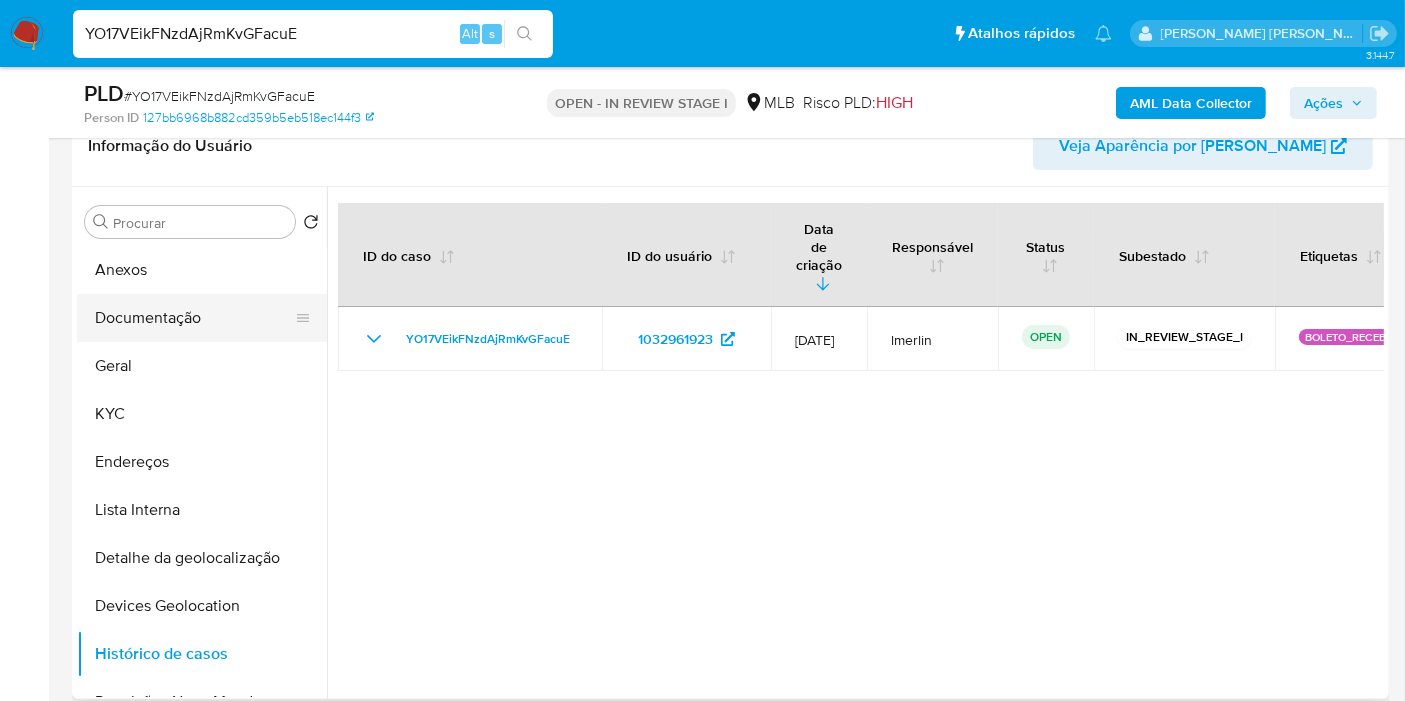 click on "Documentação" at bounding box center (194, 318) 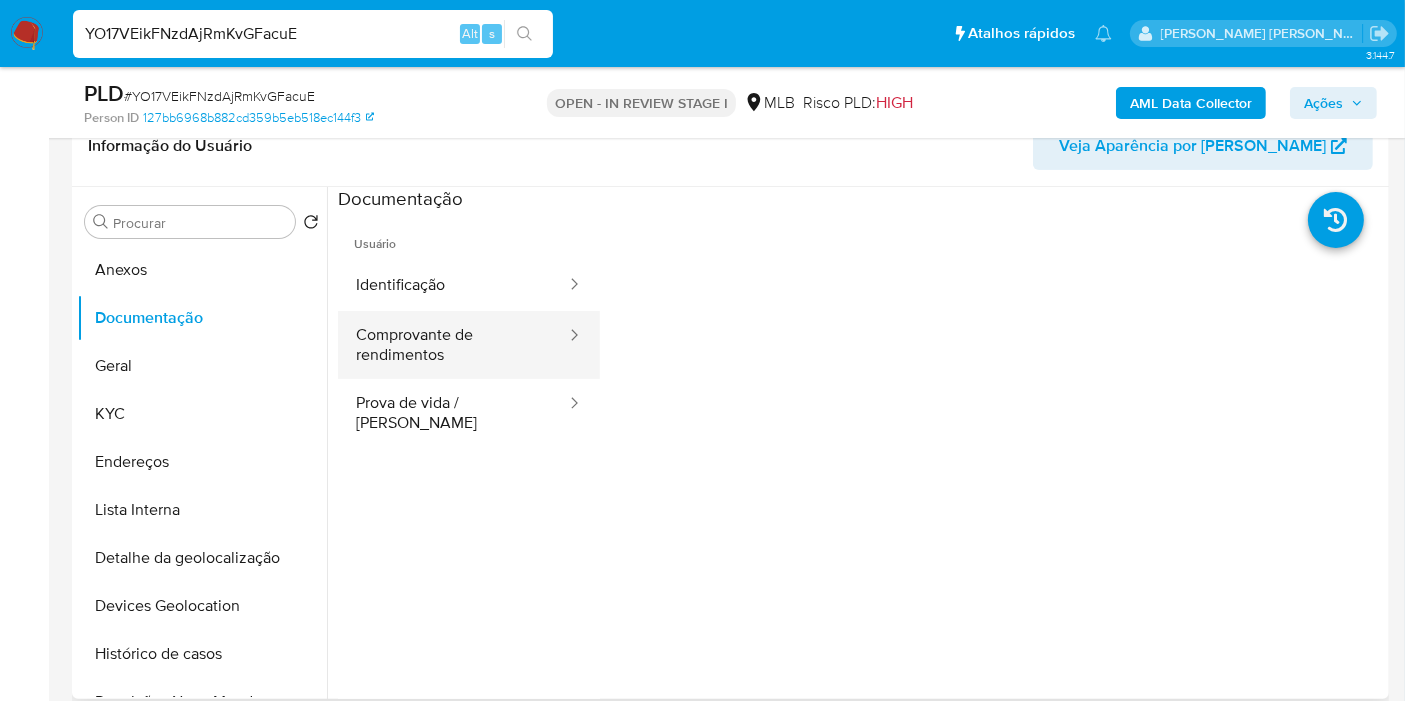 click on "Comprovante de rendimentos" at bounding box center (453, 345) 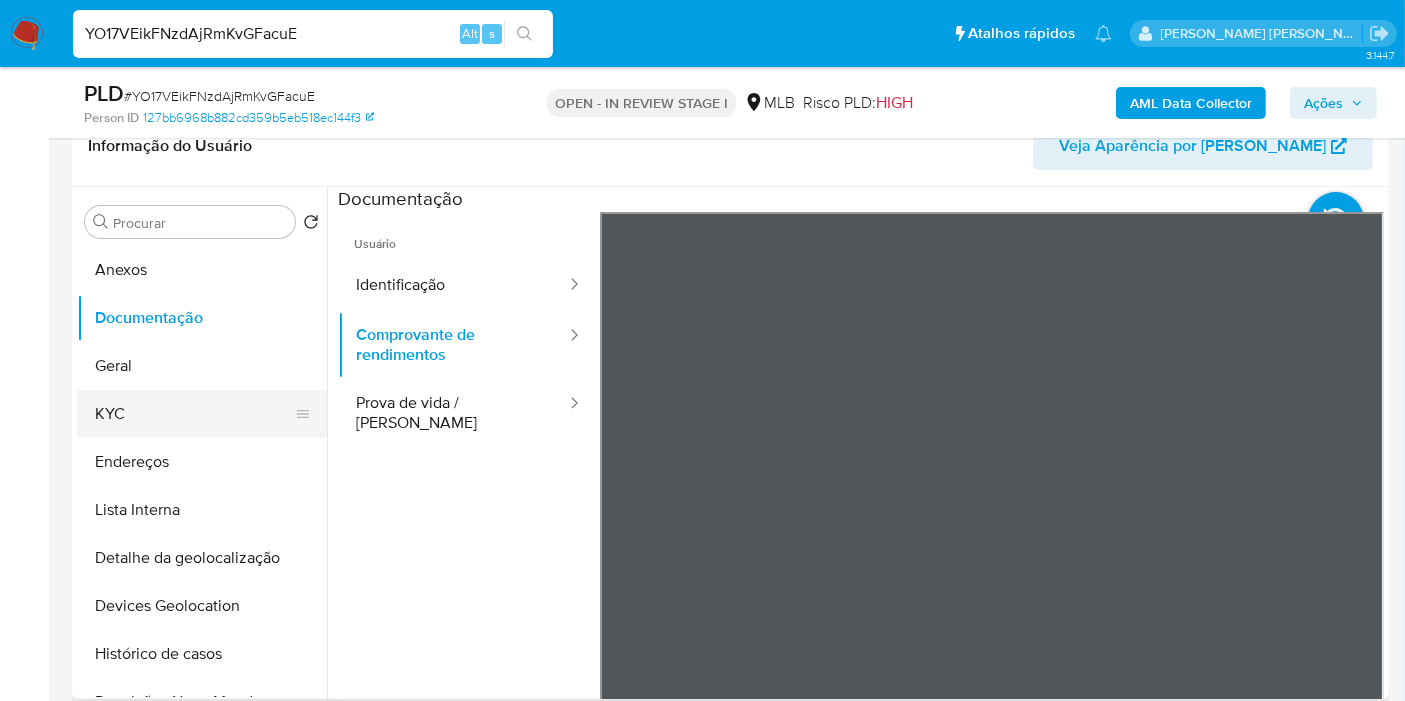 click on "KYC" at bounding box center (194, 414) 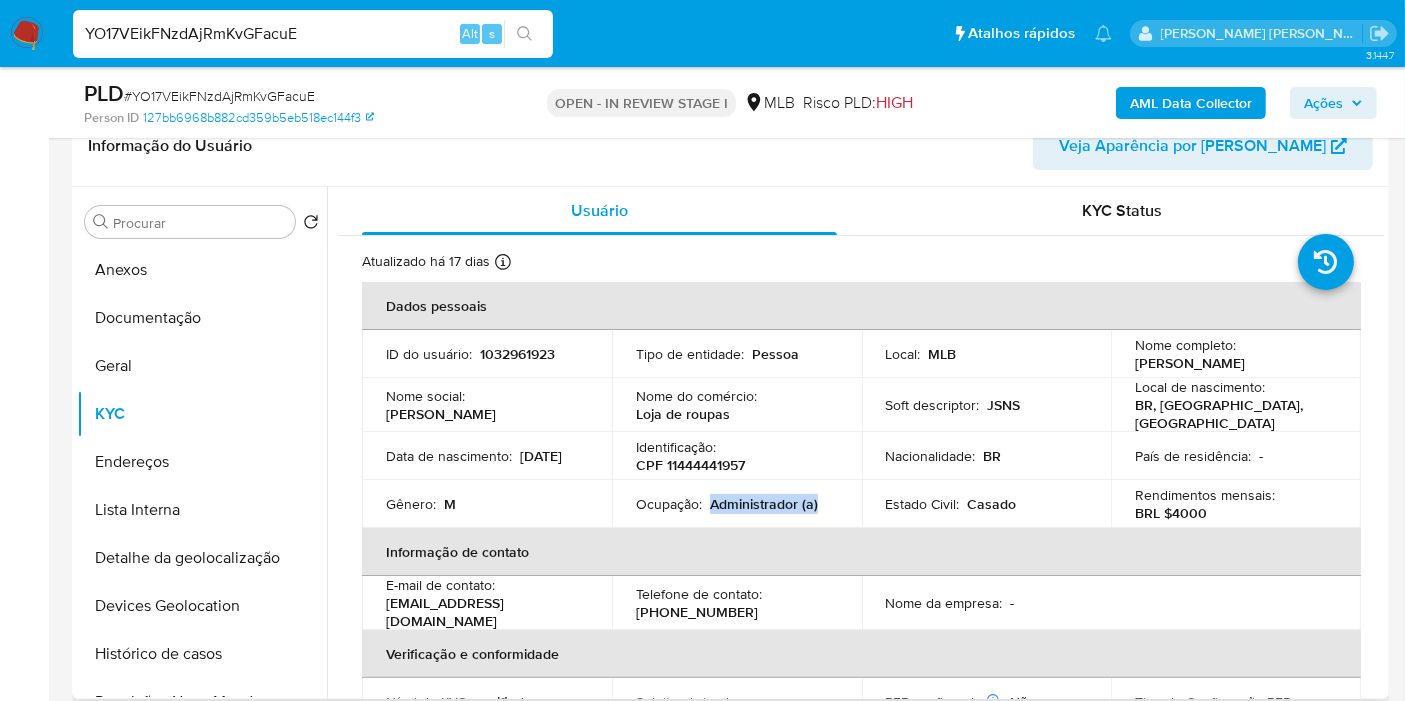 drag, startPoint x: 714, startPoint y: 499, endPoint x: 822, endPoint y: 498, distance: 108.00463 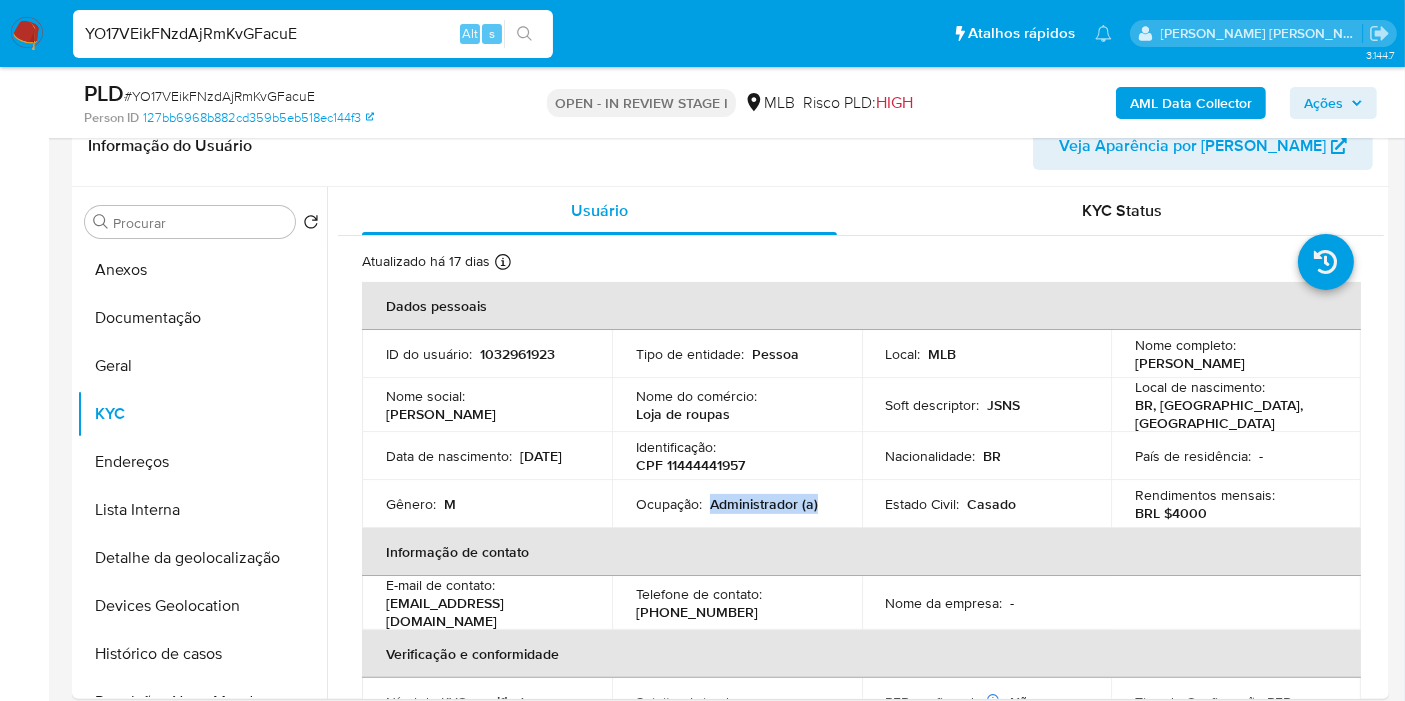 copy on "Administrador (a)" 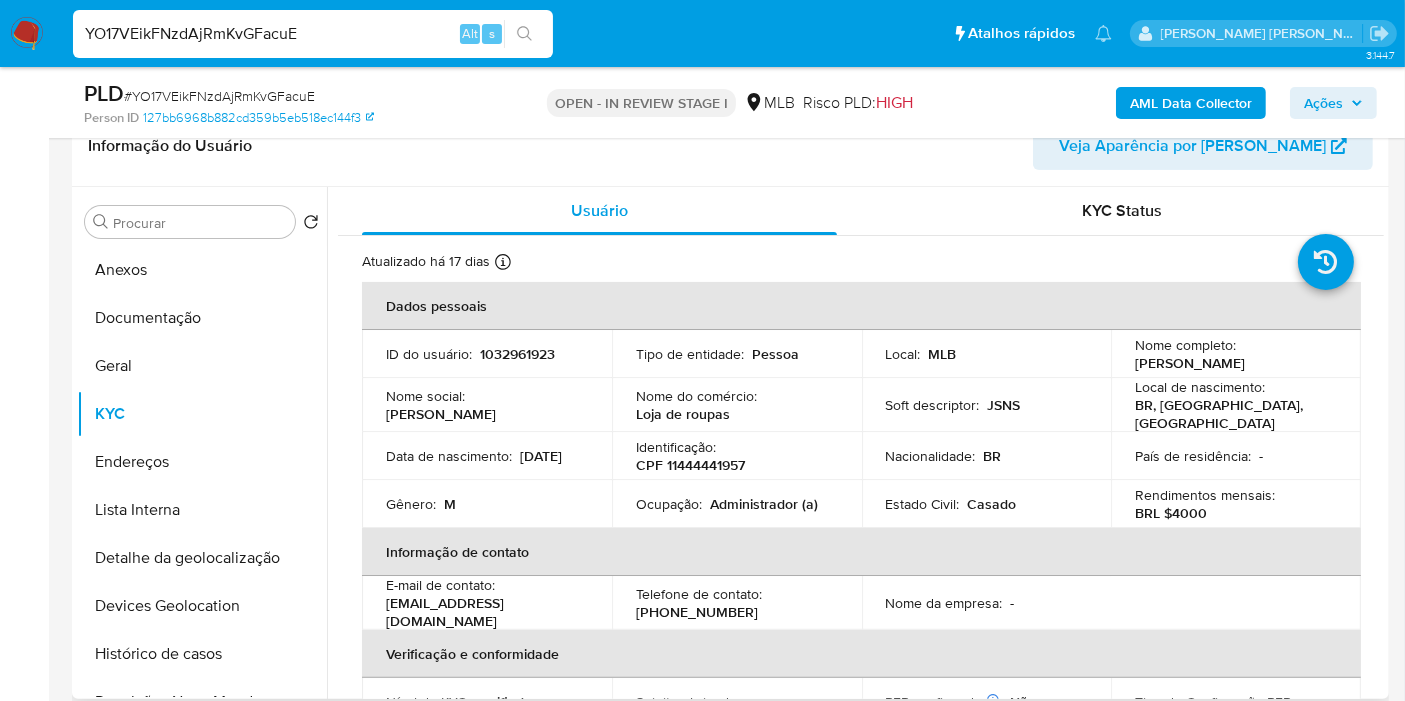 click on "Loja de roupas" at bounding box center [683, 414] 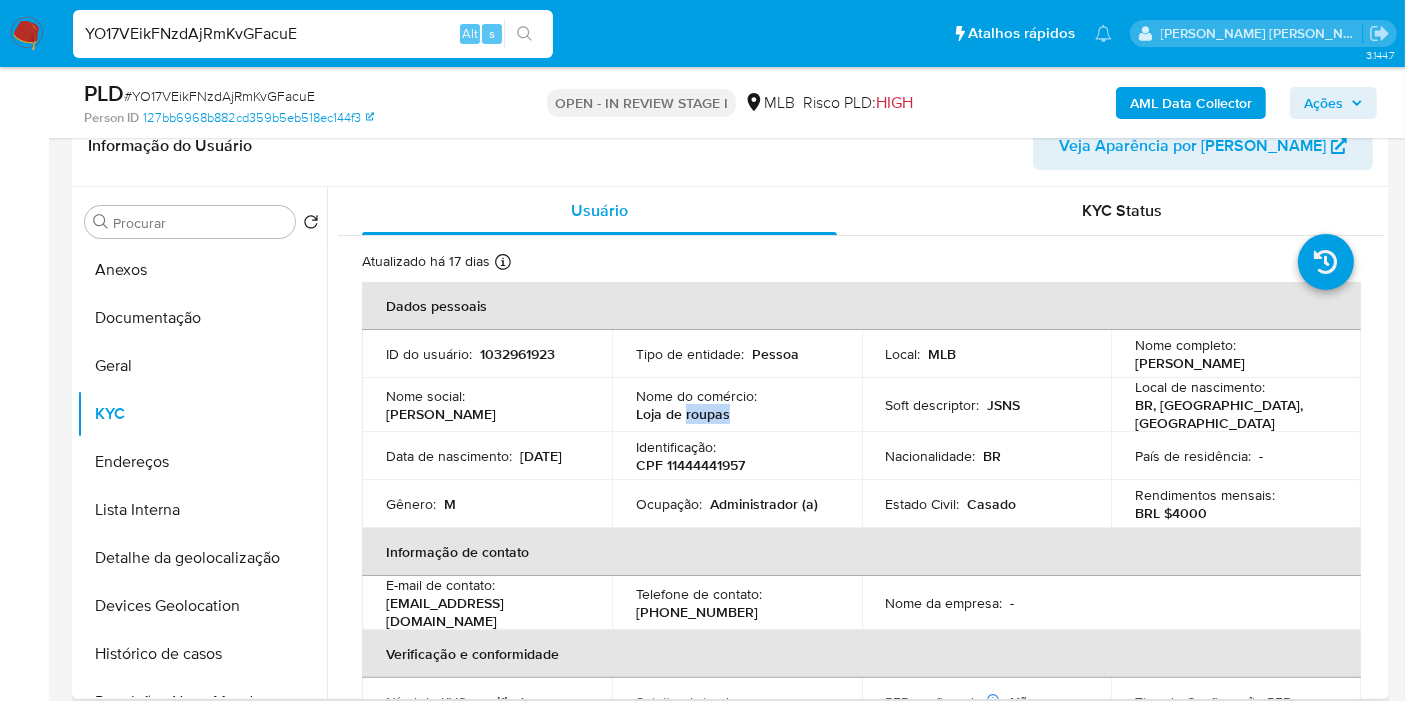 click on "Loja de roupas" at bounding box center [683, 414] 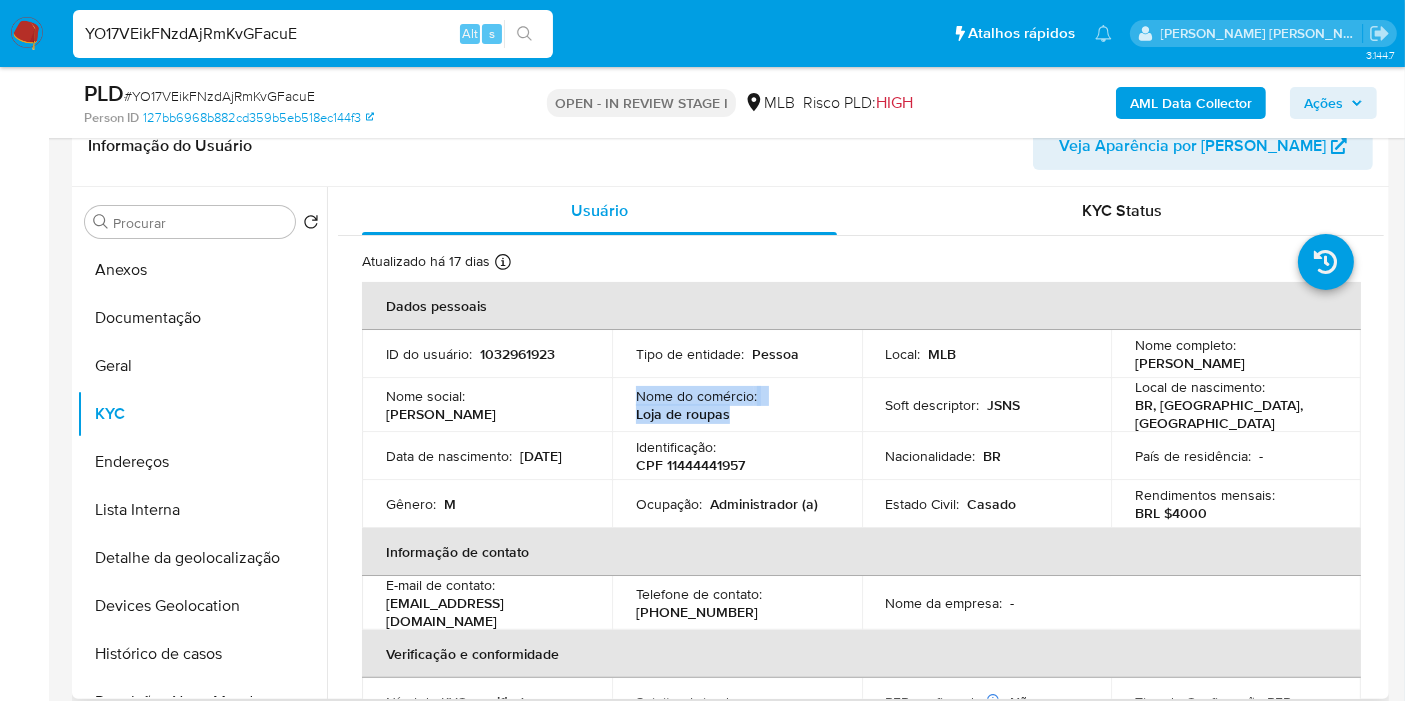 click on "Loja de roupas" at bounding box center [683, 414] 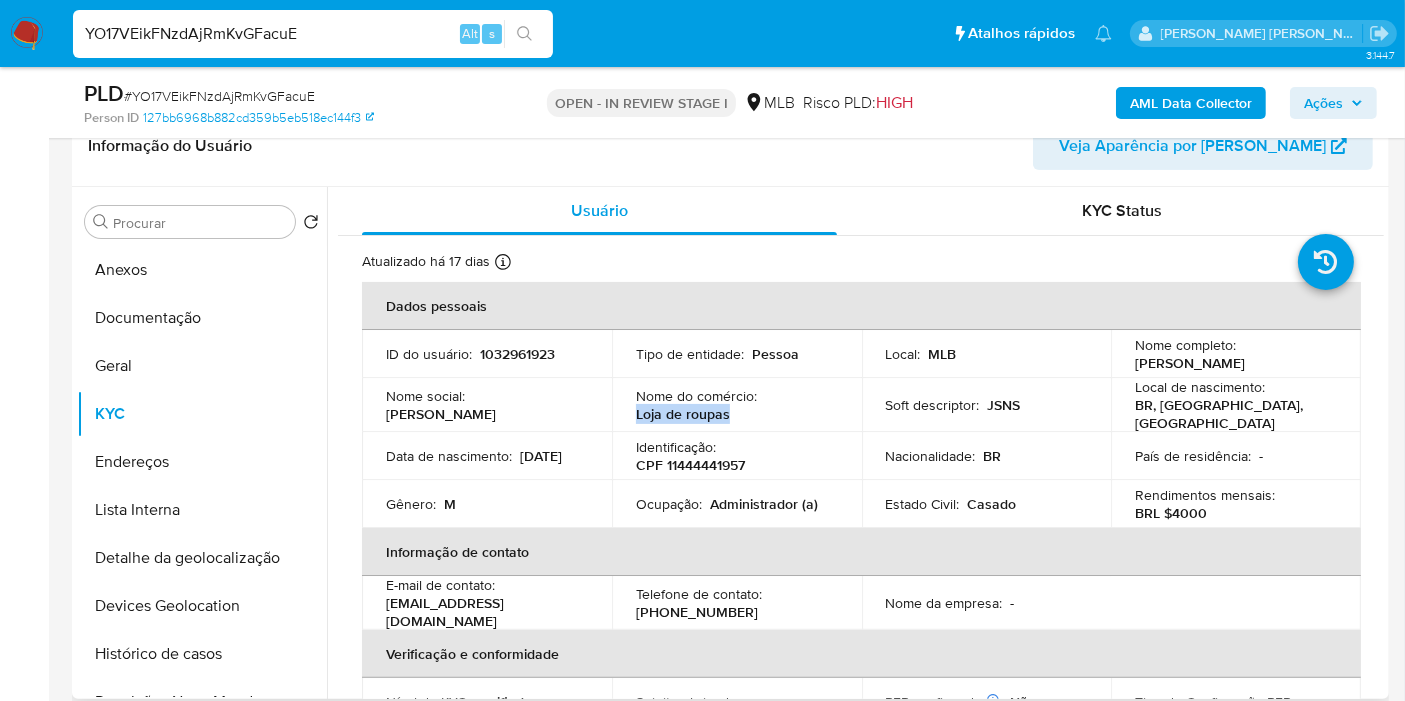 drag, startPoint x: 737, startPoint y: 417, endPoint x: 633, endPoint y: 413, distance: 104.0769 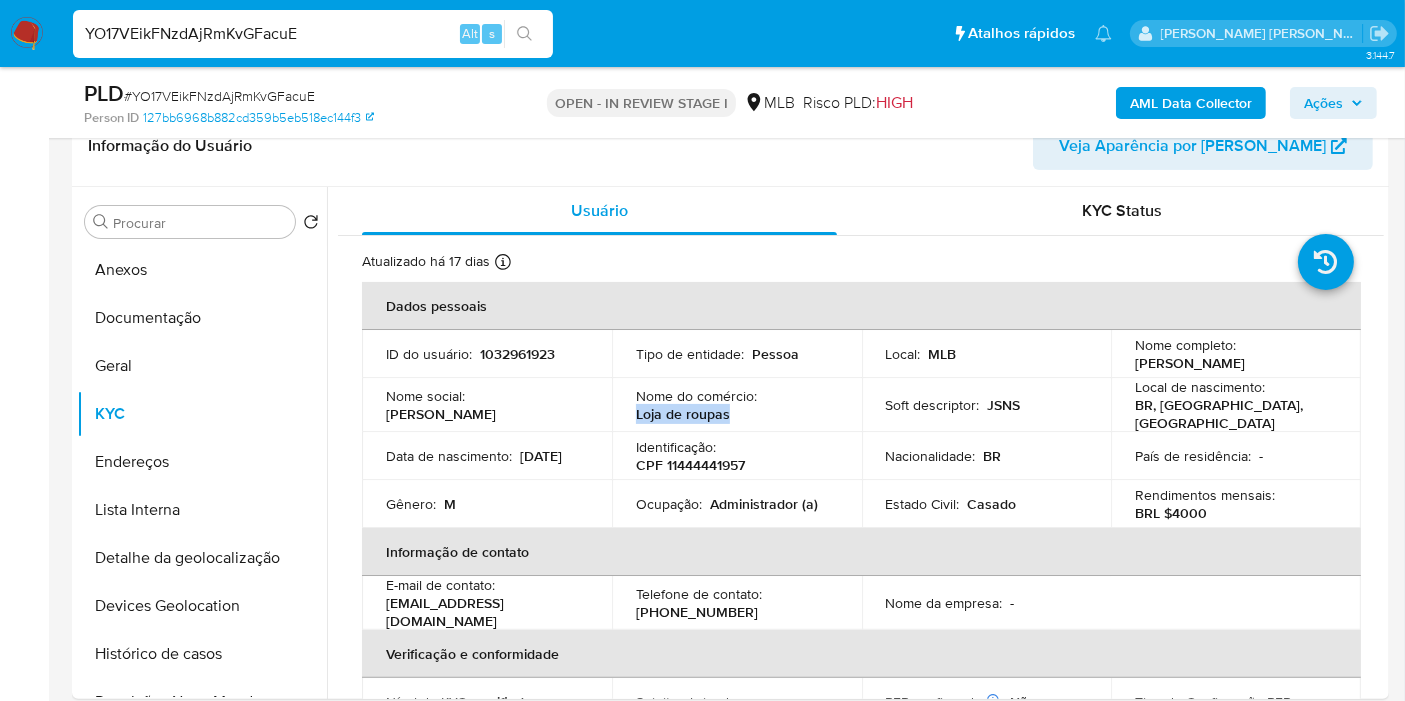 copy on "Loja de roupas" 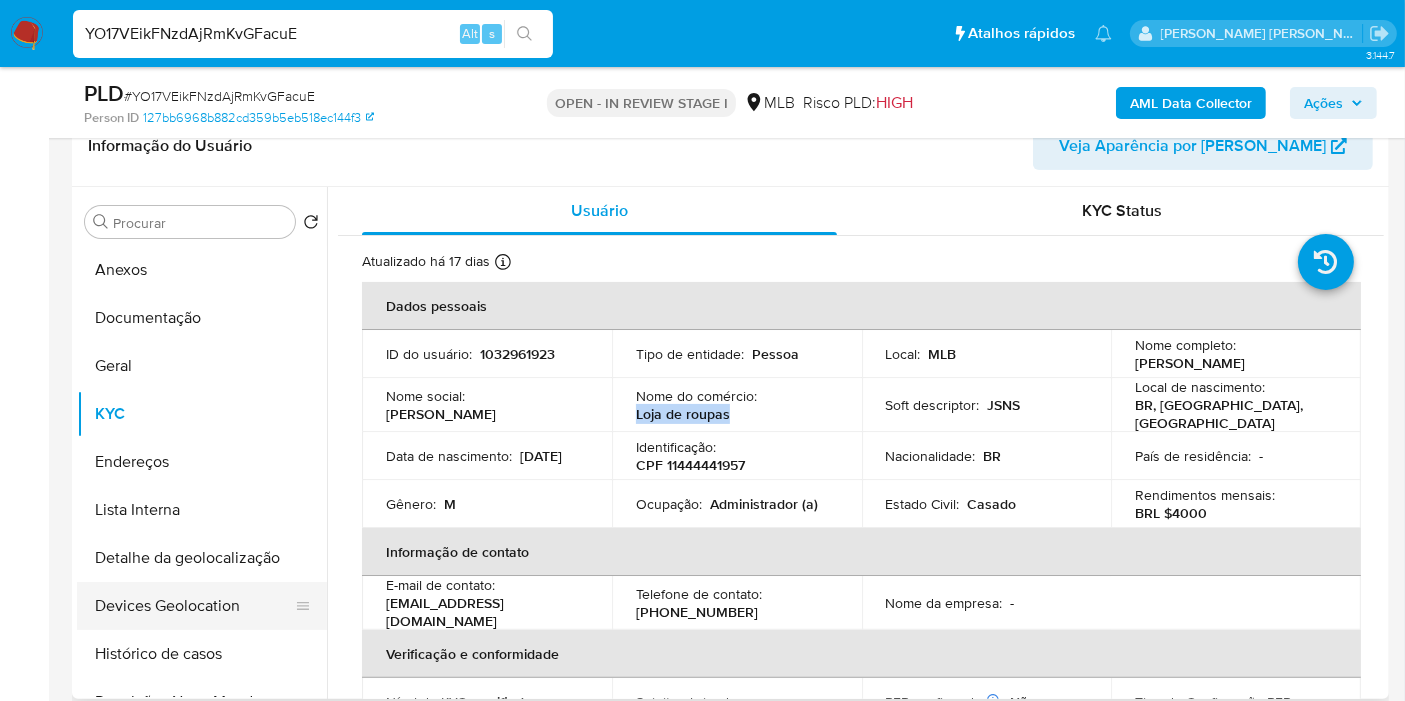 scroll, scrollTop: 111, scrollLeft: 0, axis: vertical 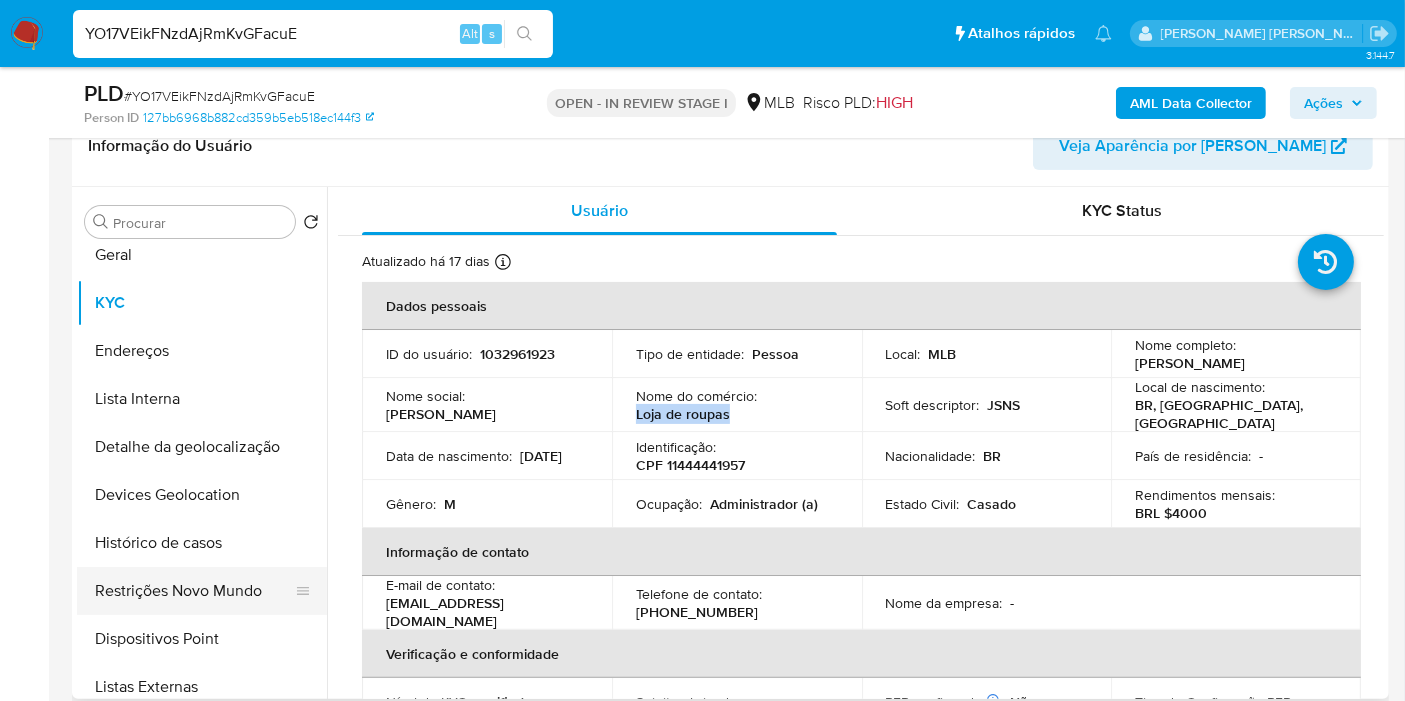 click on "Restrições Novo Mundo" at bounding box center [194, 591] 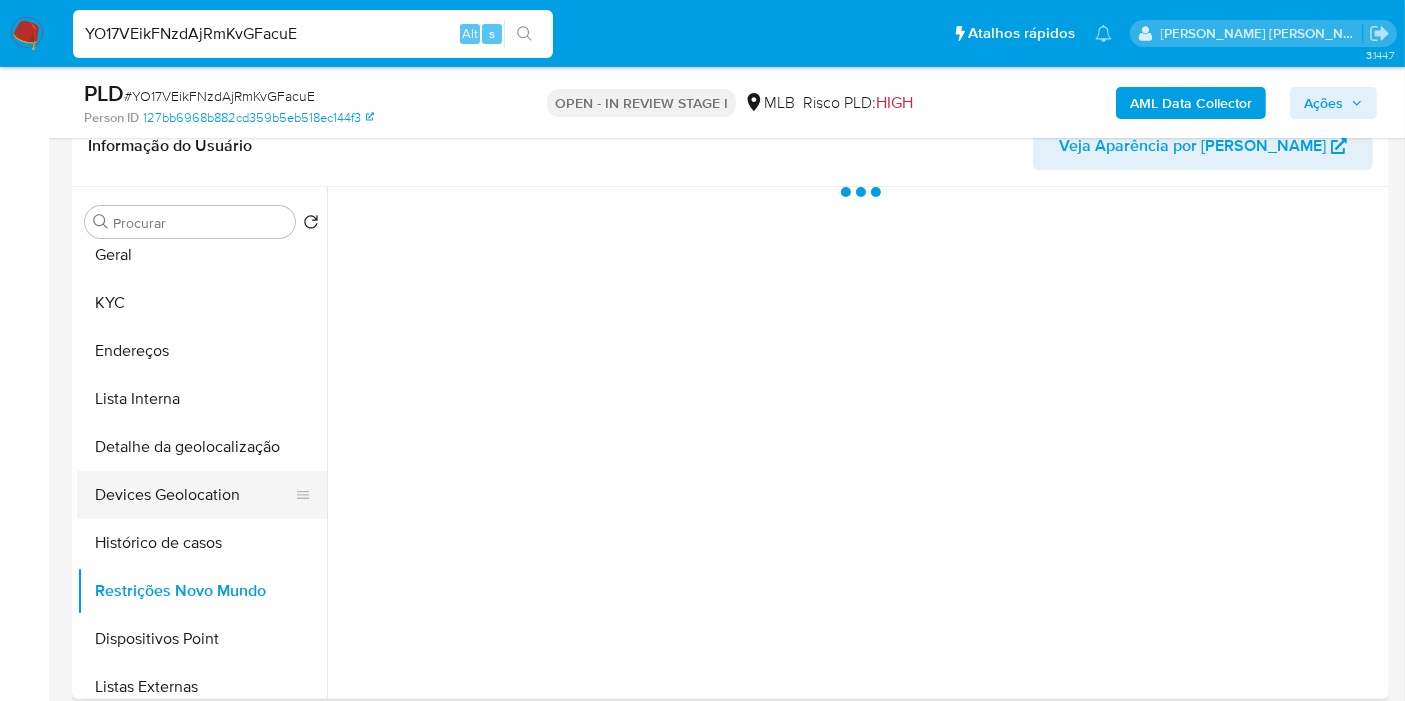 scroll, scrollTop: 0, scrollLeft: 0, axis: both 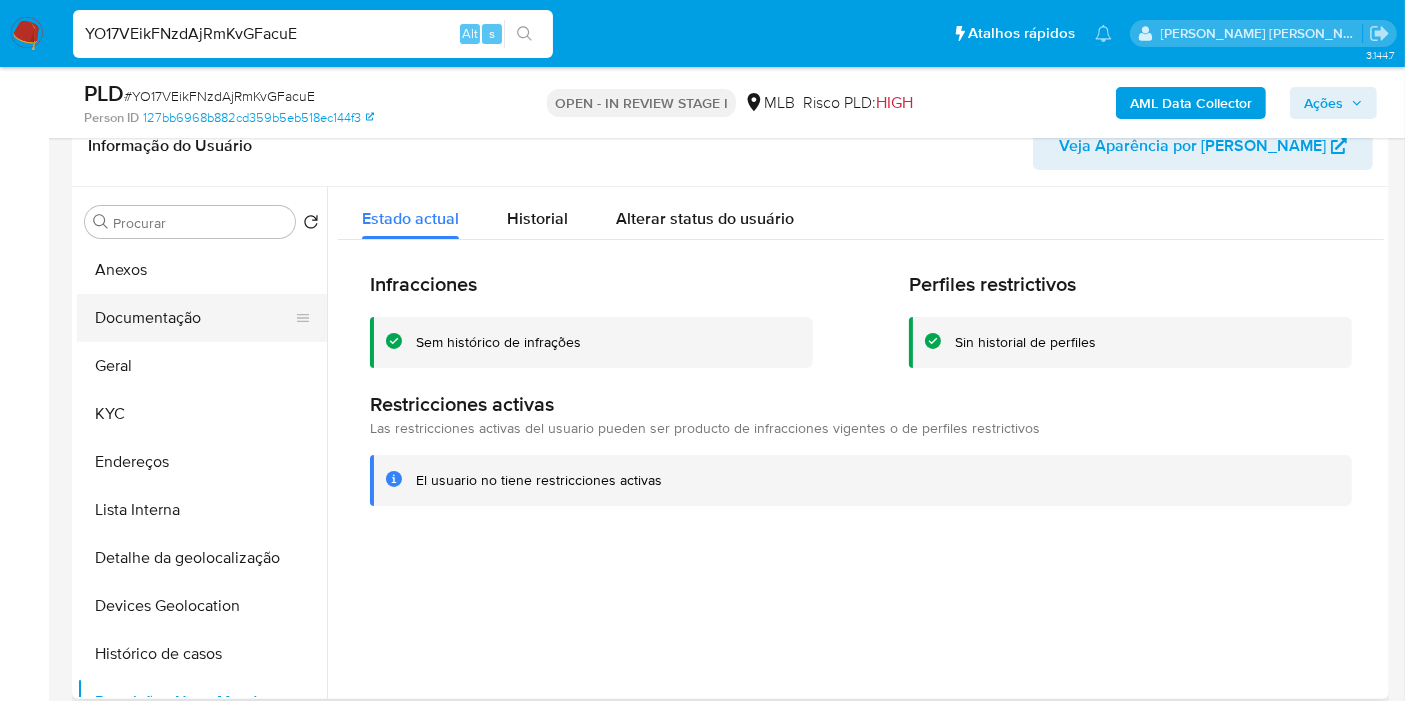 click on "Documentação" at bounding box center (194, 318) 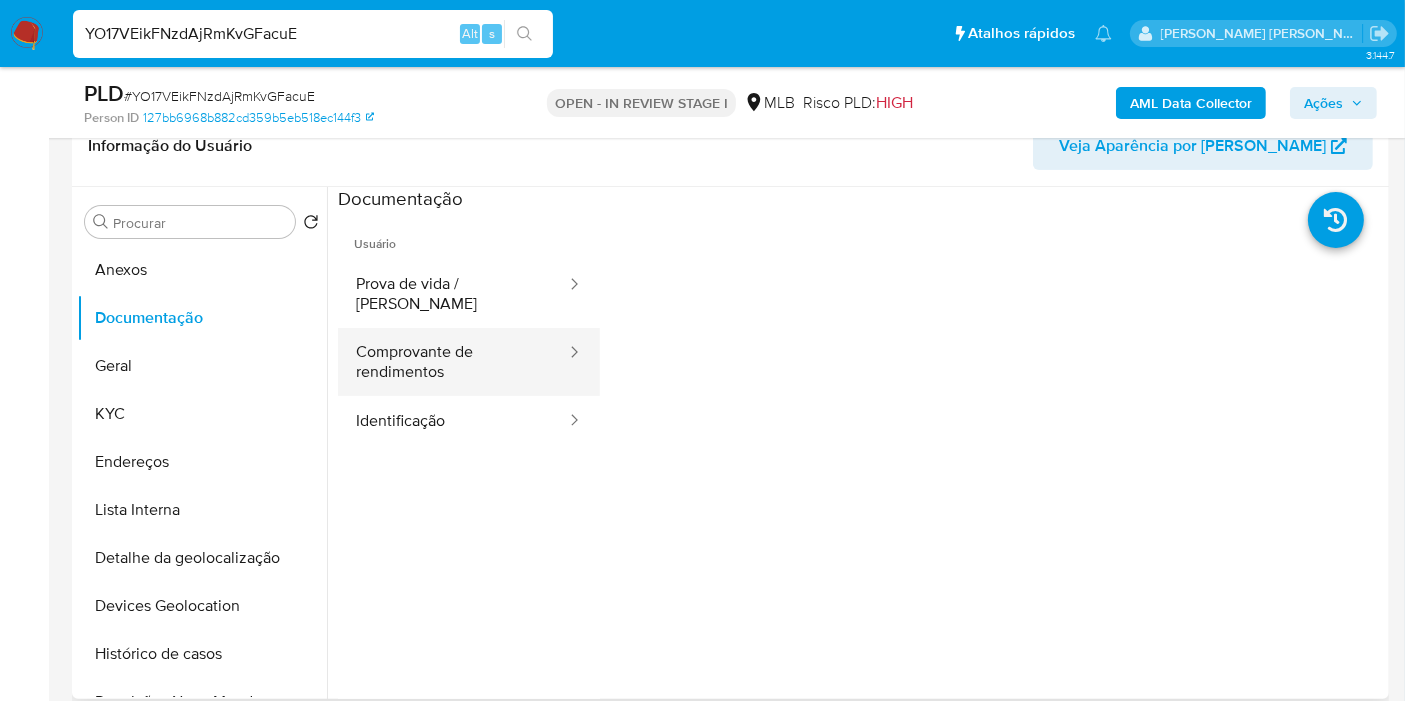 click on "Comprovante de rendimentos" at bounding box center (453, 362) 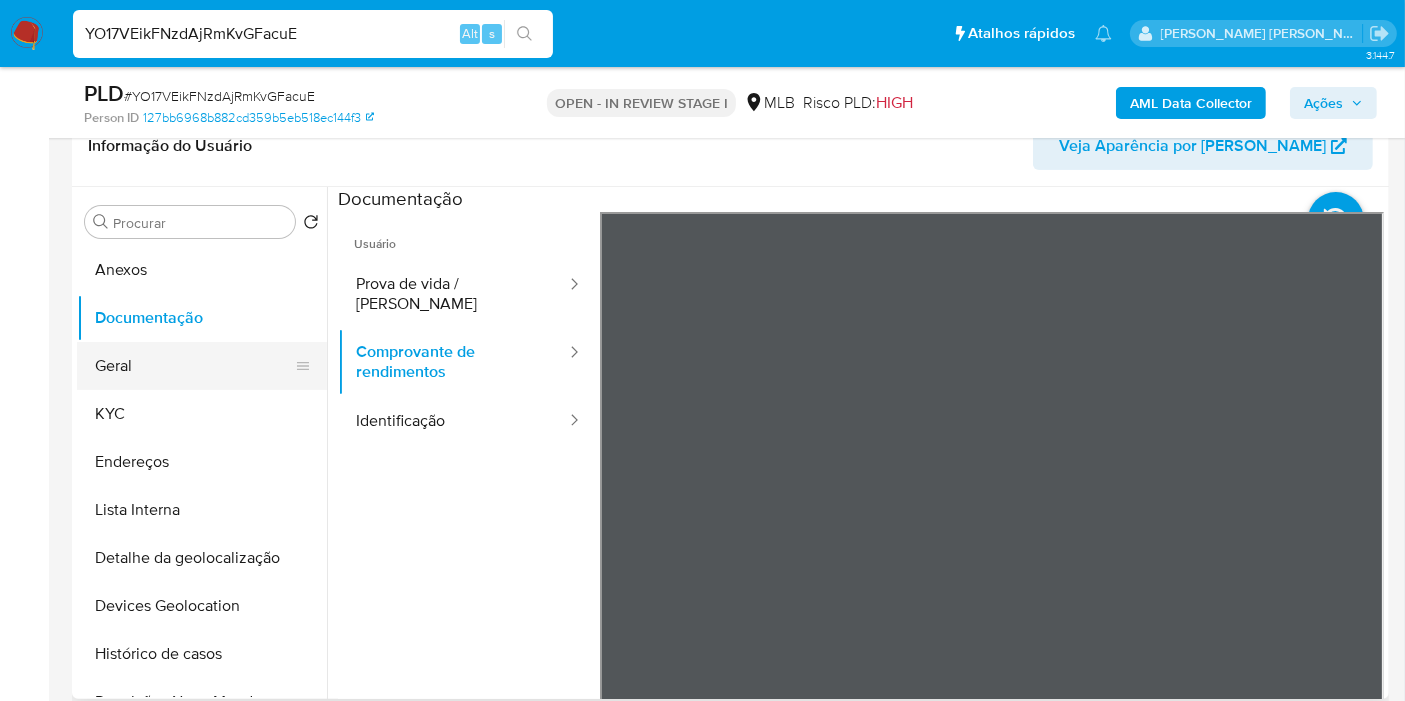 click on "Geral" at bounding box center (194, 366) 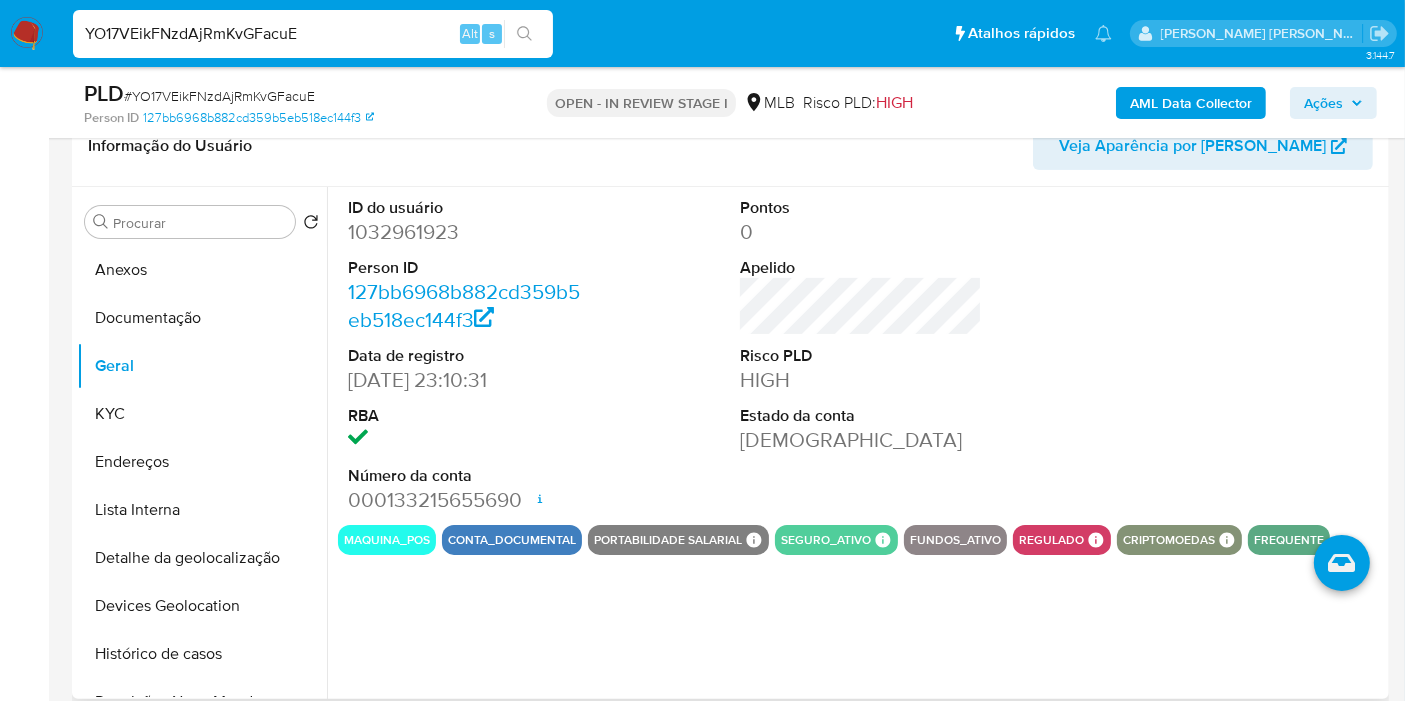 type 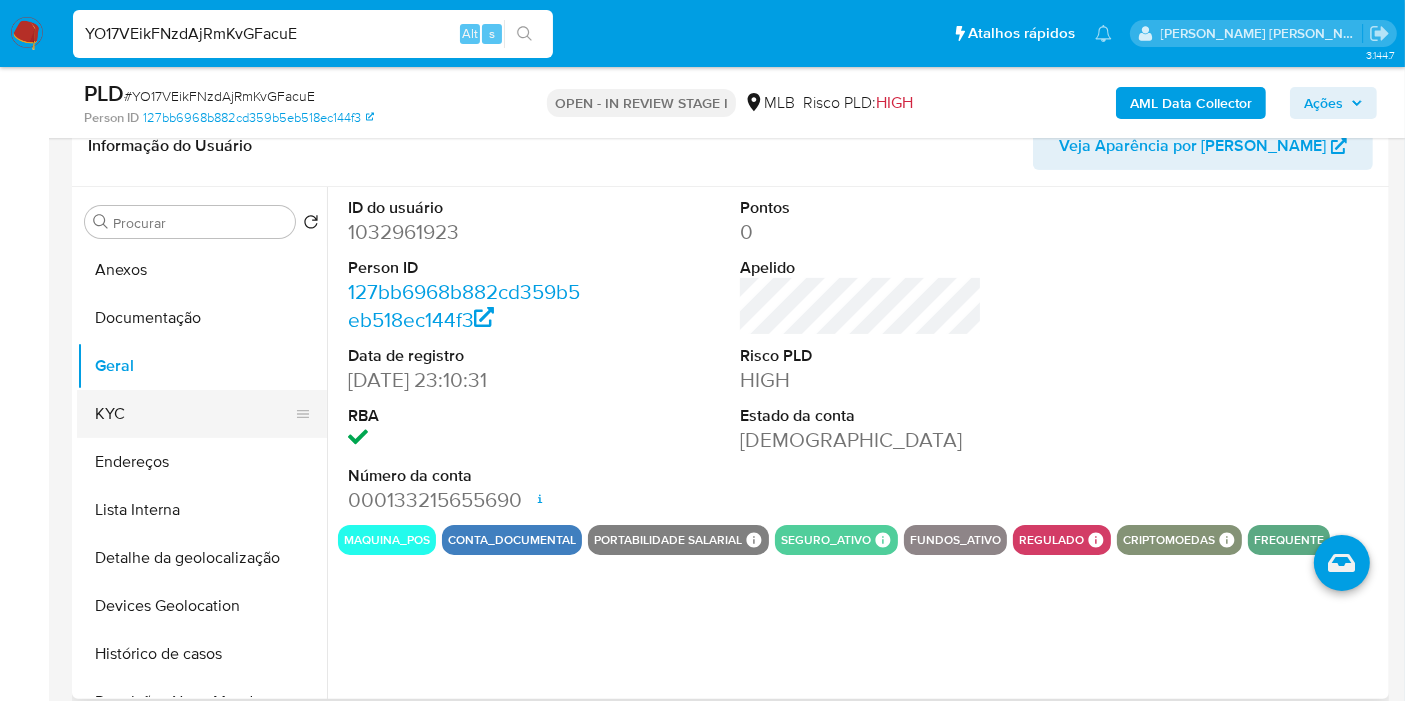 click on "KYC" at bounding box center (194, 414) 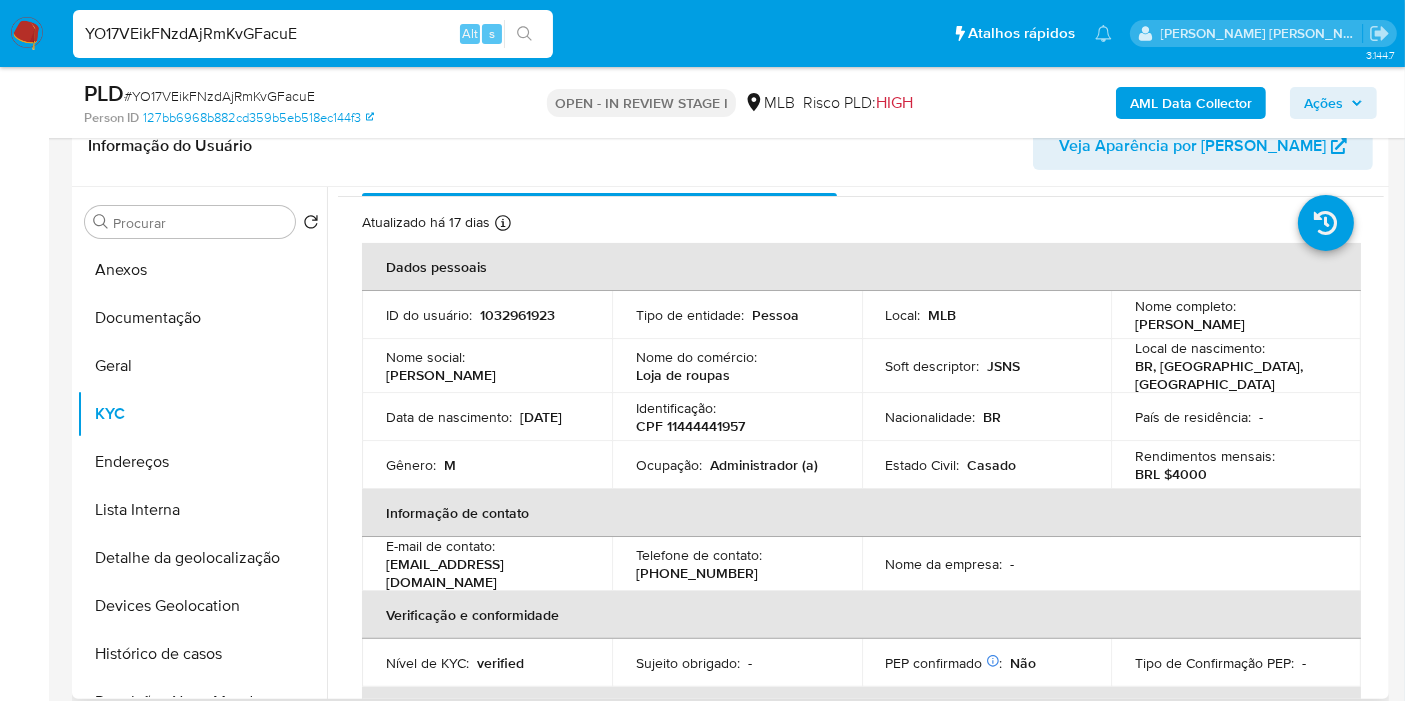 scroll, scrollTop: 34, scrollLeft: 0, axis: vertical 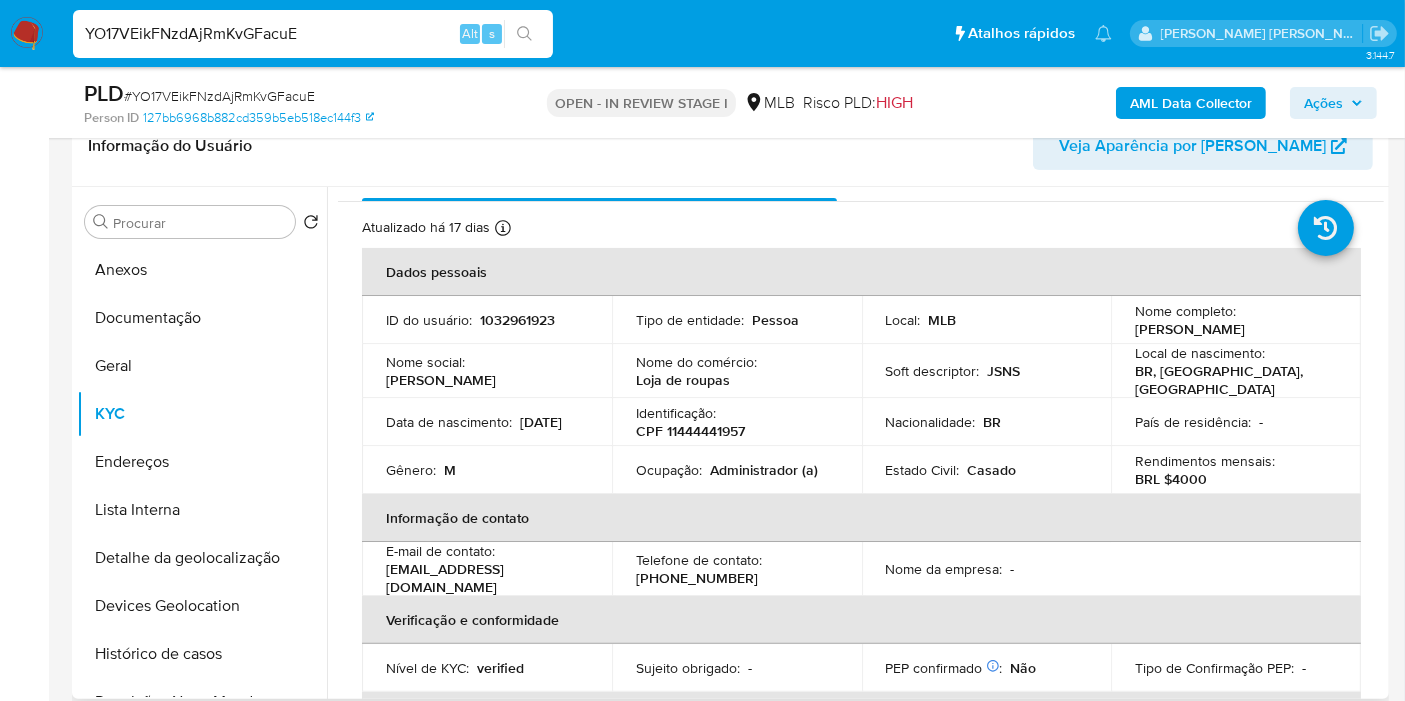 type 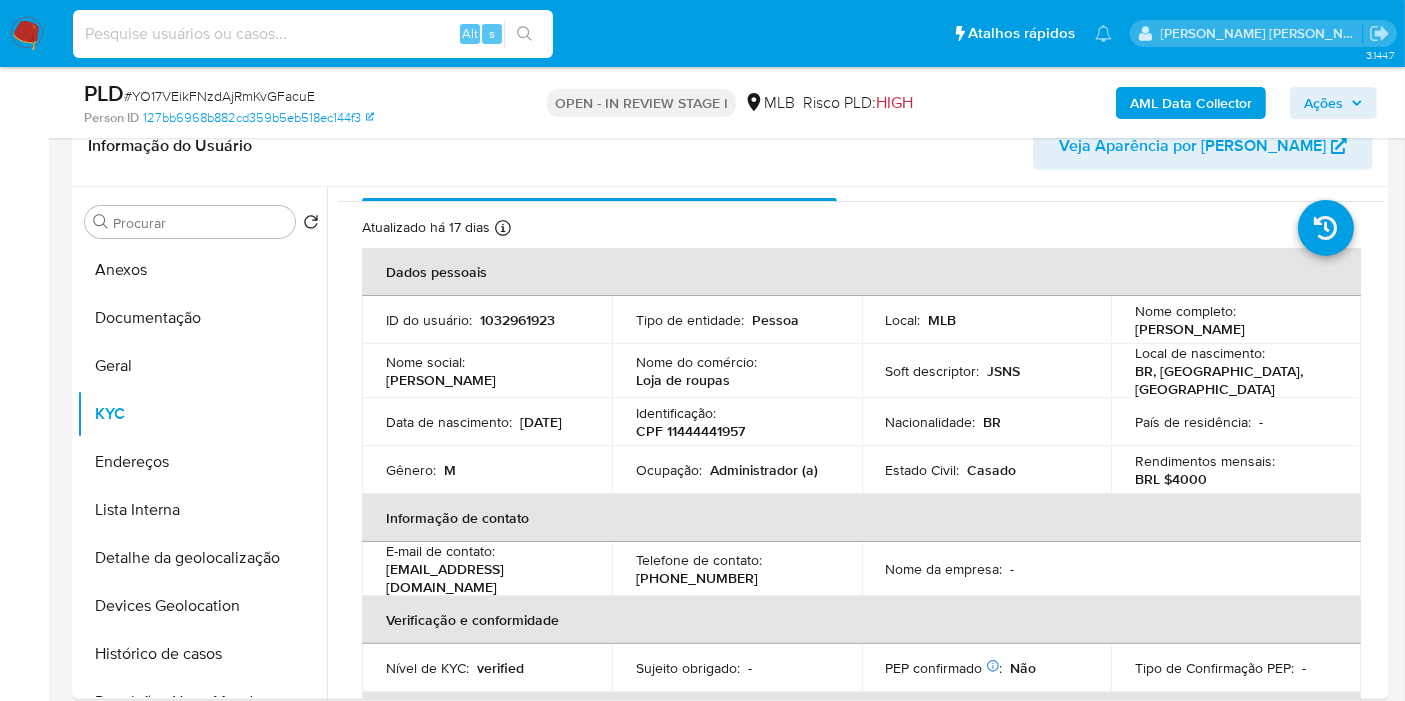 type 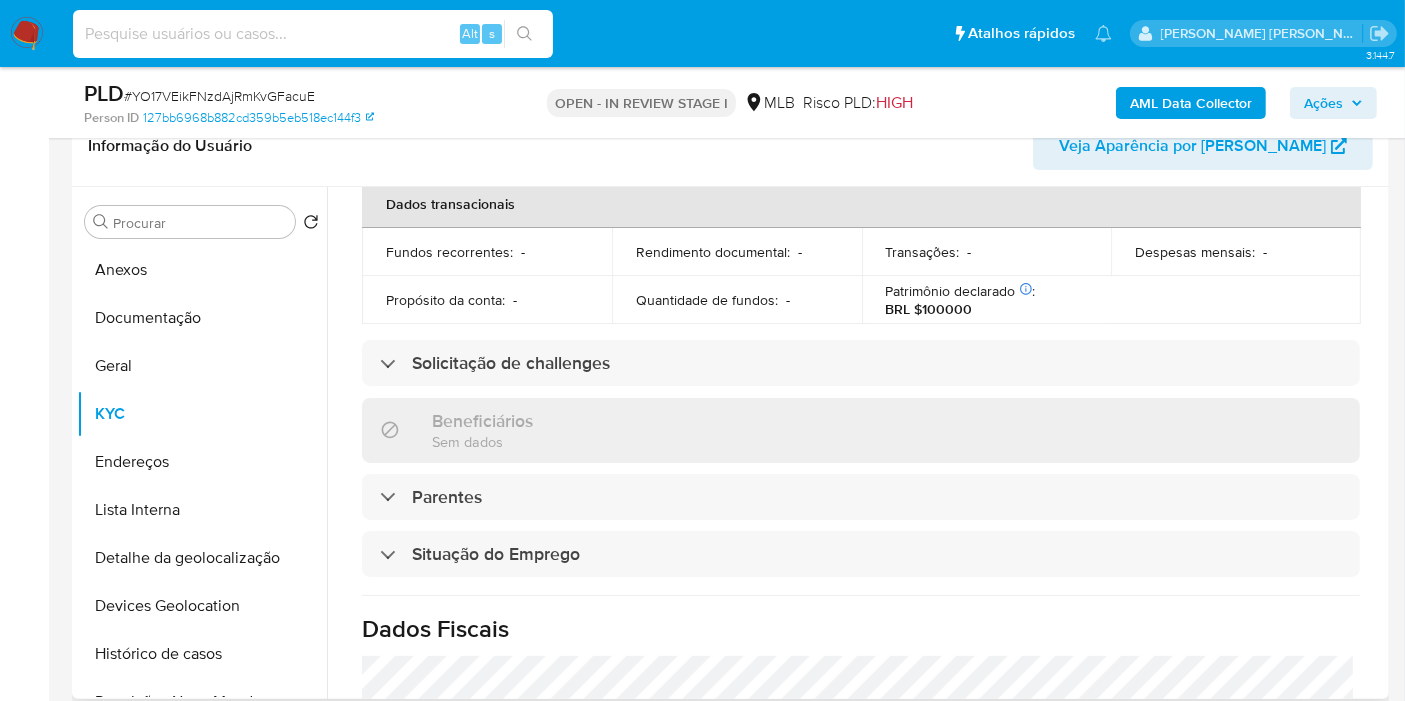 scroll, scrollTop: 908, scrollLeft: 0, axis: vertical 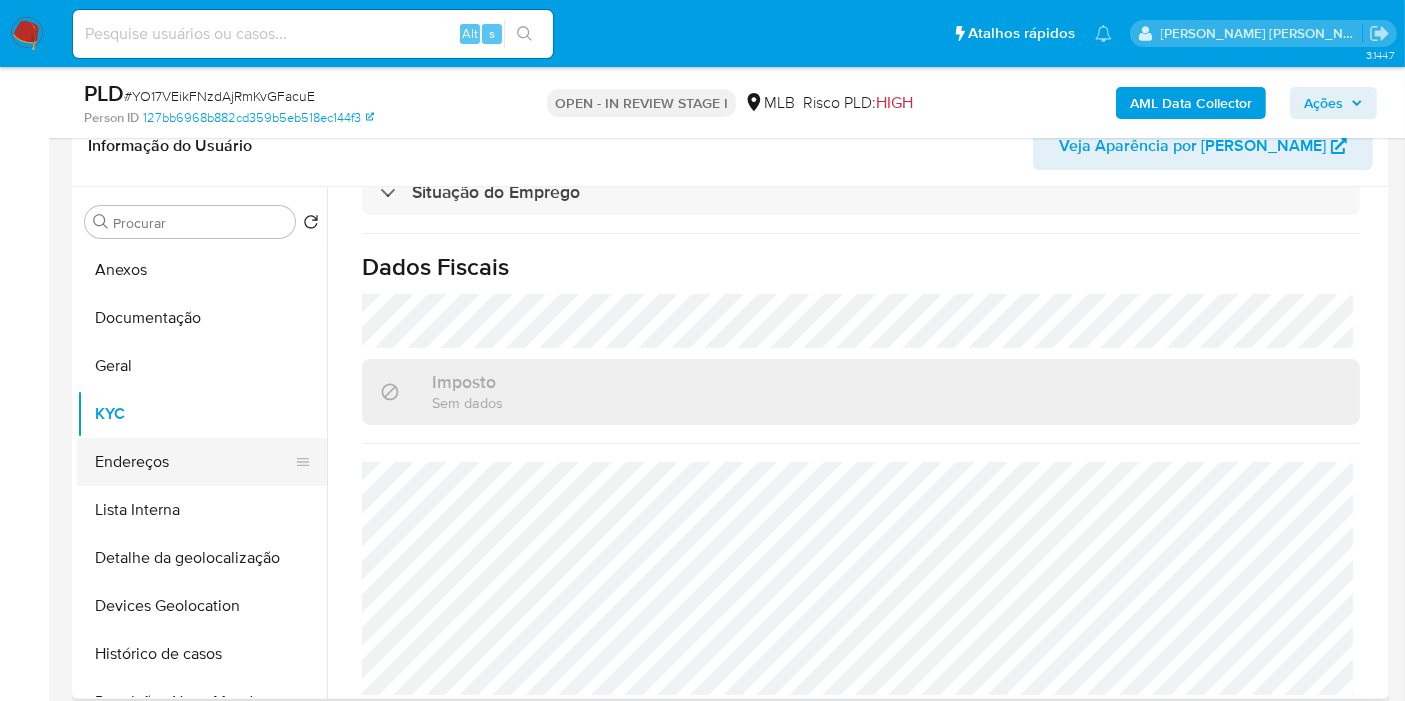 click on "Endereços" at bounding box center (194, 462) 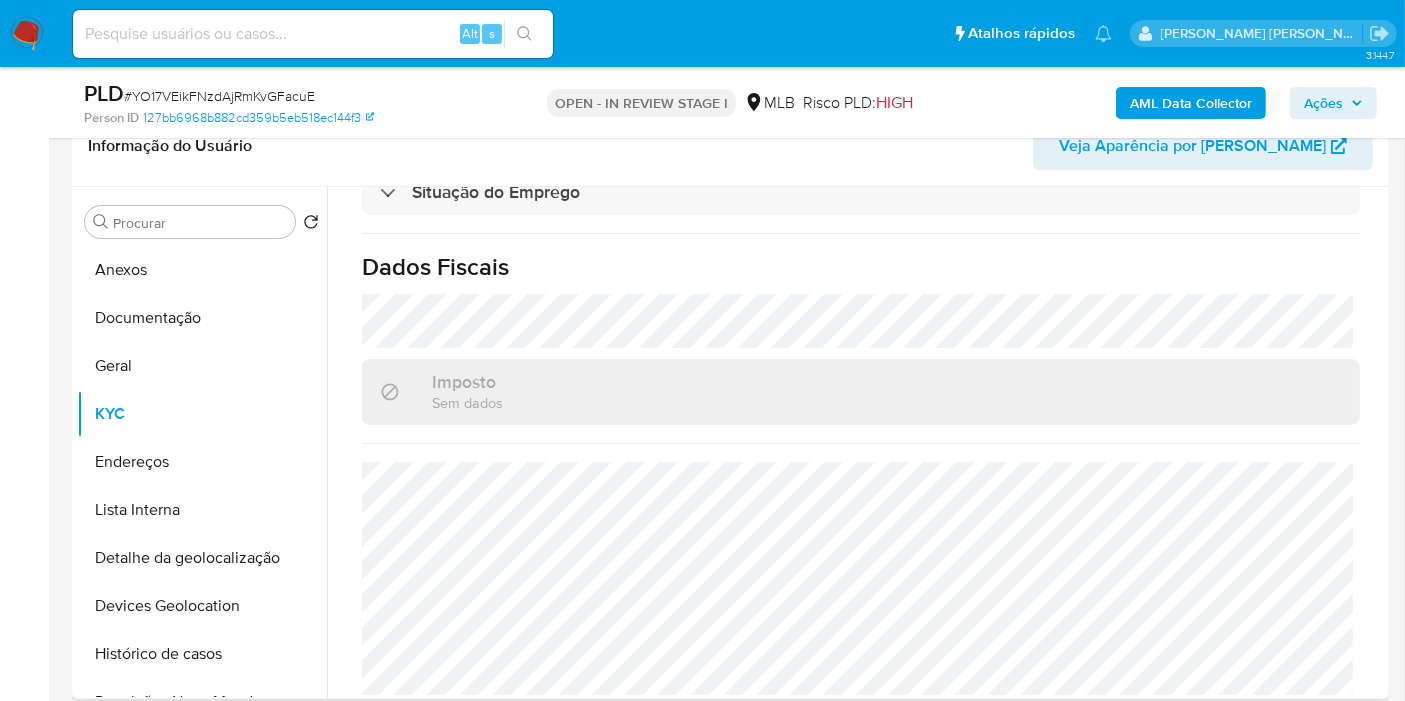 scroll, scrollTop: 0, scrollLeft: 0, axis: both 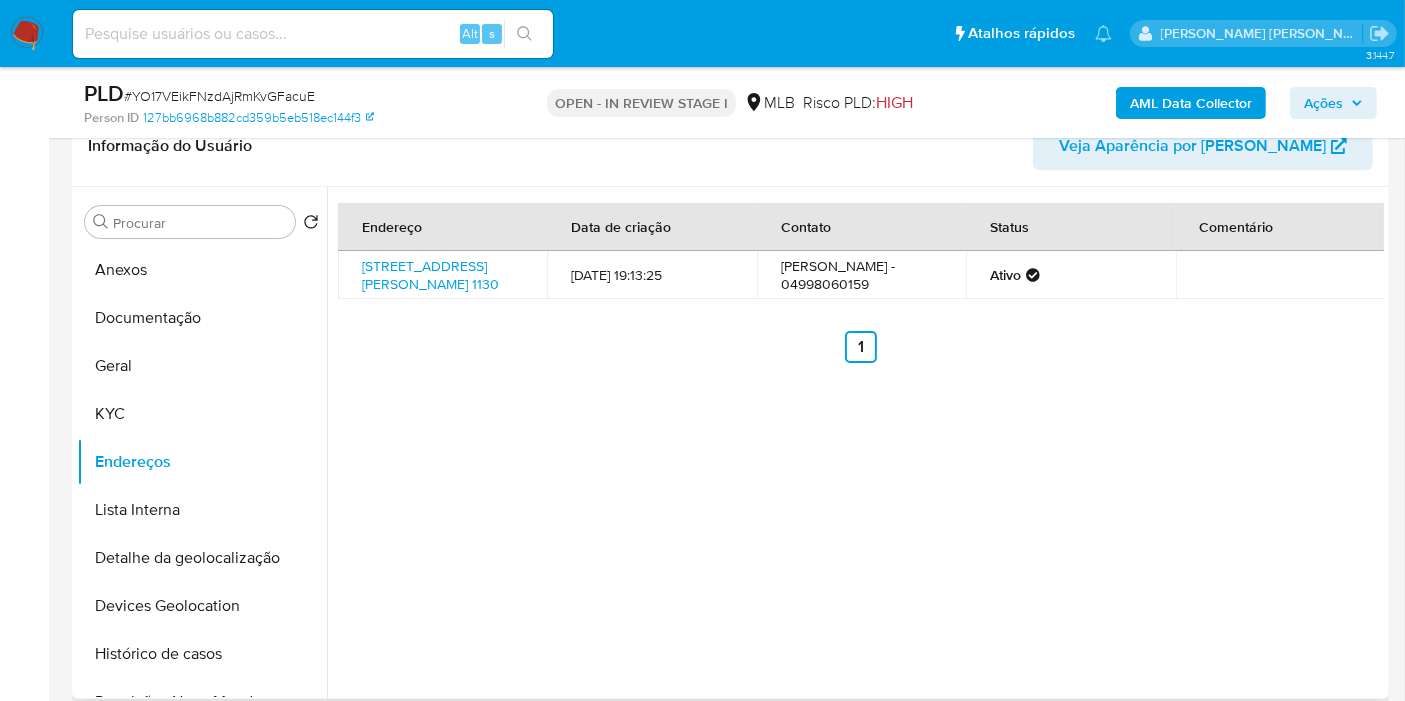 type 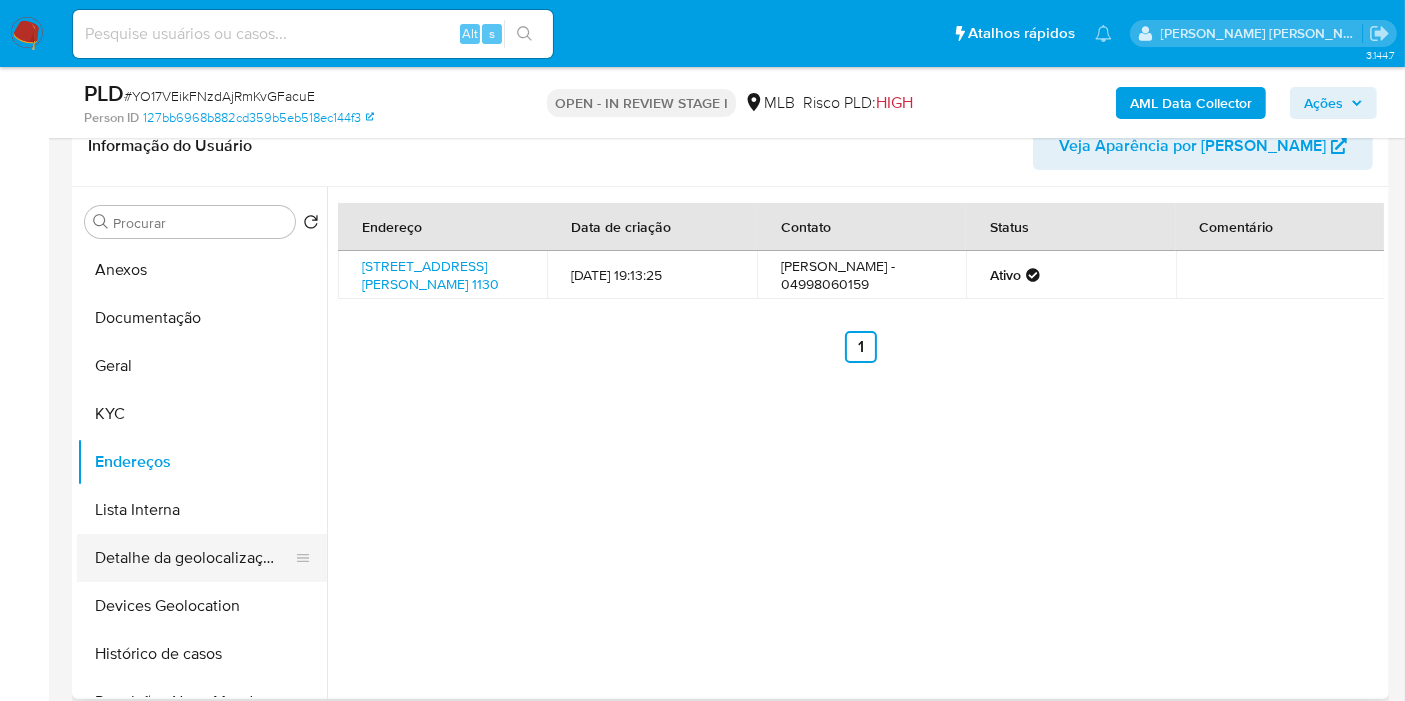 click on "Detalhe da geolocalização" at bounding box center (194, 558) 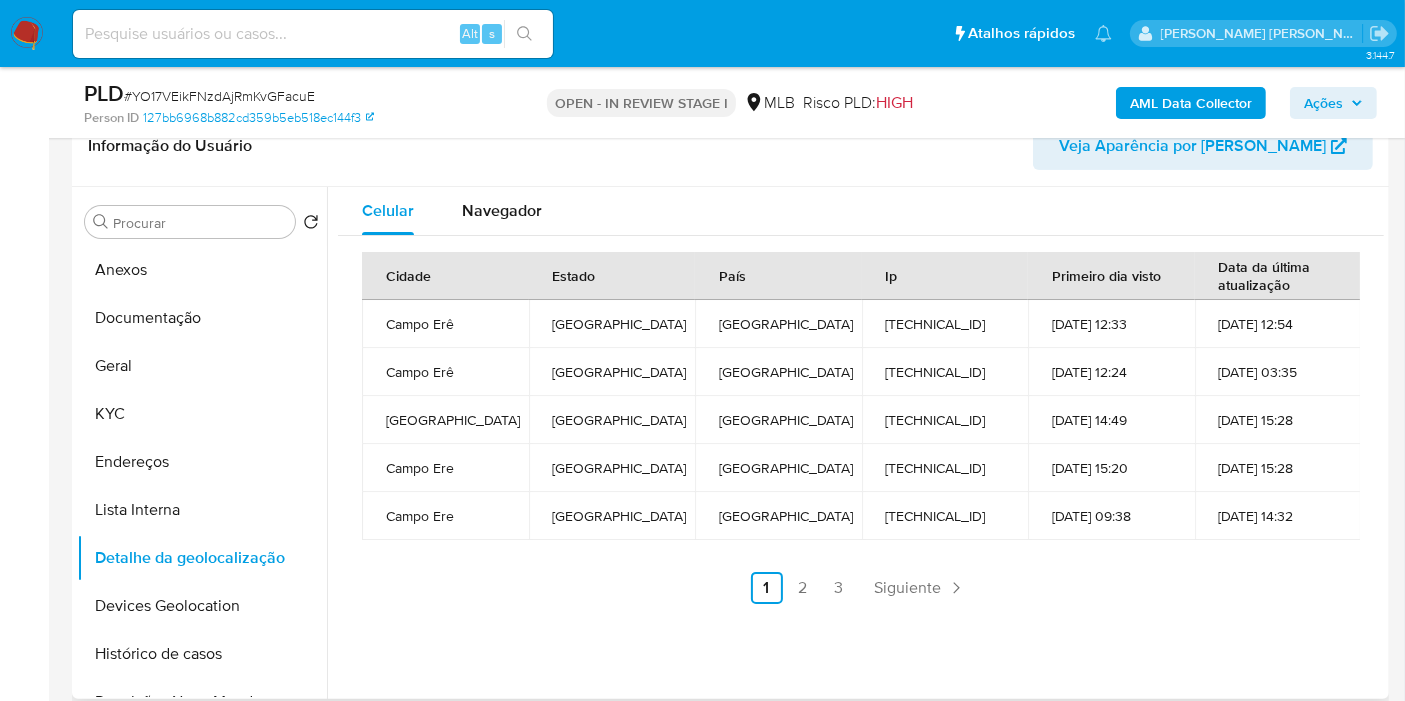 type 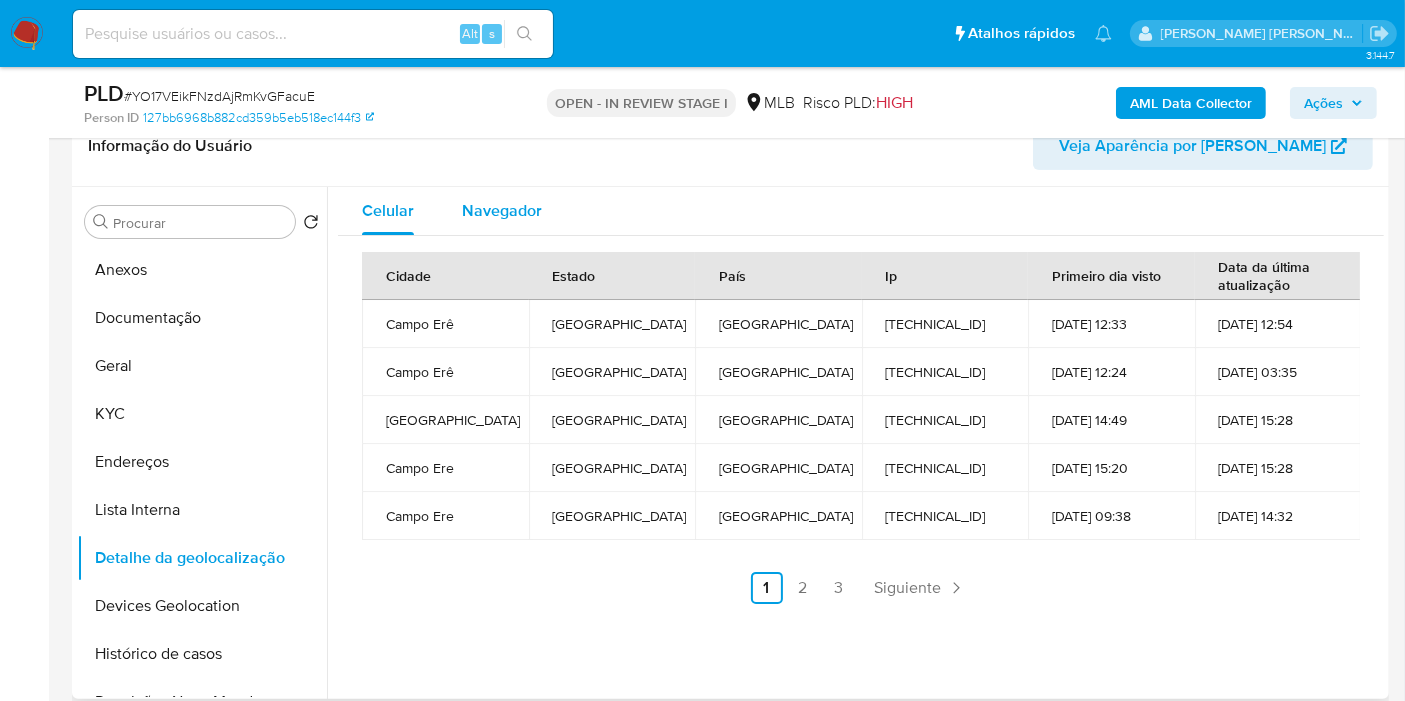 click on "Navegador" at bounding box center [502, 211] 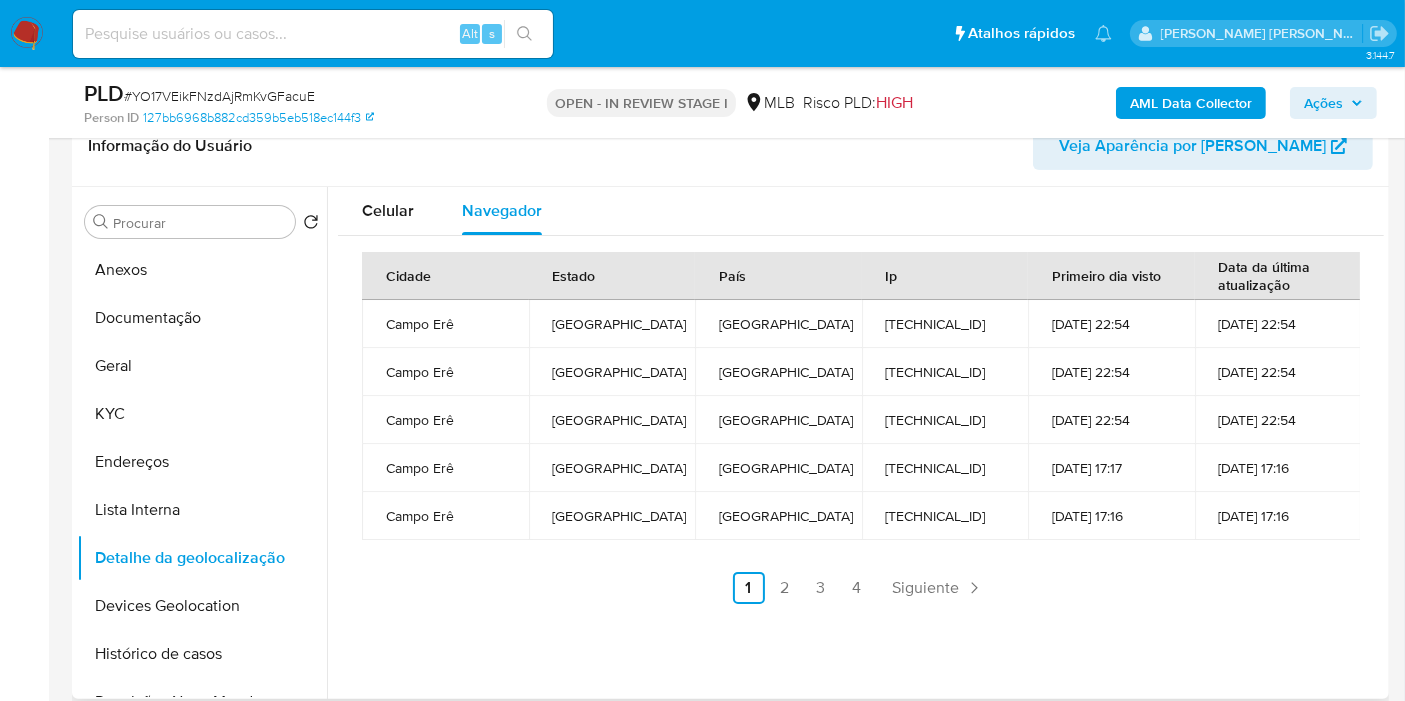 type 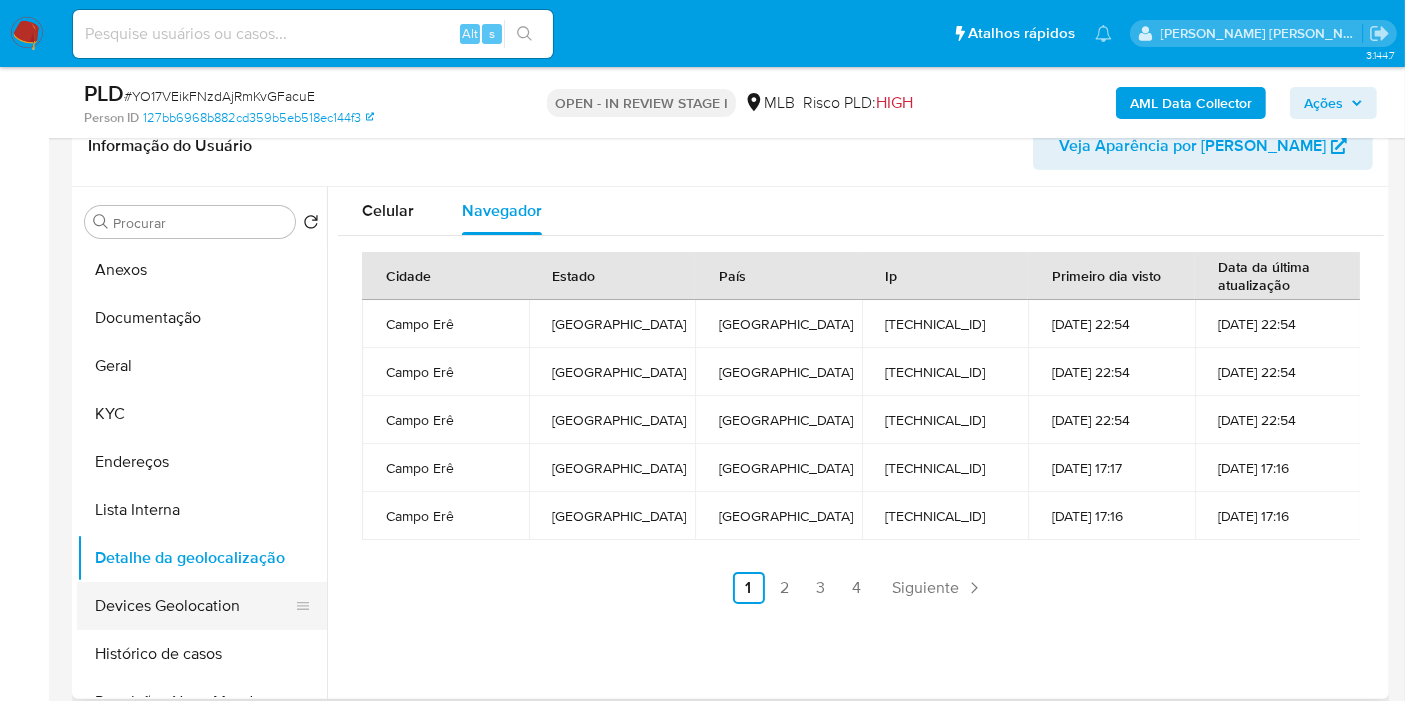 click on "Devices Geolocation" at bounding box center [194, 606] 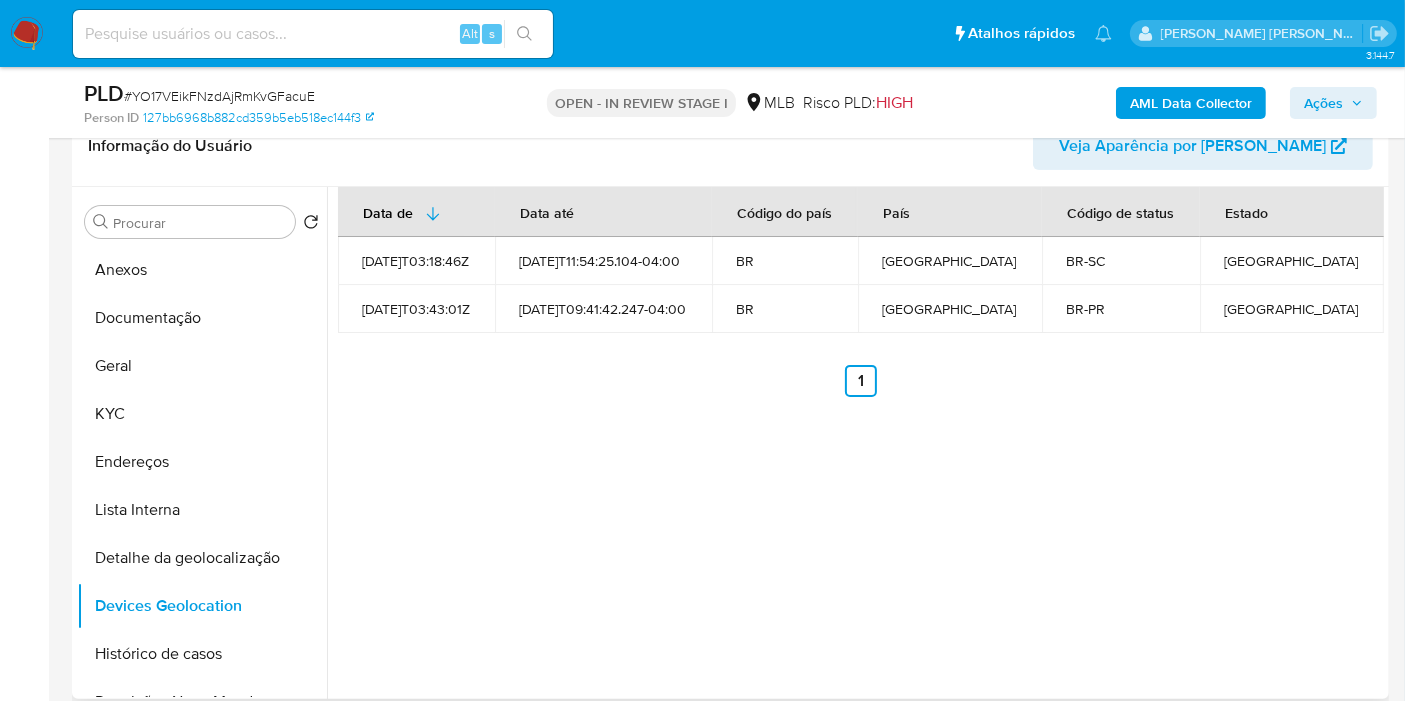 type 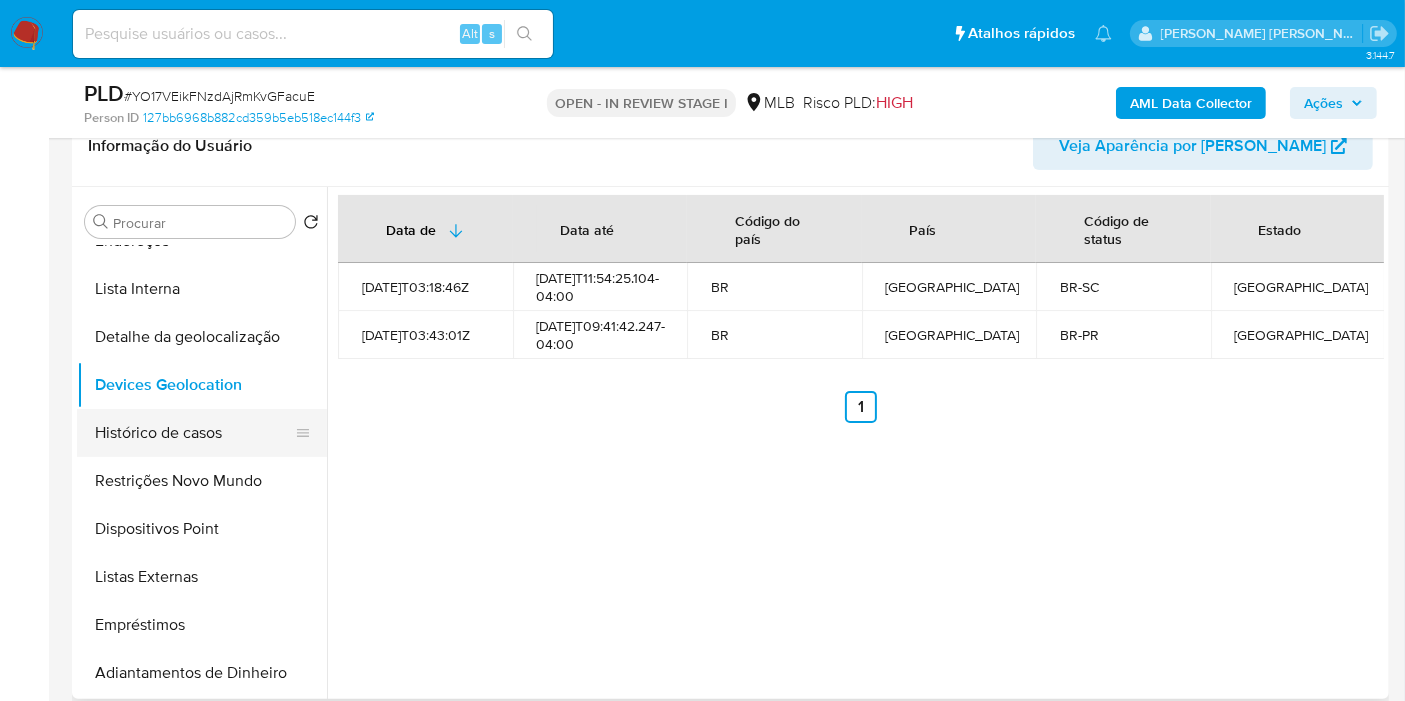 scroll, scrollTop: 222, scrollLeft: 0, axis: vertical 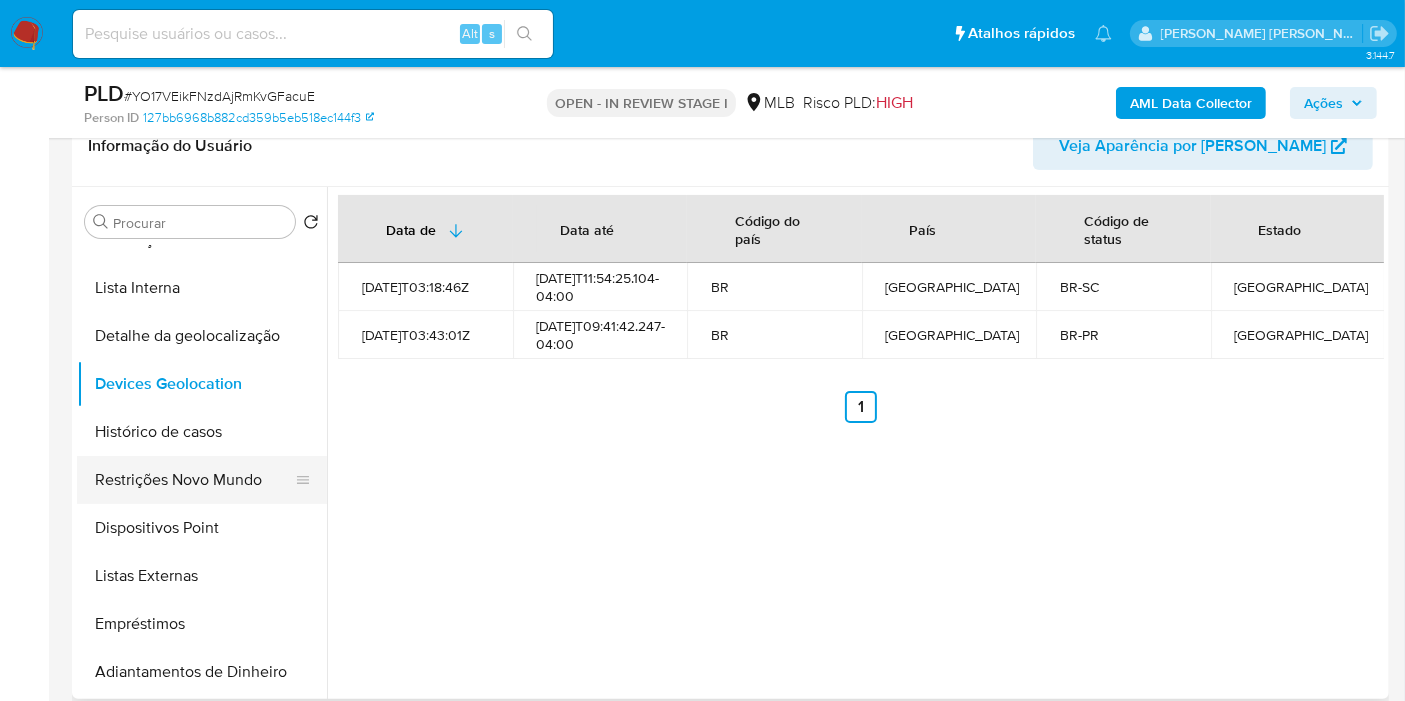 click on "Restrições Novo Mundo" at bounding box center [194, 480] 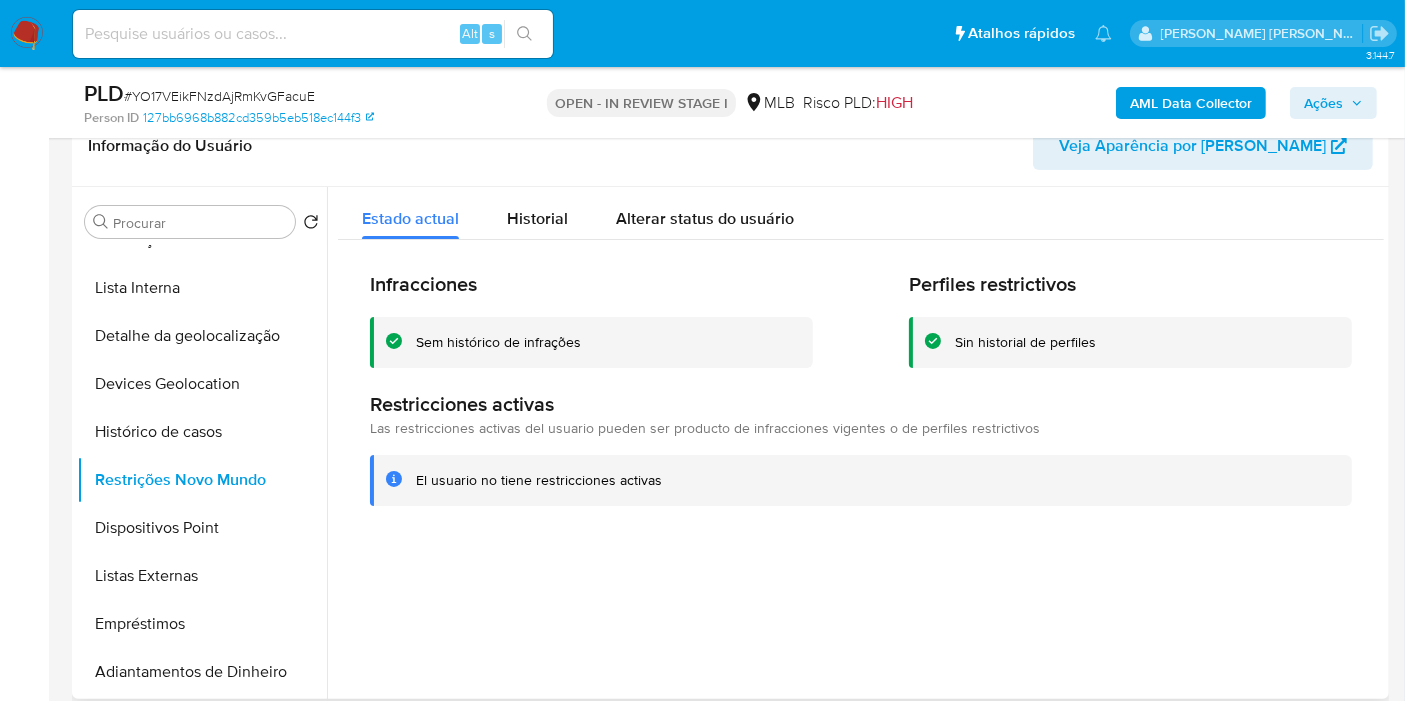 type 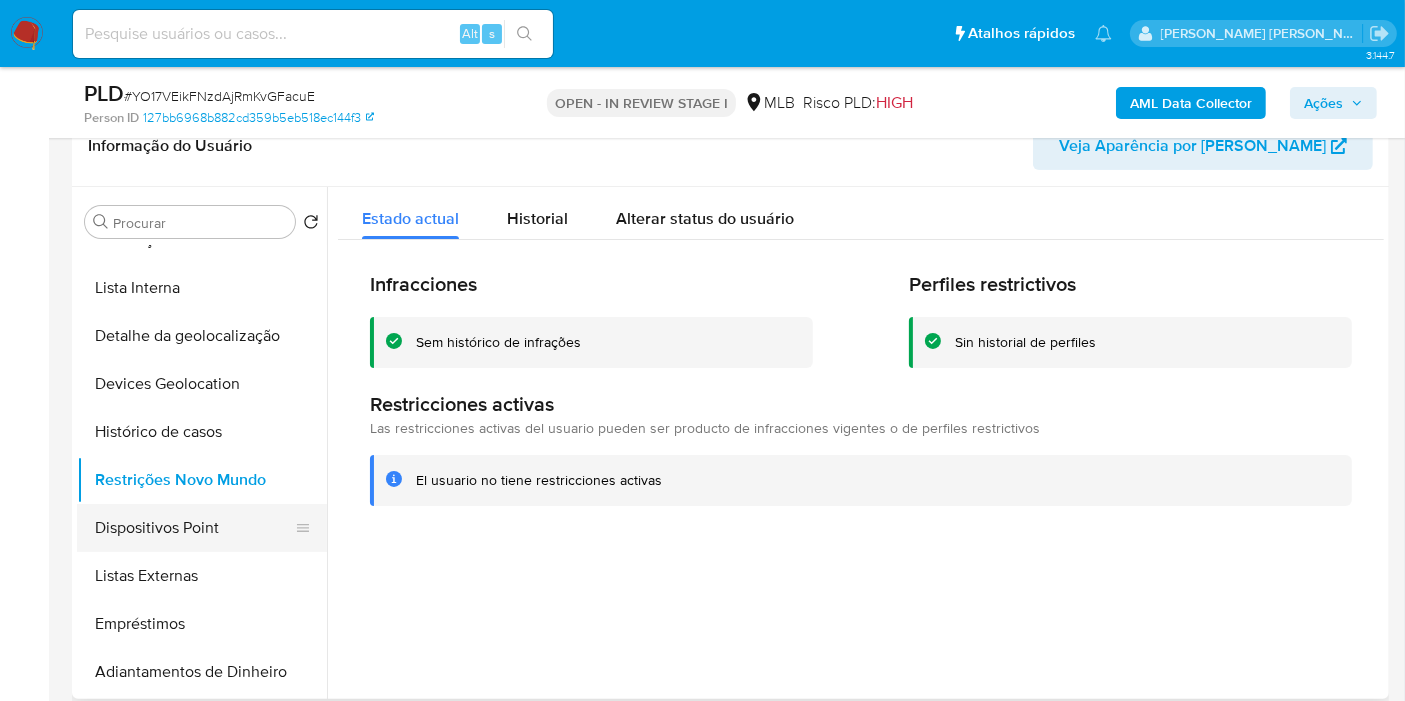 click on "Dispositivos Point" at bounding box center [194, 528] 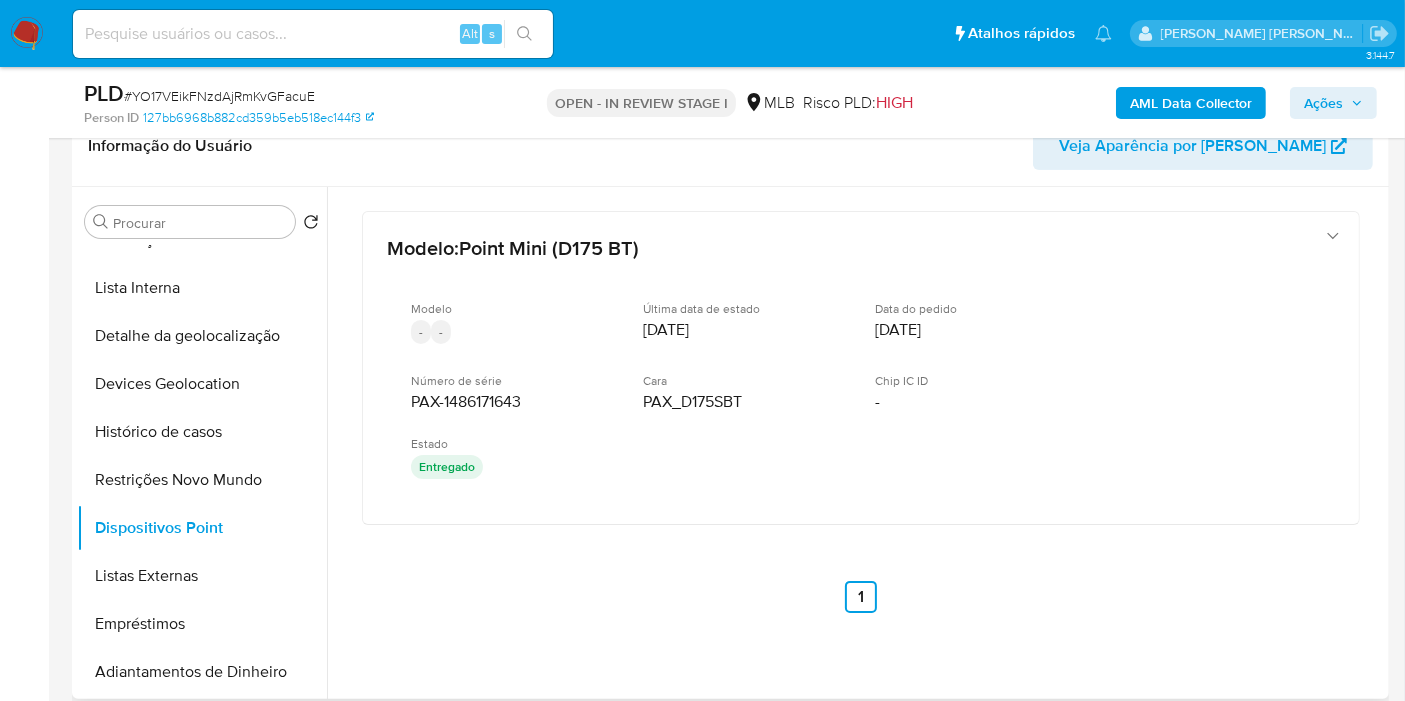 type 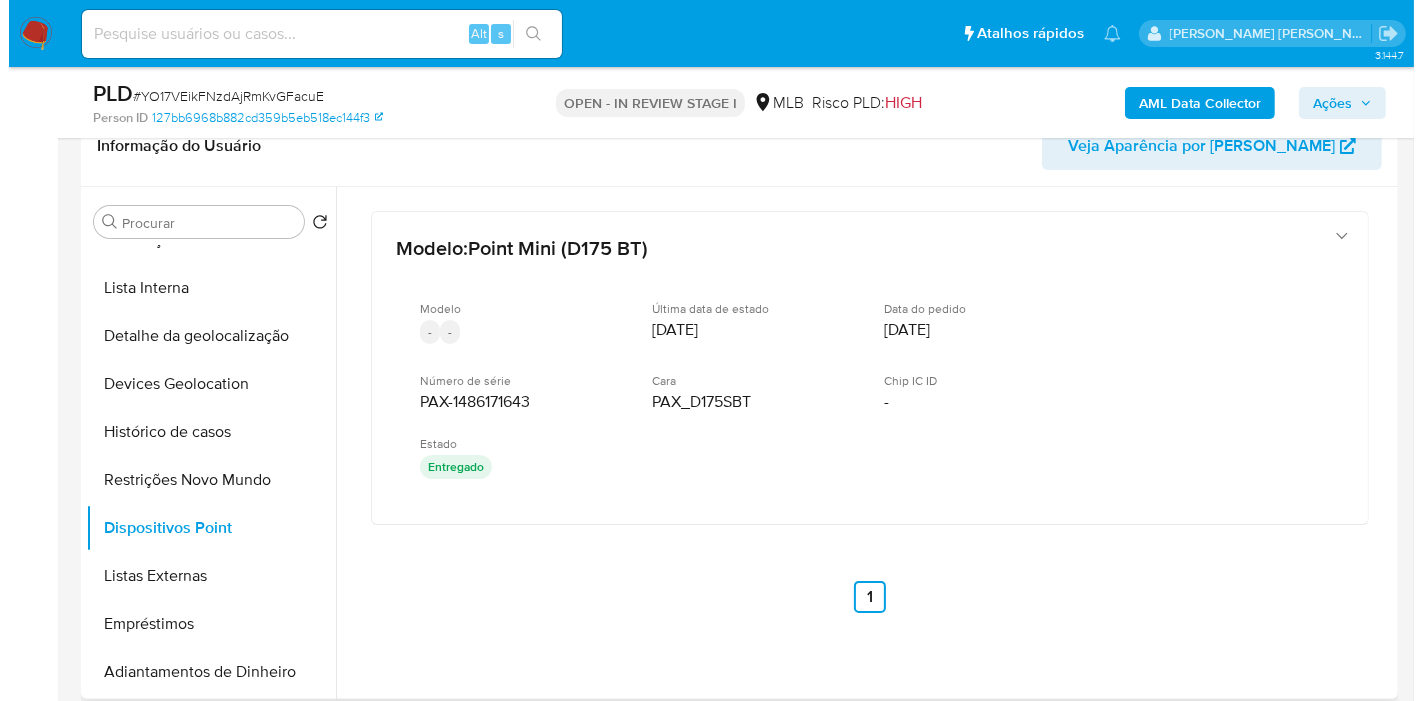 scroll, scrollTop: 0, scrollLeft: 0, axis: both 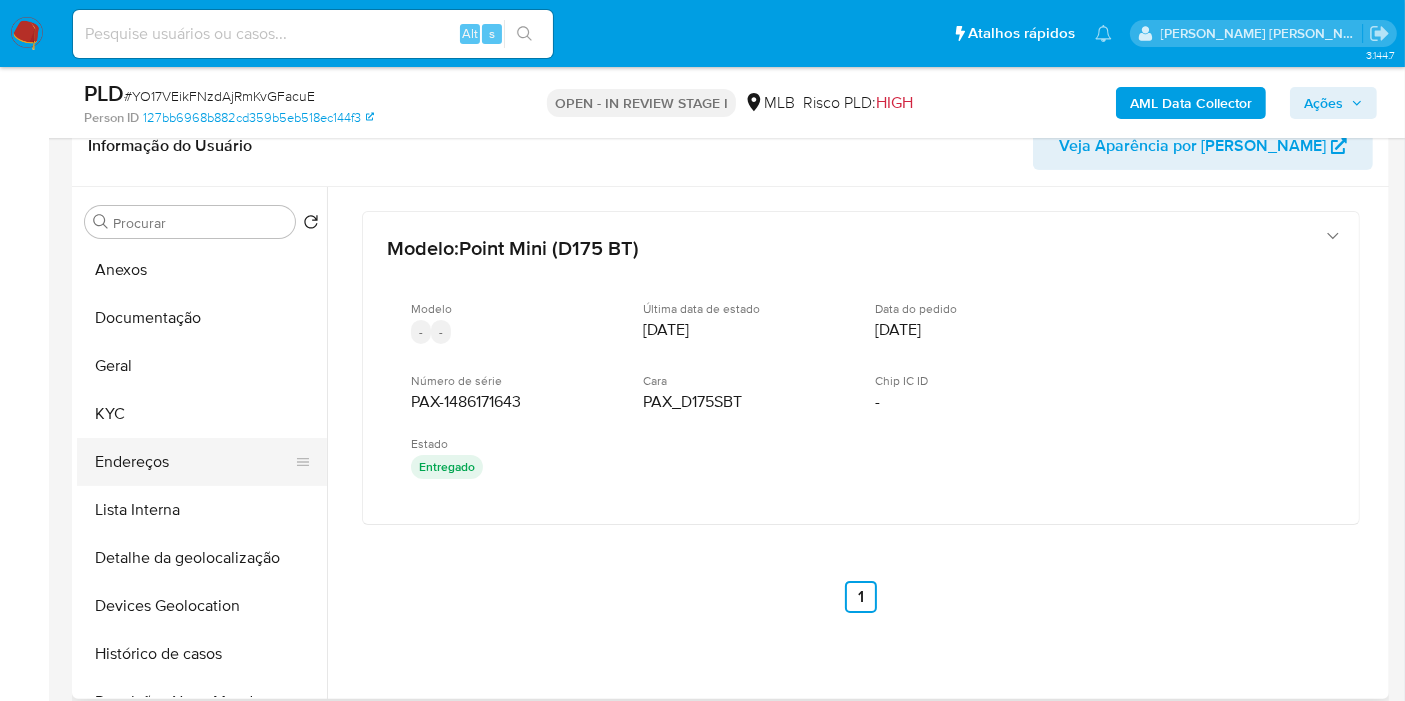 click on "Endereços" at bounding box center [194, 462] 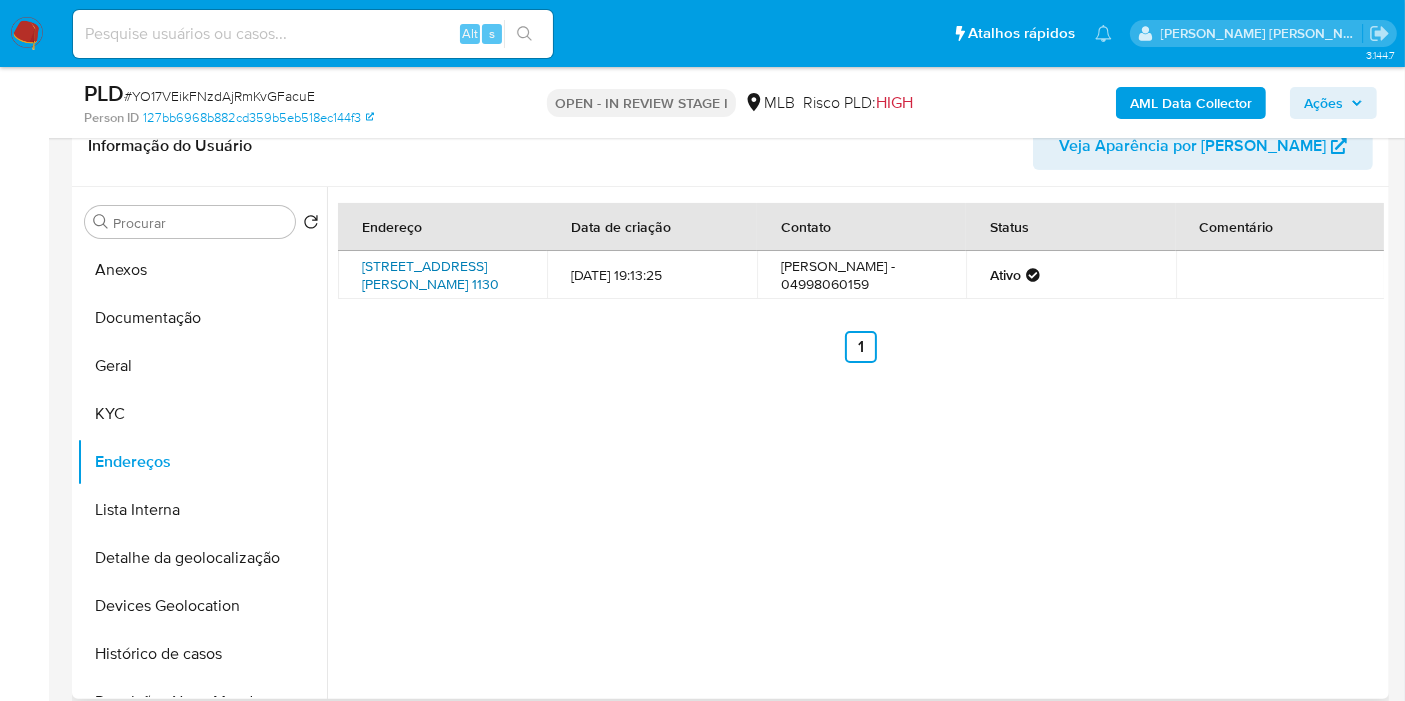 click on "São Francisco Chavier 1130, São Bernardino, Santa Catarina, 89982000, Brasil 1130" at bounding box center (430, 275) 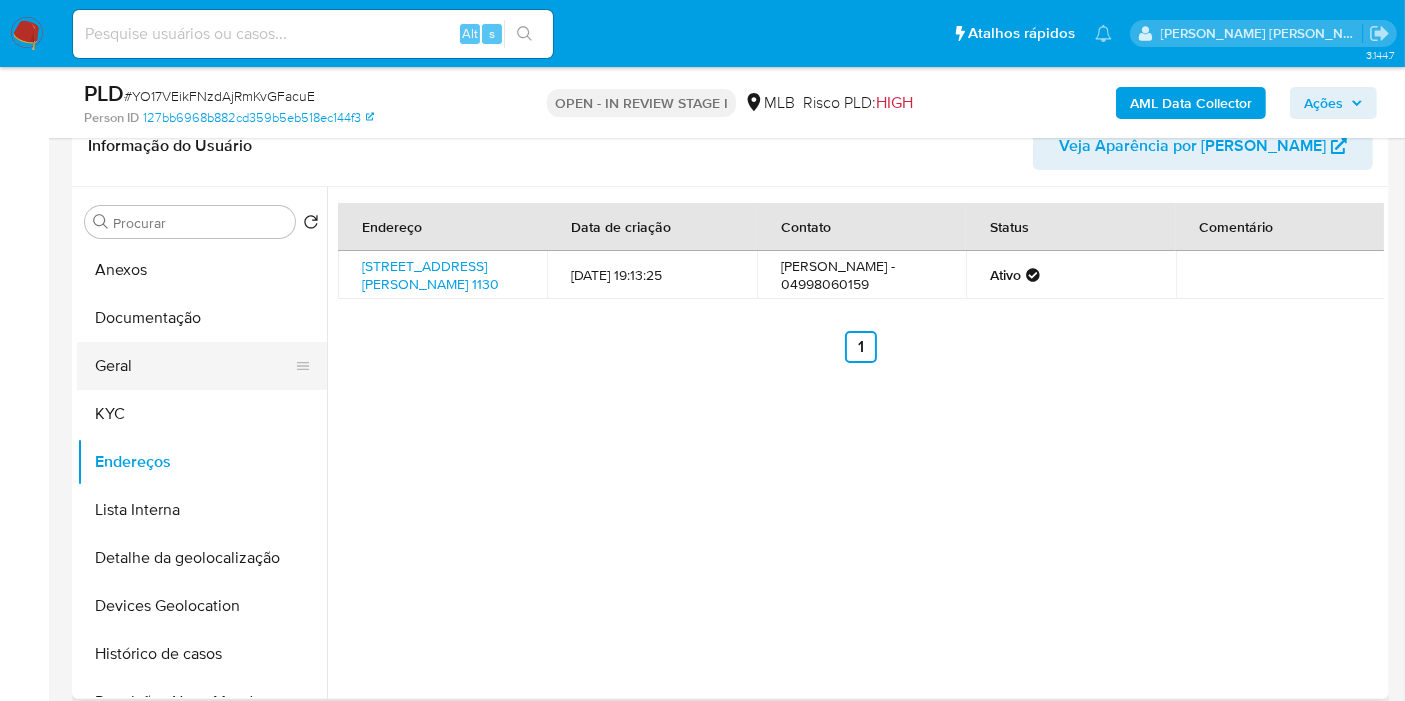 click on "Geral" at bounding box center [194, 366] 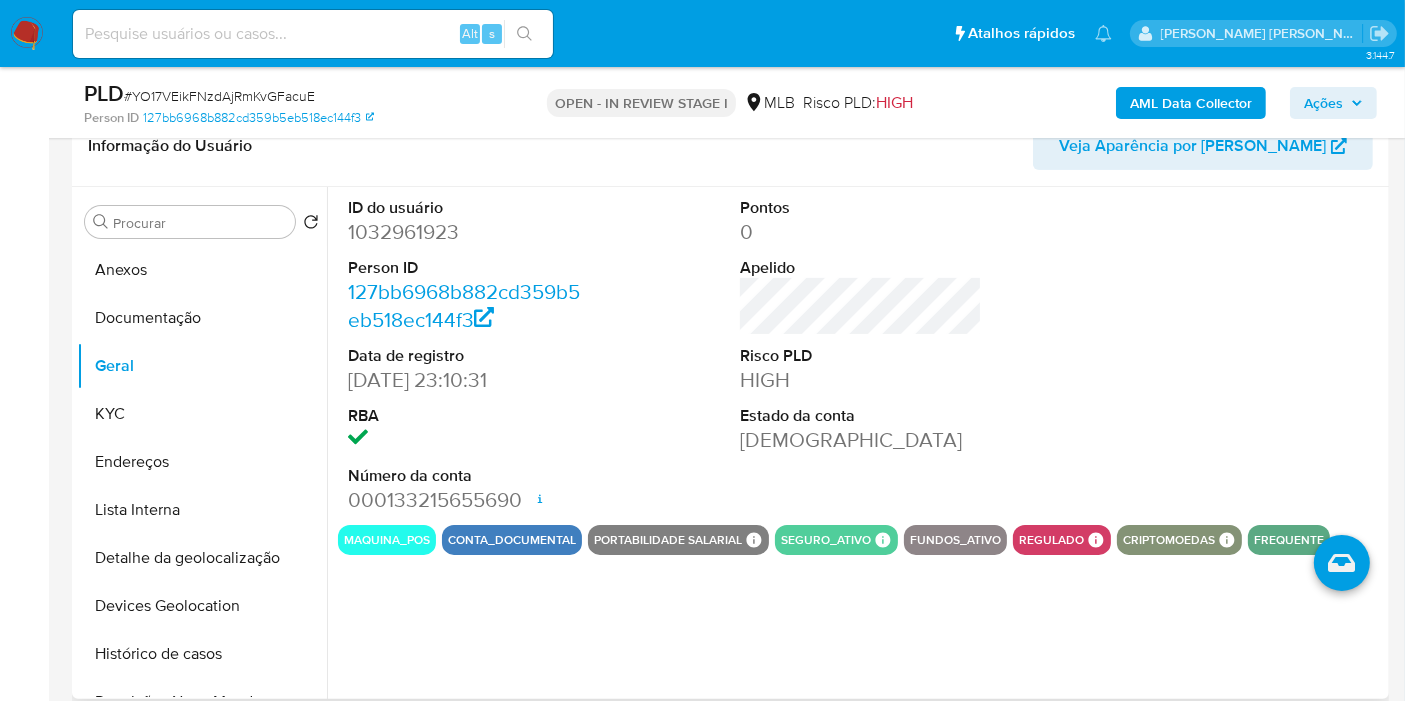 click on "1032961923" at bounding box center [469, 232] 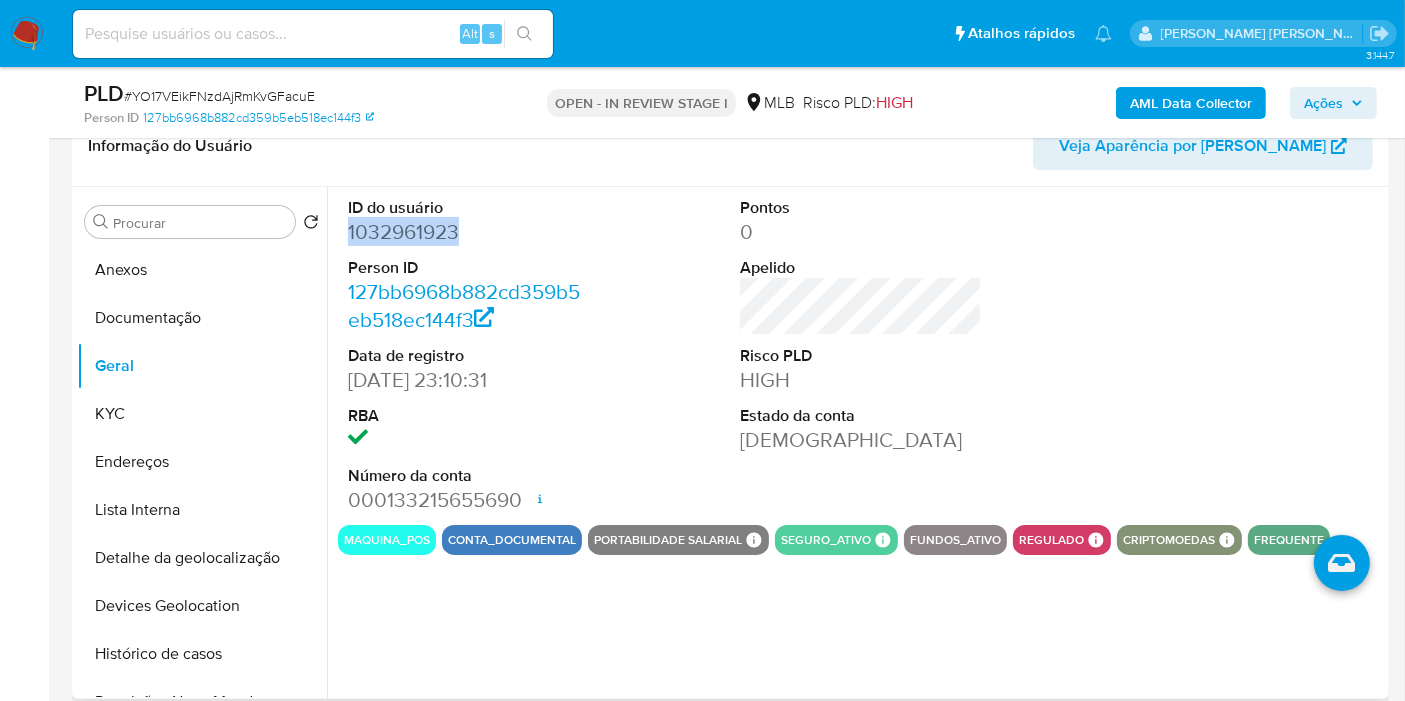 click on "1032961923" at bounding box center [469, 232] 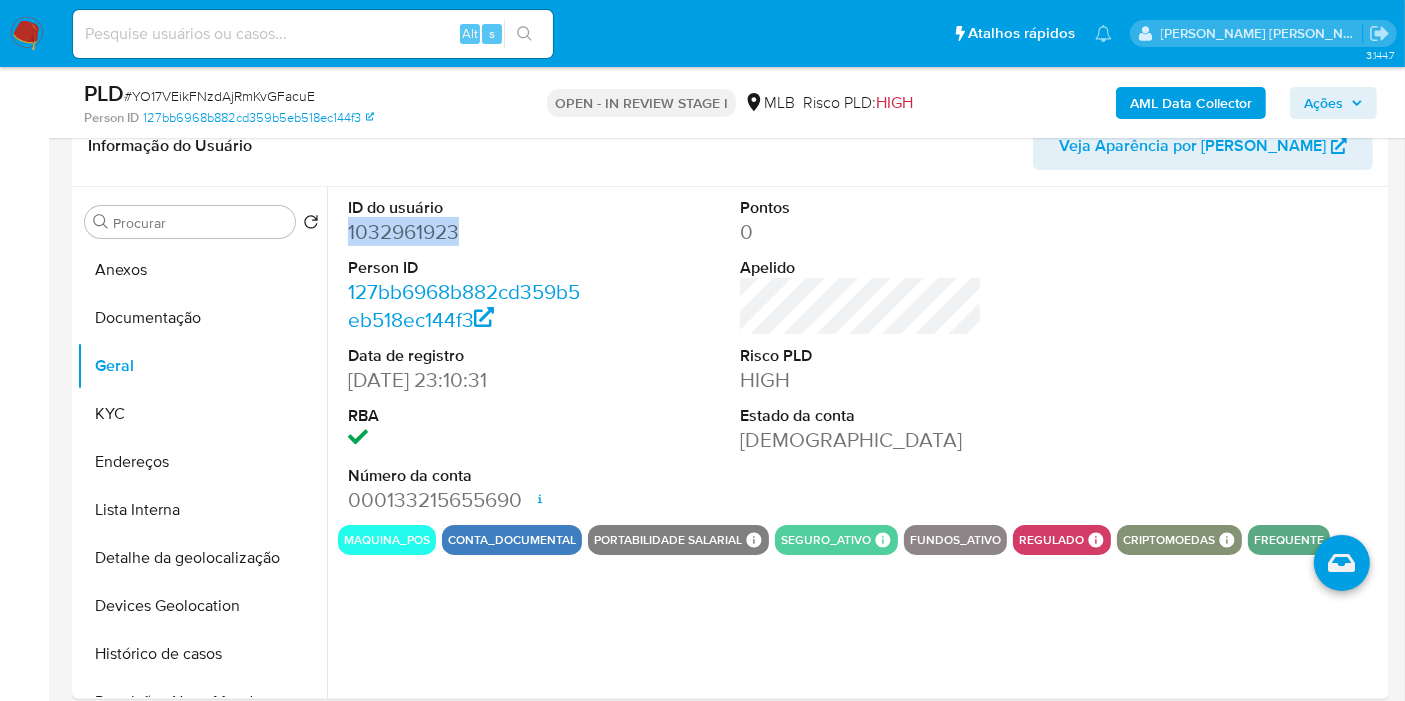 copy on "1032961923" 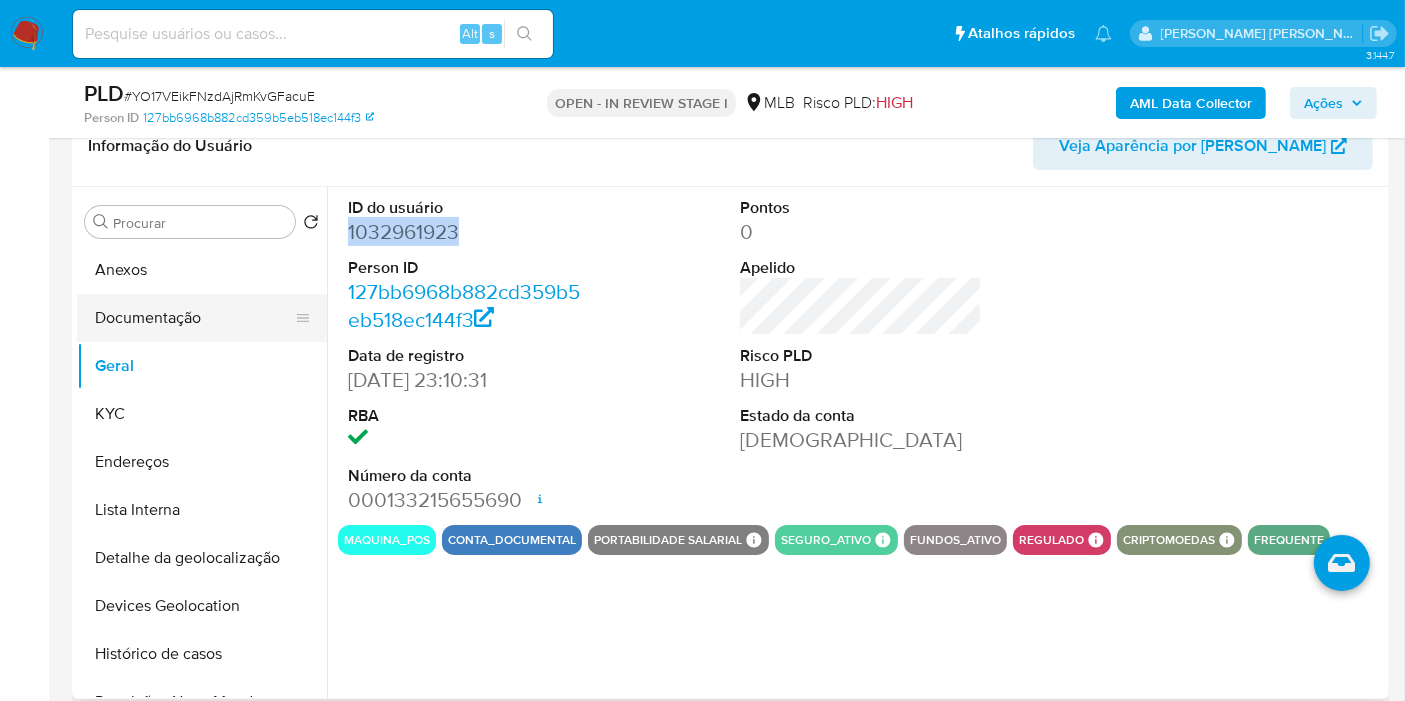 click on "Documentação" at bounding box center (194, 318) 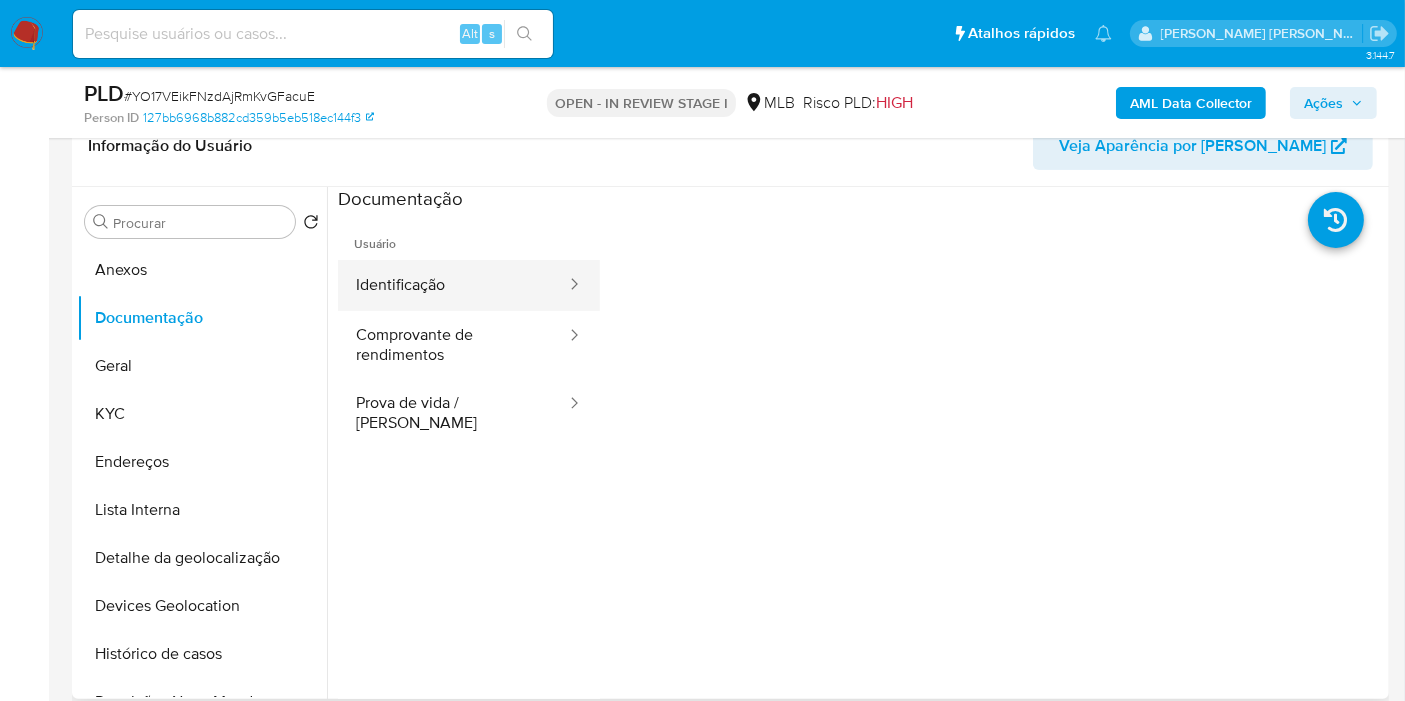 click on "Identificação" at bounding box center [453, 285] 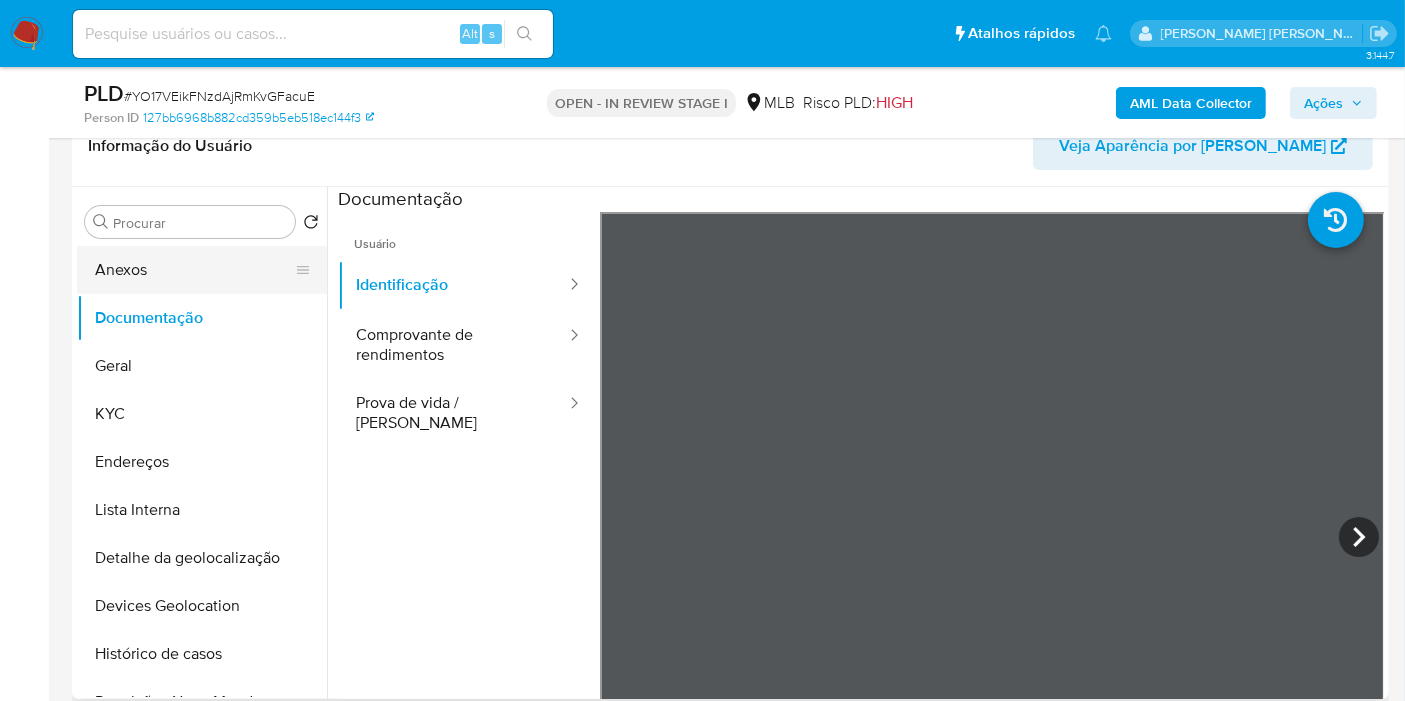 click on "Anexos" at bounding box center [194, 270] 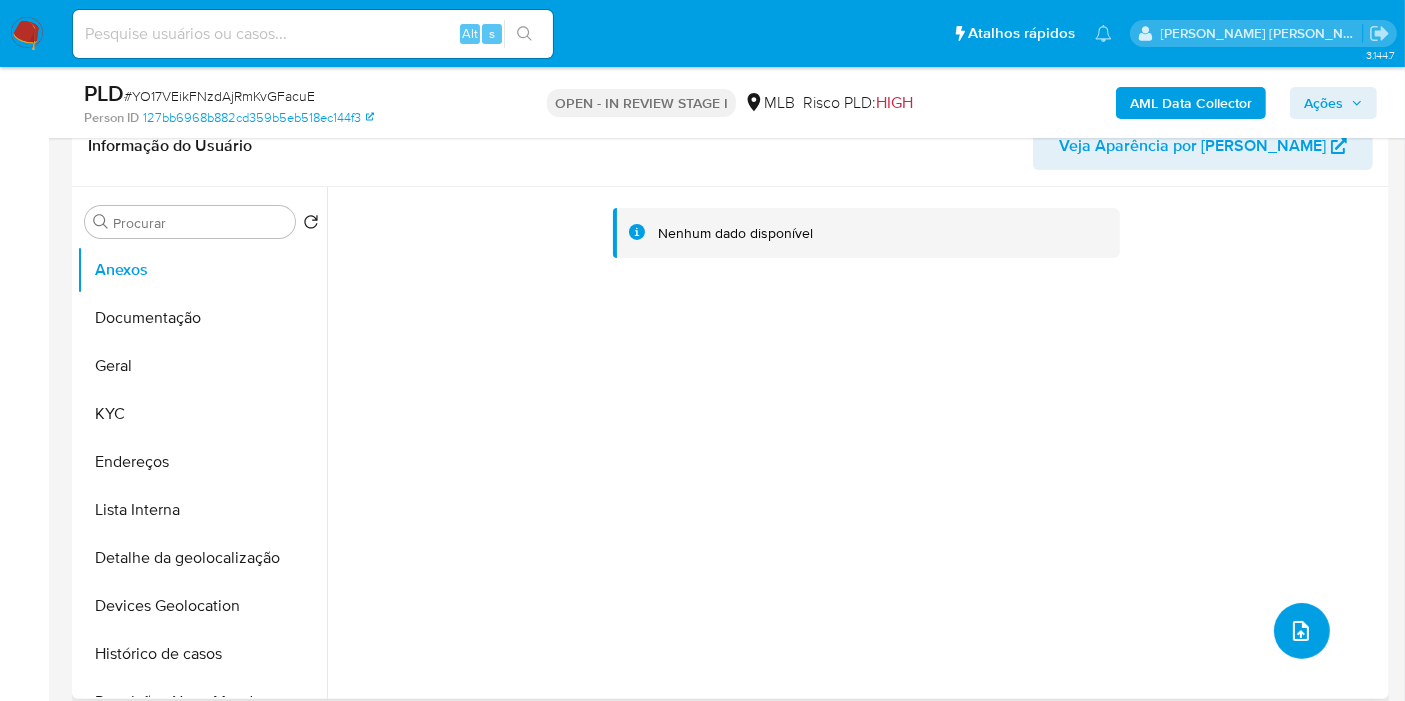 click 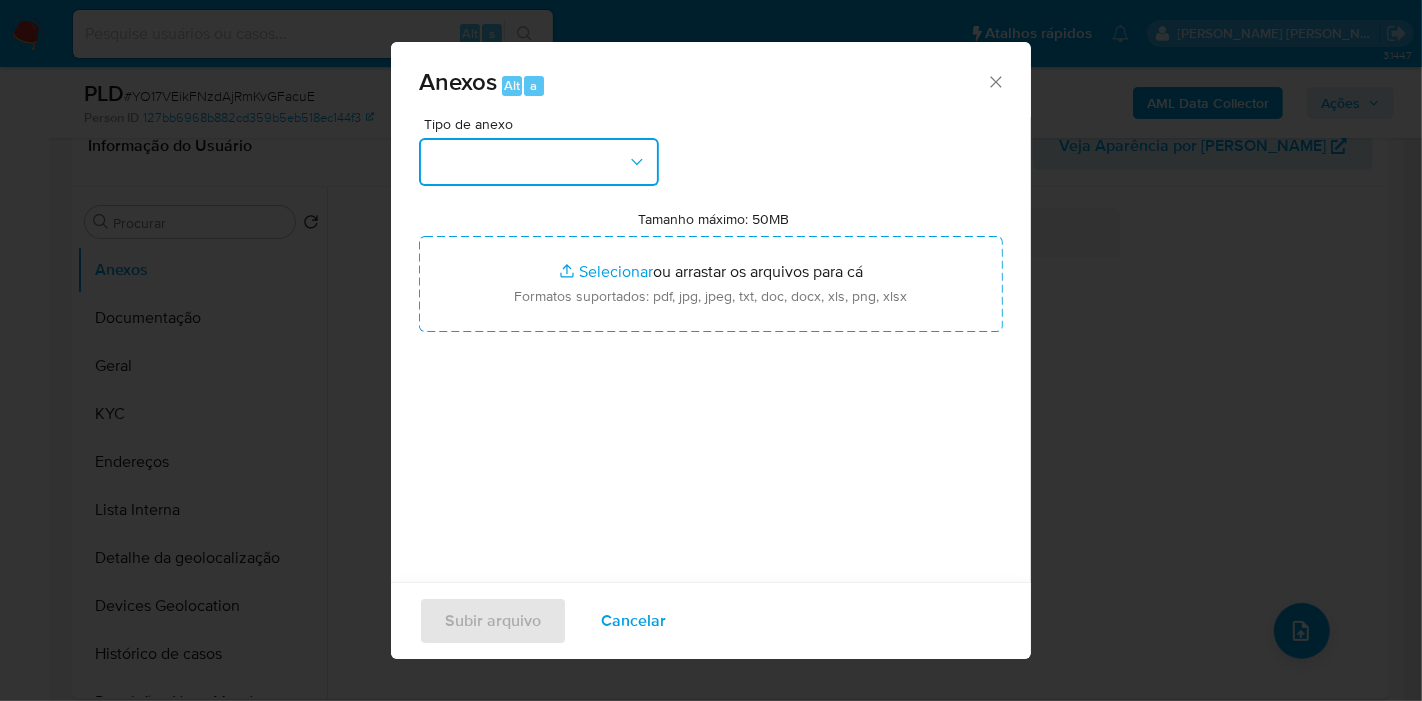 click at bounding box center [539, 162] 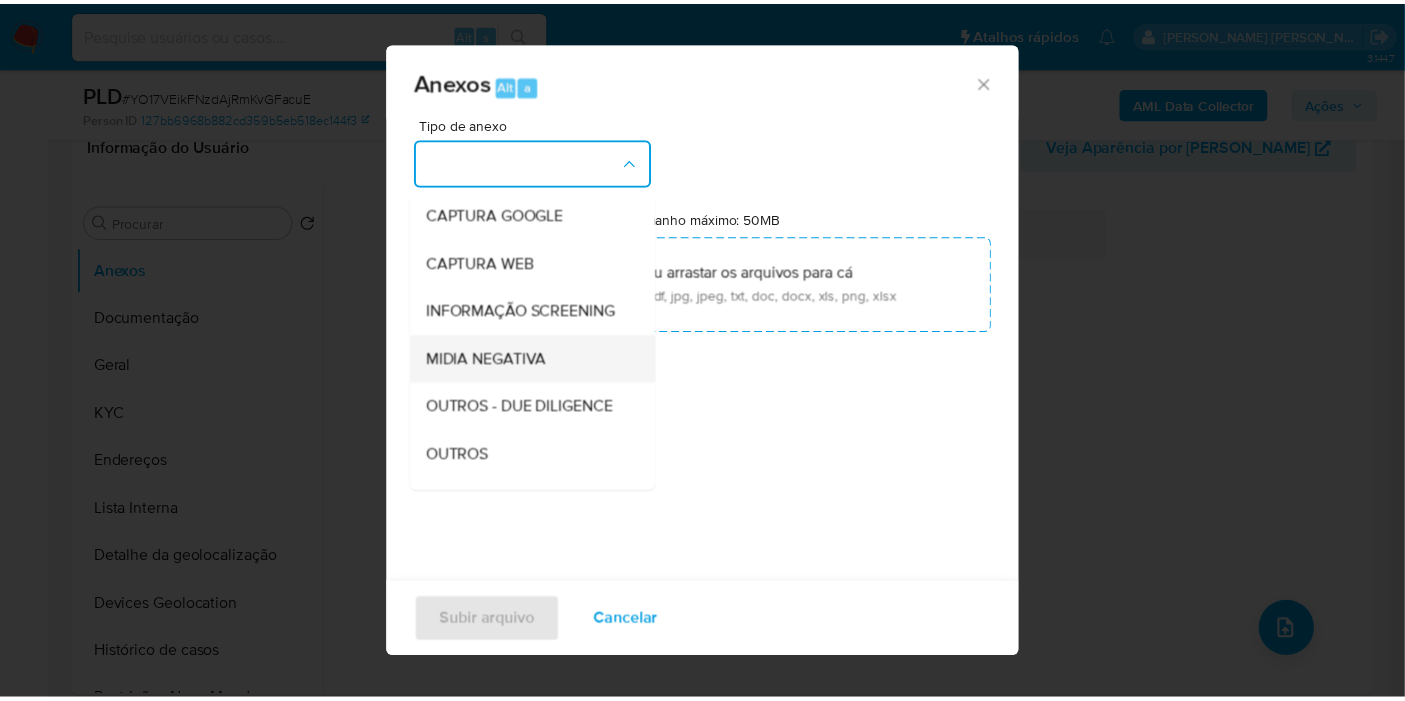 scroll, scrollTop: 222, scrollLeft: 0, axis: vertical 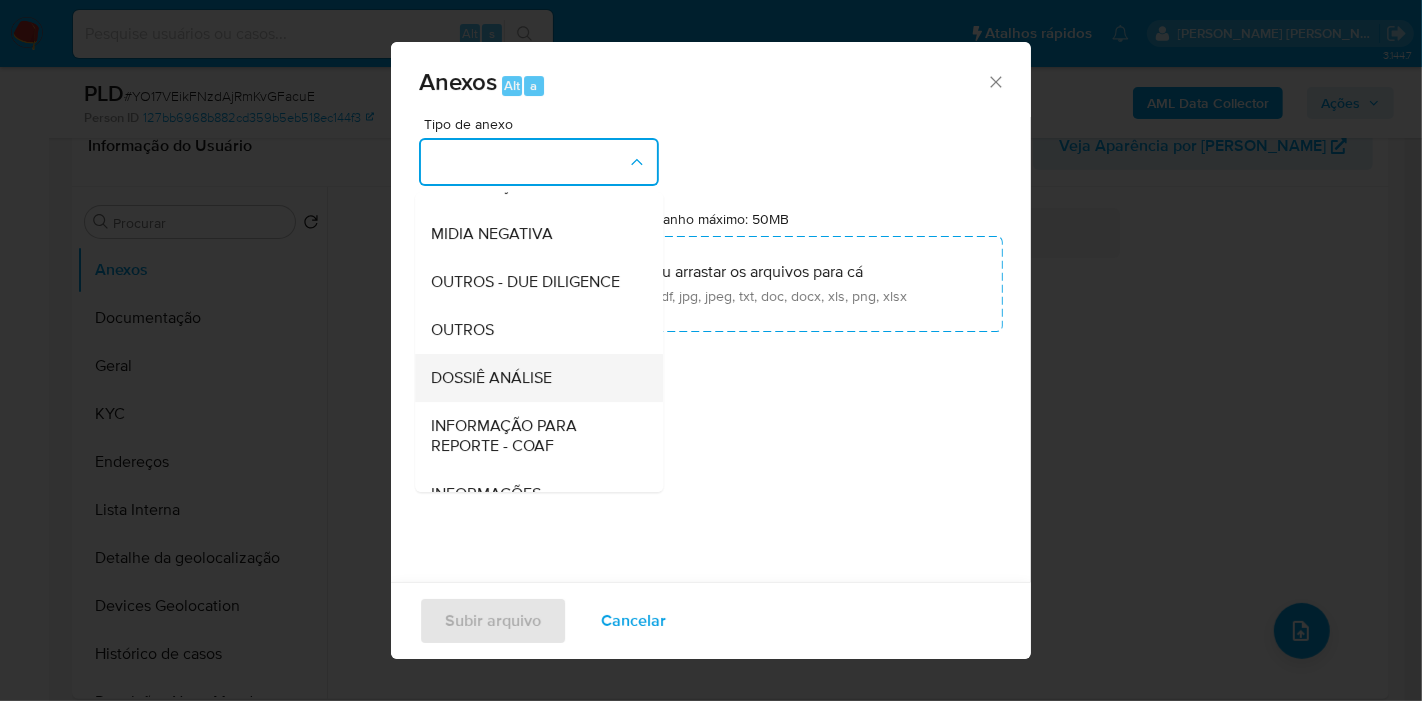 click on "DOSSIÊ ANÁLISE" at bounding box center [533, 378] 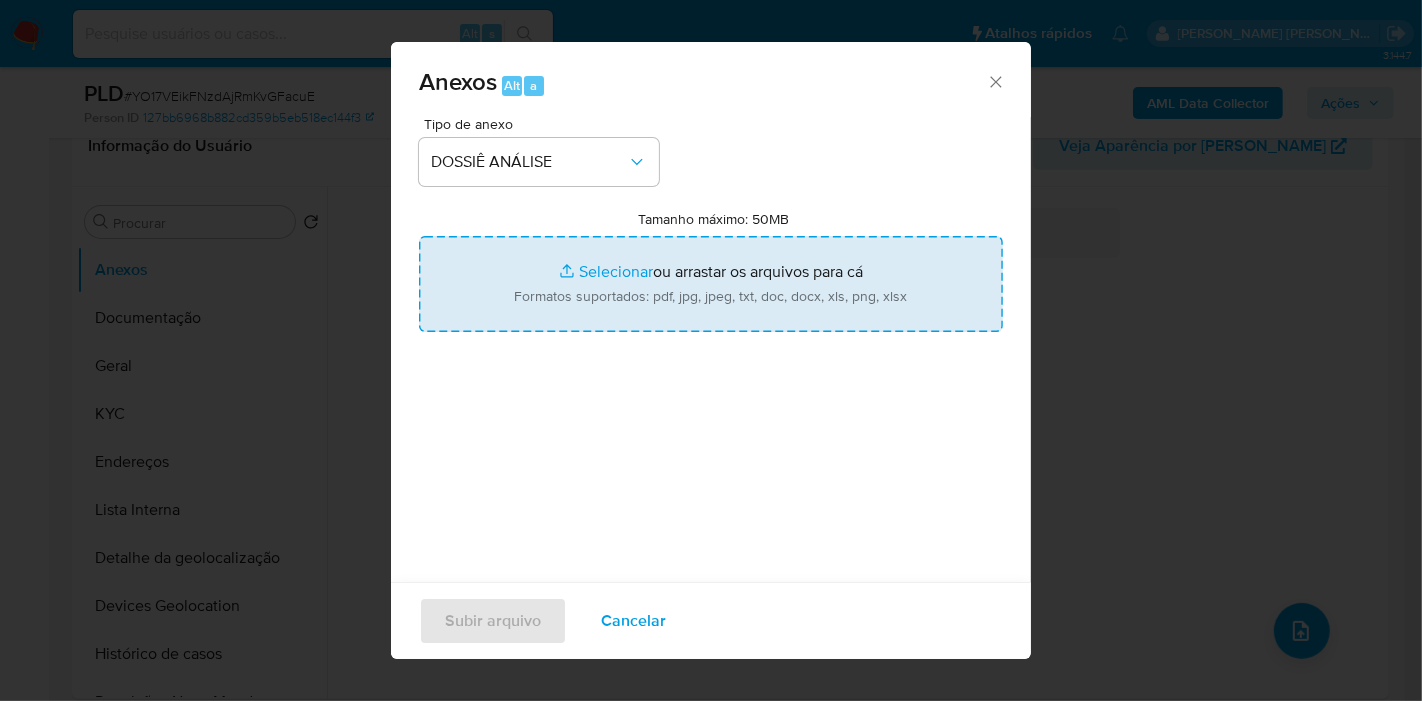 click on "Tamanho máximo: 50MB Selecionar arquivos" at bounding box center [711, 284] 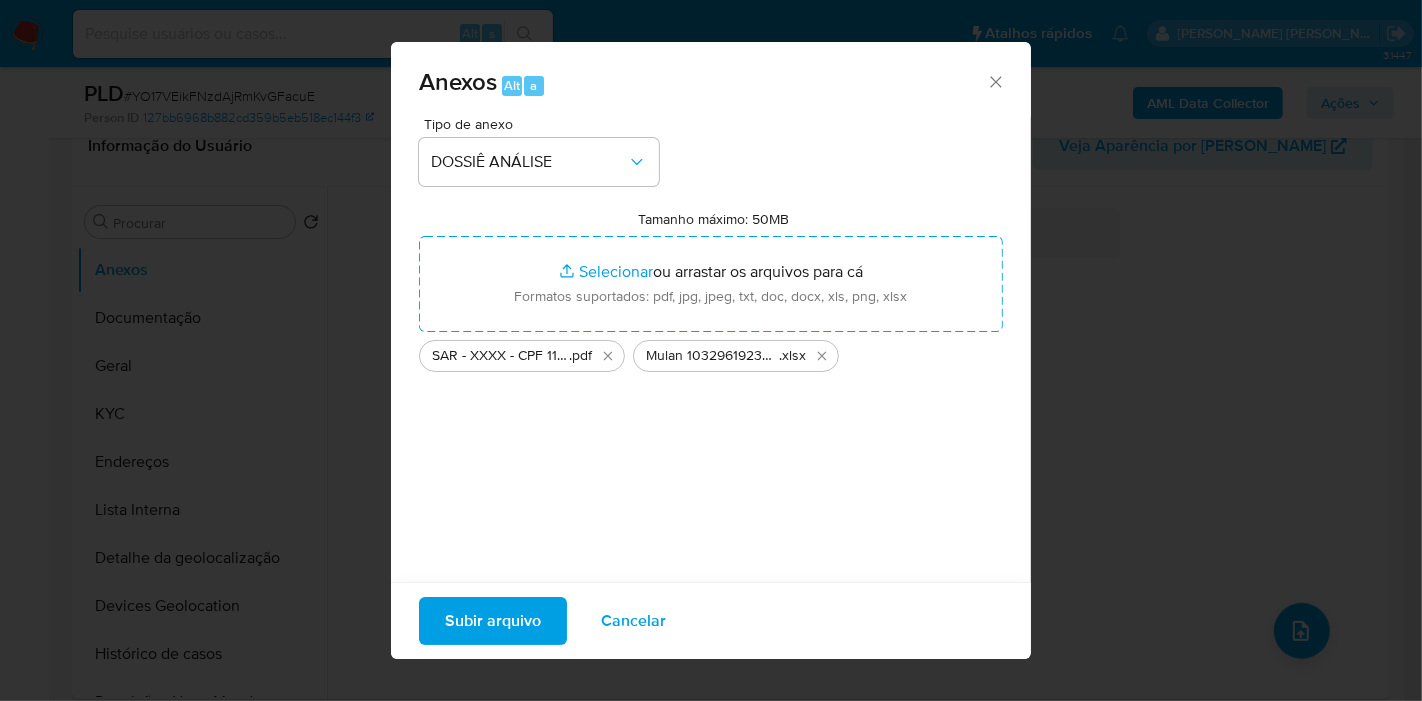 click on "Subir arquivo" at bounding box center (493, 621) 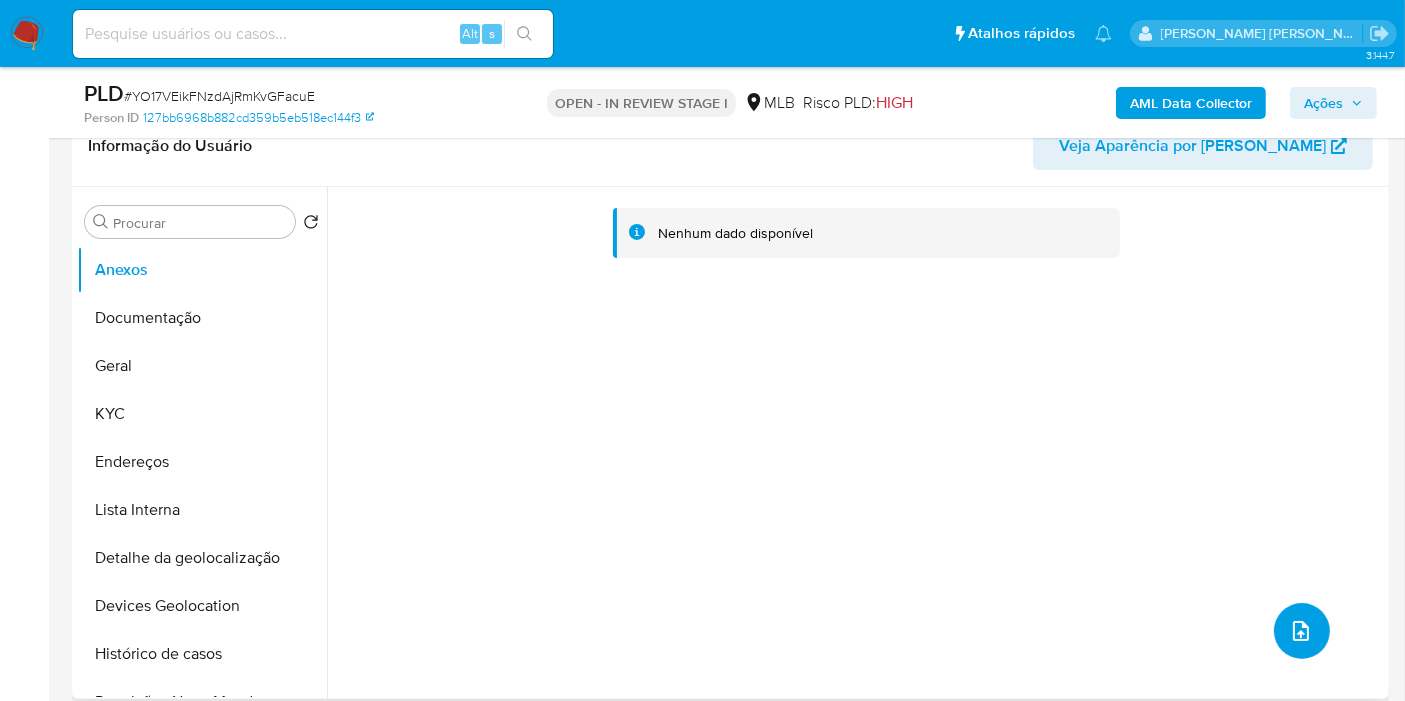 scroll, scrollTop: 0, scrollLeft: 0, axis: both 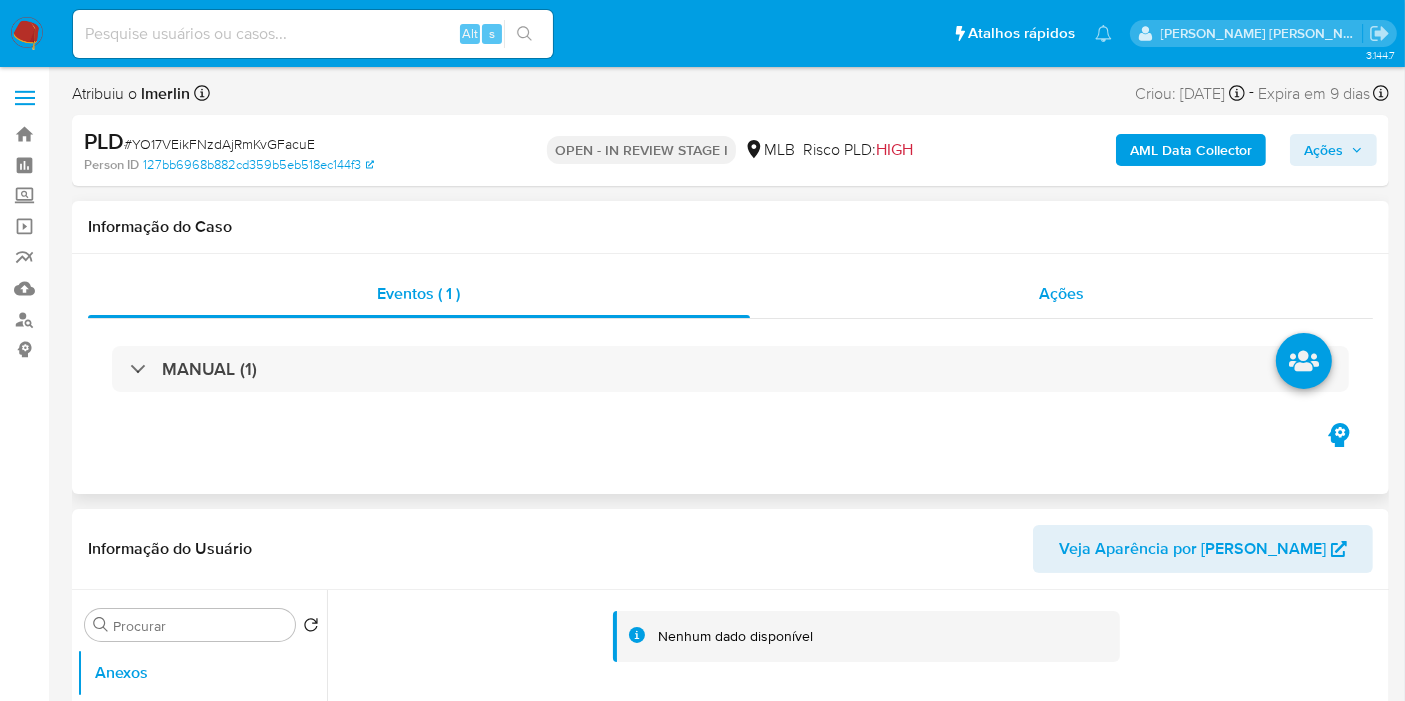 click on "Ações" at bounding box center (1062, 294) 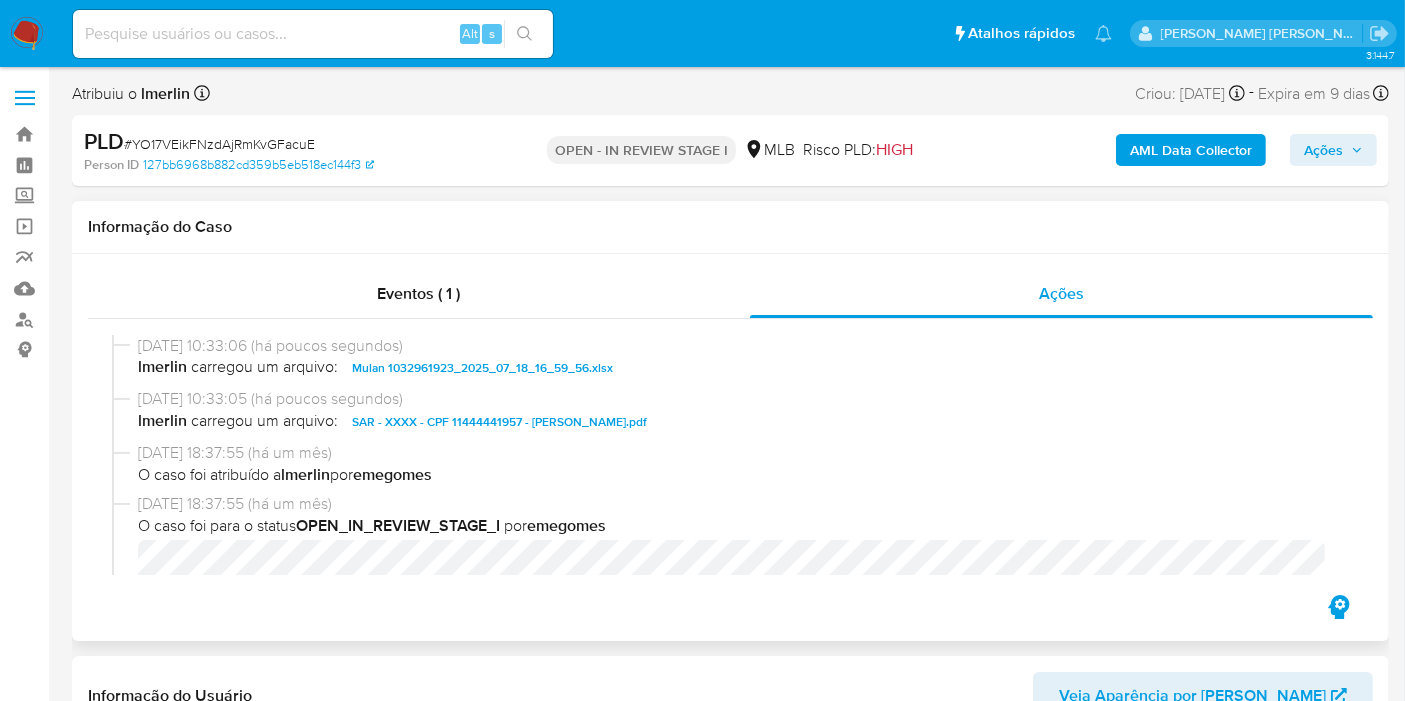 click on "Informação do Caso" at bounding box center (730, 227) 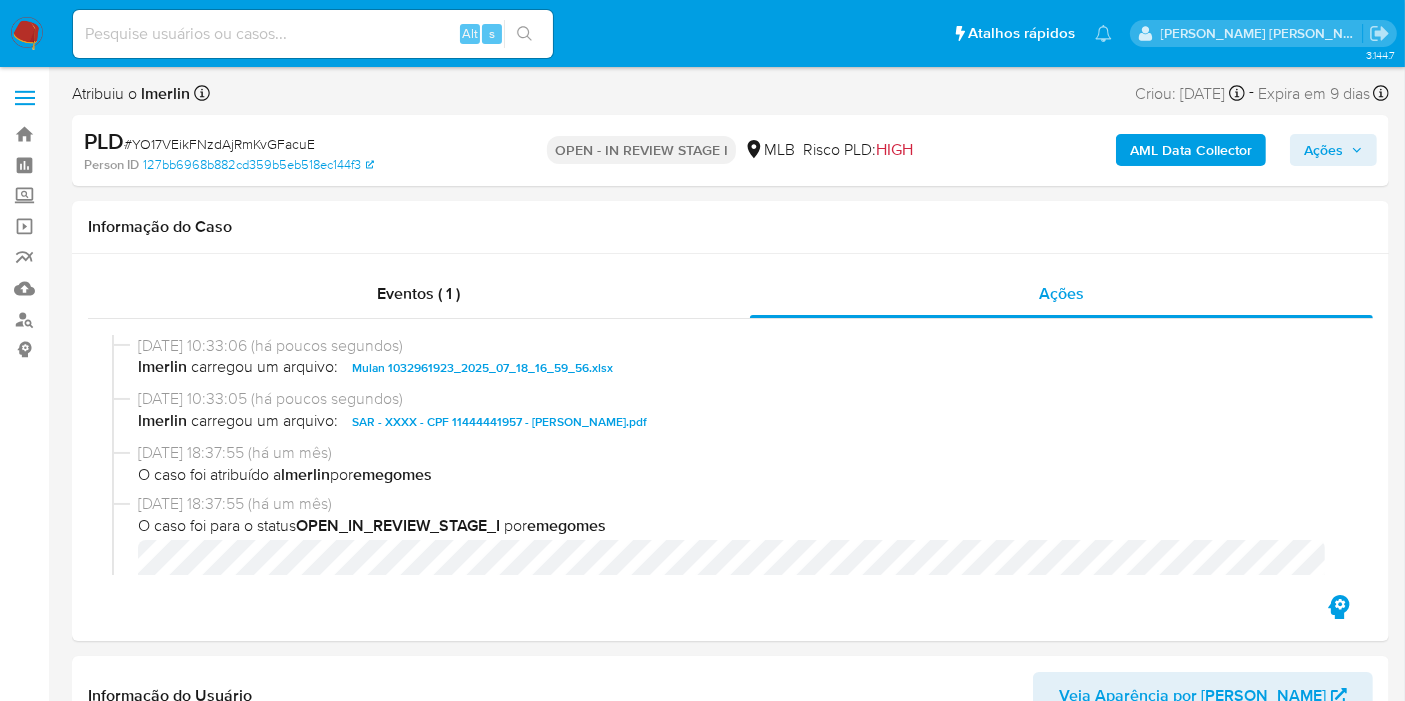 click on "Ações" at bounding box center (1333, 150) 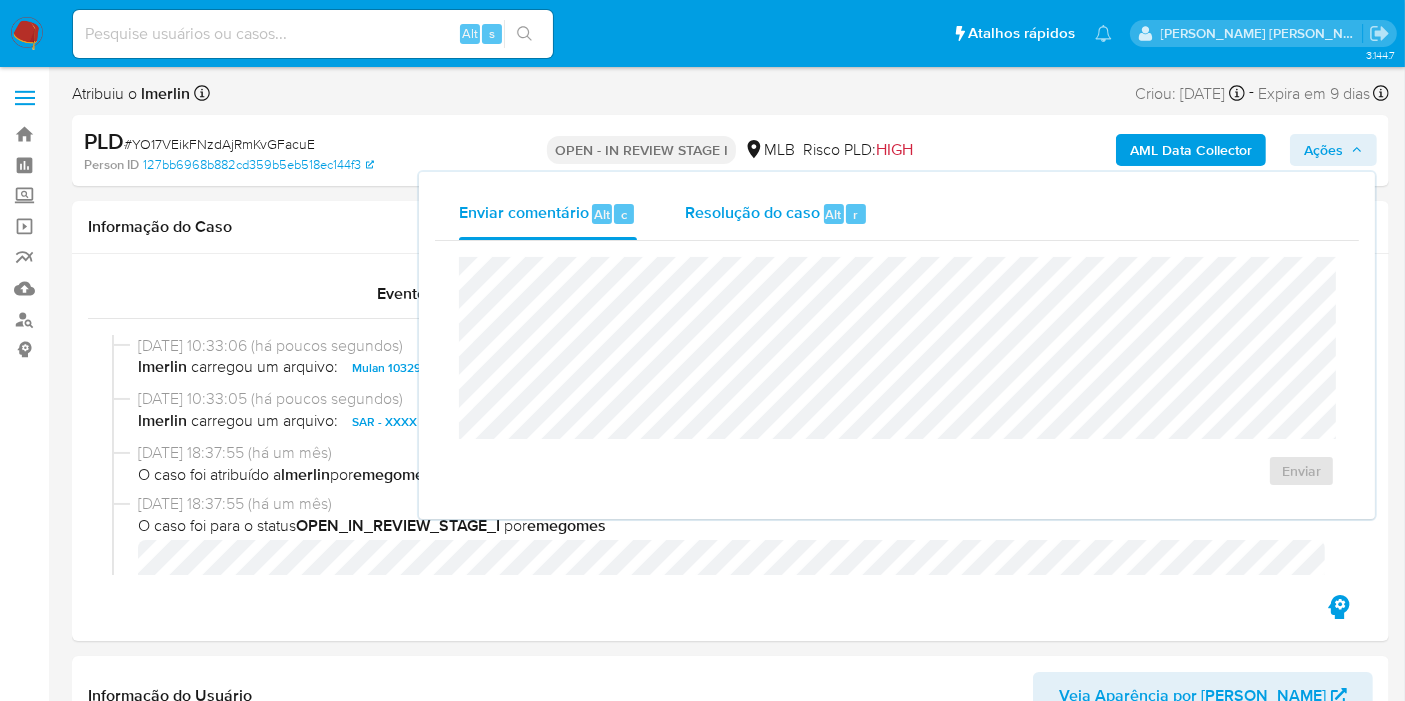 click on "Resolução do caso" at bounding box center [752, 213] 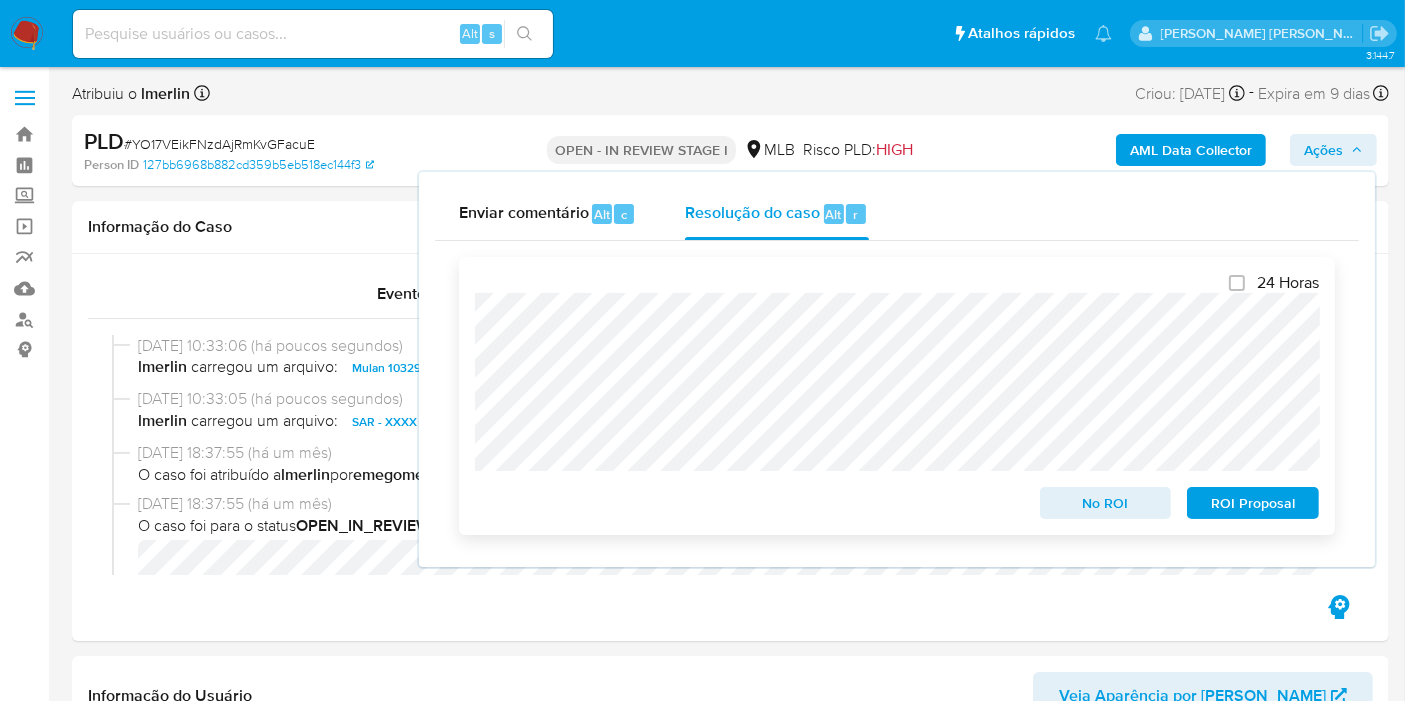 click on "ROI Proposal" at bounding box center (1253, 503) 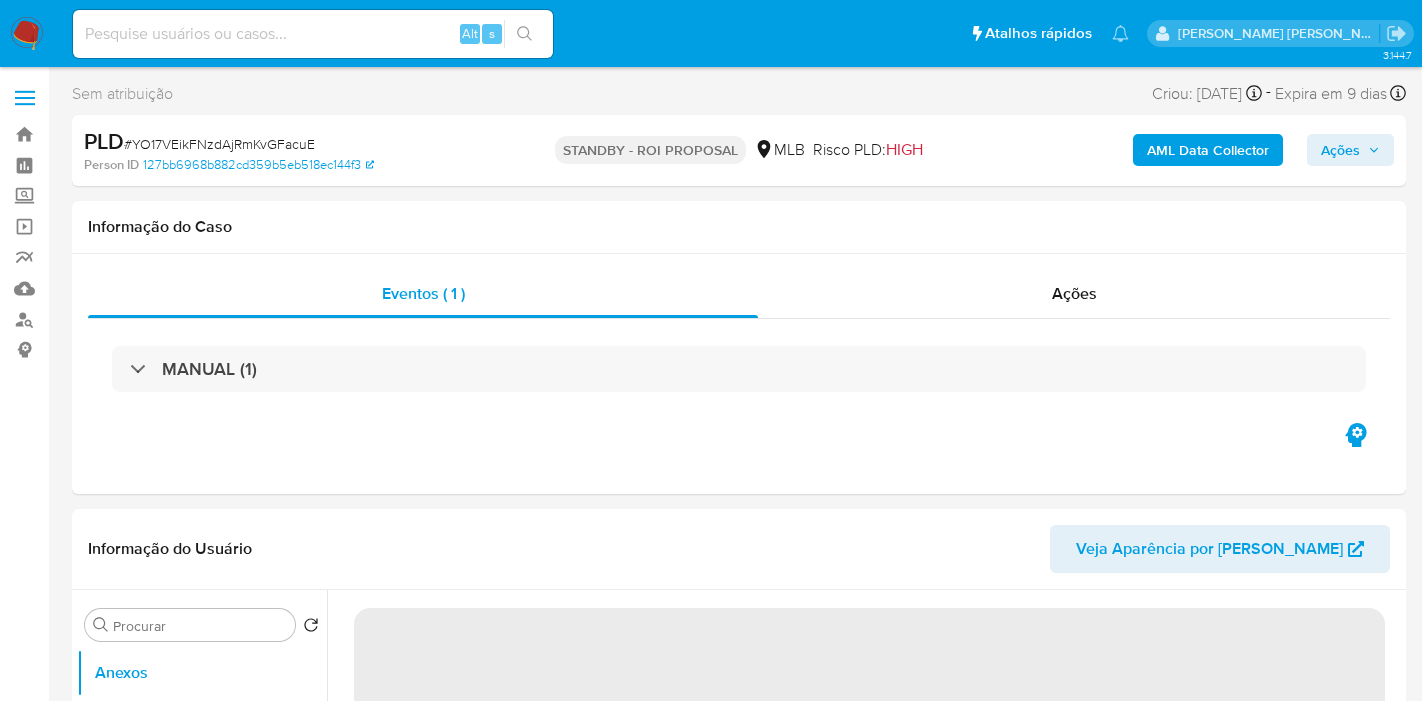 select on "10" 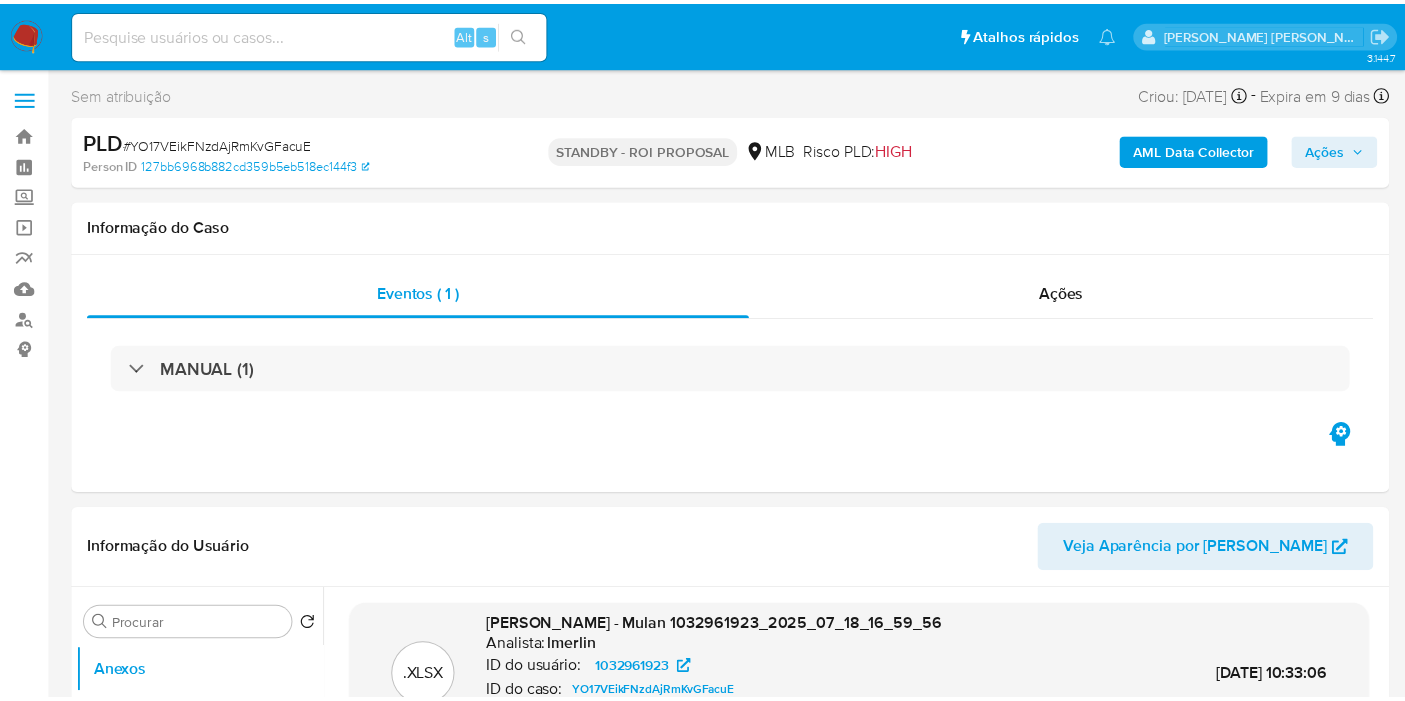 scroll, scrollTop: 0, scrollLeft: 0, axis: both 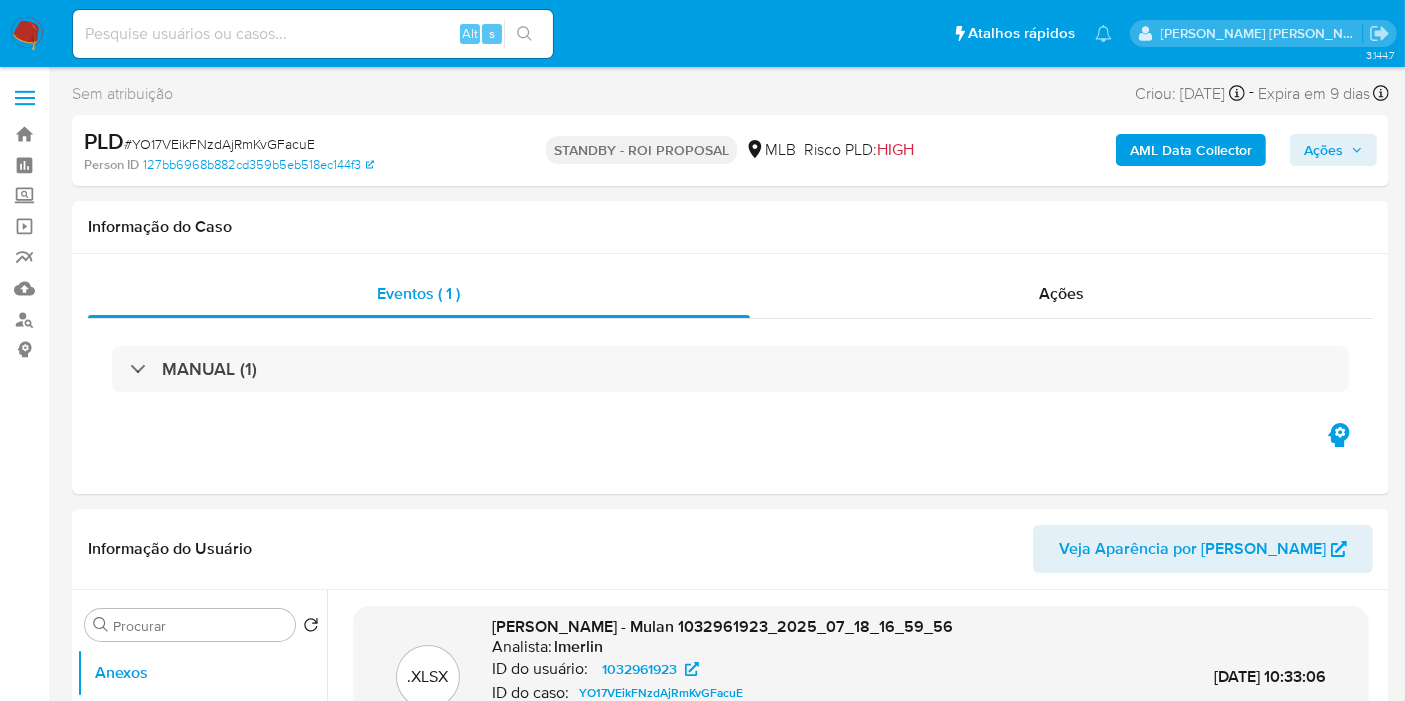 click at bounding box center [313, 34] 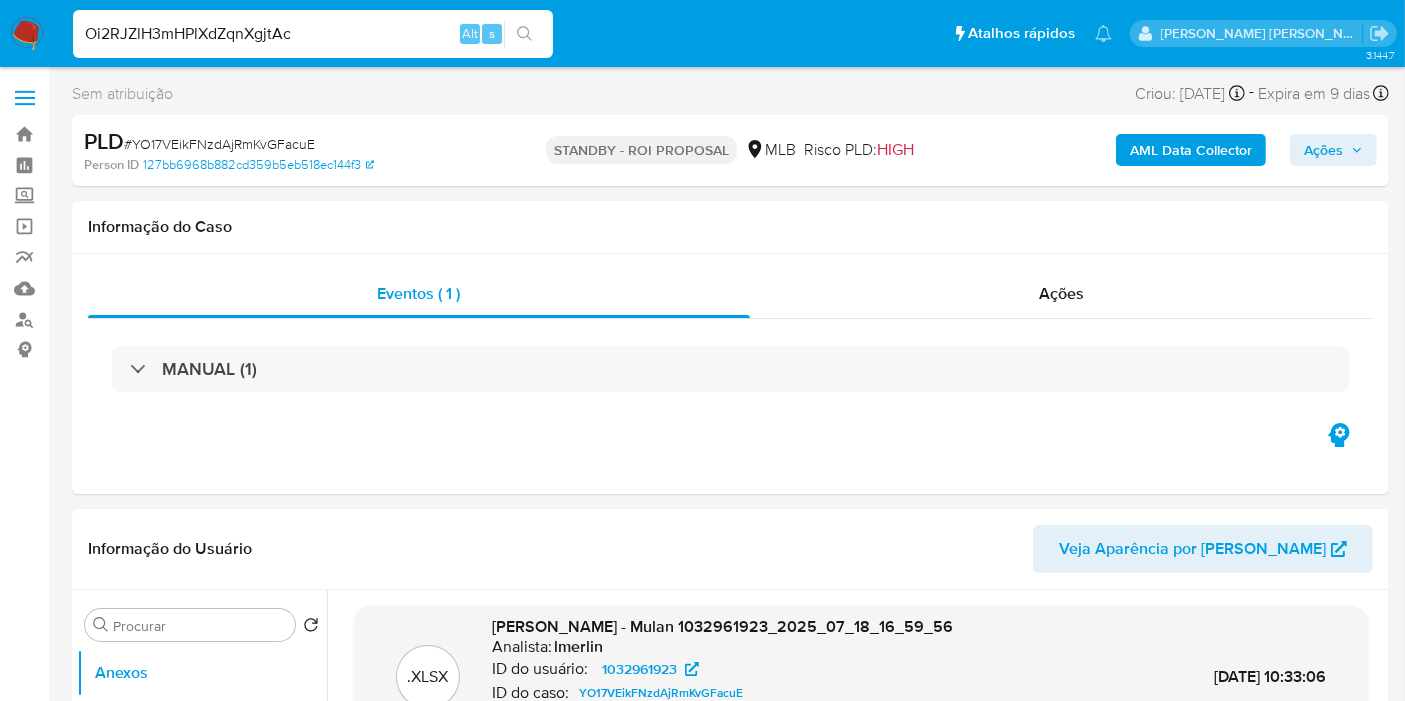 type on "Oi2RJZlH3mHPlXdZqnXgjtAc" 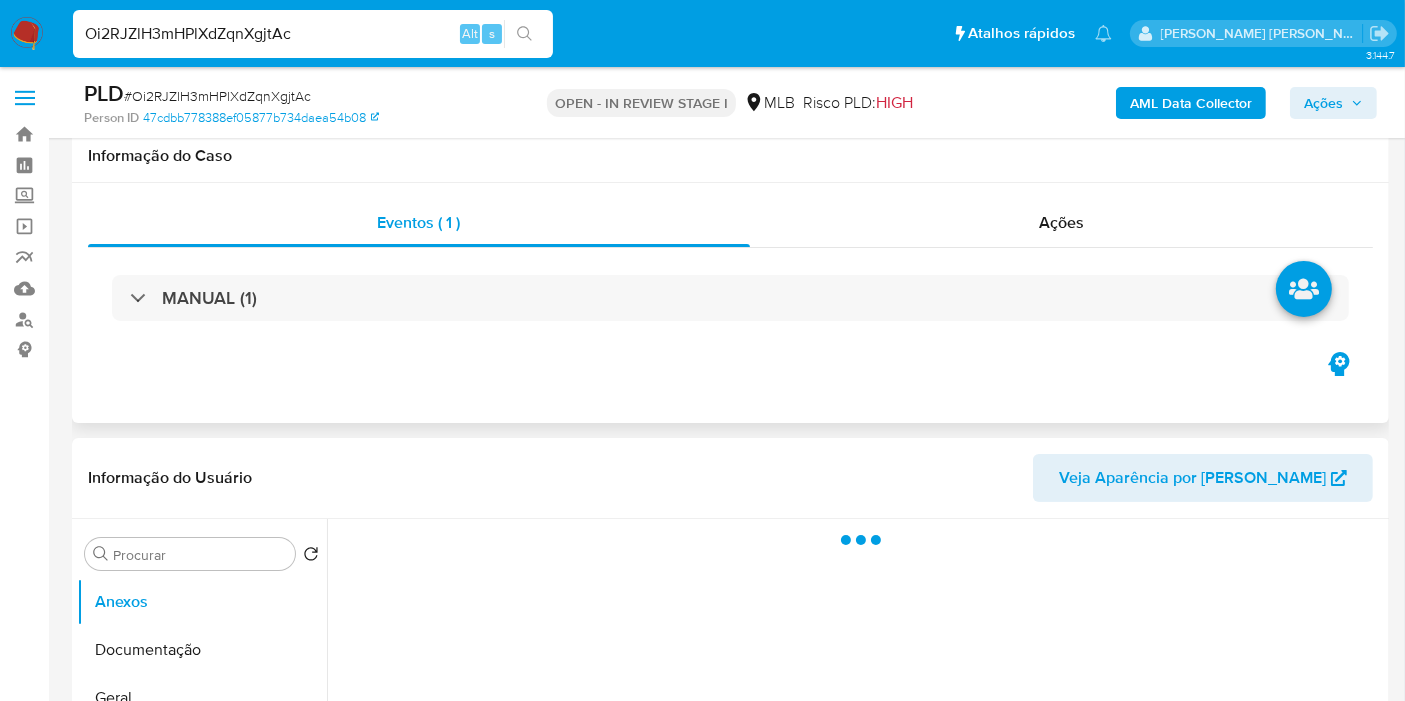 scroll, scrollTop: 444, scrollLeft: 0, axis: vertical 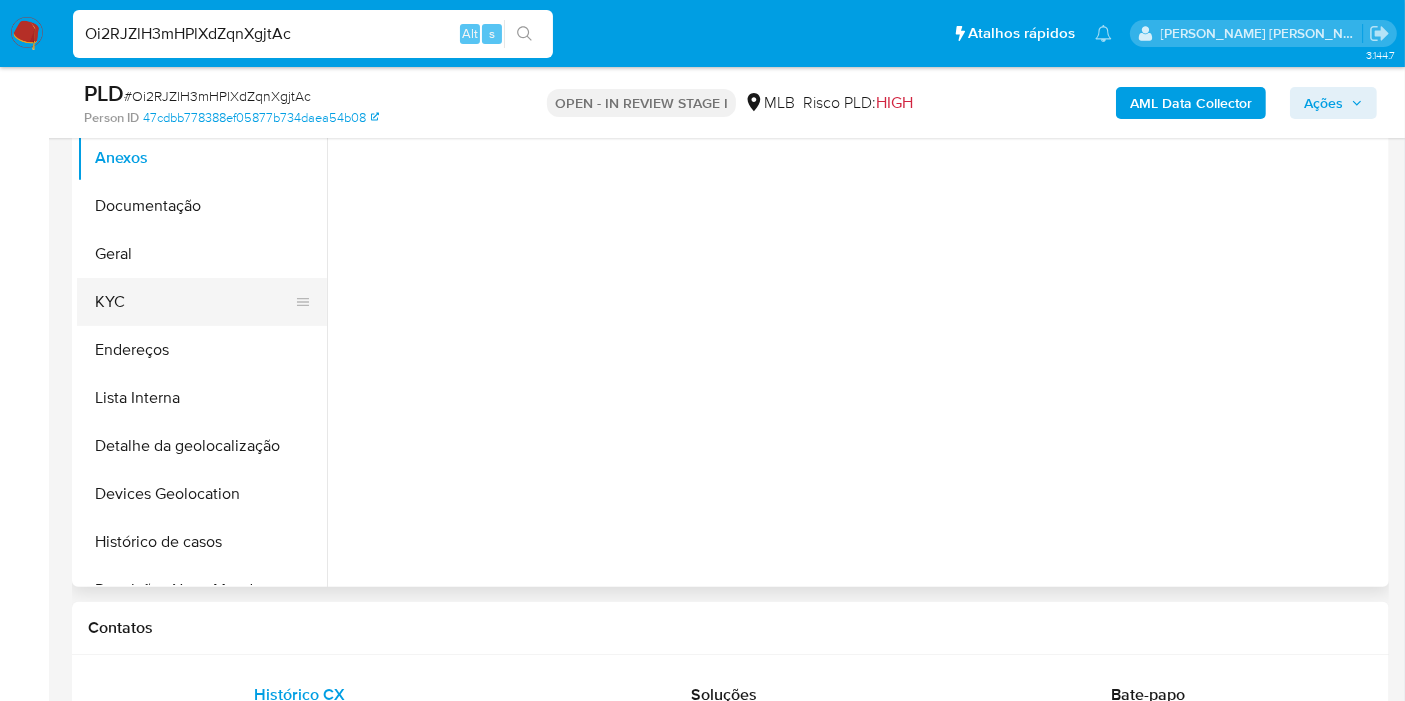 click on "KYC" at bounding box center (194, 302) 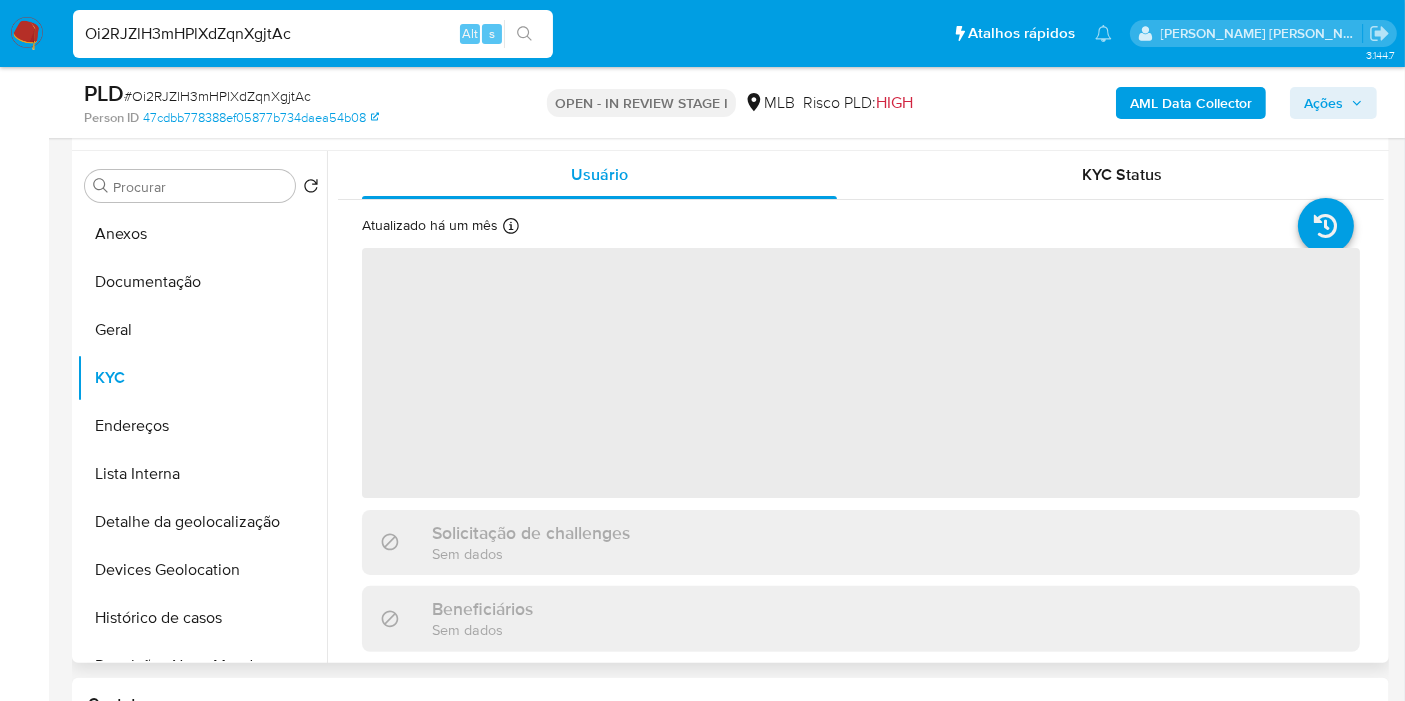 scroll, scrollTop: 333, scrollLeft: 0, axis: vertical 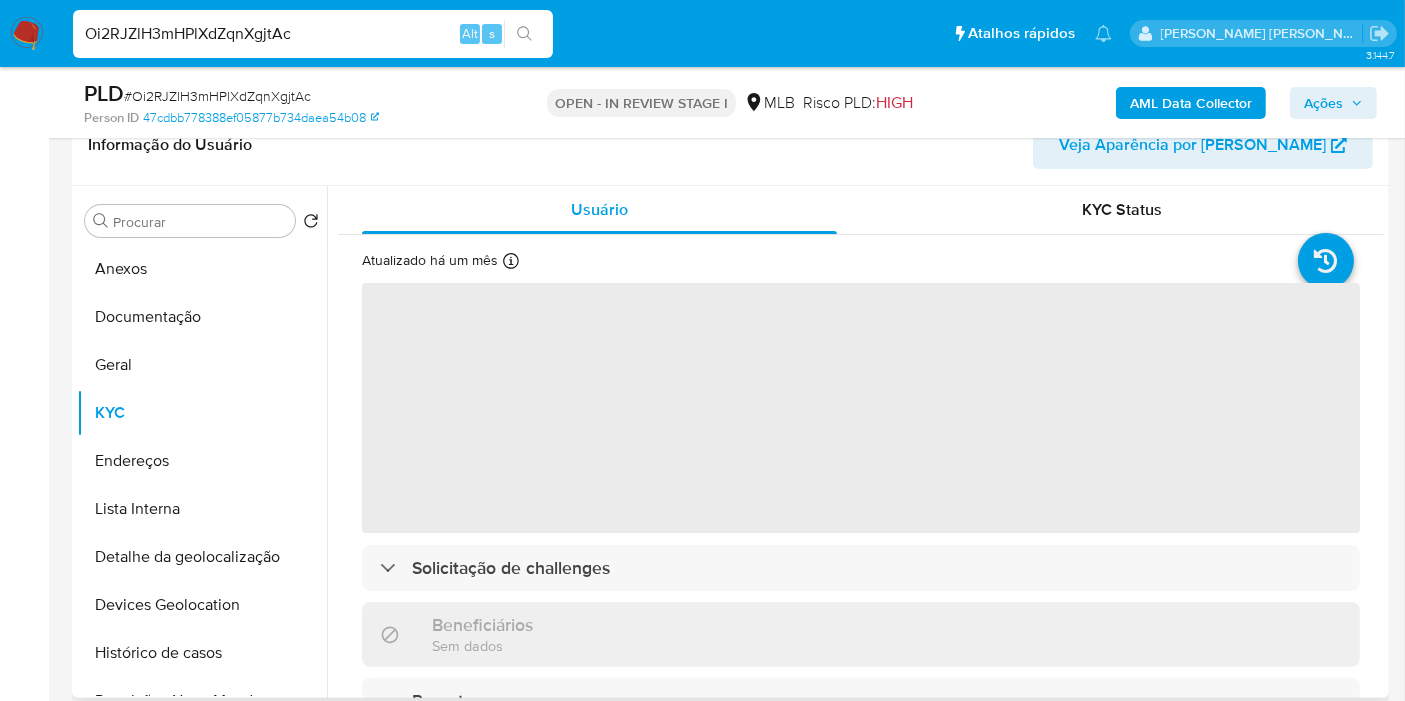 select on "10" 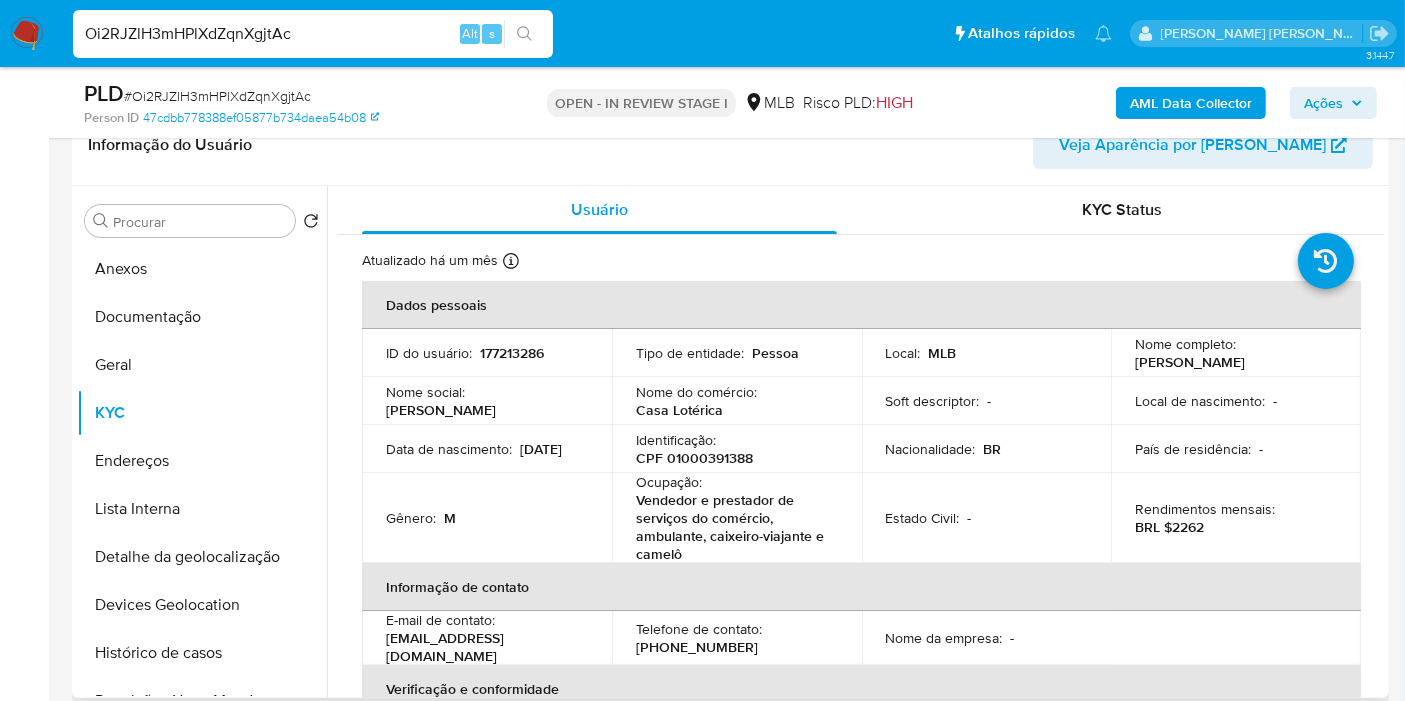 click on "CPF 01000391388" at bounding box center [694, 458] 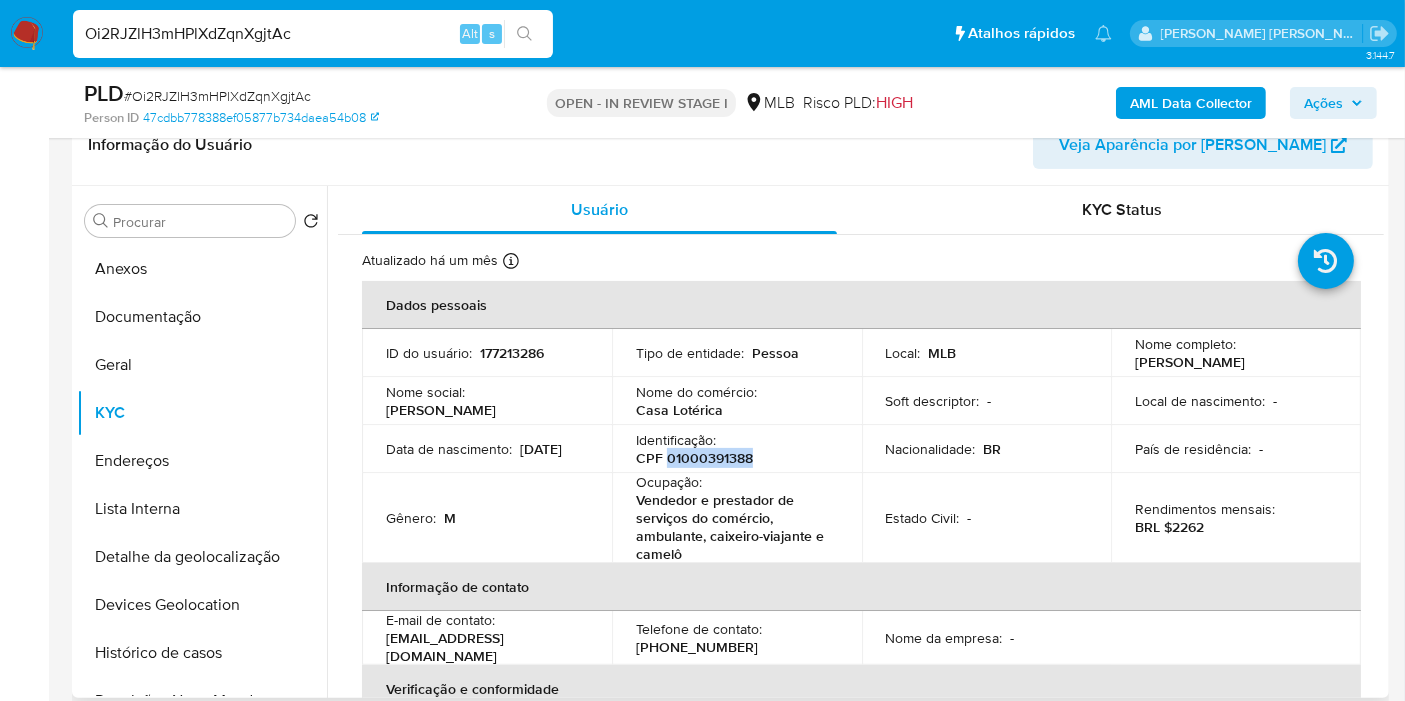 click on "CPF 01000391388" at bounding box center [694, 458] 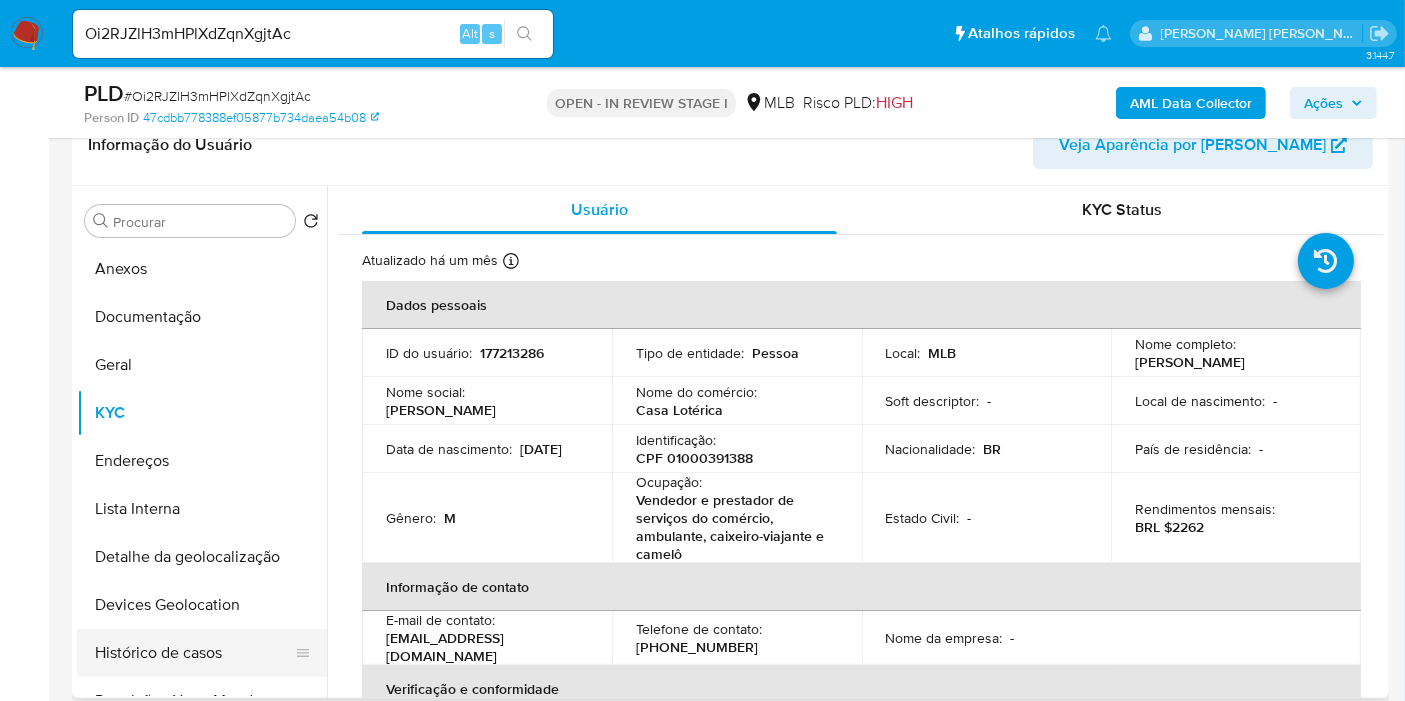 click on "Histórico de casos" at bounding box center (194, 653) 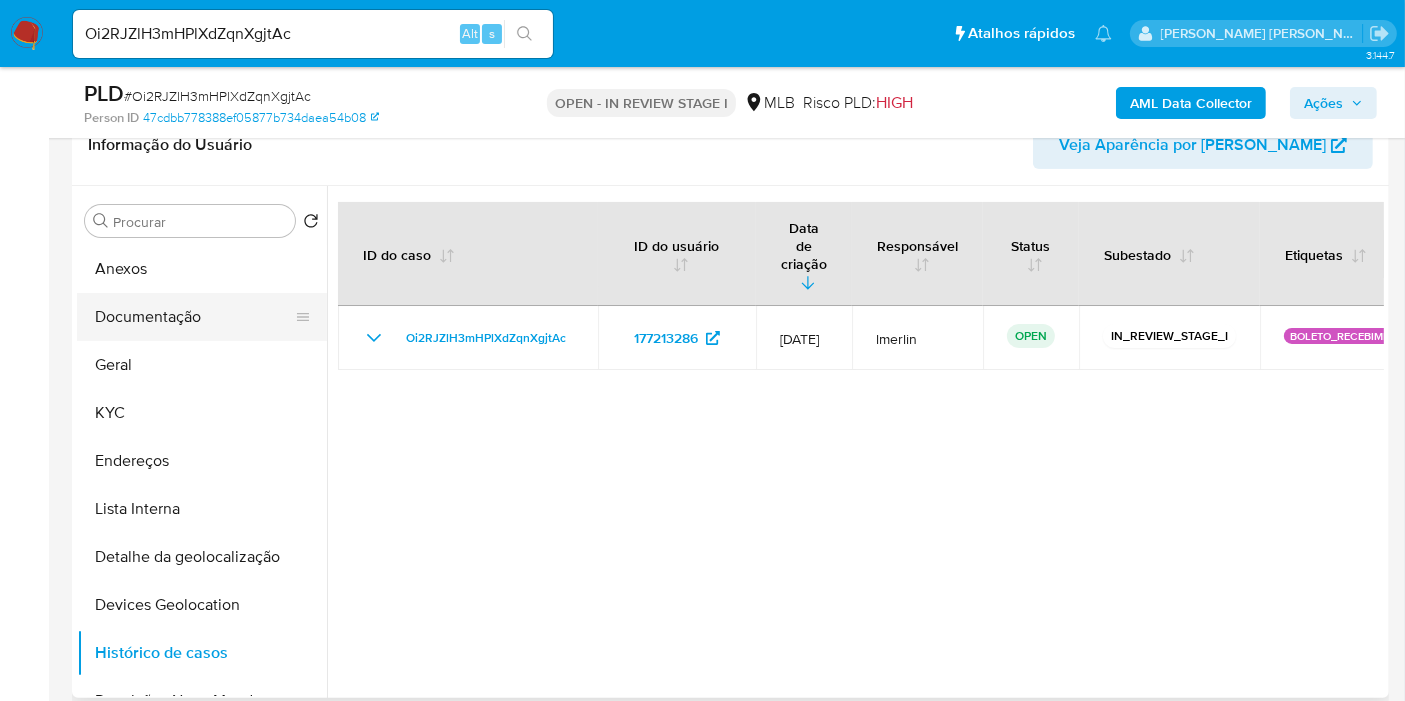 click on "Documentação" at bounding box center [194, 317] 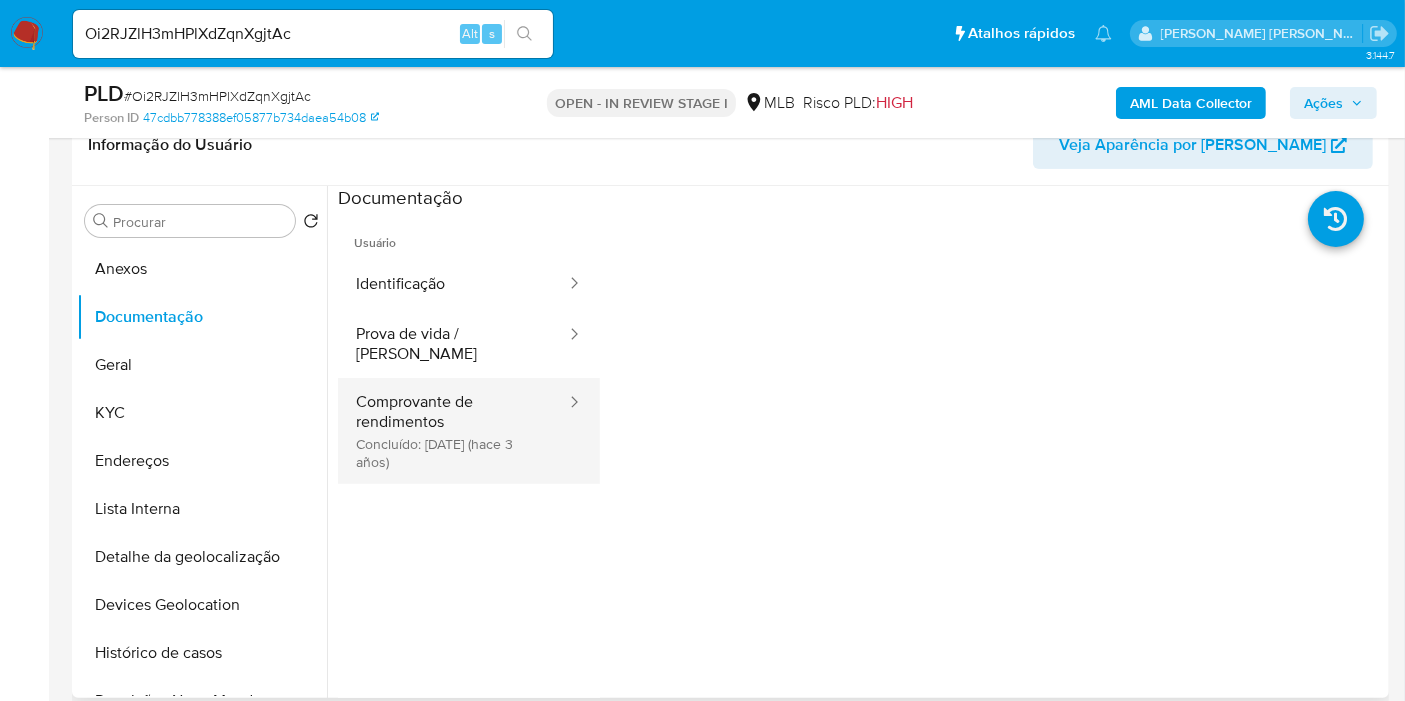click on "Comprovante de rendimentos Concluído: 31/08/2022 (hace 3 años)" at bounding box center (453, 431) 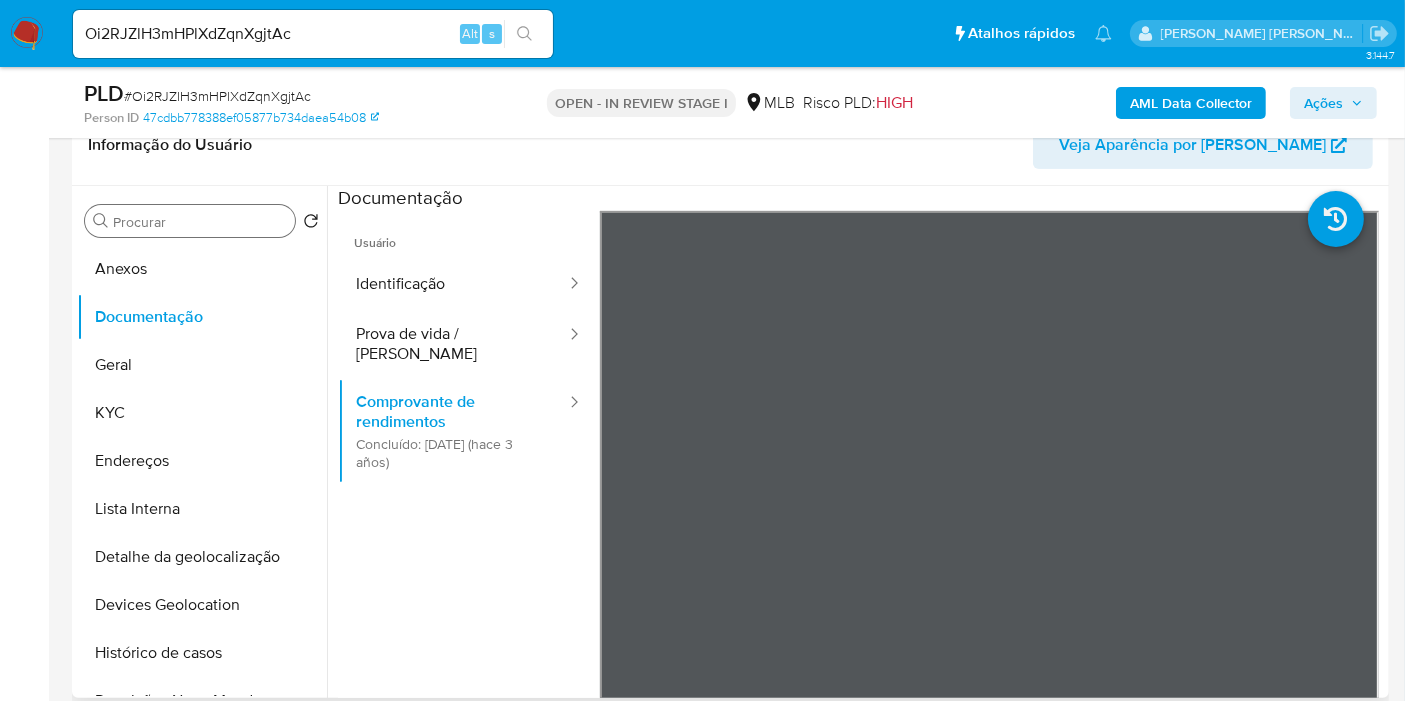 click on "Procurar" at bounding box center (200, 222) 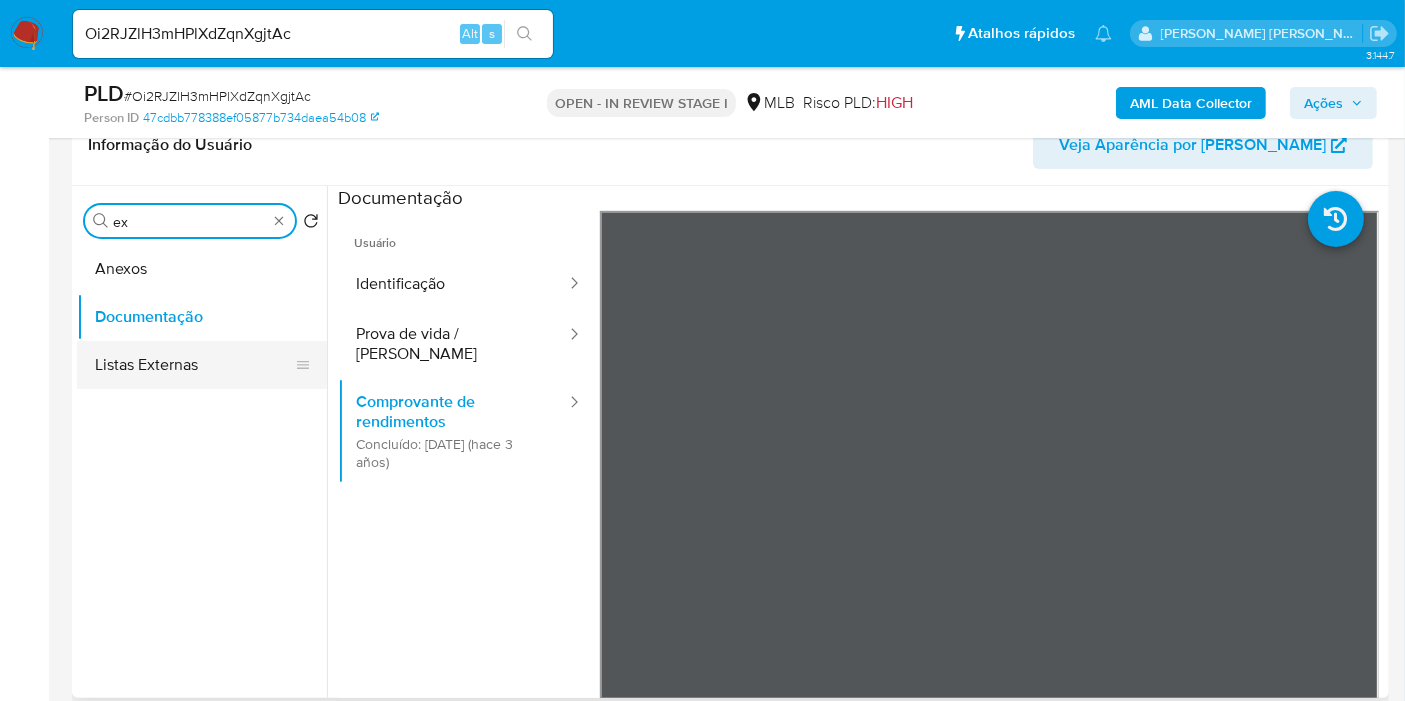 type on "ex" 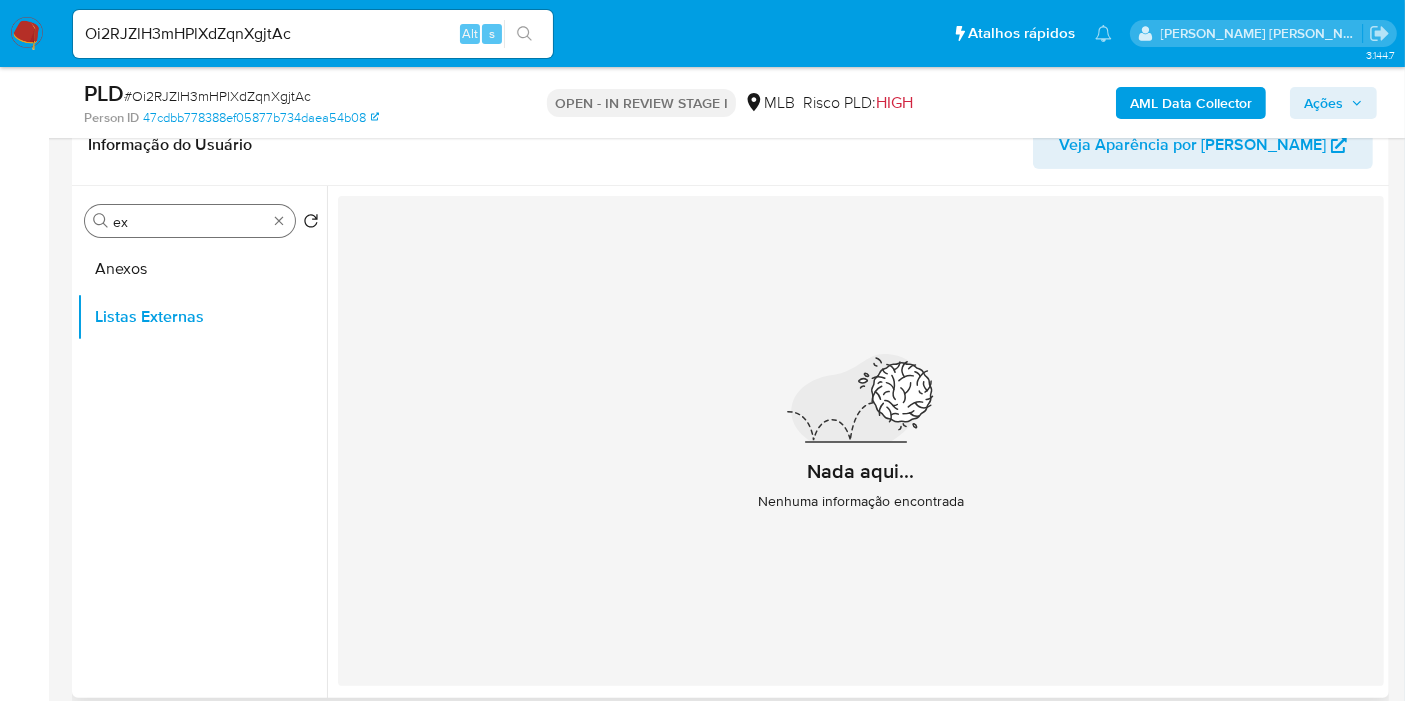 click on "Procurar ex" at bounding box center [190, 221] 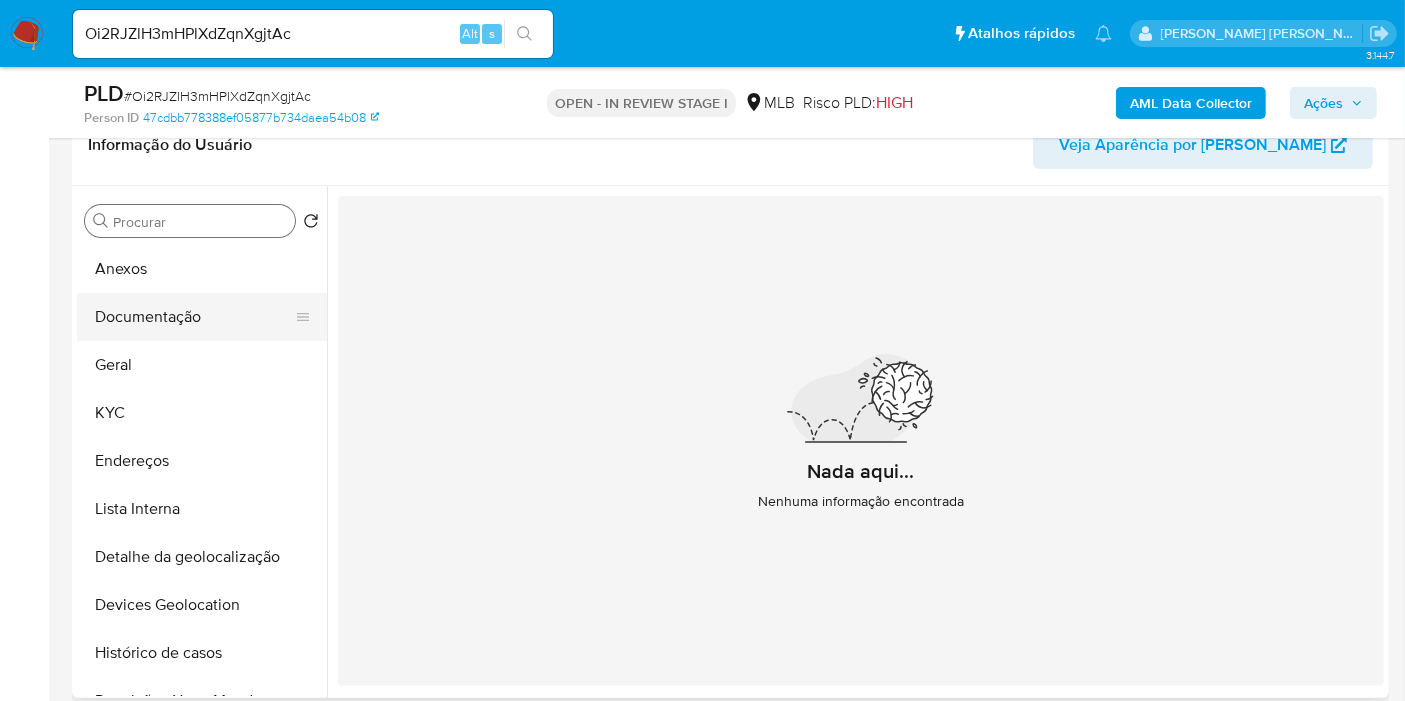 click on "Documentação" at bounding box center (194, 317) 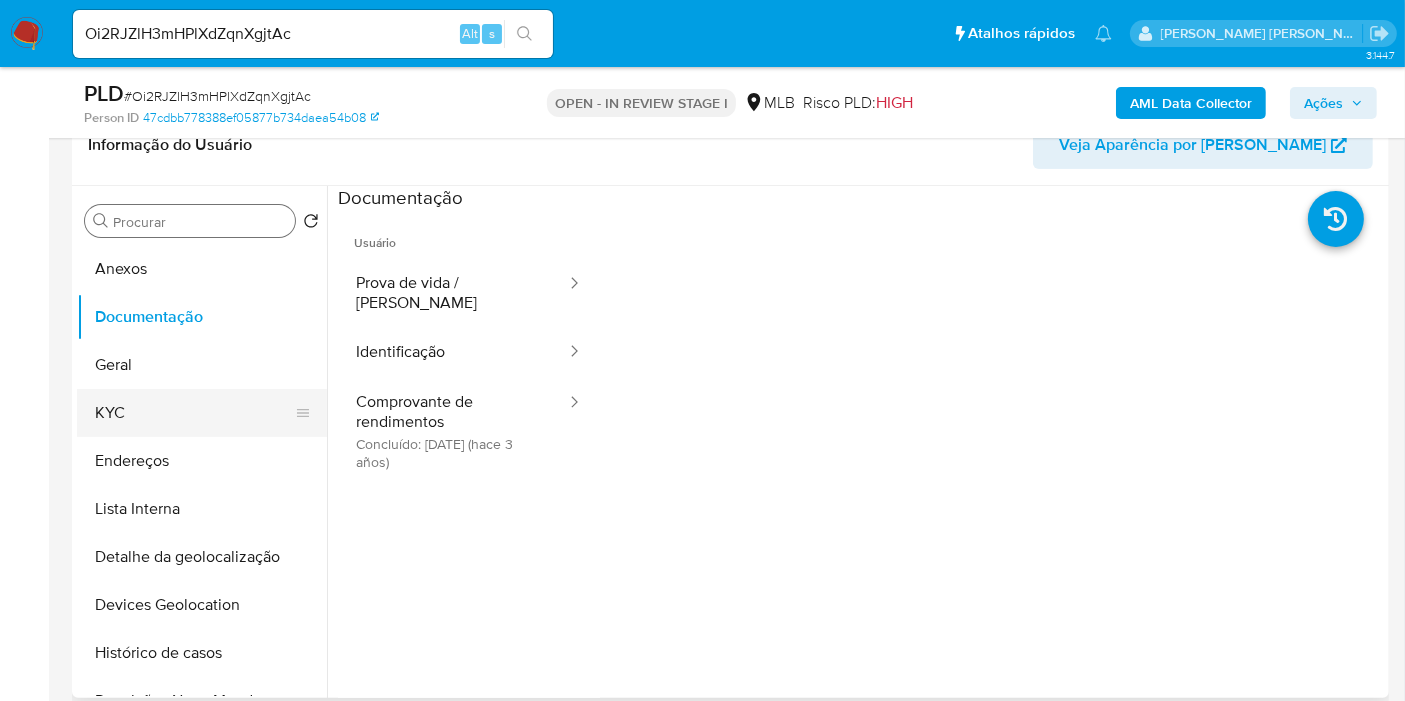 click on "KYC" at bounding box center (194, 413) 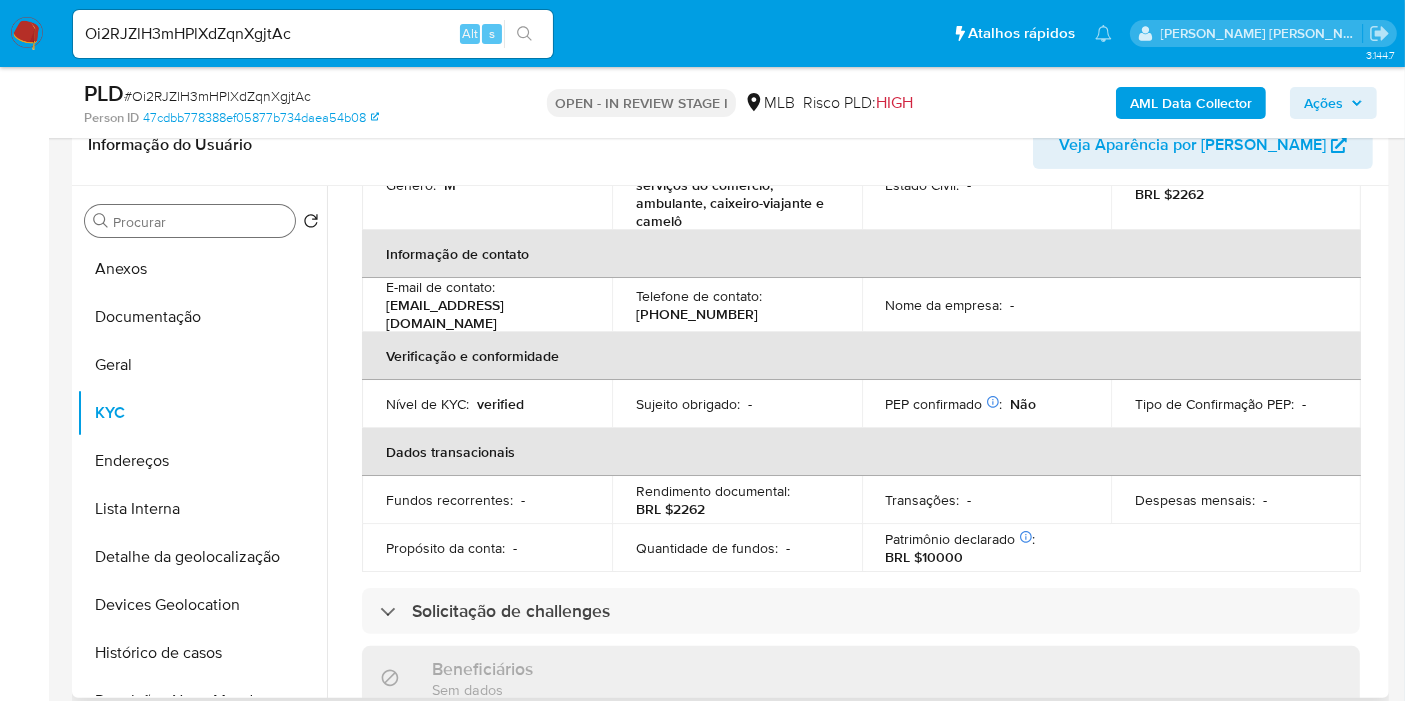 scroll, scrollTop: 0, scrollLeft: 0, axis: both 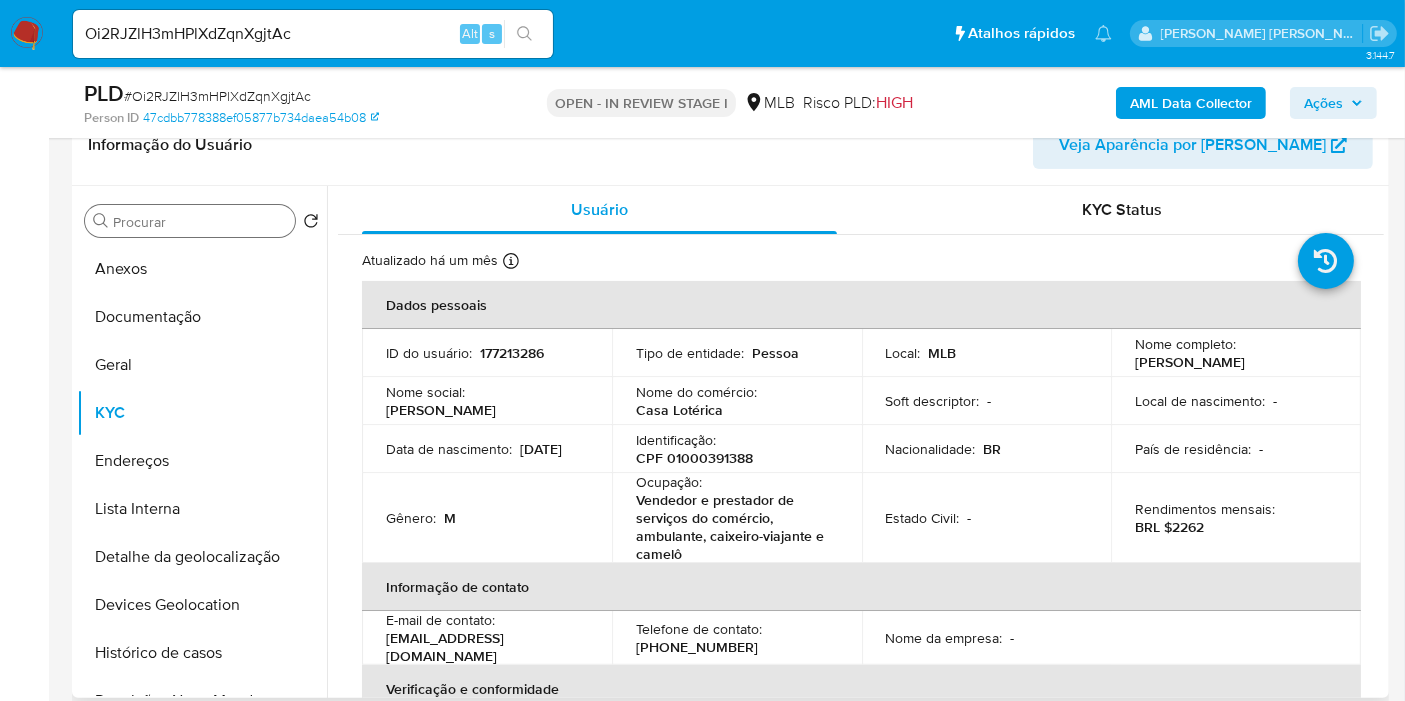 click on "ID do usuário :    177213286" at bounding box center [487, 353] 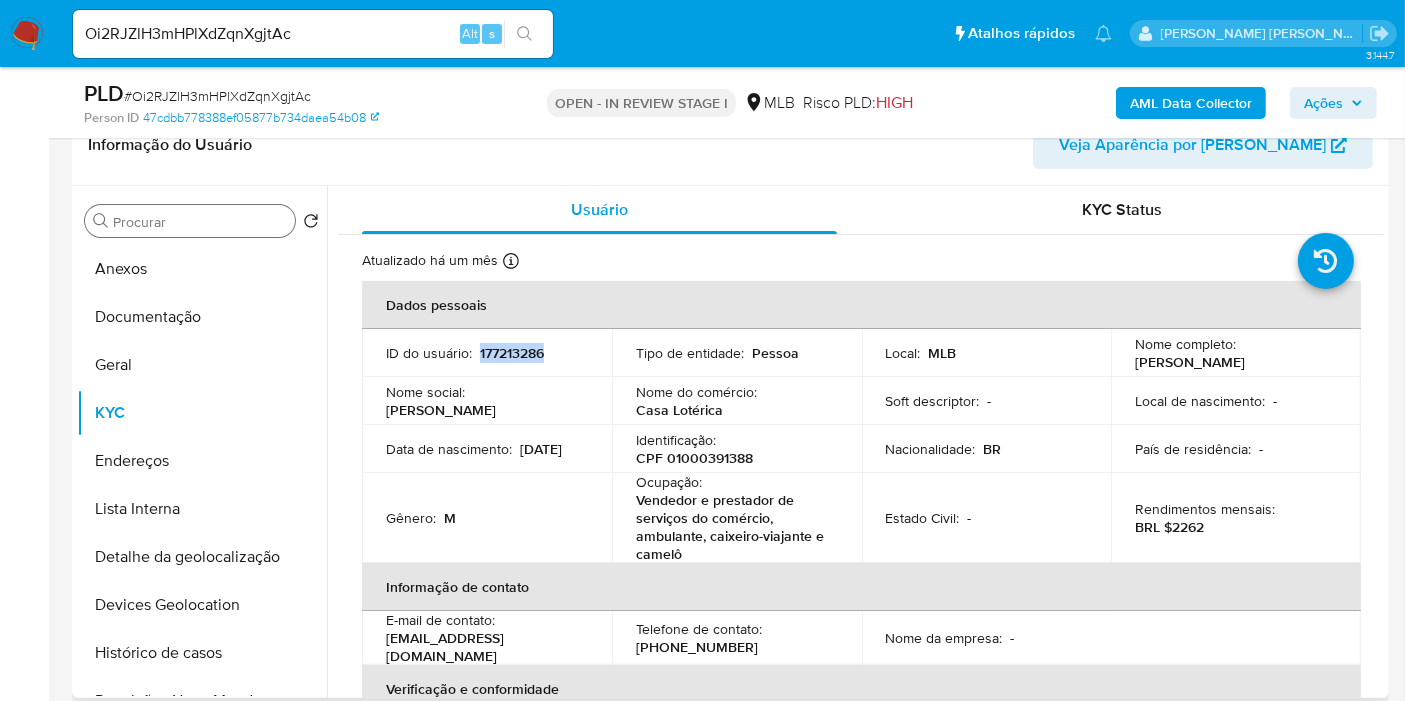 click on "ID do usuário :    177213286" at bounding box center [487, 353] 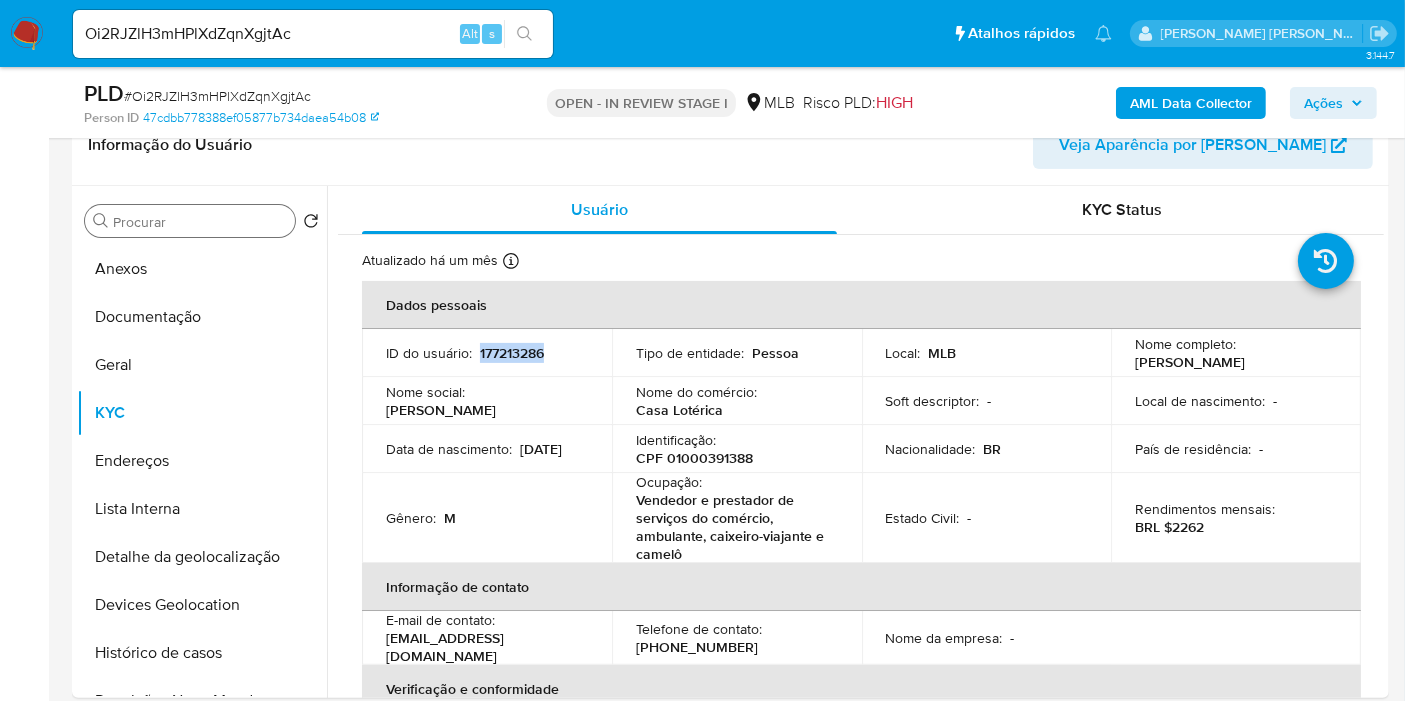 copy on "177213286" 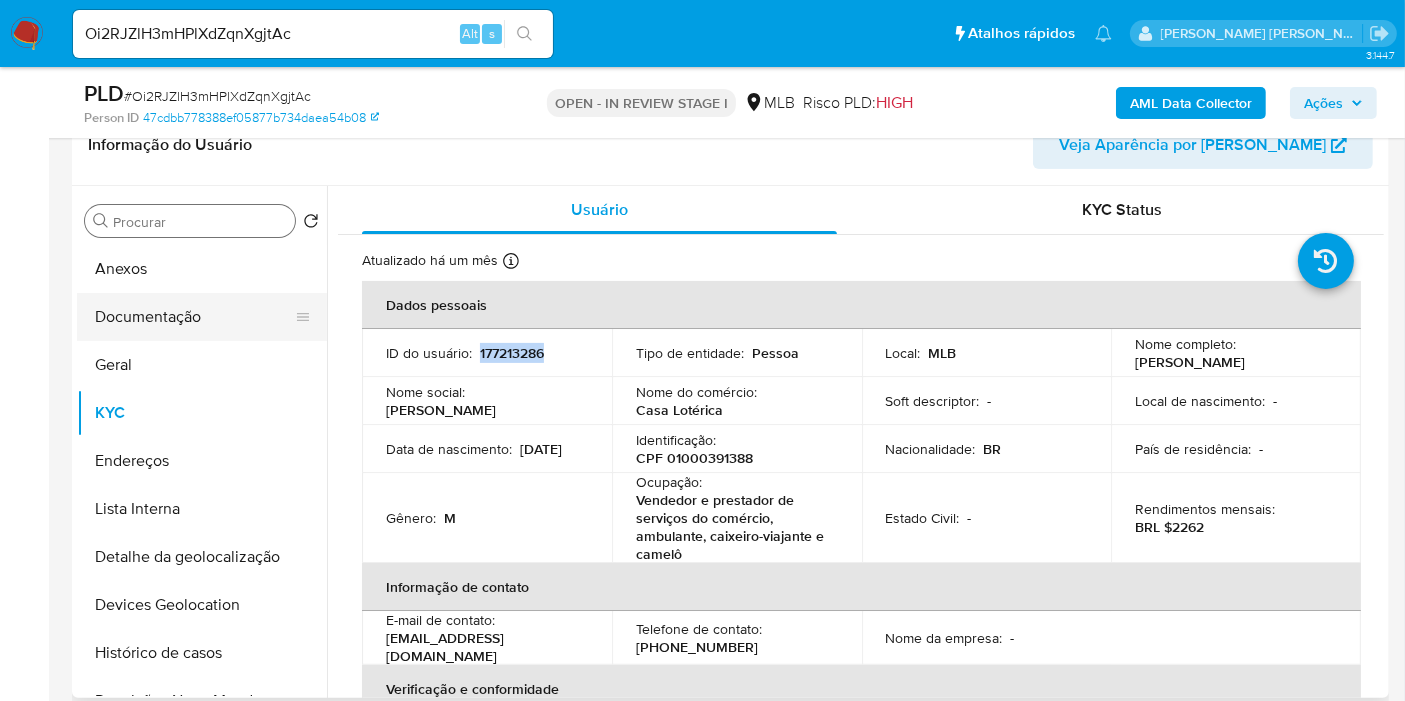 click on "Documentação" at bounding box center [194, 317] 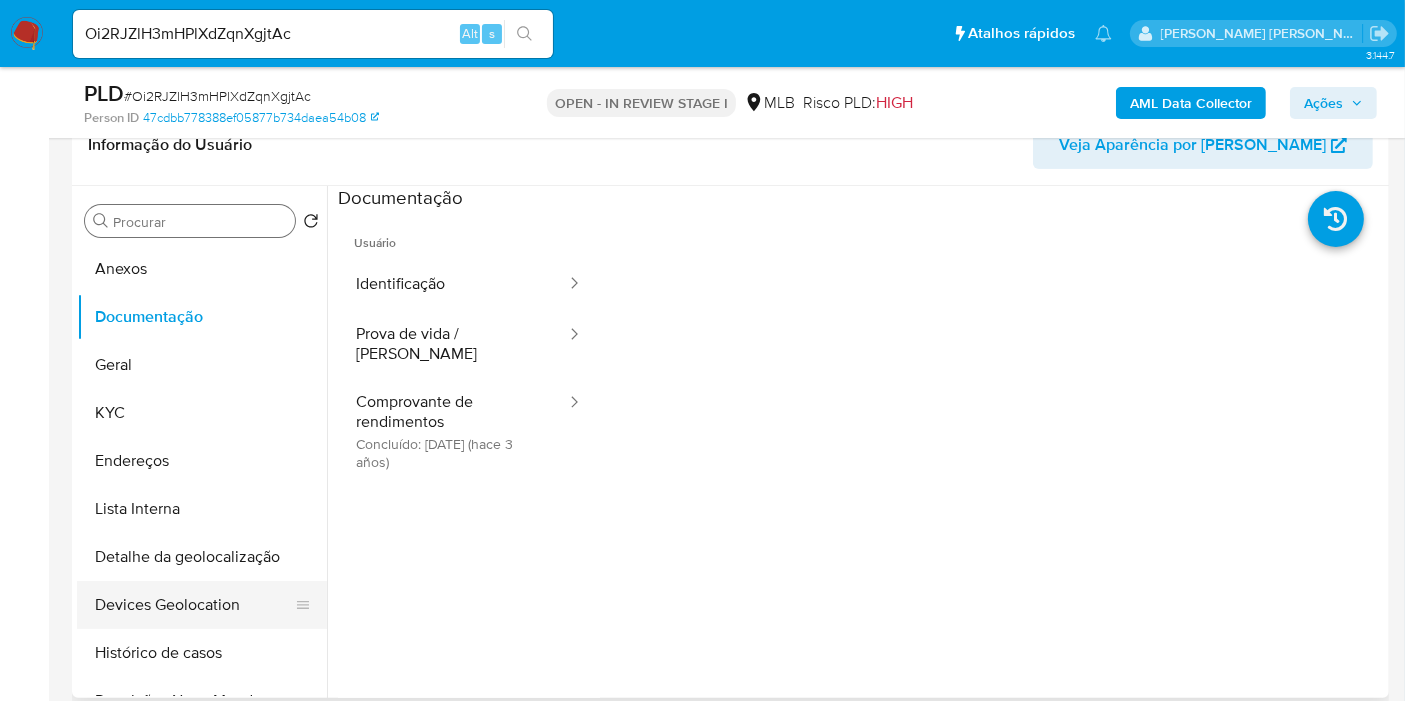 scroll, scrollTop: 111, scrollLeft: 0, axis: vertical 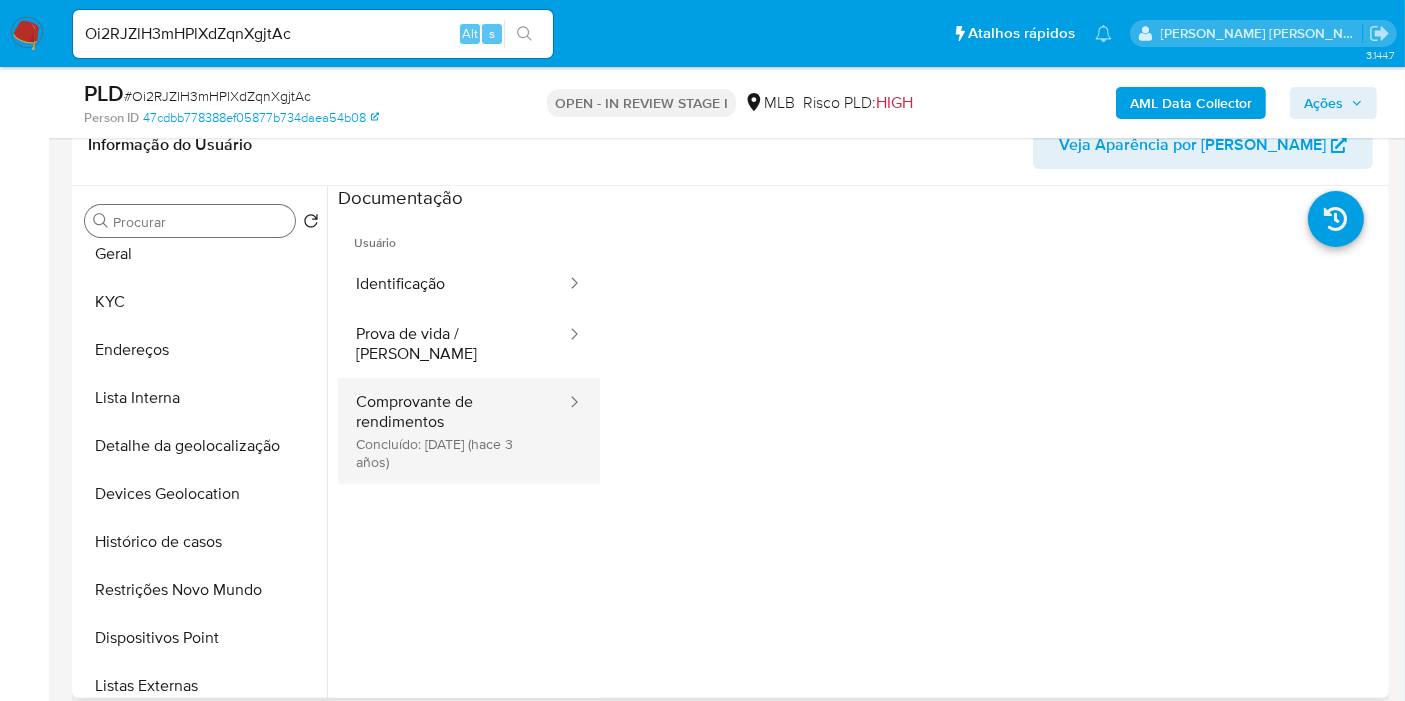 click on "Comprovante de rendimentos Concluído: 31/08/2022 (hace 3 años)" at bounding box center [453, 431] 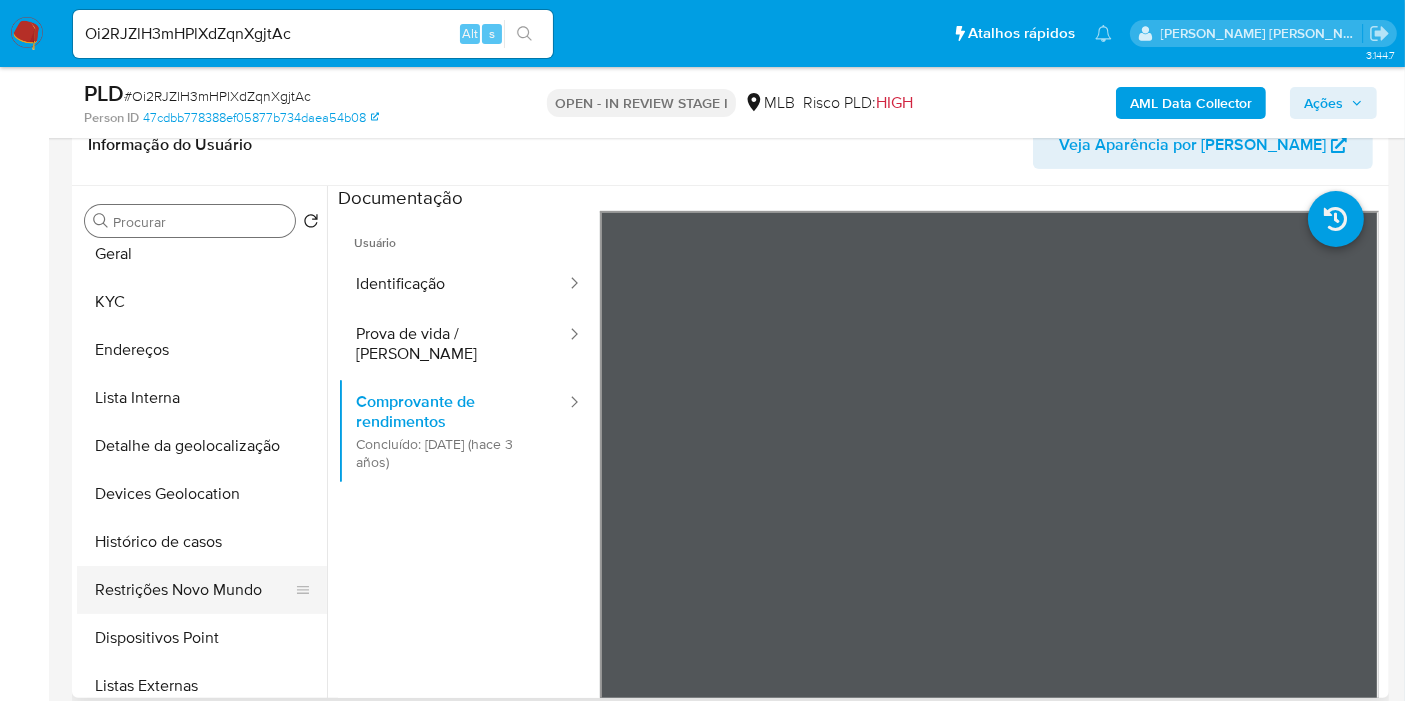 click on "Restrições Novo Mundo" at bounding box center (194, 590) 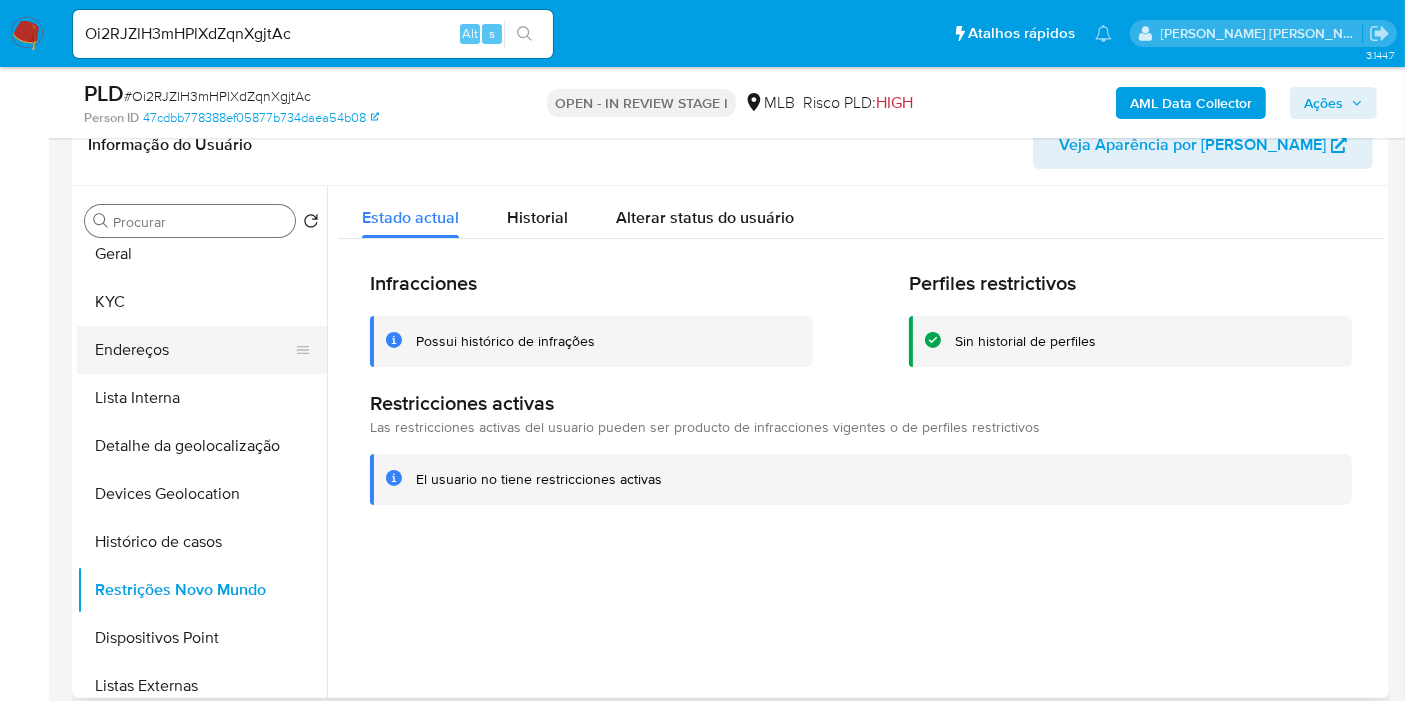 drag, startPoint x: 173, startPoint y: 251, endPoint x: 180, endPoint y: 352, distance: 101.24229 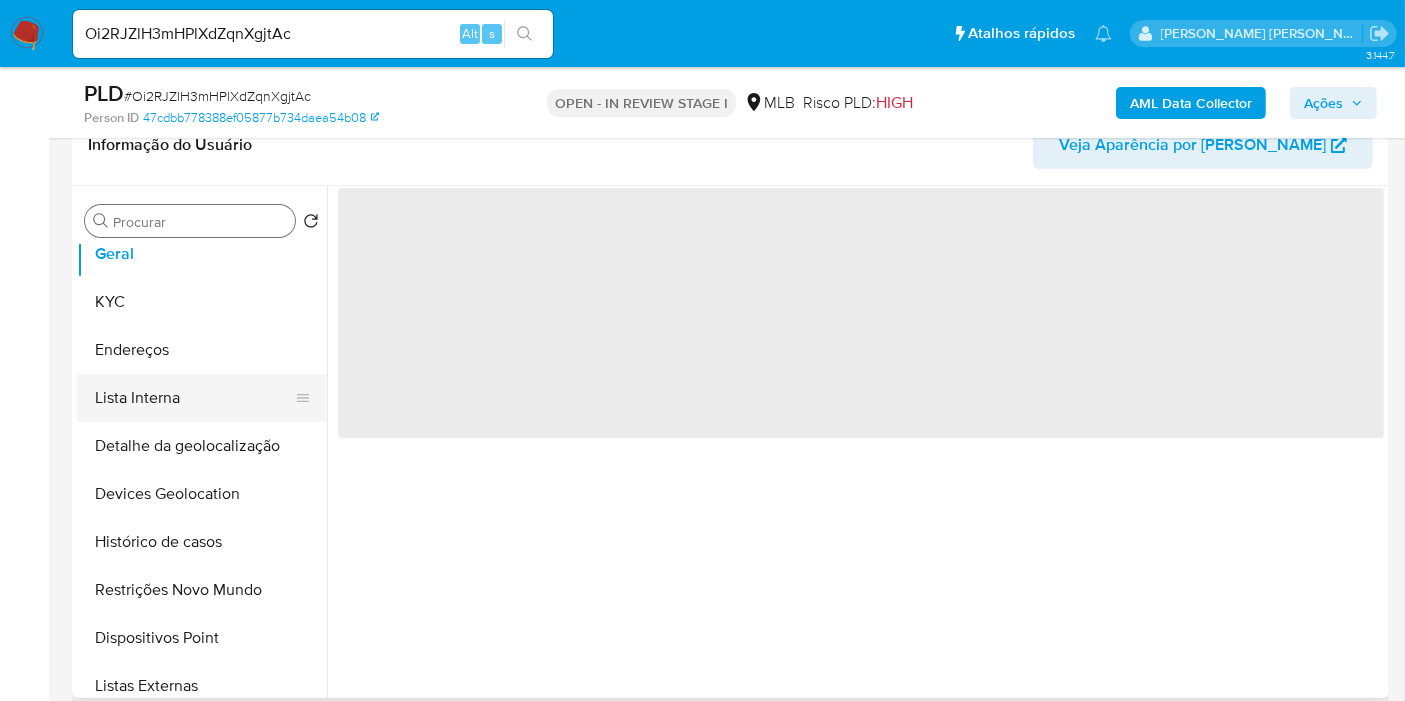 scroll, scrollTop: 0, scrollLeft: 0, axis: both 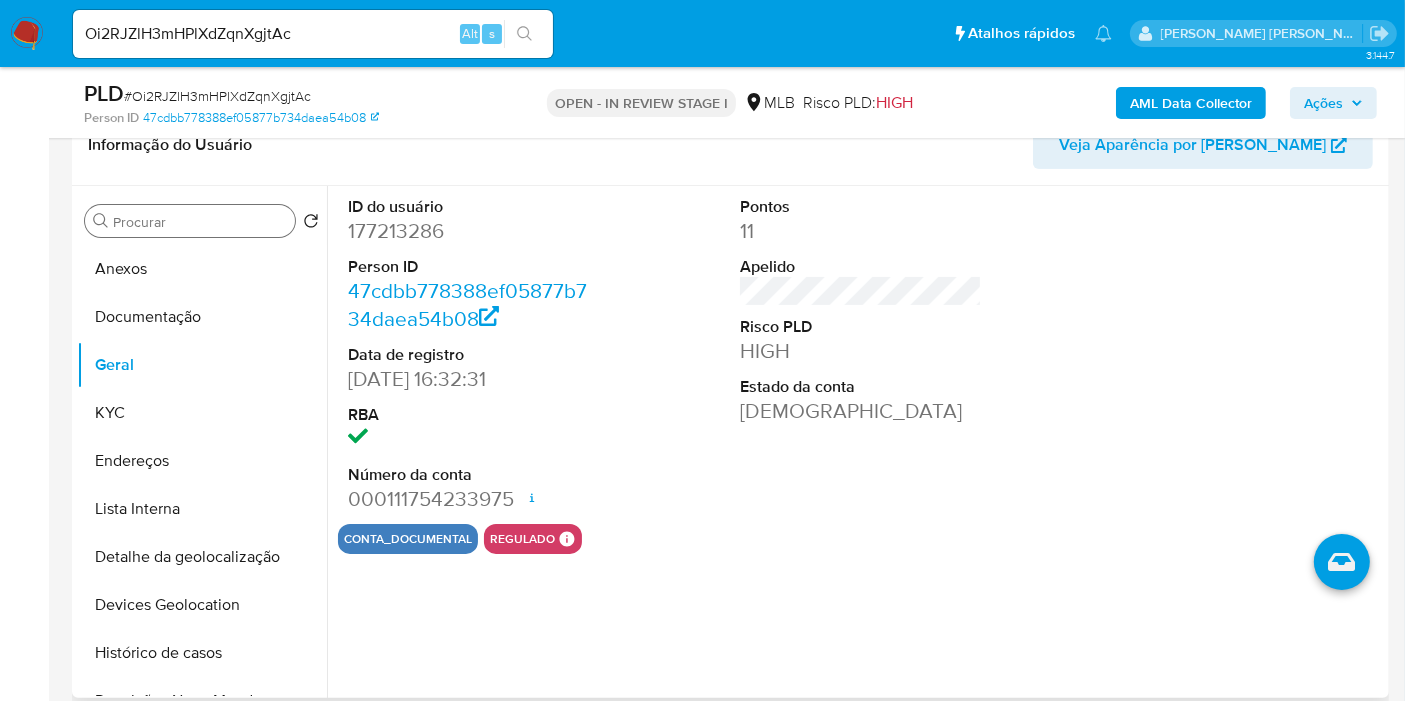 type 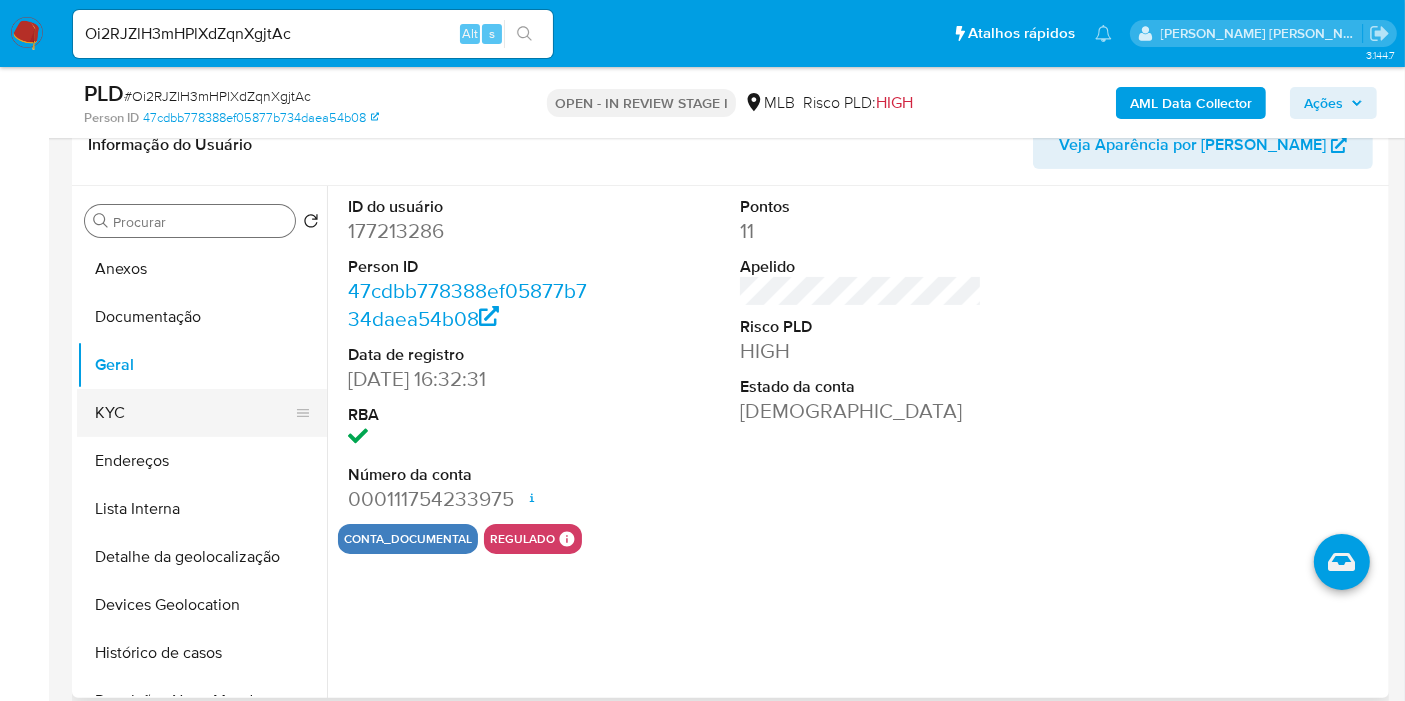 click on "KYC" at bounding box center [194, 413] 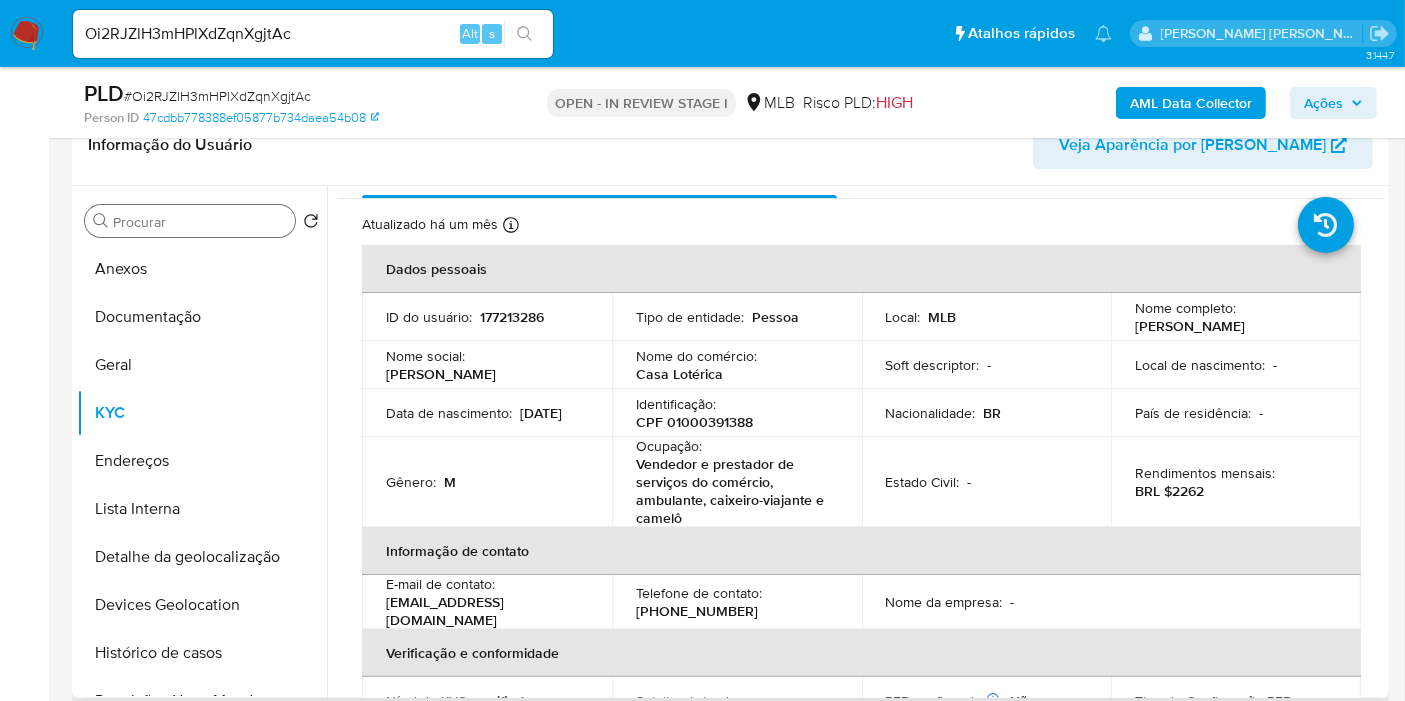 scroll, scrollTop: 42, scrollLeft: 0, axis: vertical 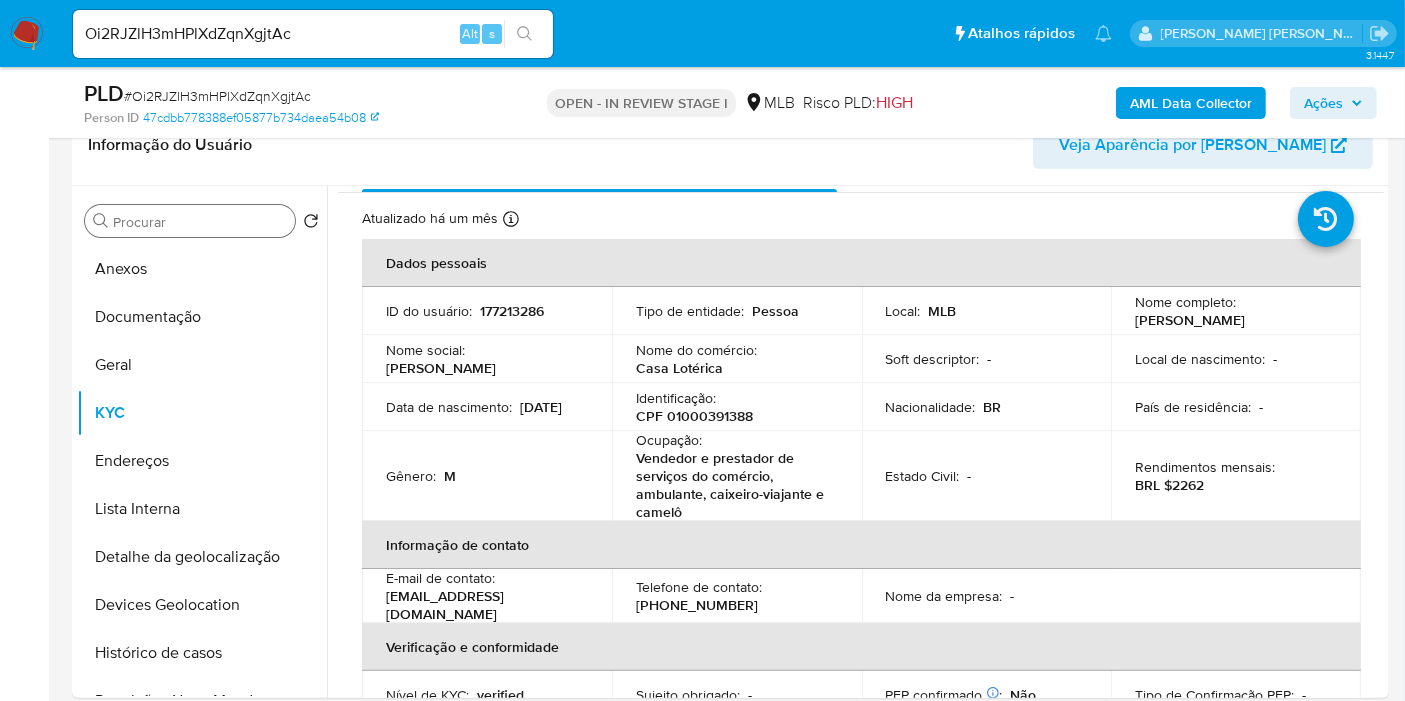 type 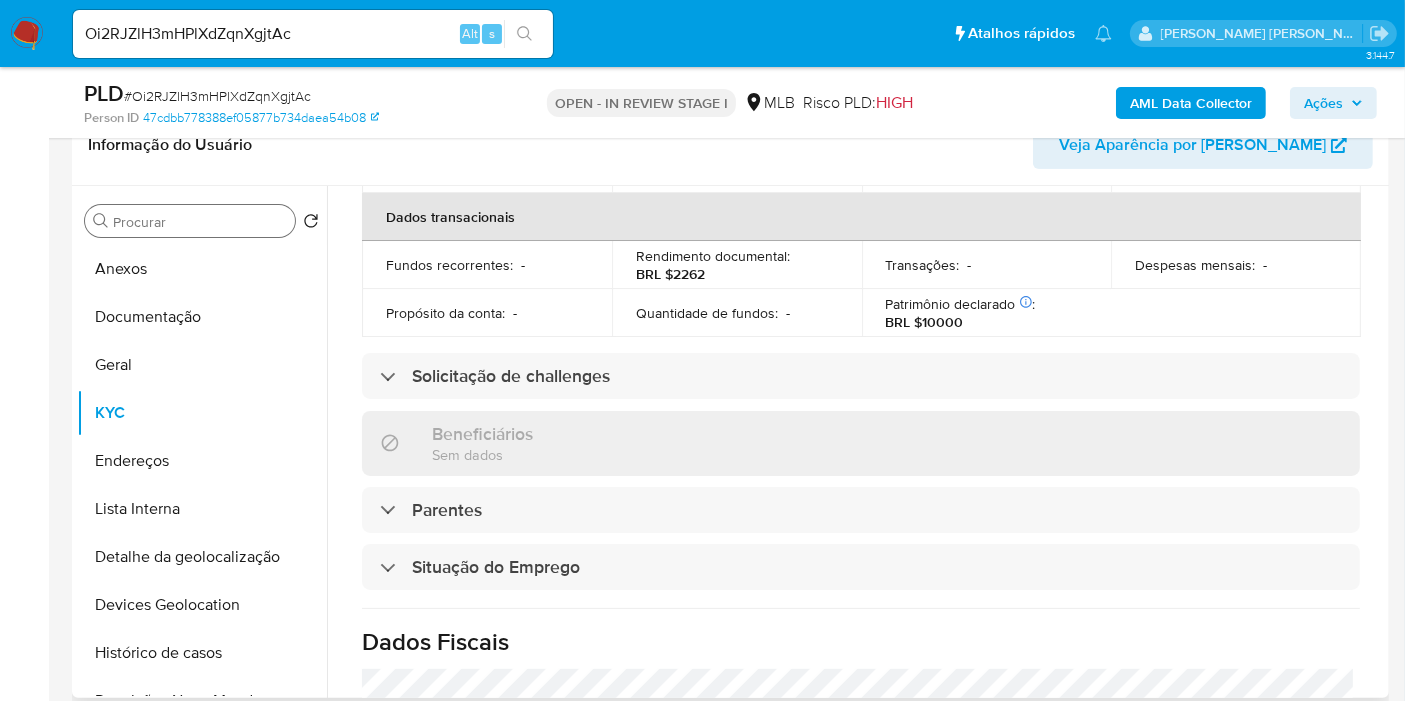 scroll, scrollTop: 820, scrollLeft: 0, axis: vertical 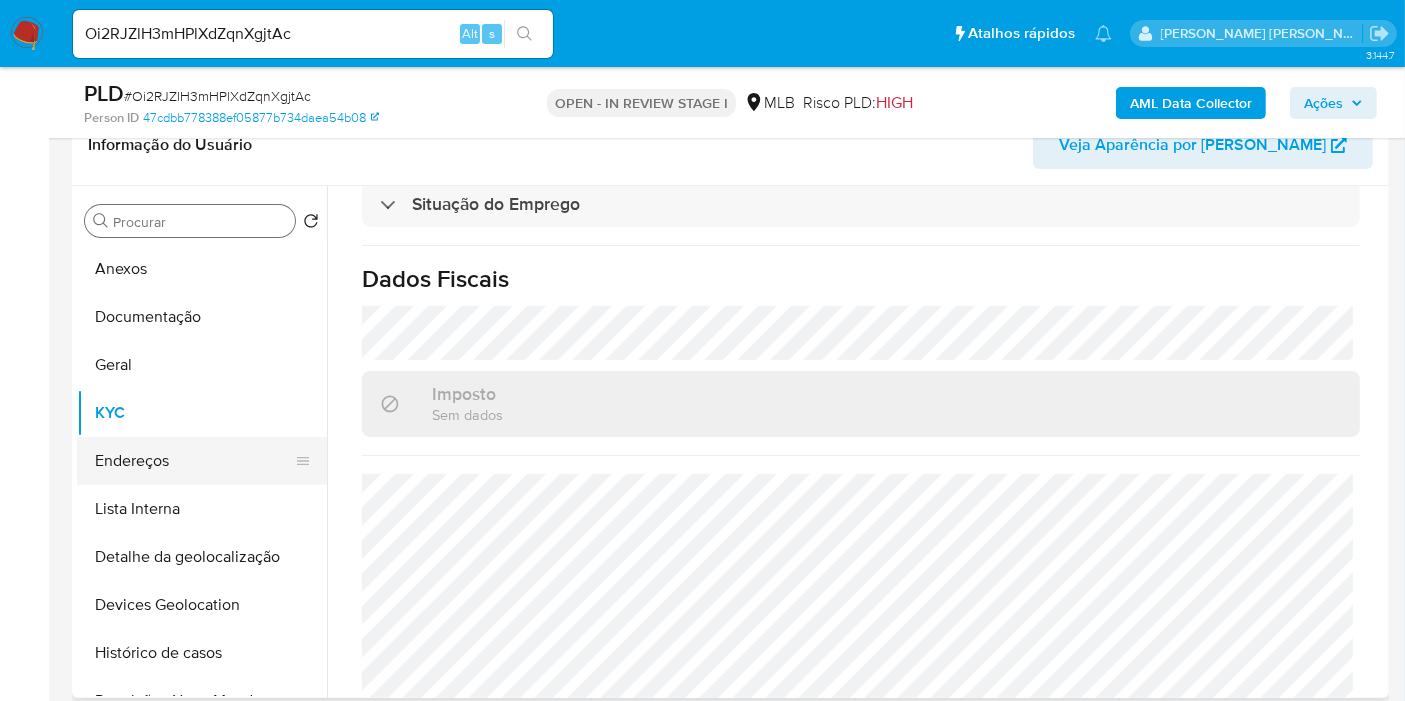 click on "Endereços" at bounding box center (194, 461) 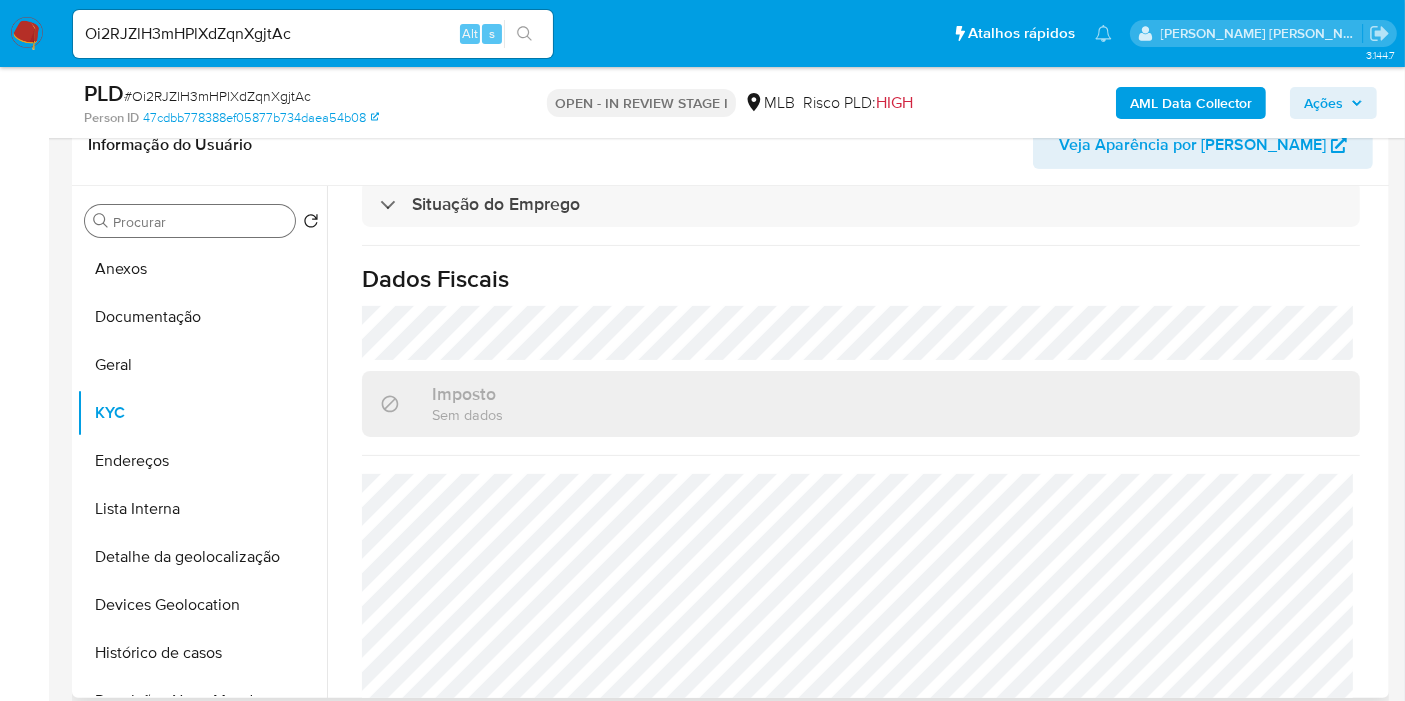 scroll, scrollTop: 0, scrollLeft: 0, axis: both 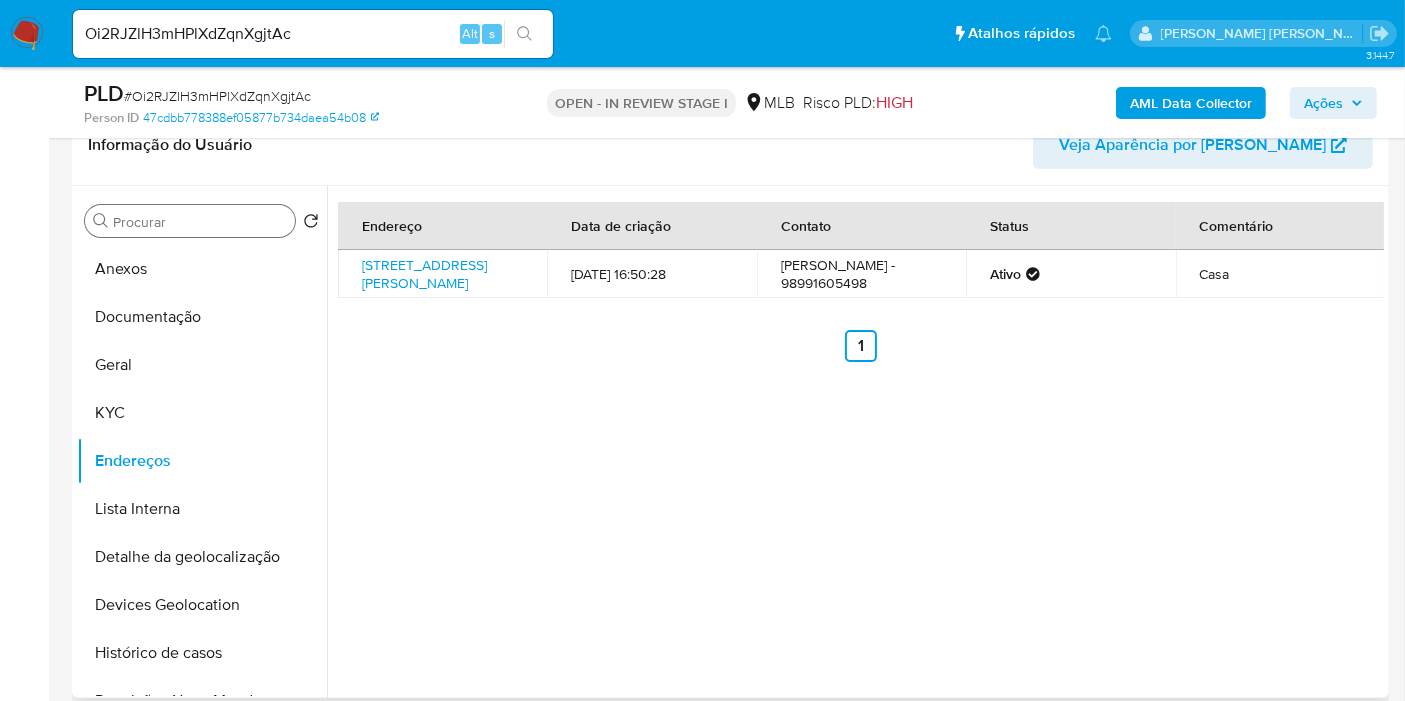 type 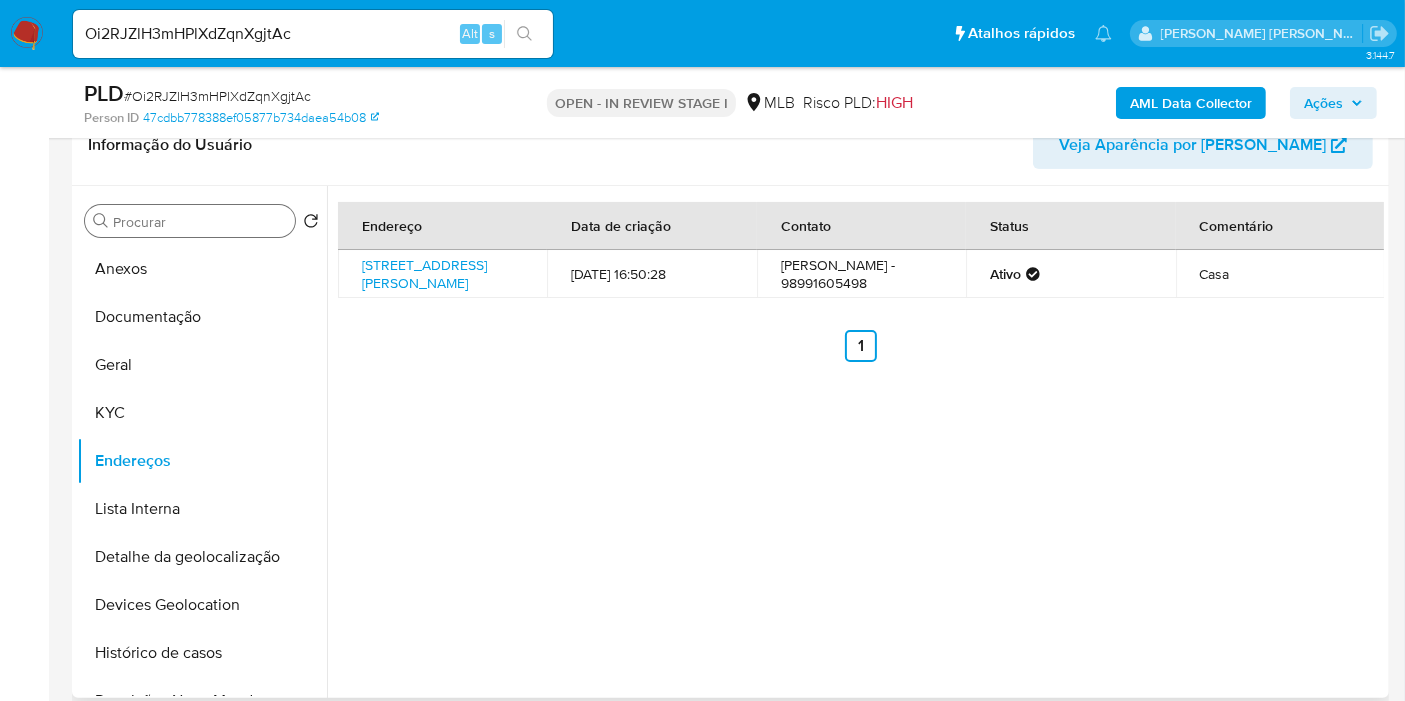 click on "Endereço Data de criação Contato Status Comentário Rua Raimundo Sobrinho 20, Brejo De Areia, Maranhão, 65315000, Brasil 20 14/02/2015 16:50:28 Magno Silva Dá Cruz - 98991605498 Ativo Casa Anterior 1 Siguiente" at bounding box center [855, 442] 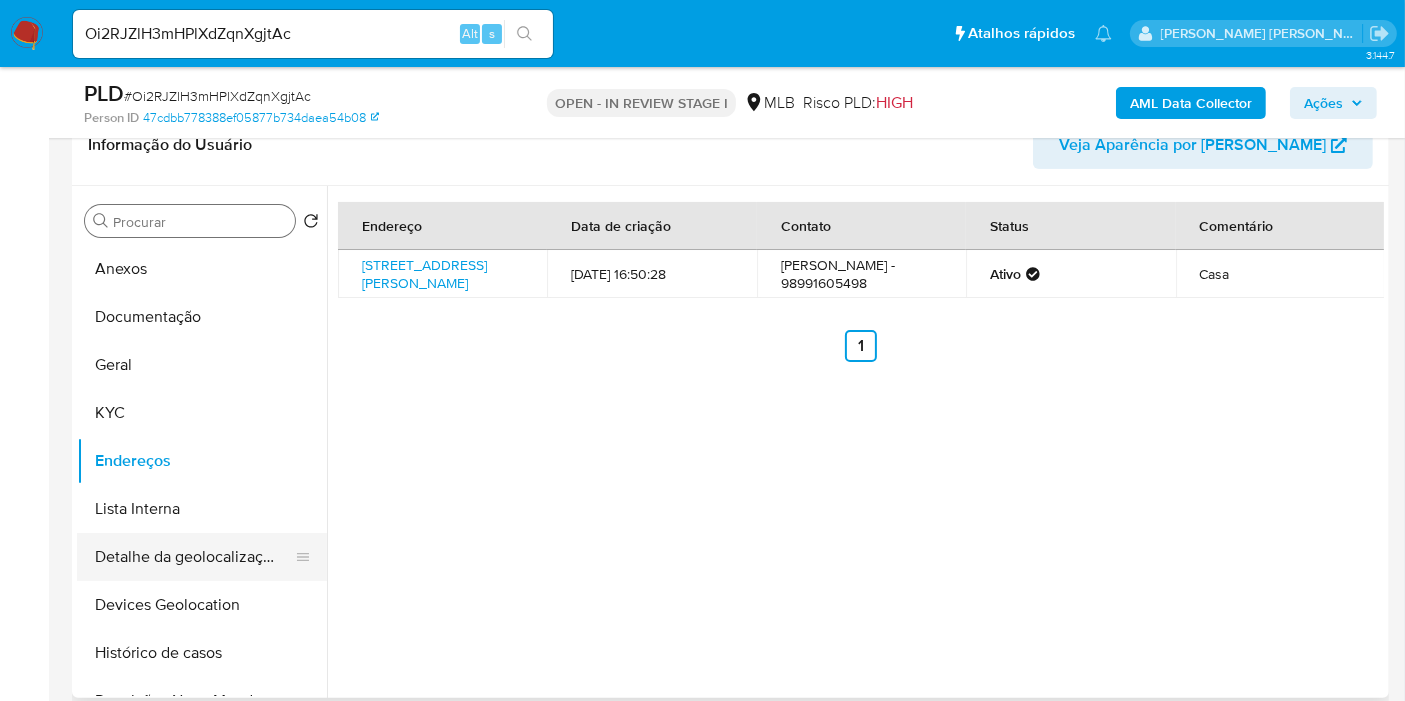 click on "Detalhe da geolocalização" at bounding box center [194, 557] 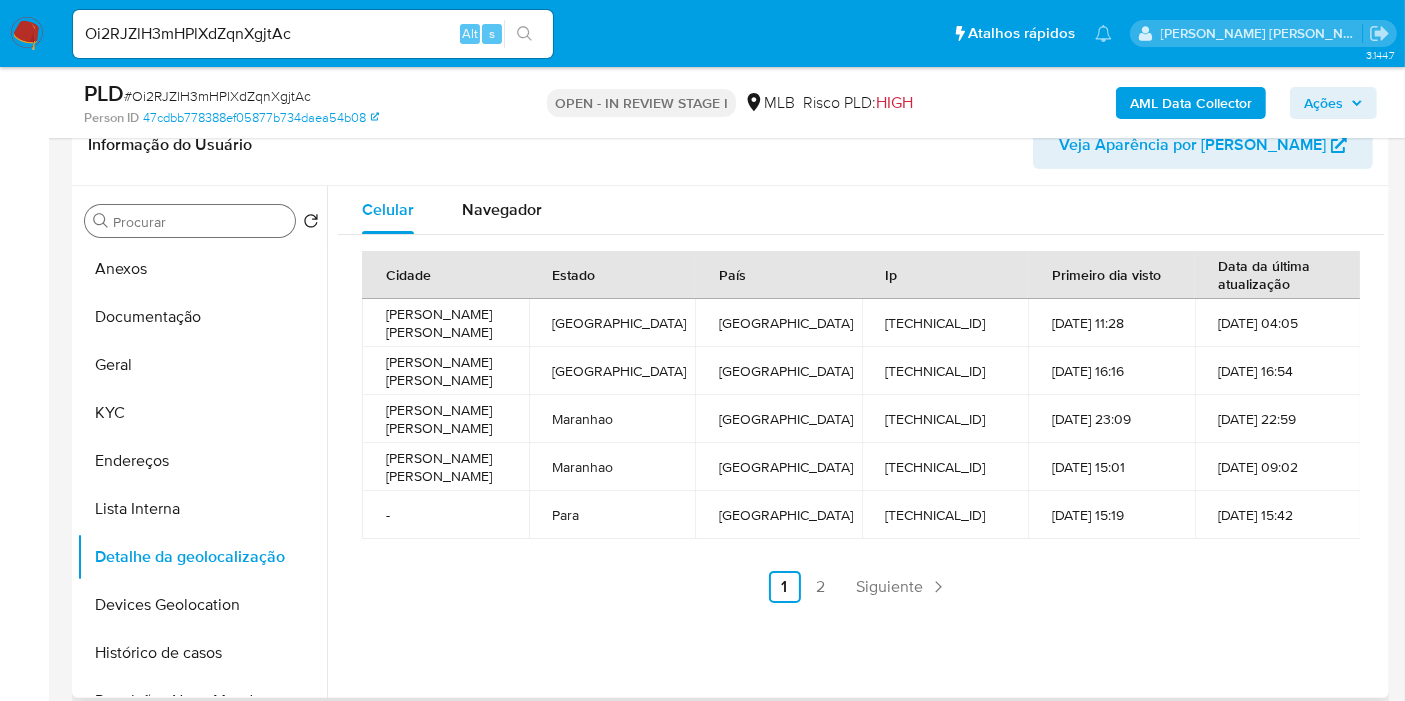 type 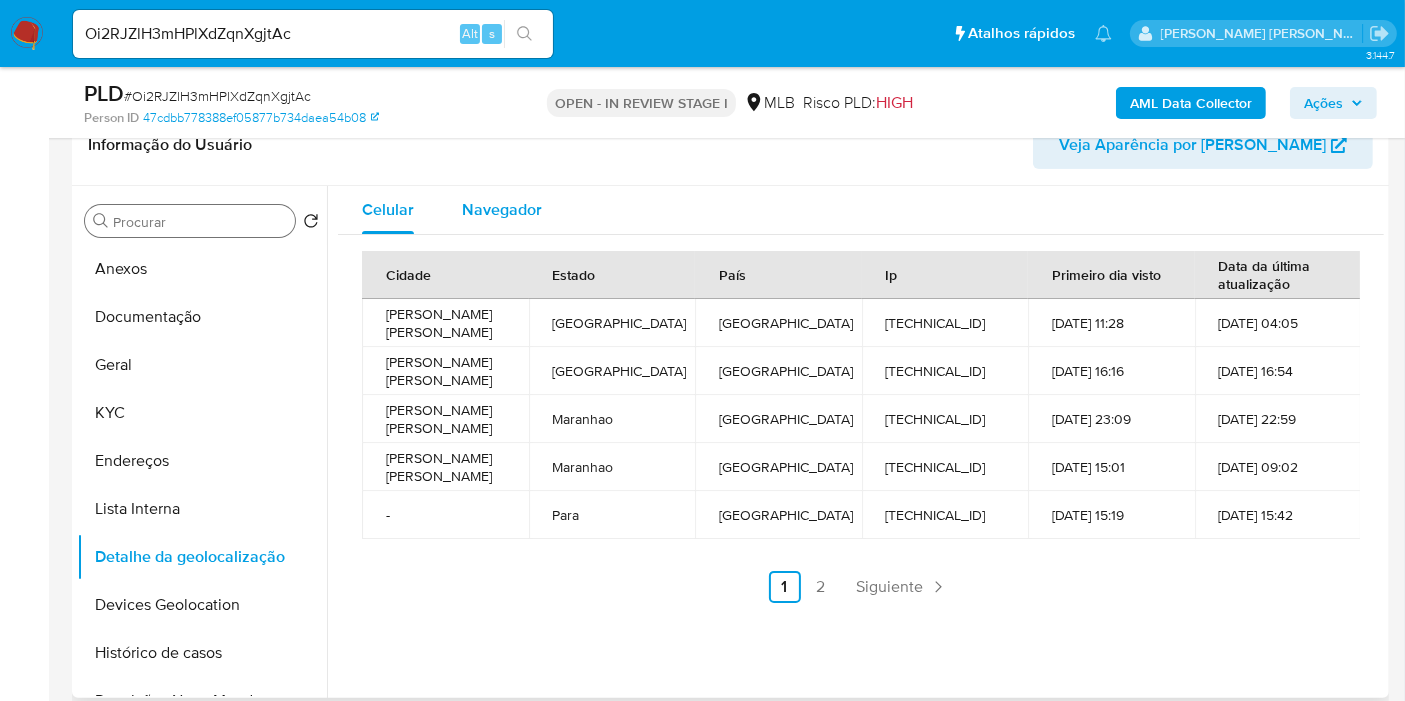 click on "Navegador" at bounding box center [502, 209] 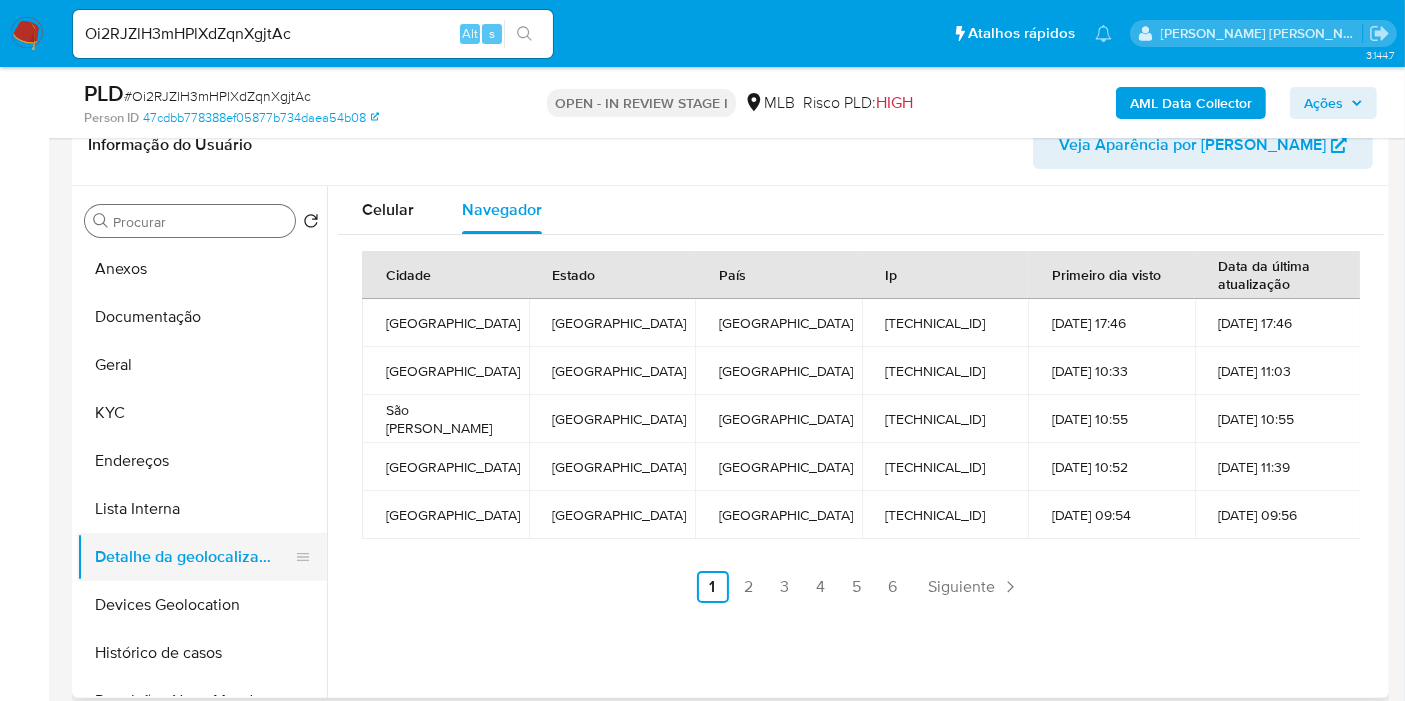 click on "Detalhe da geolocalização" at bounding box center (194, 557) 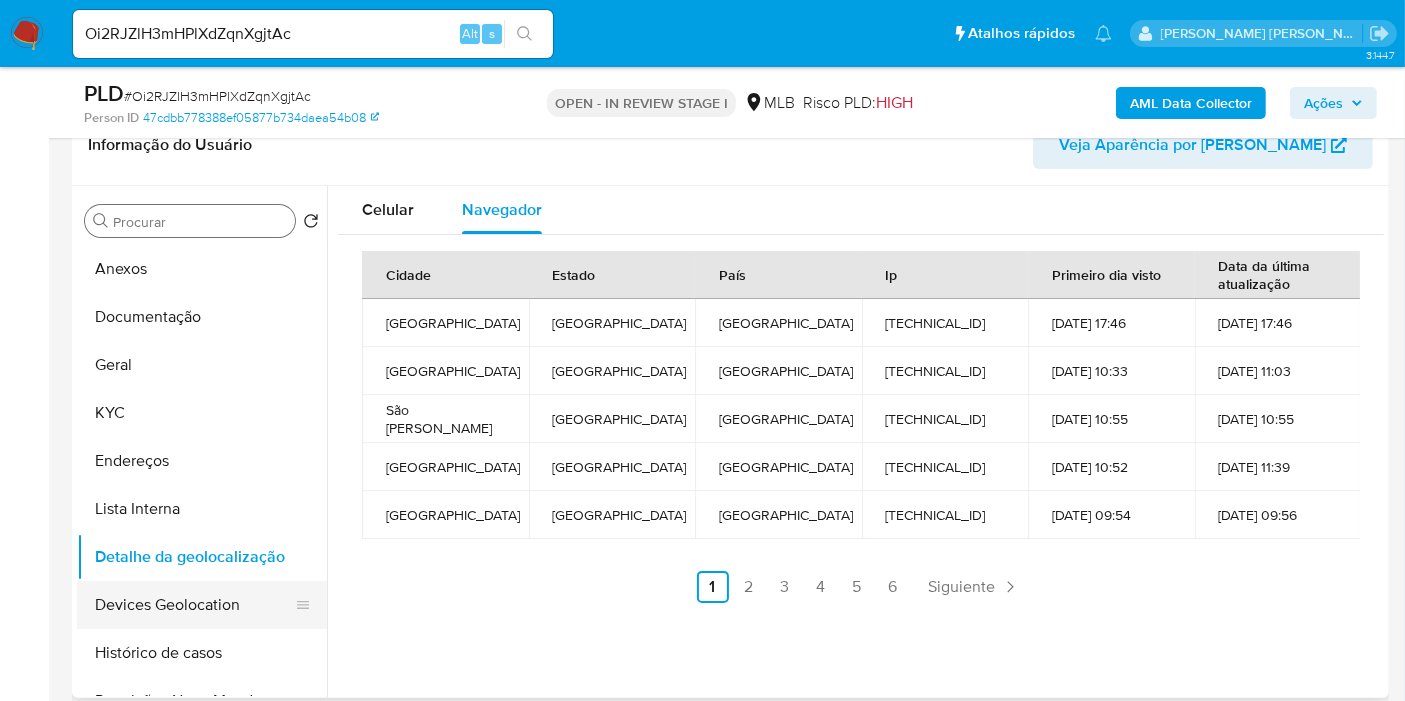 click on "Devices Geolocation" at bounding box center (194, 605) 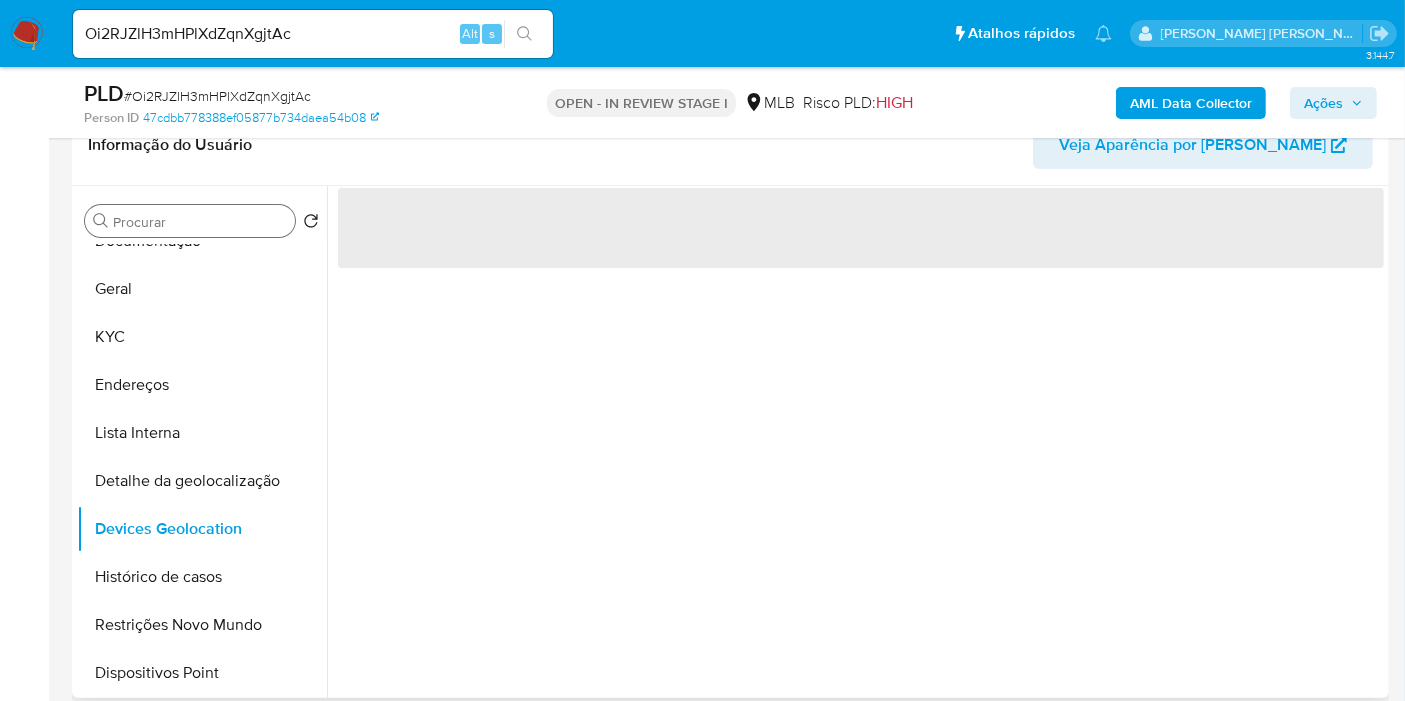 scroll, scrollTop: 111, scrollLeft: 0, axis: vertical 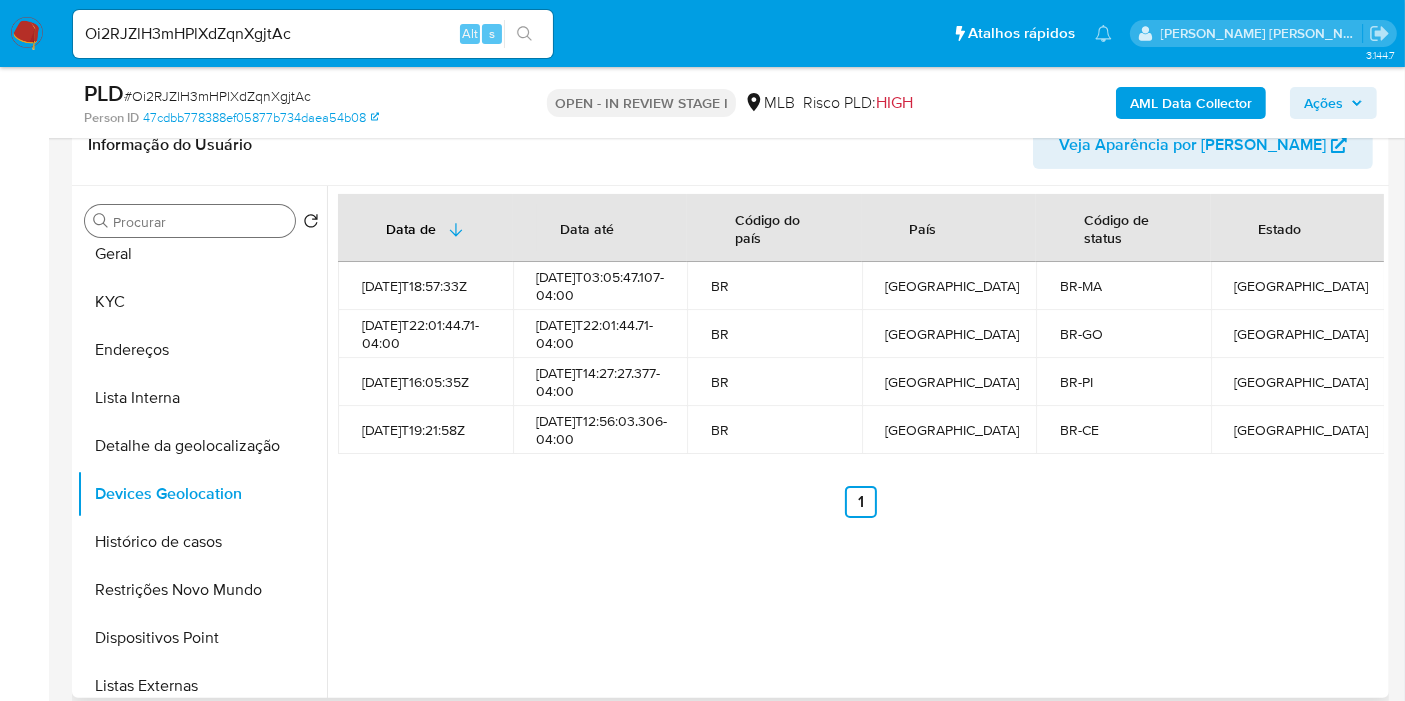 type 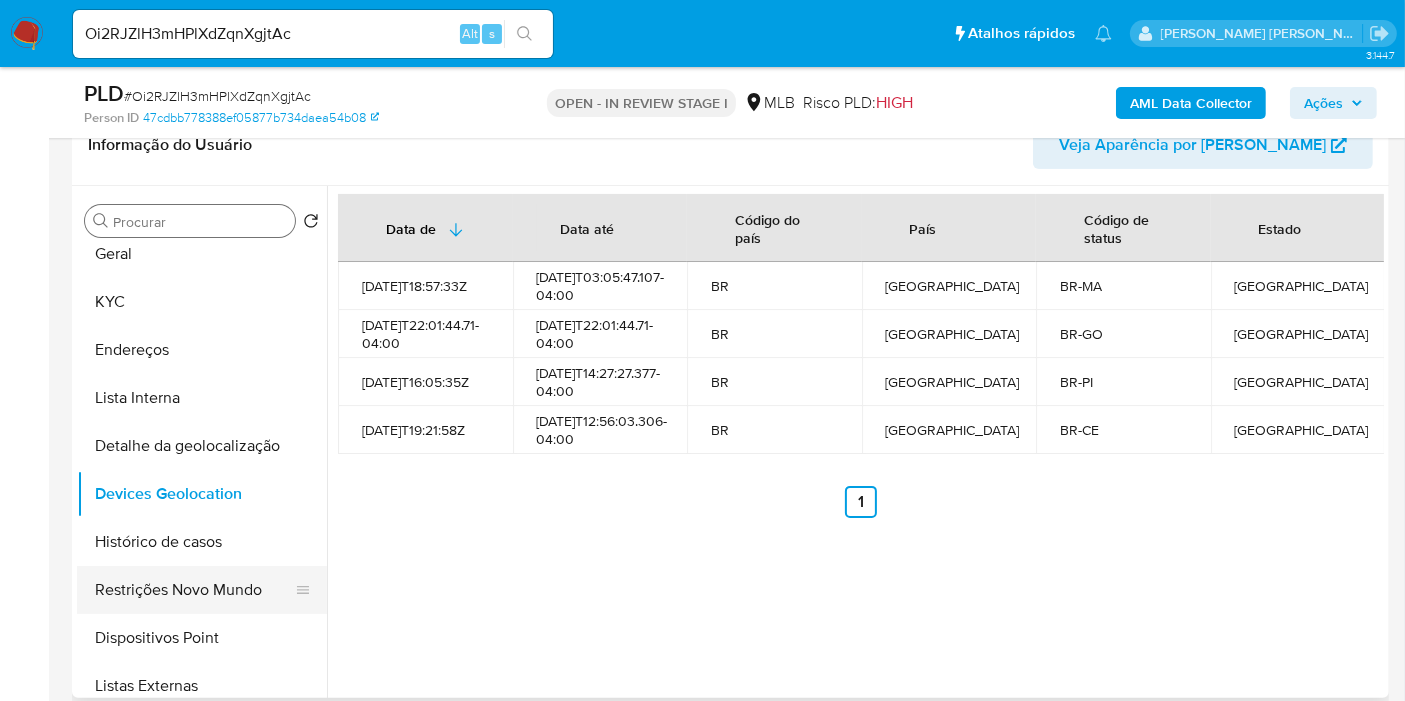 click on "Restrições Novo Mundo" at bounding box center (194, 590) 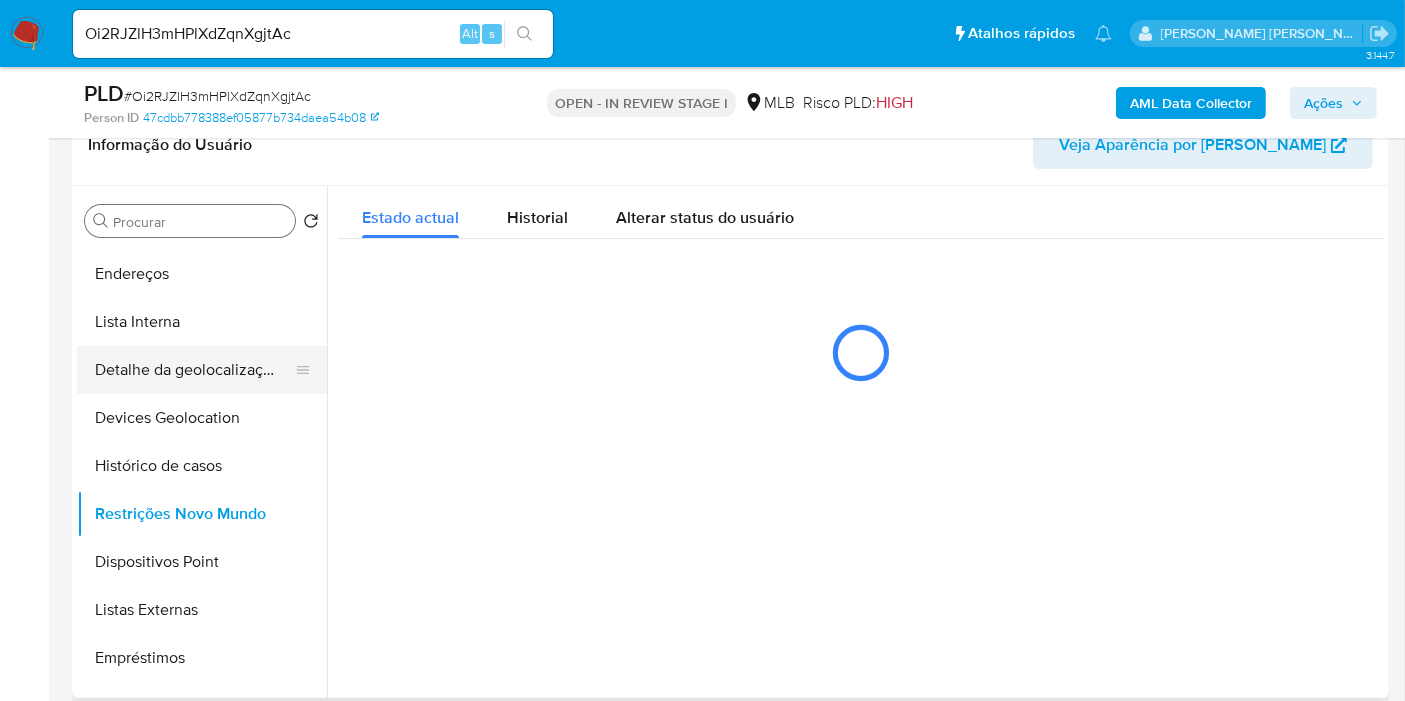 scroll, scrollTop: 222, scrollLeft: 0, axis: vertical 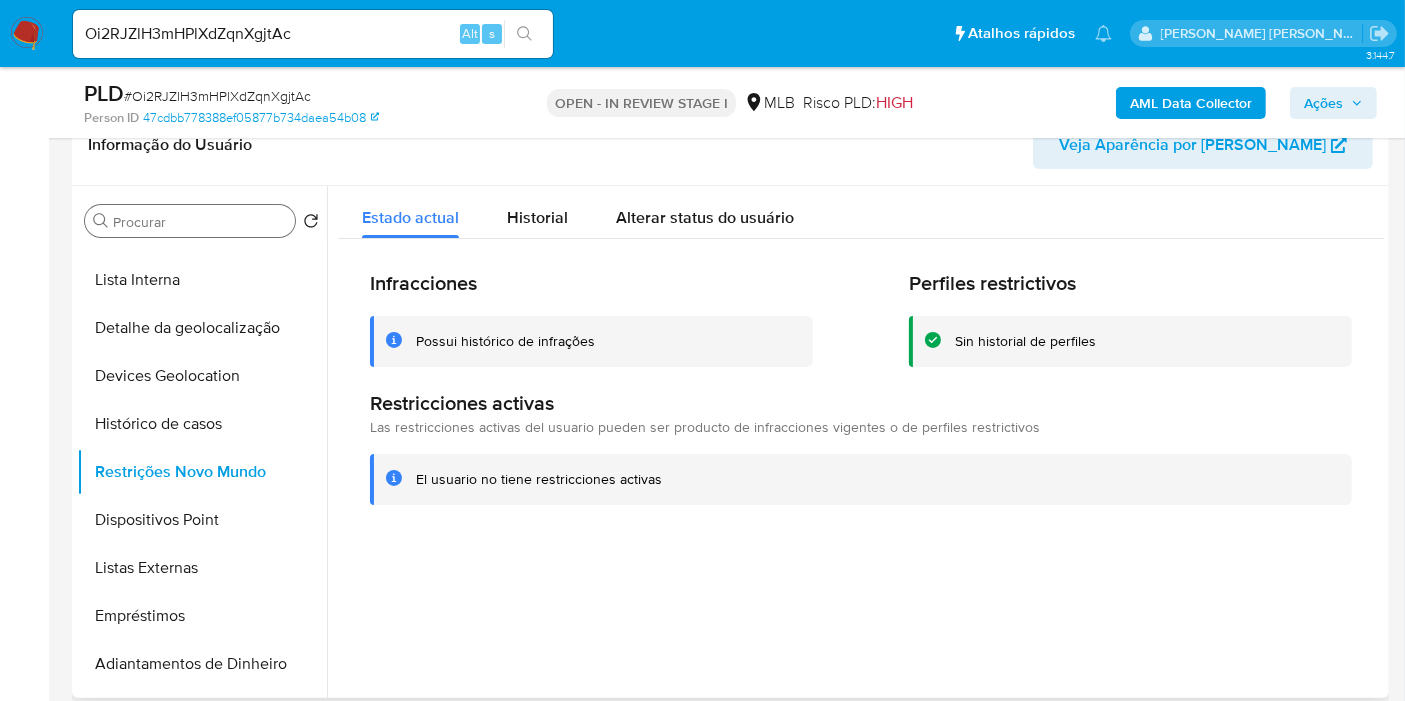 type 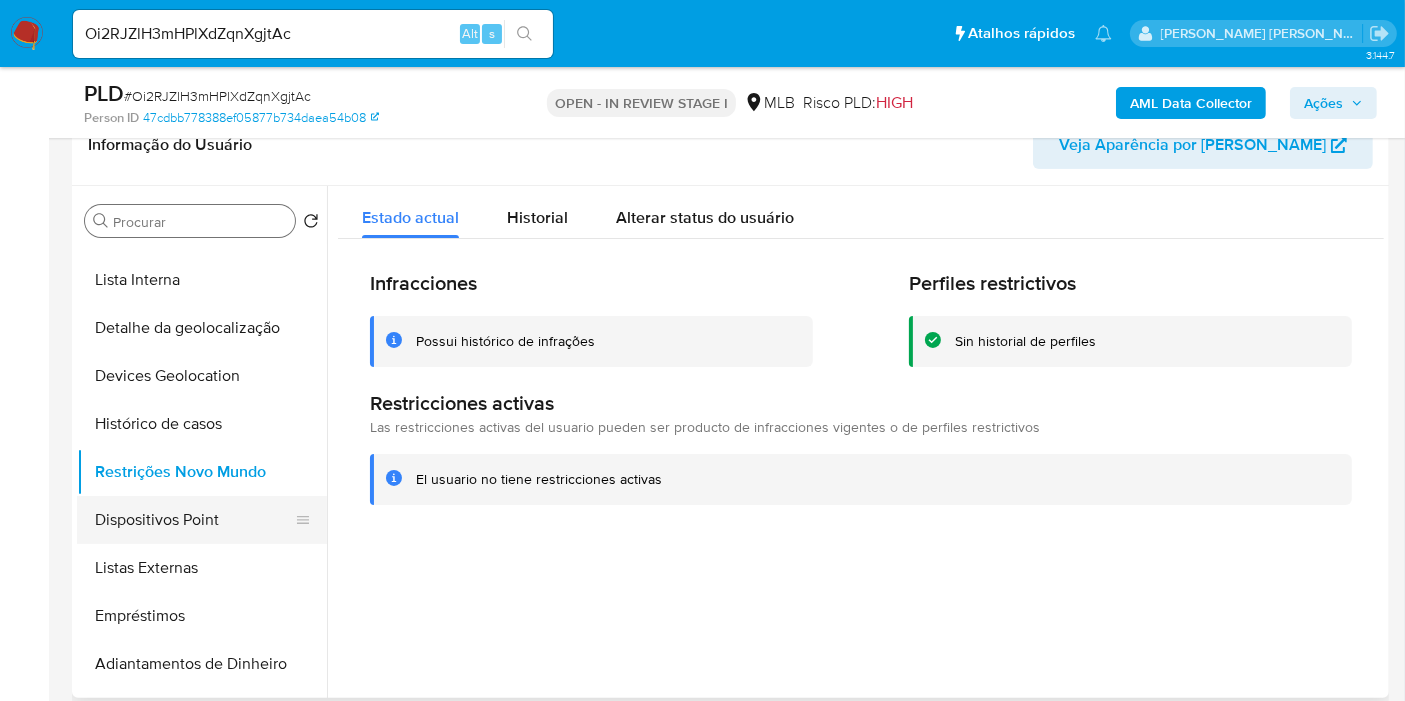 click on "Dispositivos Point" at bounding box center [194, 520] 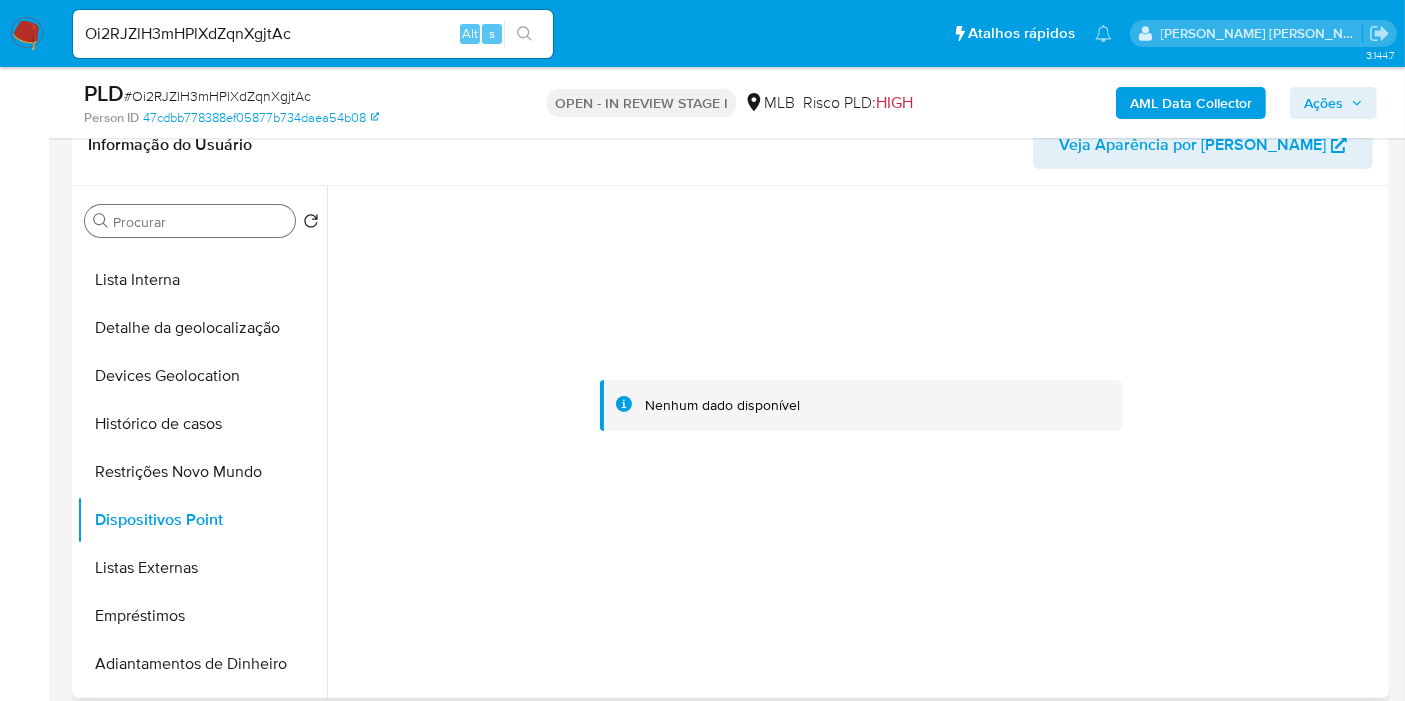 type 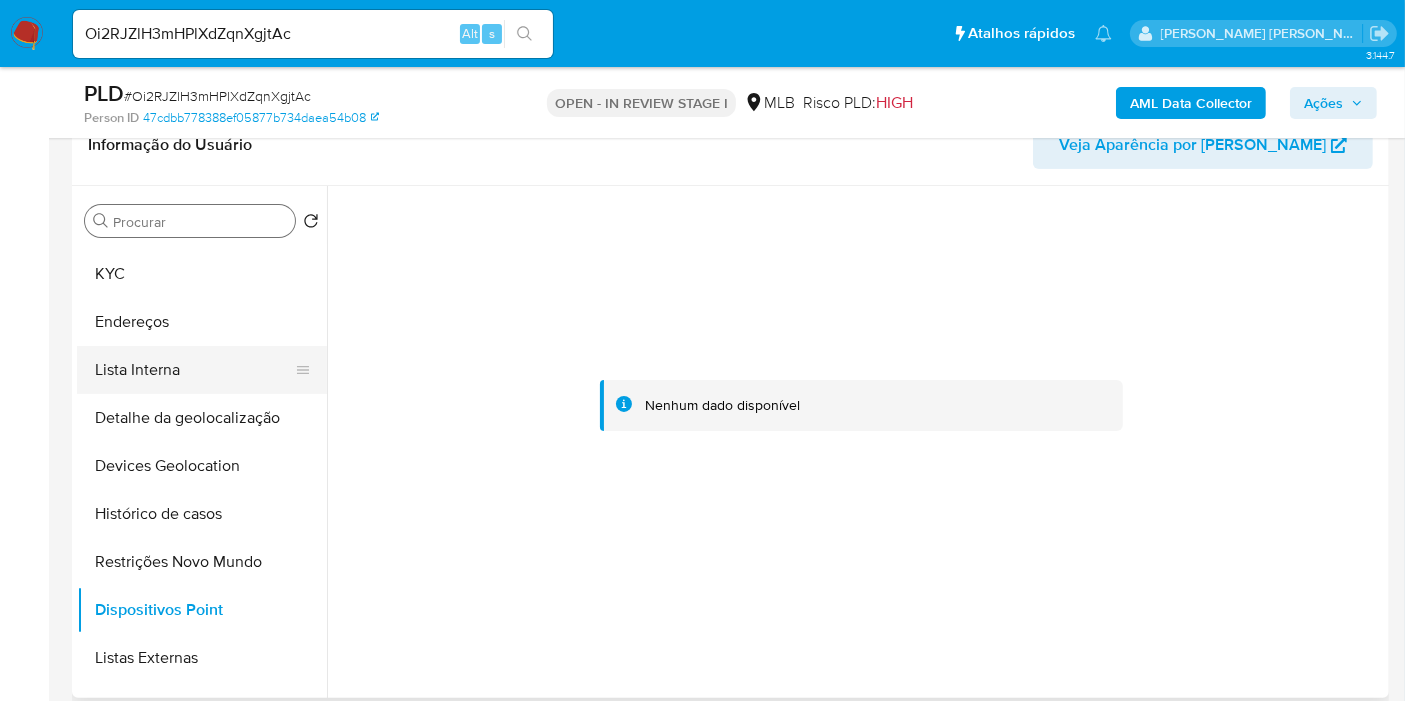 scroll, scrollTop: 118, scrollLeft: 0, axis: vertical 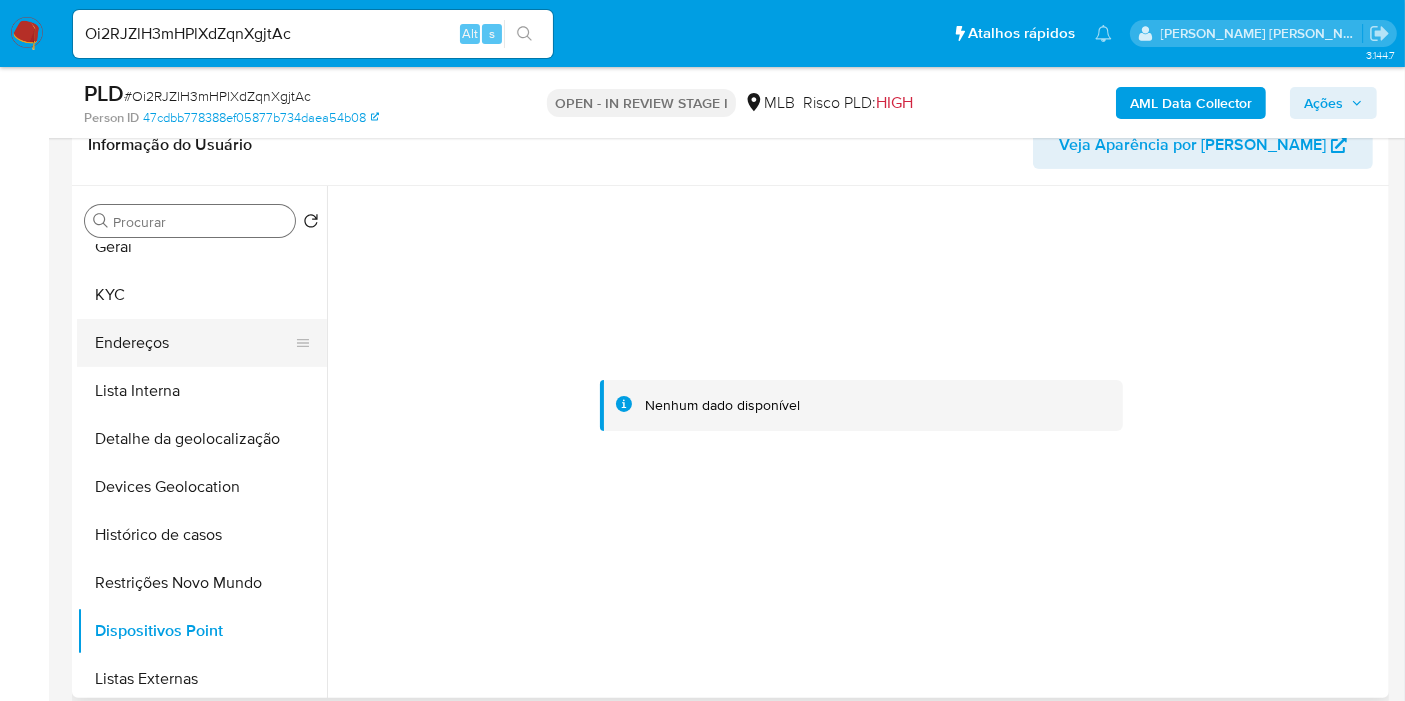 click on "Endereços" at bounding box center (194, 343) 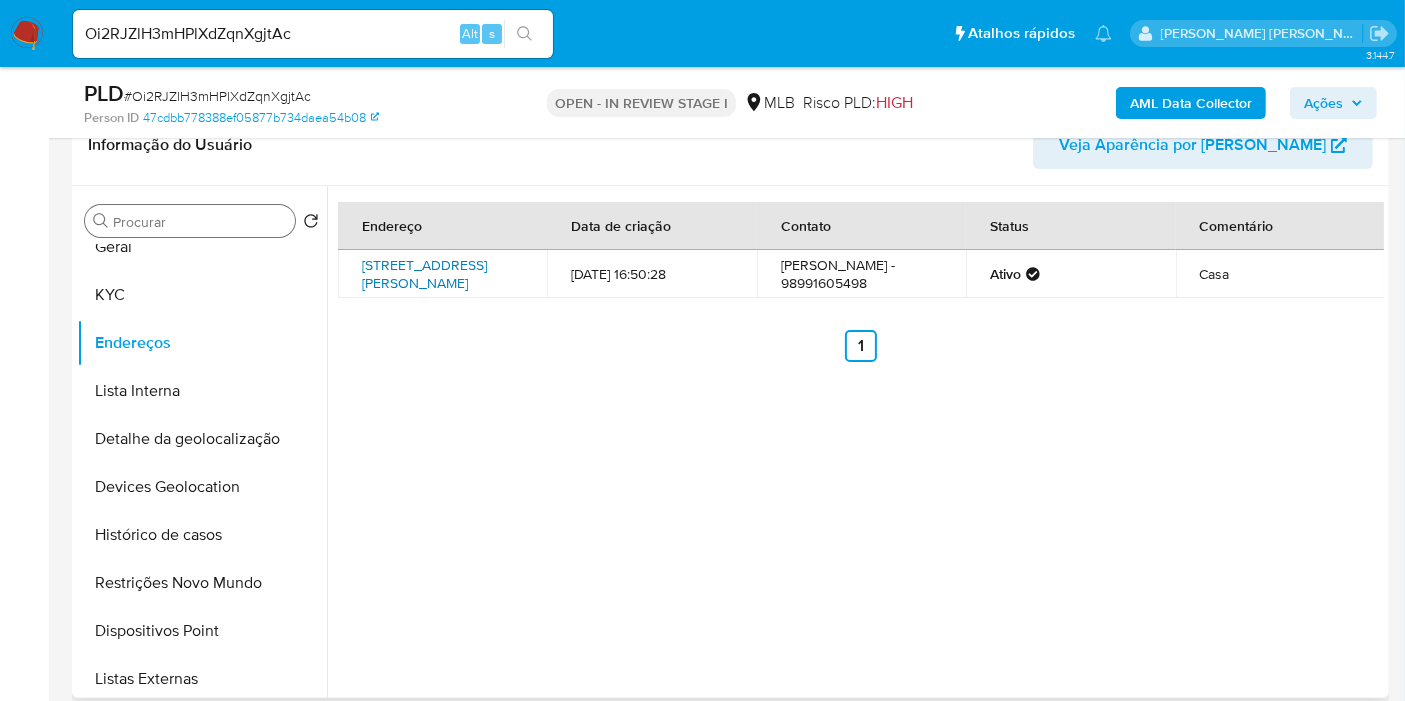 click on "Rua Raimundo Sobrinho 20, Brejo De Areia, Maranhão, 65315000, Brasil 20" at bounding box center [424, 274] 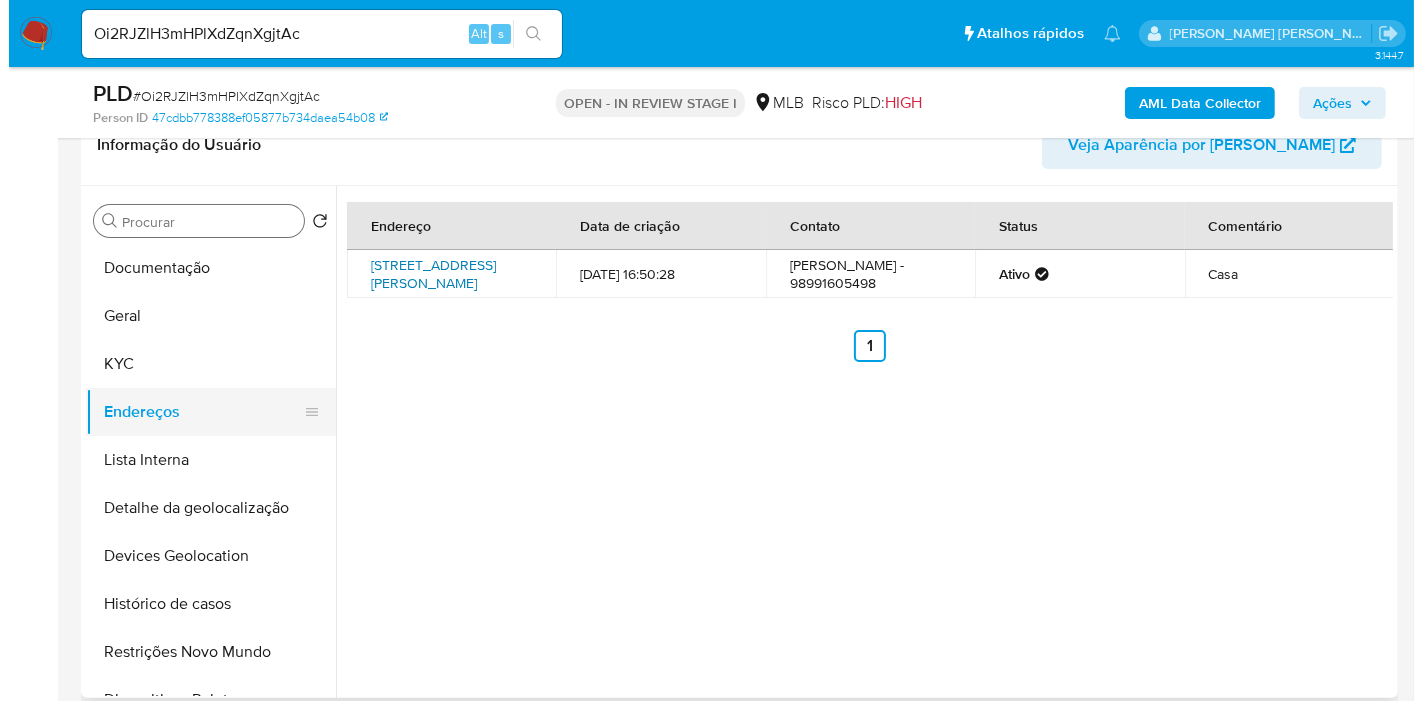 scroll, scrollTop: 0, scrollLeft: 0, axis: both 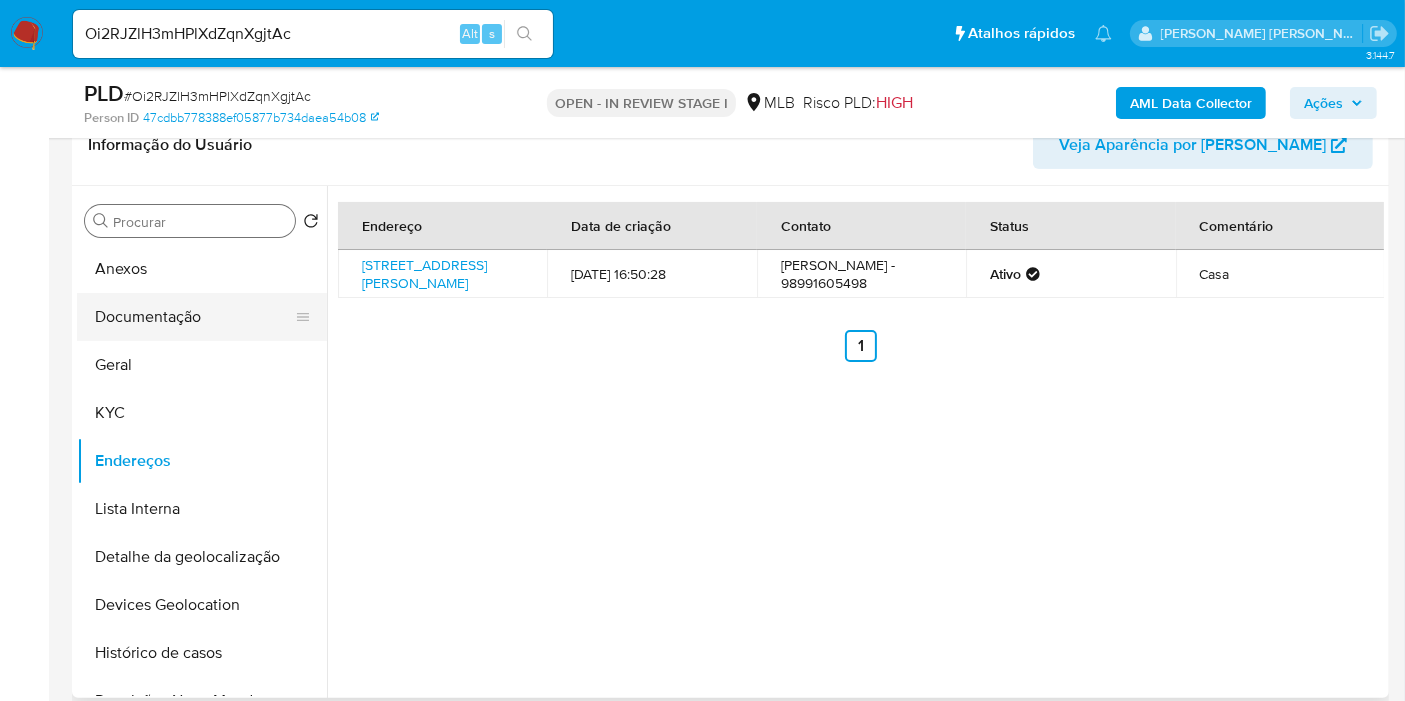 click on "Documentação" at bounding box center [194, 317] 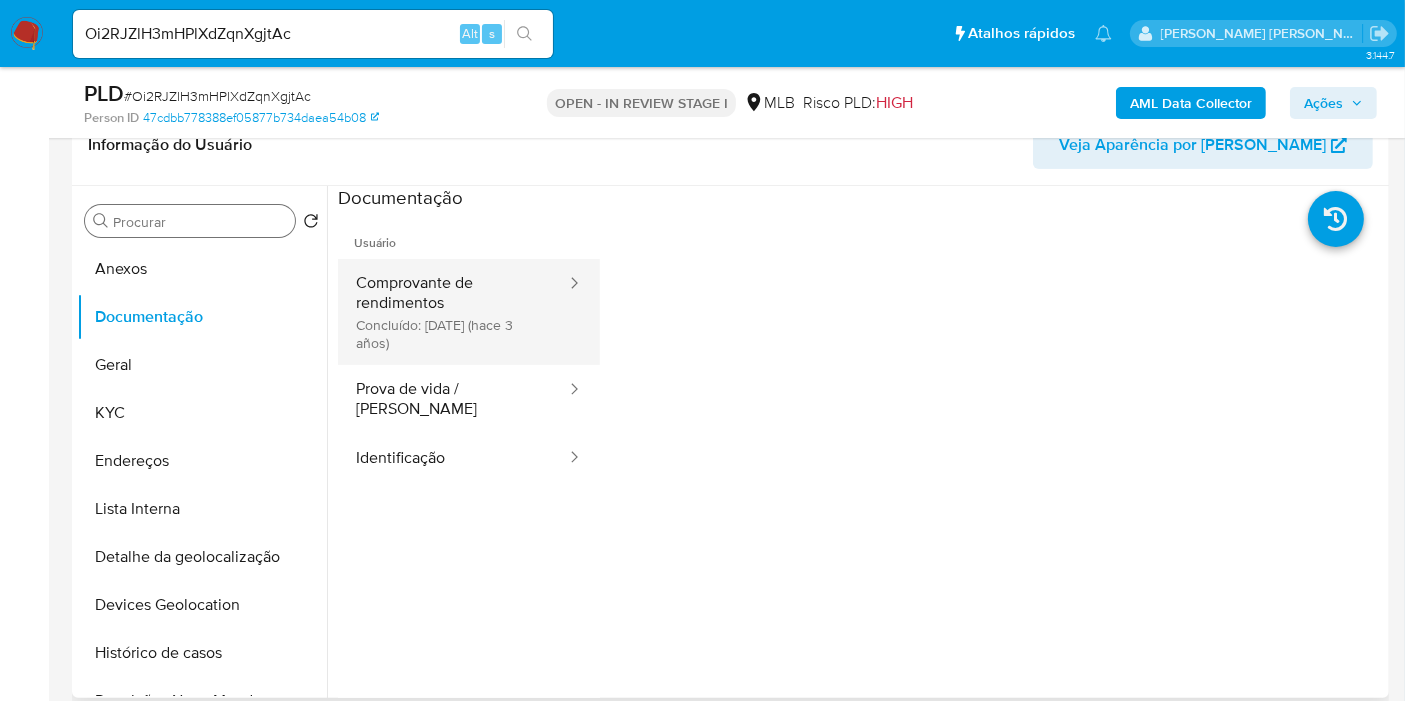 click on "Comprovante de rendimentos Concluído: 31/08/2022 (hace 3 años)" at bounding box center (453, 312) 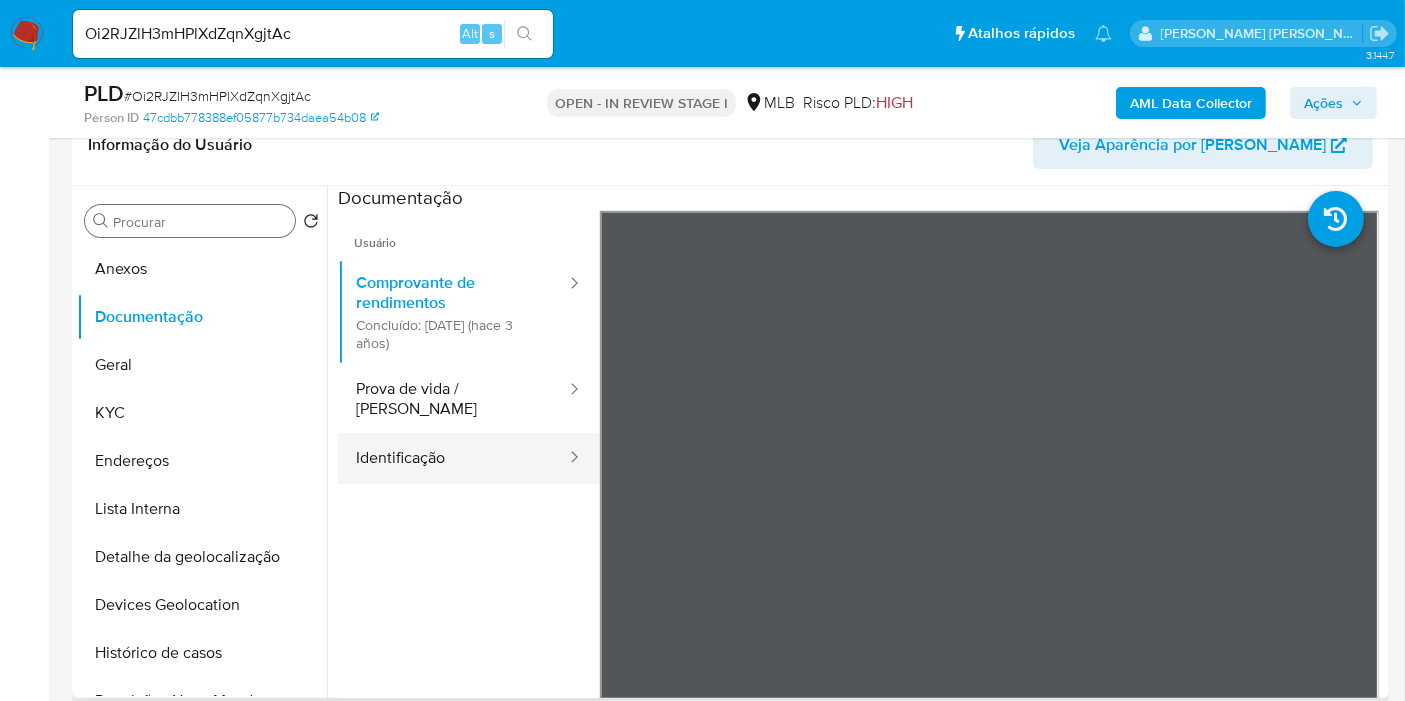 click on "Identificação" at bounding box center (453, 458) 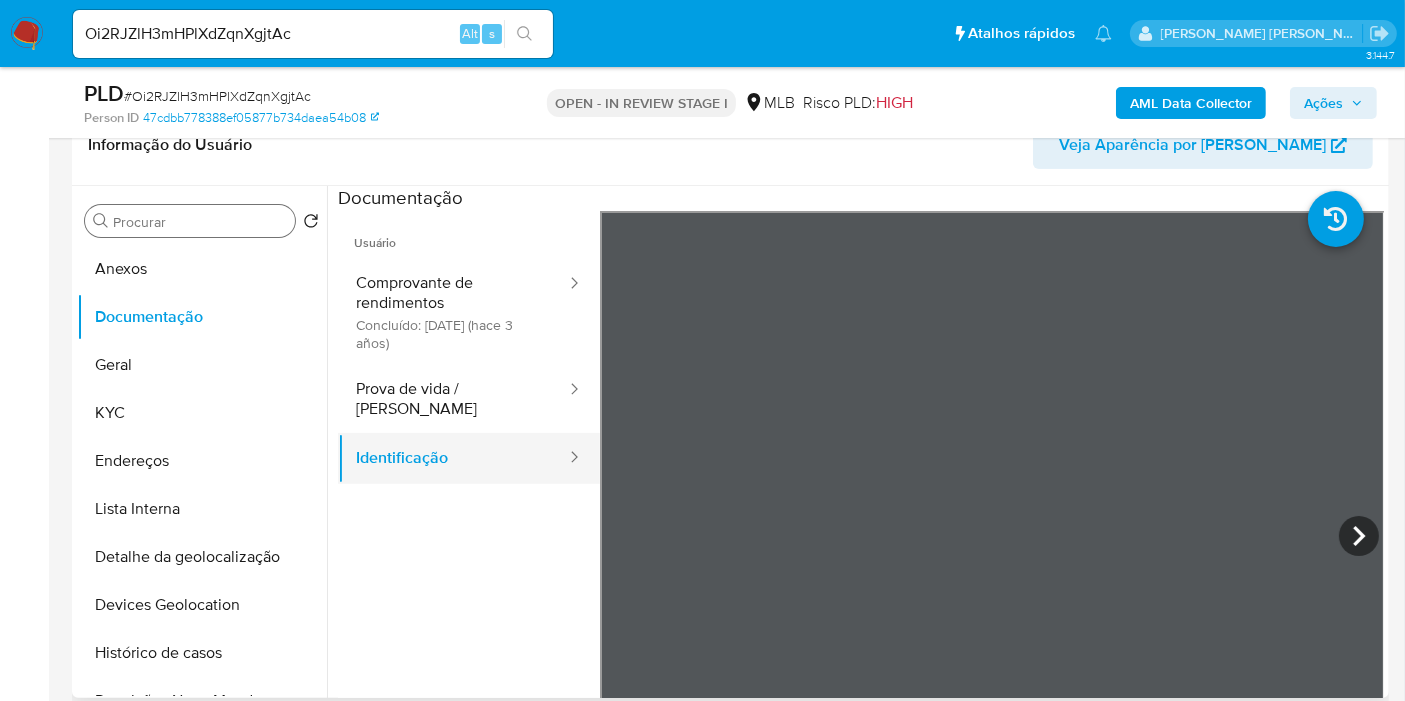 click on "Identificação" at bounding box center [453, 458] 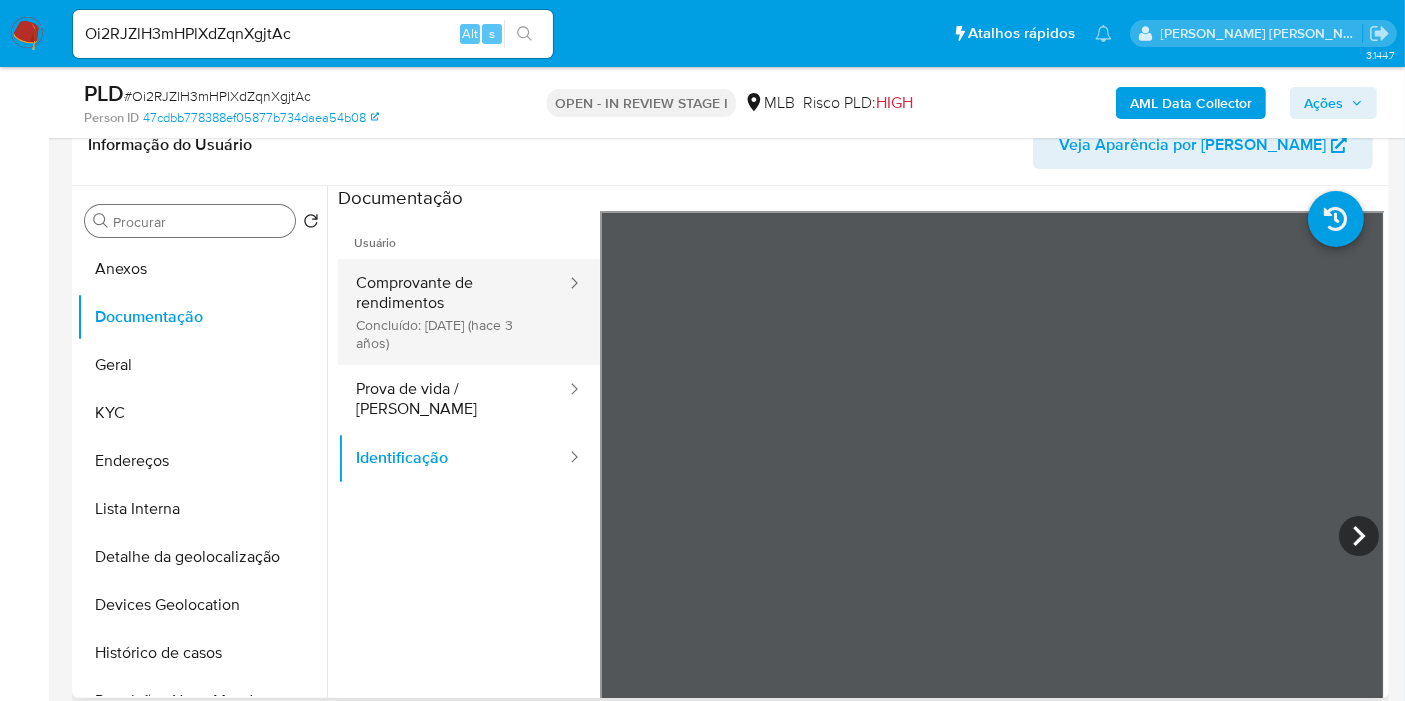 click on "Comprovante de rendimentos Concluído: 31/08/2022 (hace 3 años)" at bounding box center [453, 312] 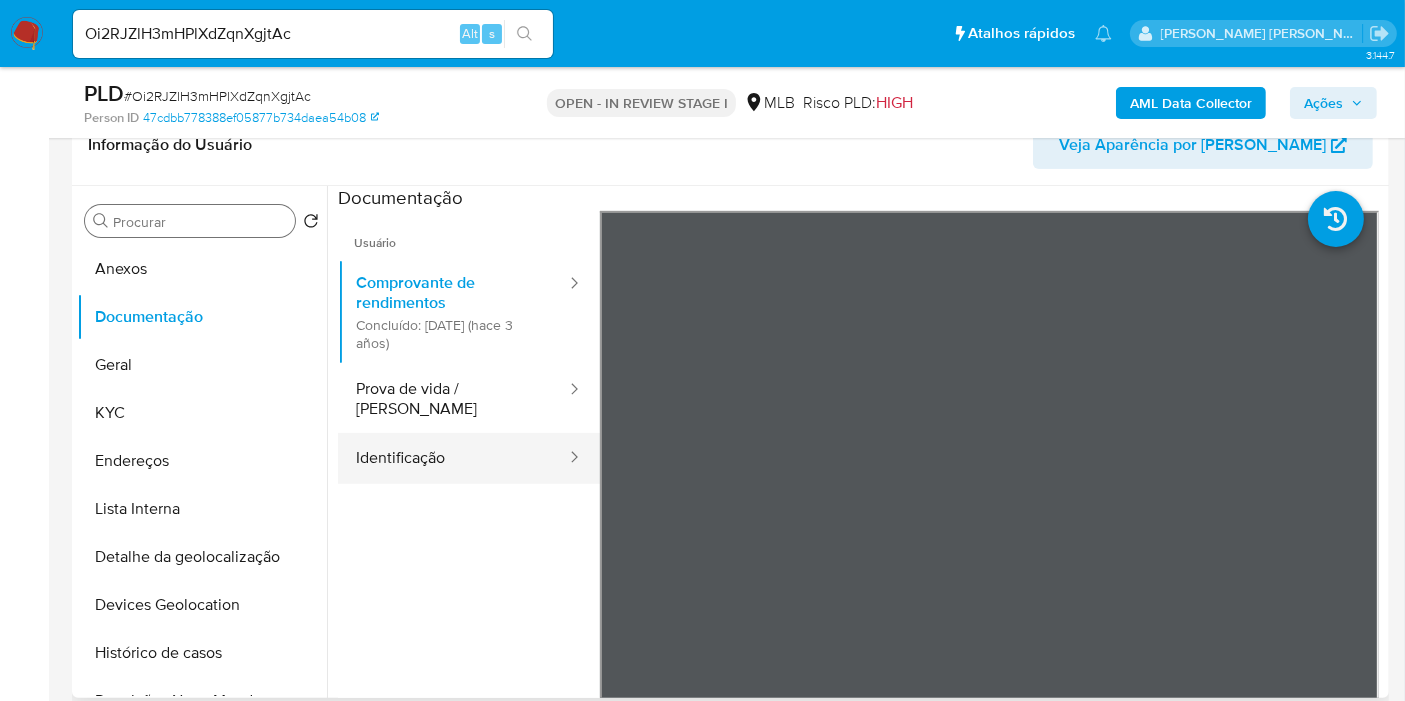 click on "Identificação" at bounding box center (453, 458) 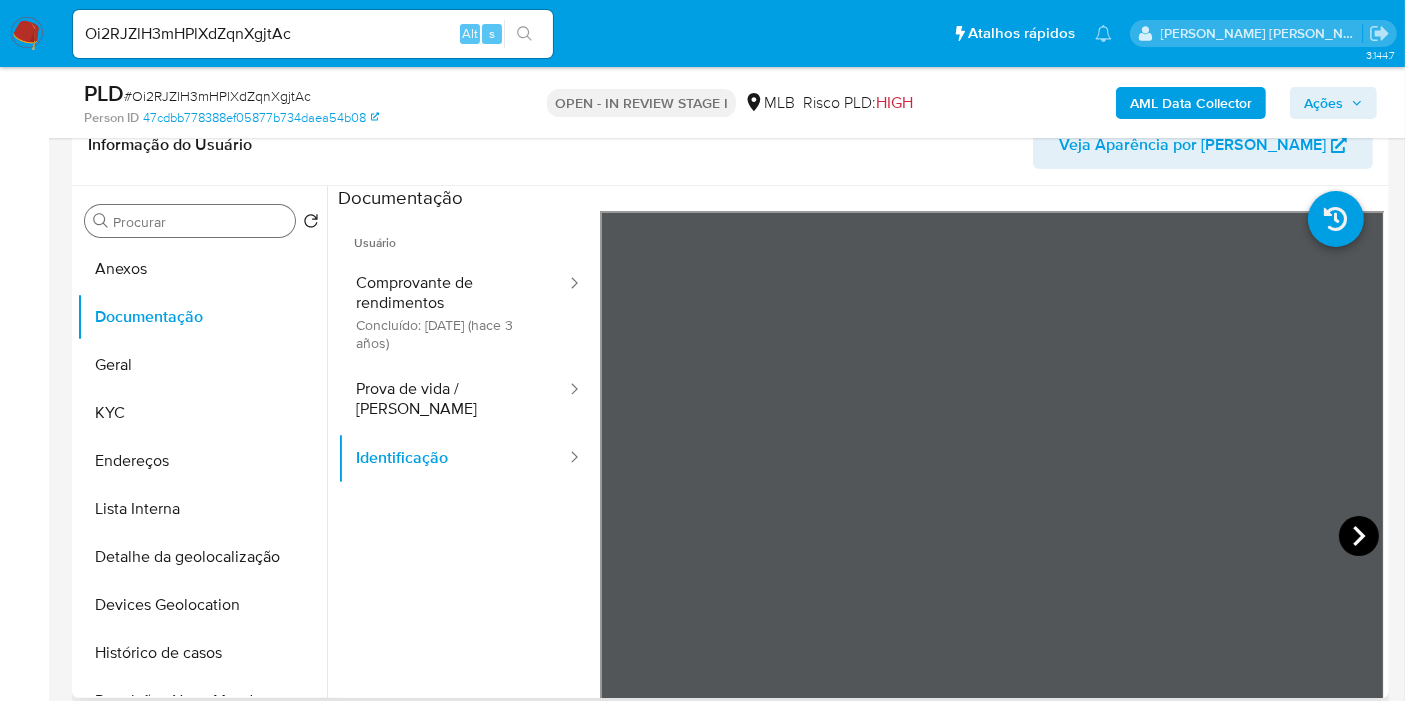 click 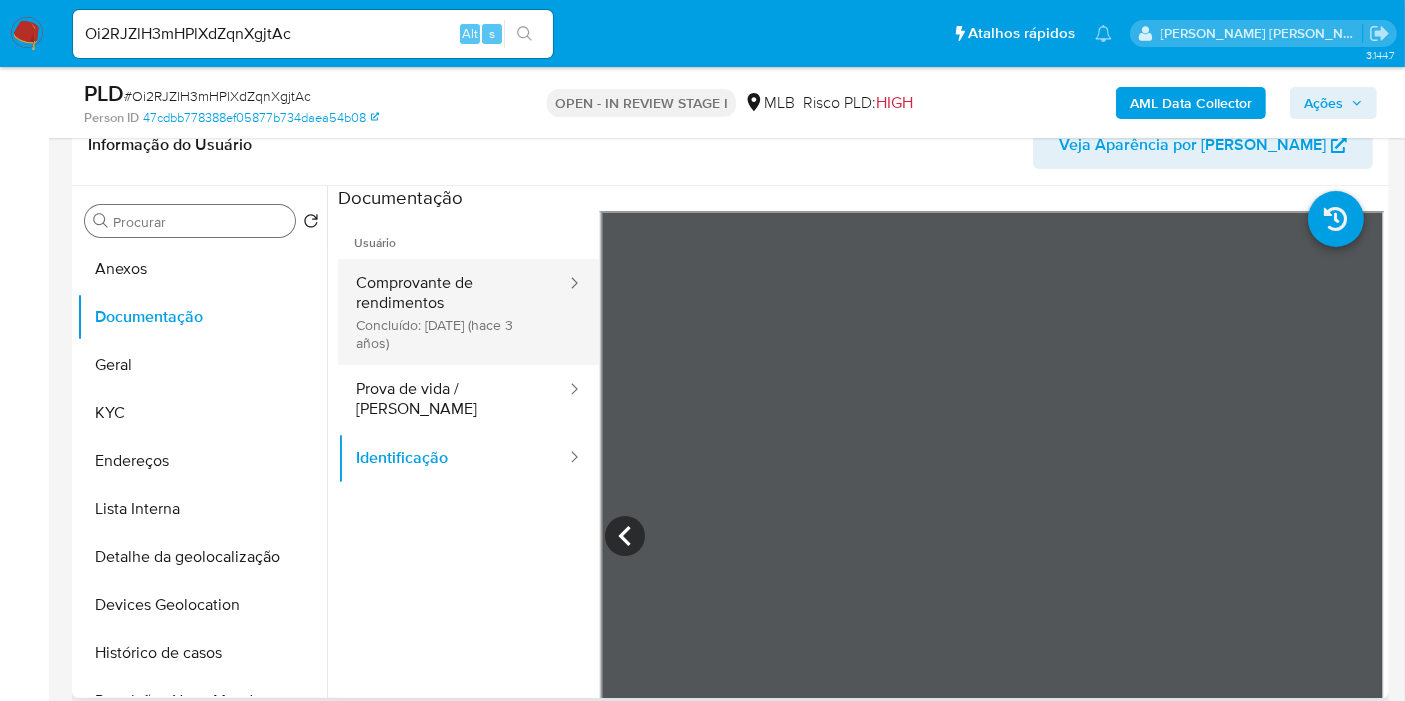 click on "Comprovante de rendimentos Concluído: 31/08/2022 (hace 3 años)" at bounding box center [453, 312] 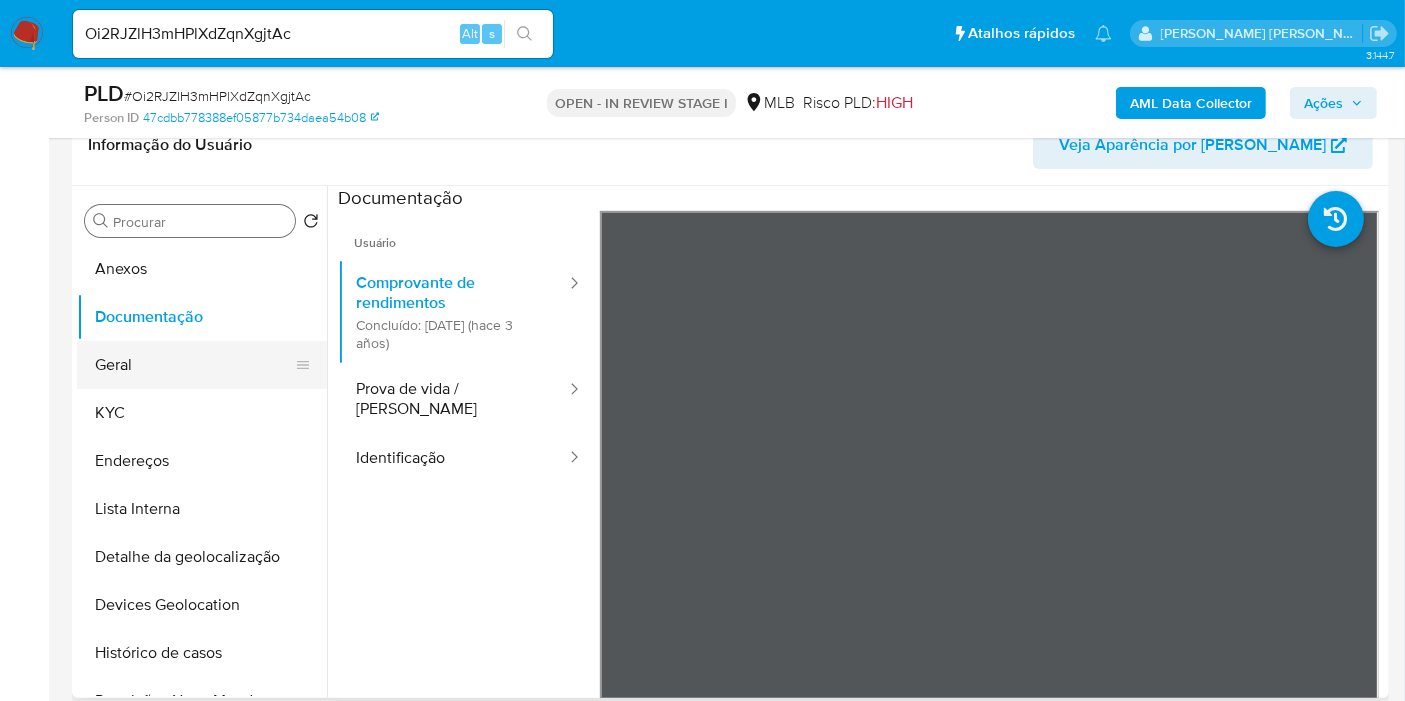 click on "Geral" at bounding box center (194, 365) 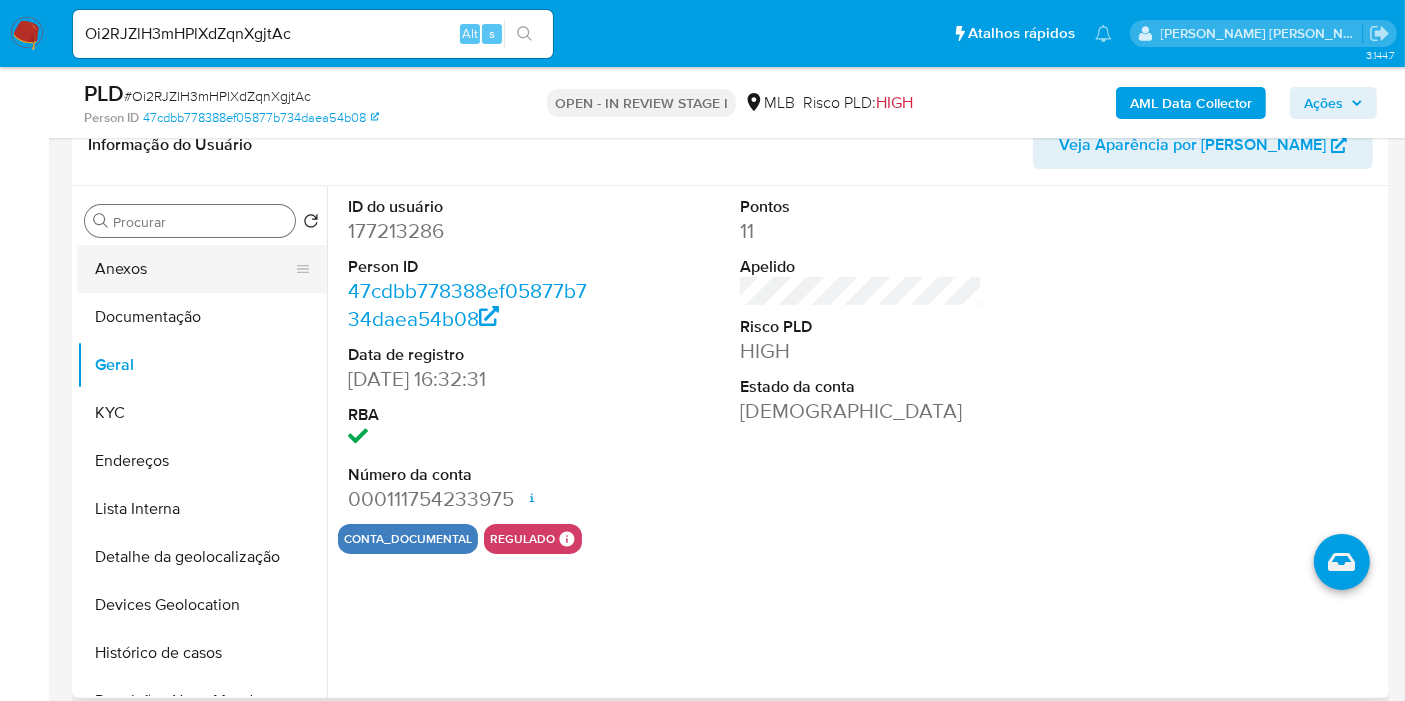 click on "Anexos" at bounding box center [194, 269] 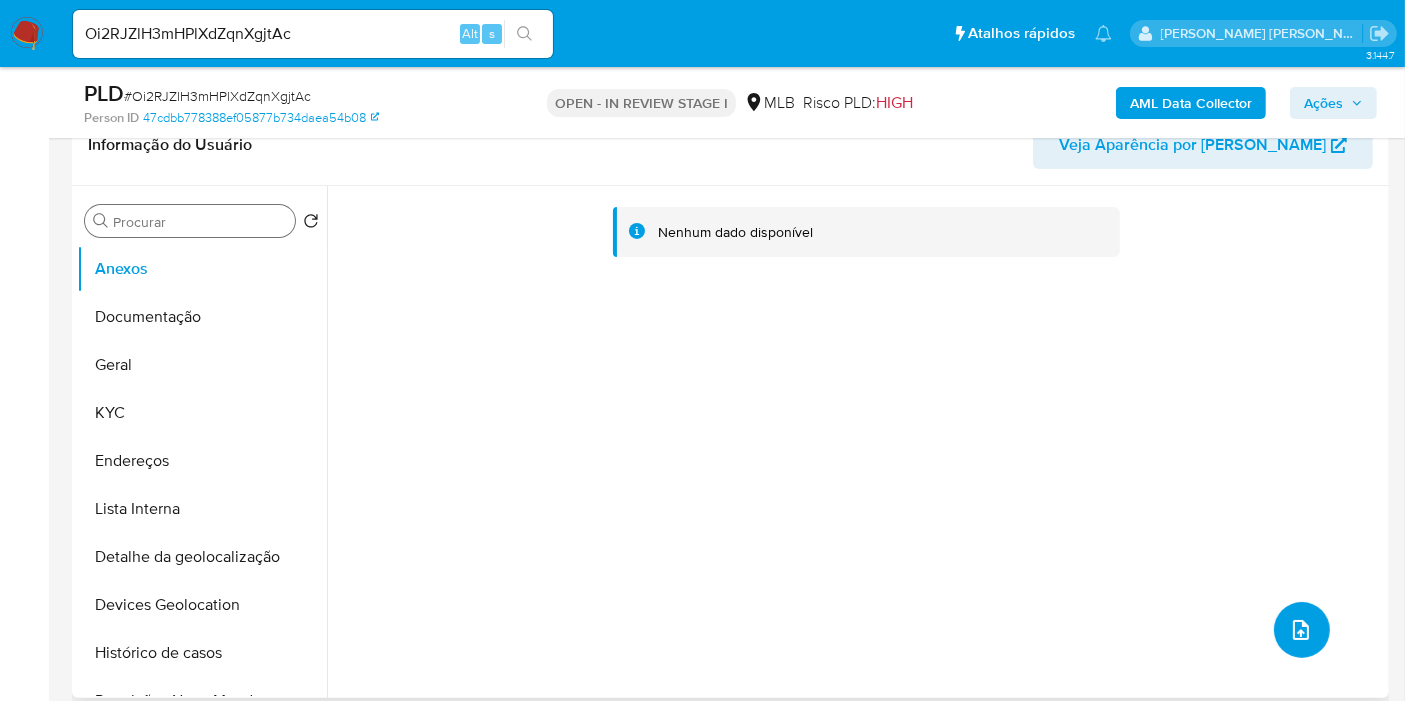 click at bounding box center (1302, 630) 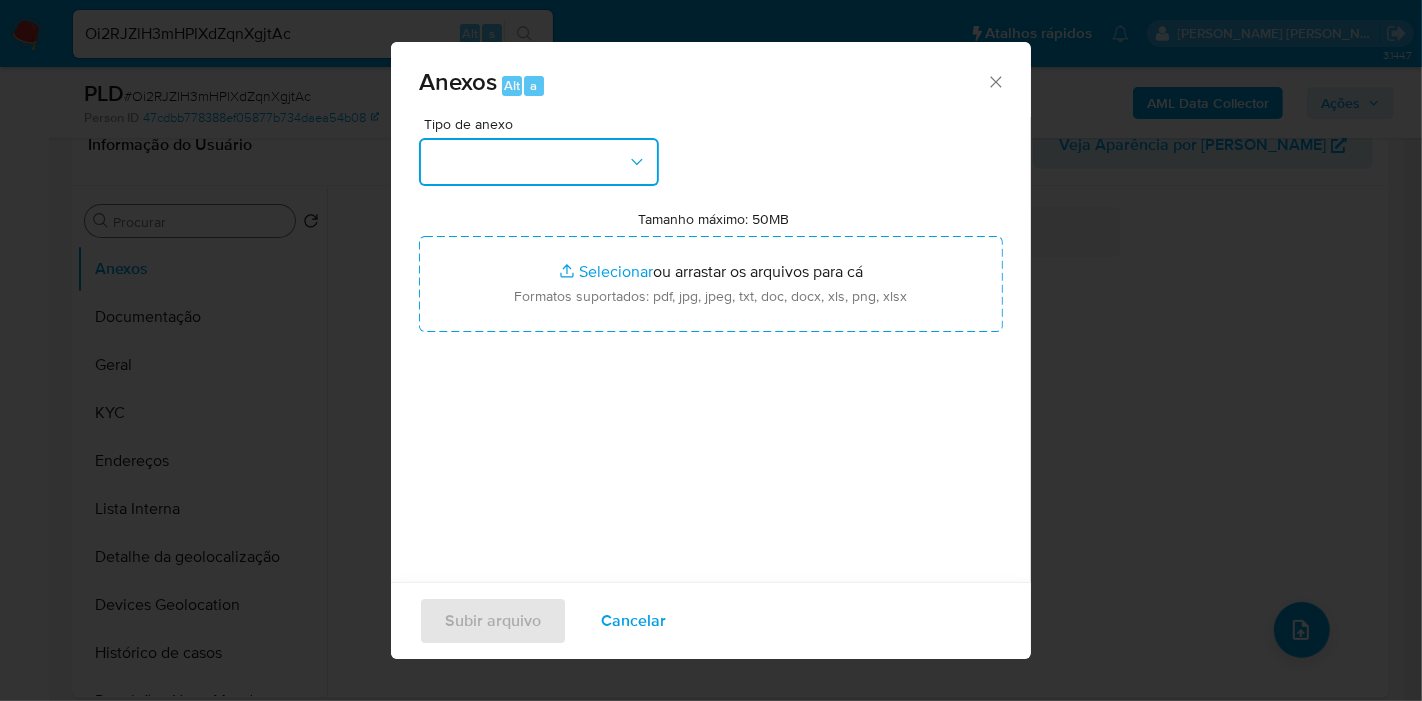 click at bounding box center (539, 162) 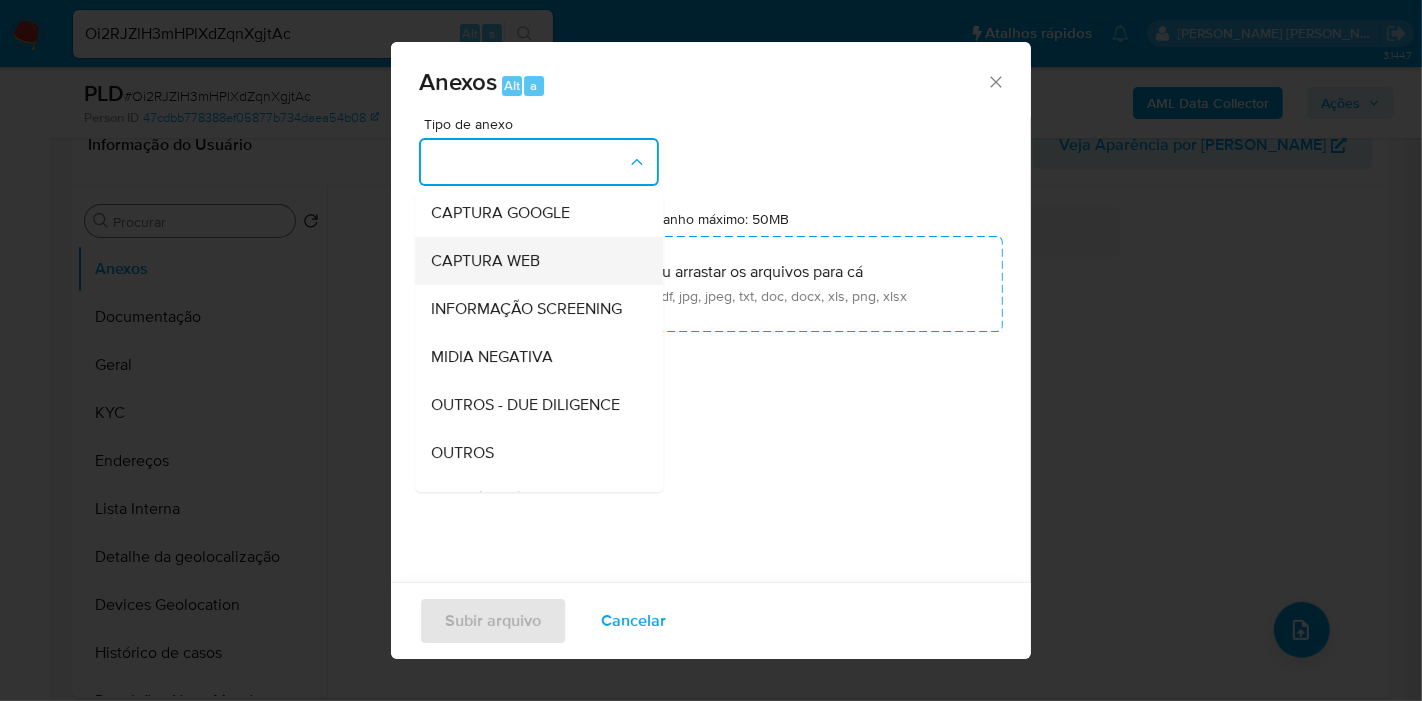 scroll, scrollTop: 222, scrollLeft: 0, axis: vertical 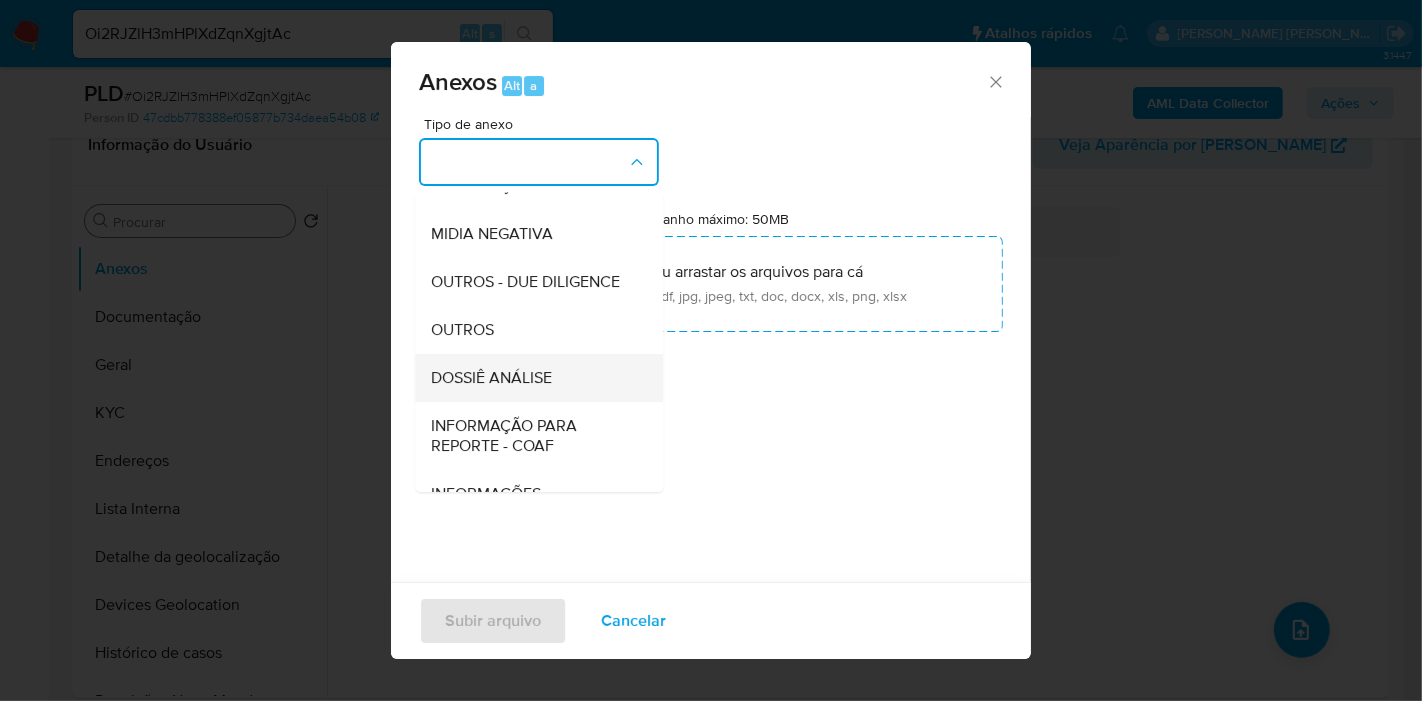click on "DOSSIÊ ANÁLISE" at bounding box center (533, 378) 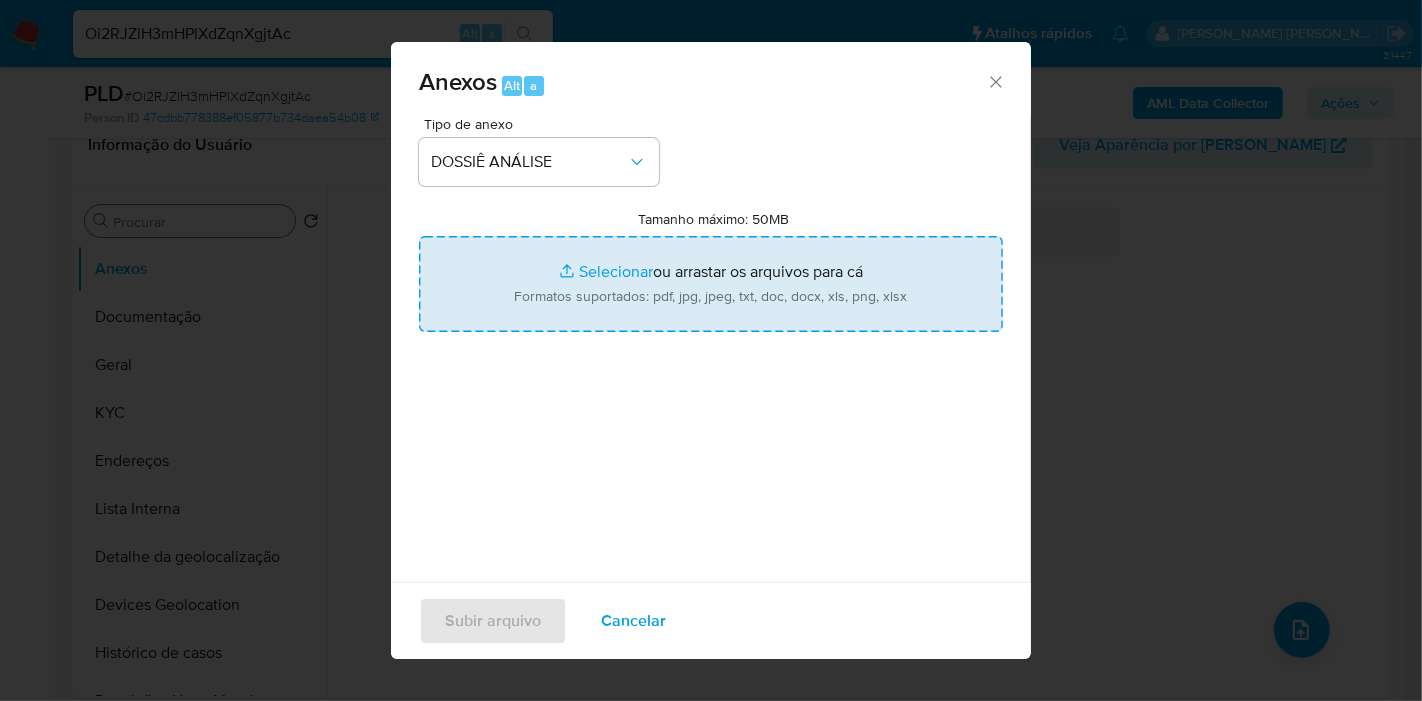 click on "Tamanho máximo: 50MB Selecionar arquivos" at bounding box center [711, 284] 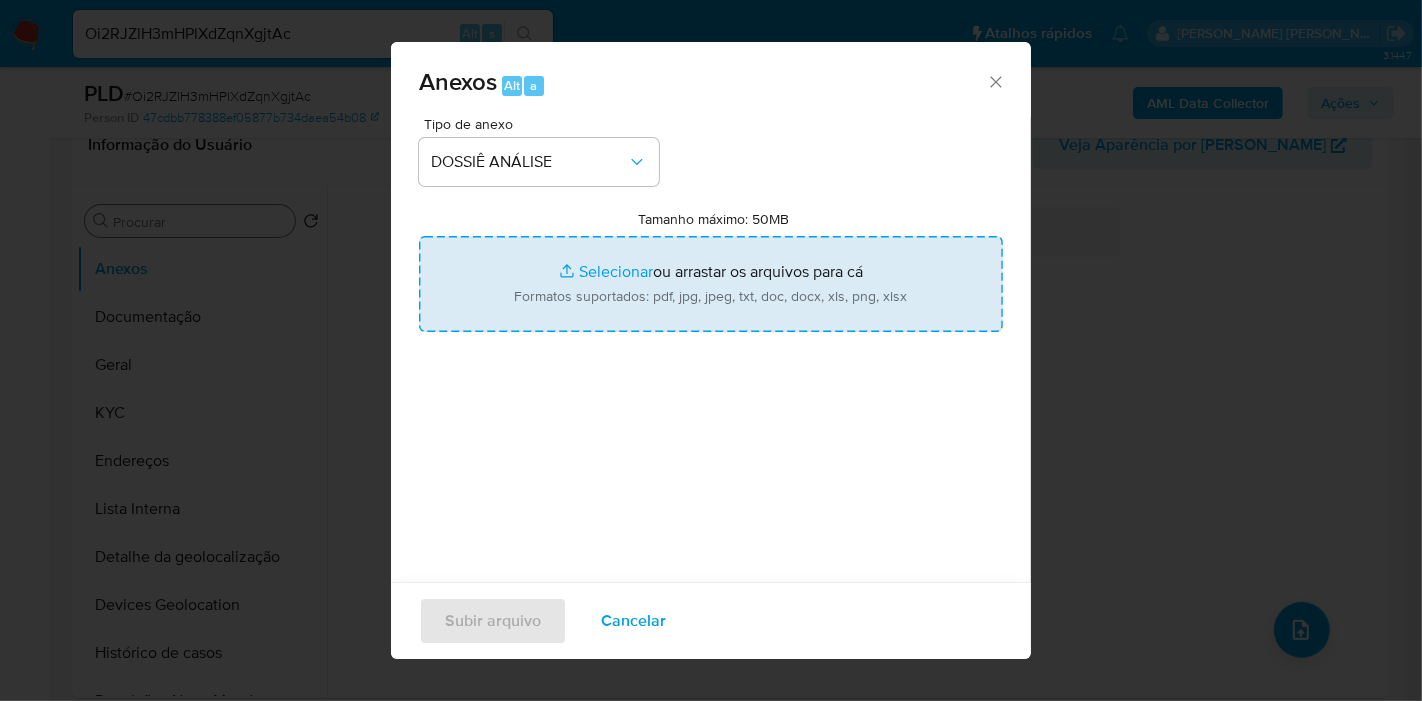 type on "C:\fakepath\SAR - XXXX - CPF 01000391388 - MAGNO SILVA DA CRUZ.pdf" 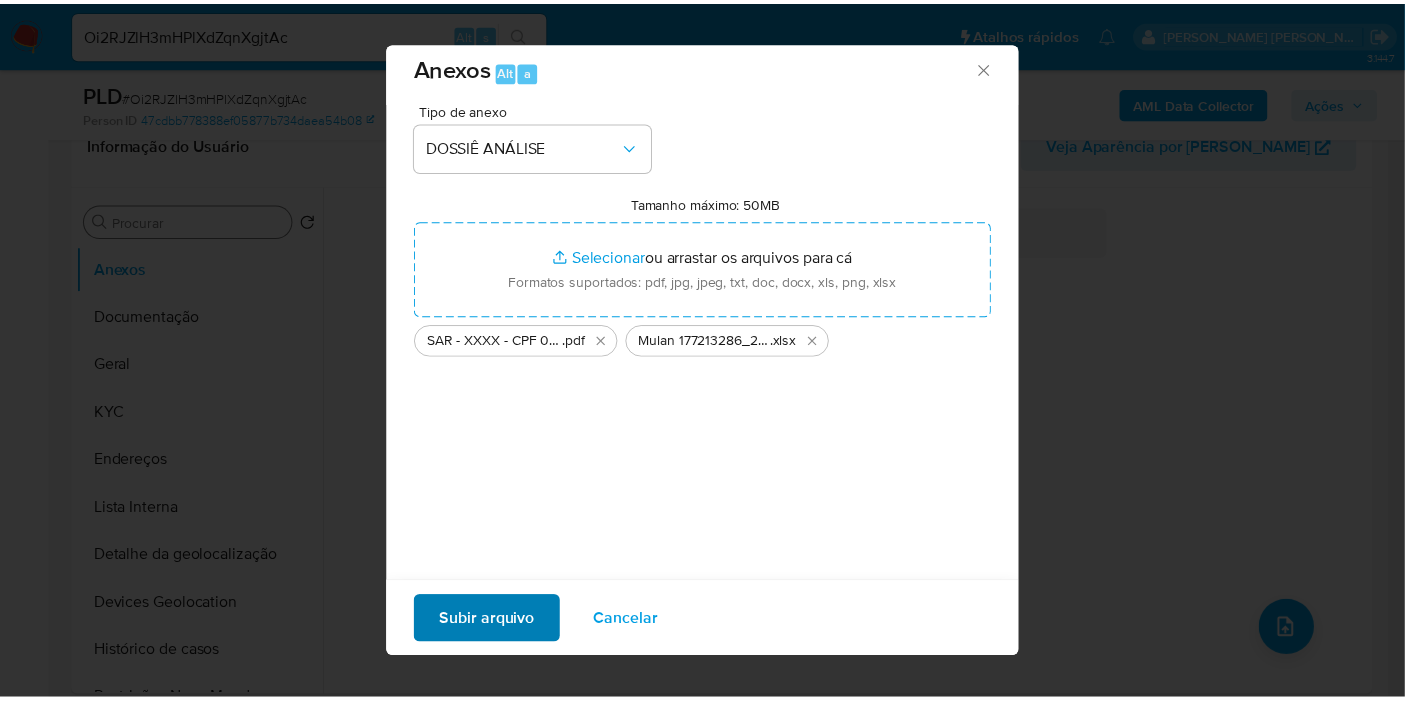 scroll, scrollTop: 20, scrollLeft: 0, axis: vertical 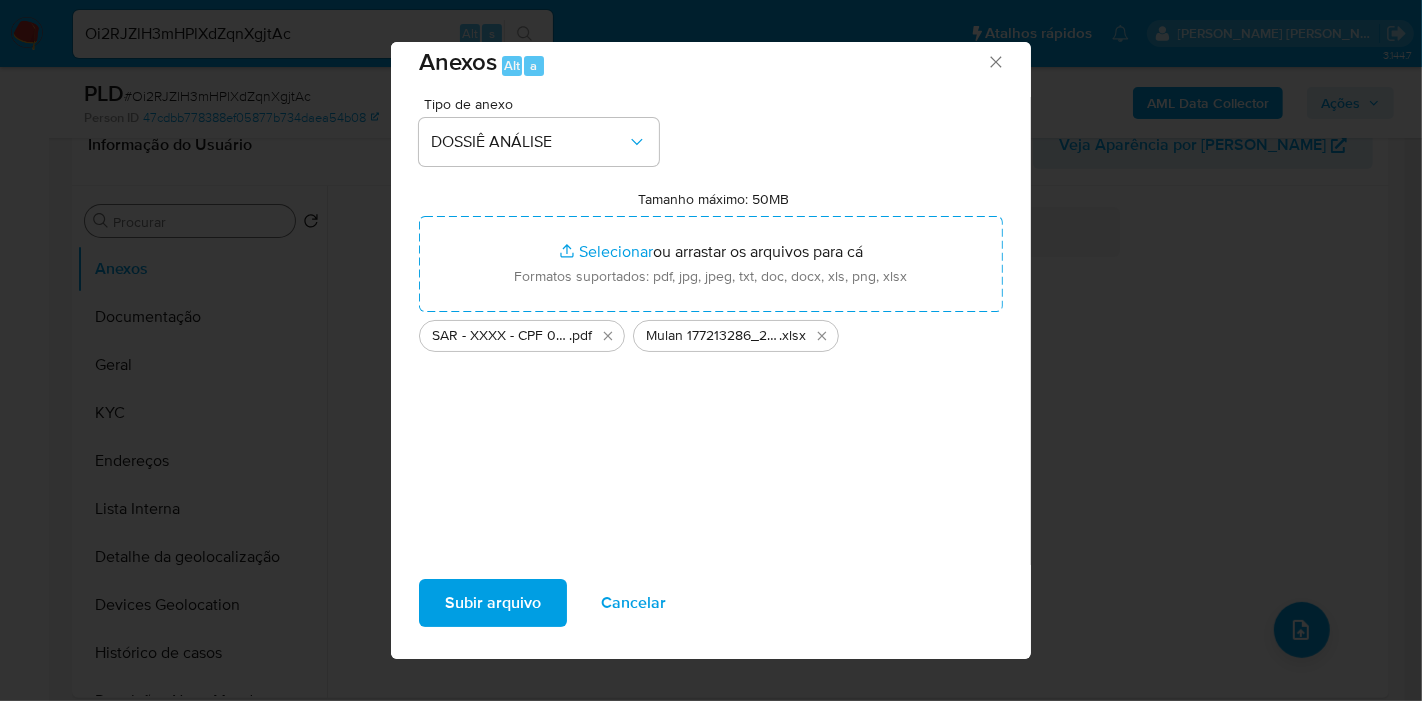 click on "Subir arquivo" at bounding box center [493, 603] 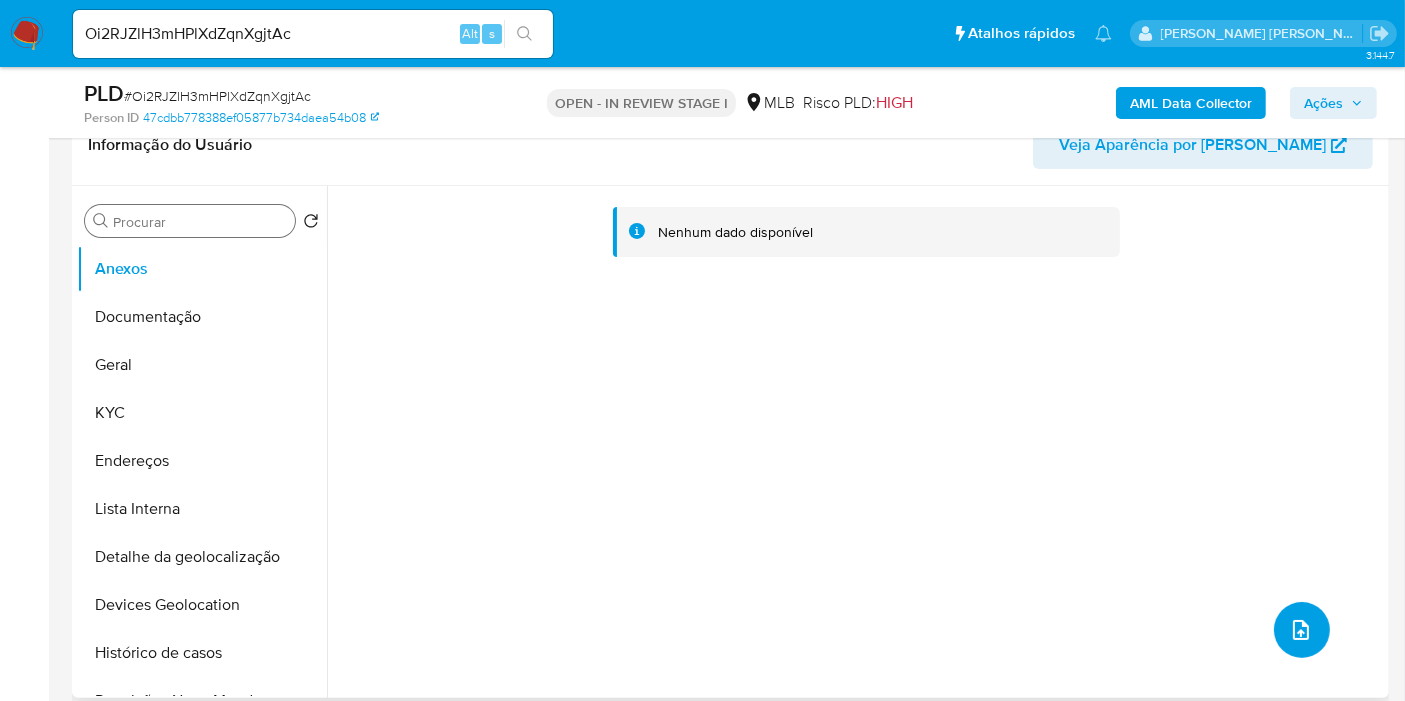 scroll, scrollTop: 0, scrollLeft: 0, axis: both 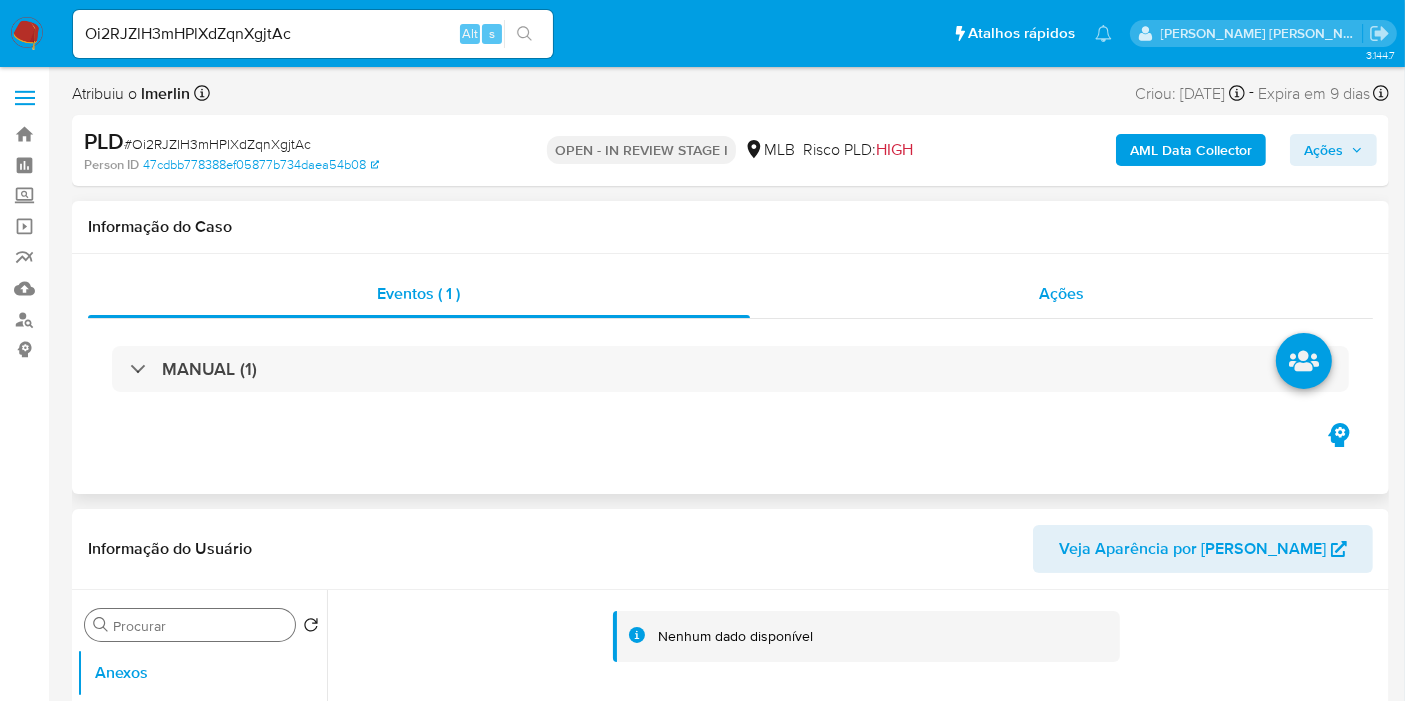 click on "Ações" at bounding box center (1062, 294) 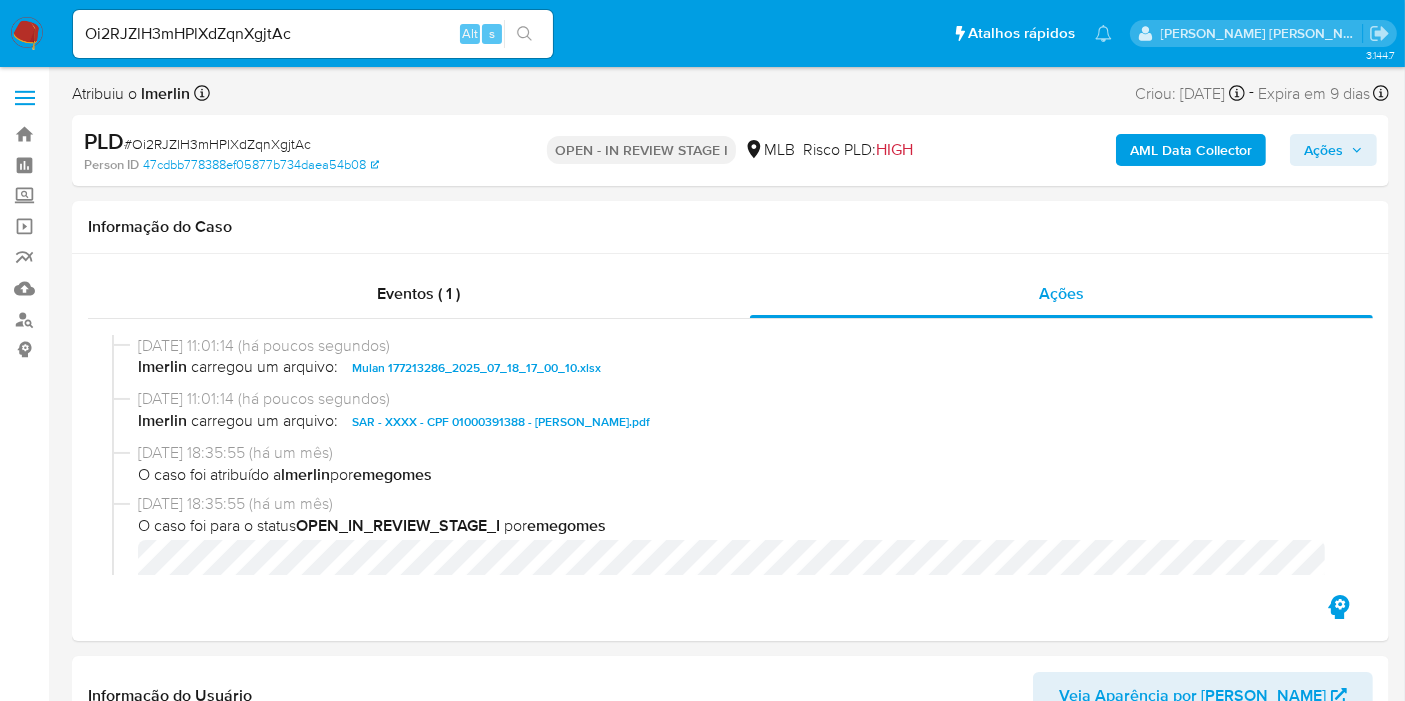 click on "Ações" at bounding box center [1323, 150] 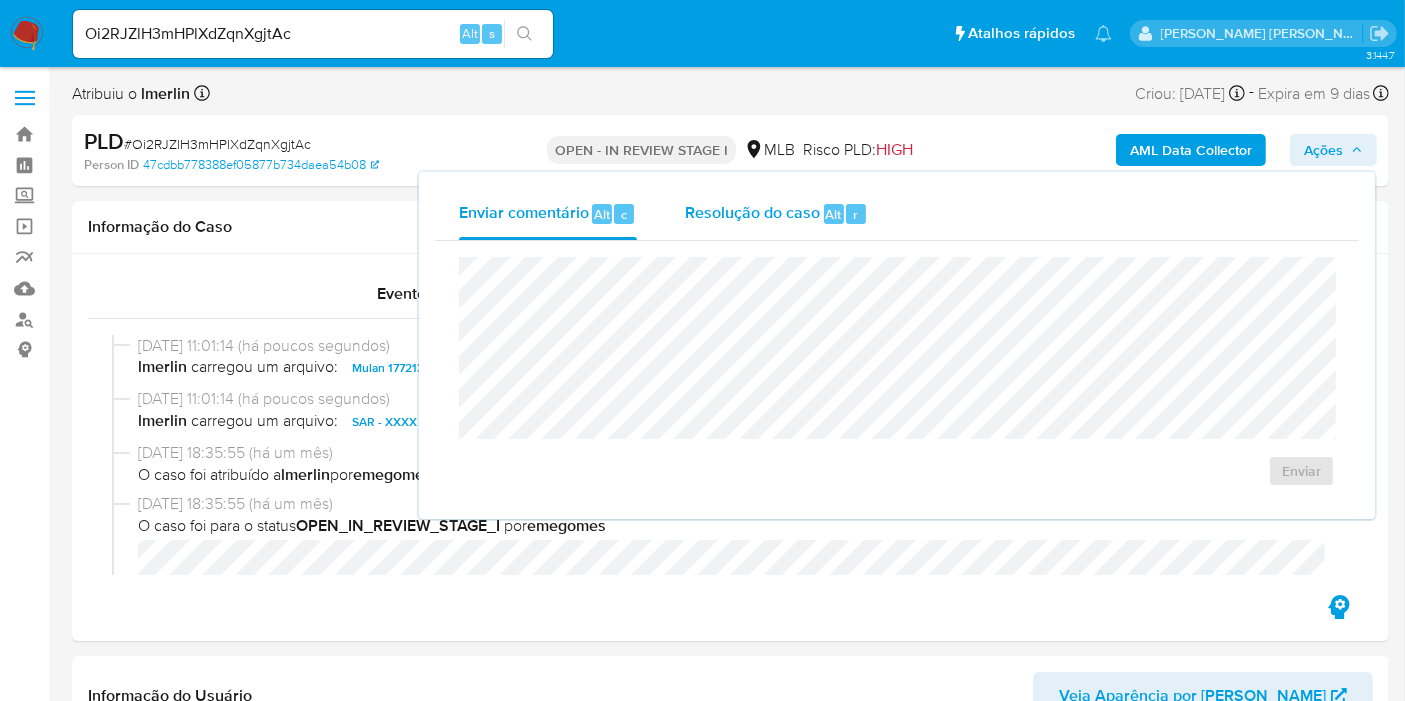 click on "Resolução do caso" at bounding box center (752, 213) 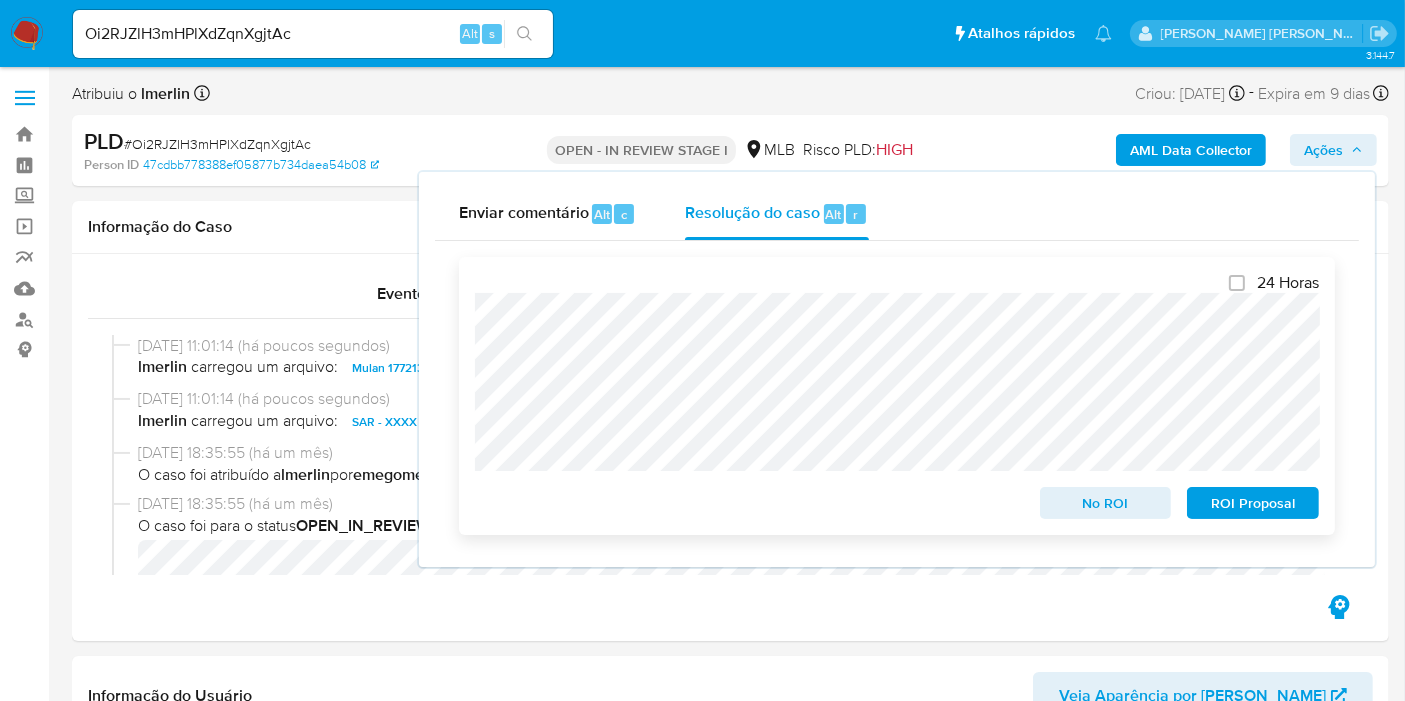 click on "ROI Proposal" at bounding box center [1253, 503] 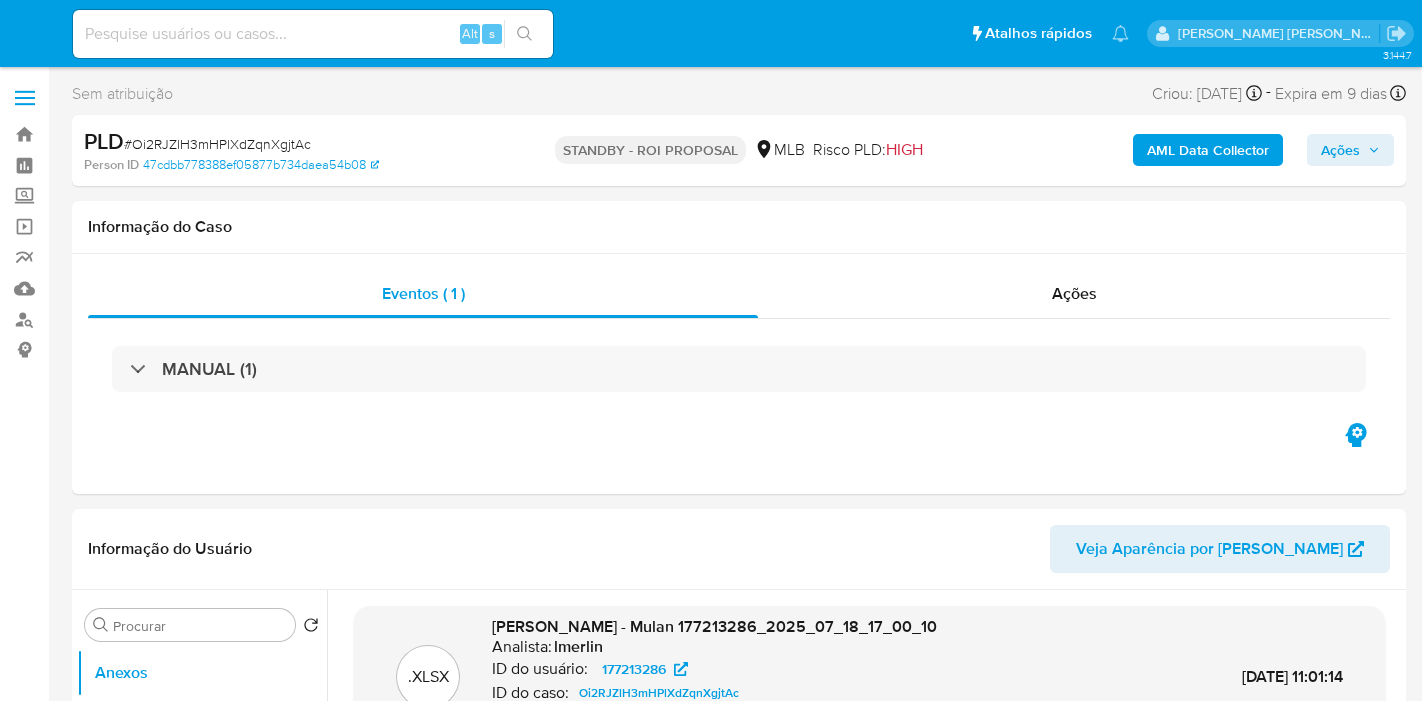 select on "10" 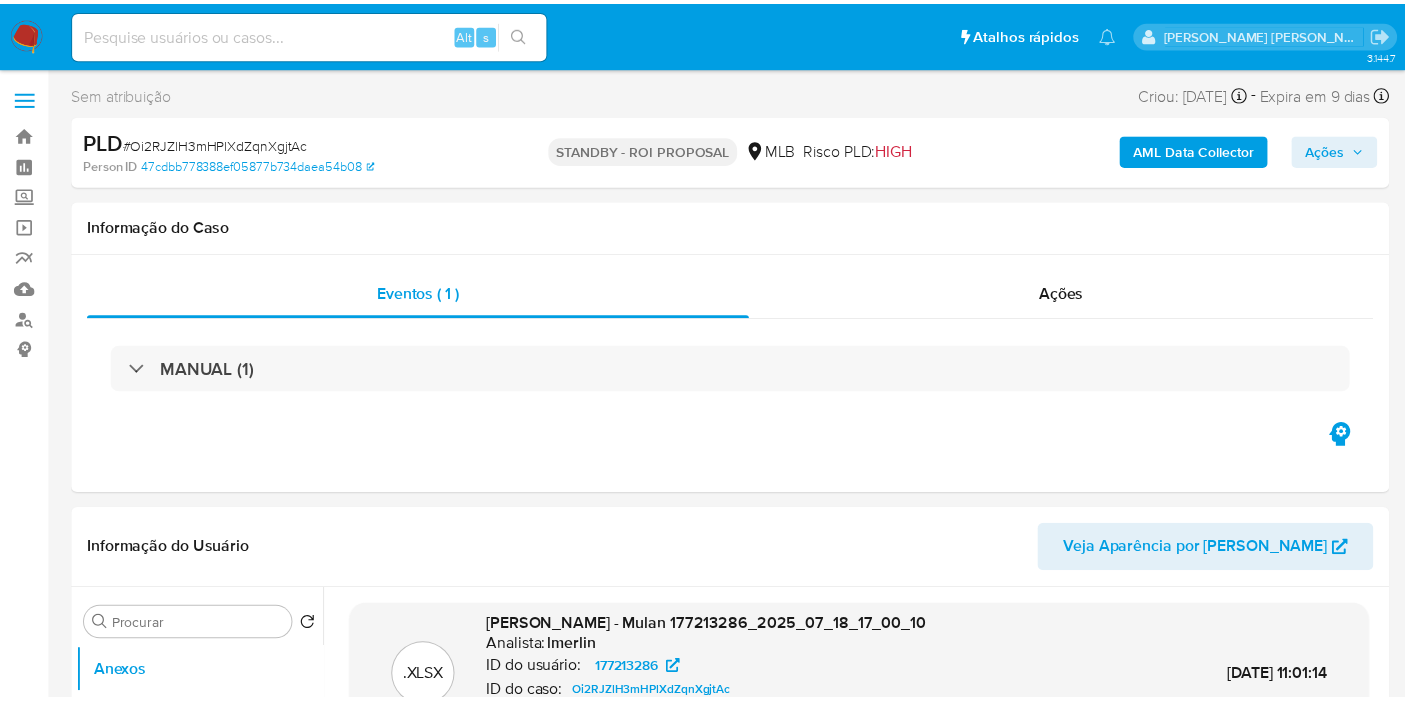 scroll, scrollTop: 0, scrollLeft: 0, axis: both 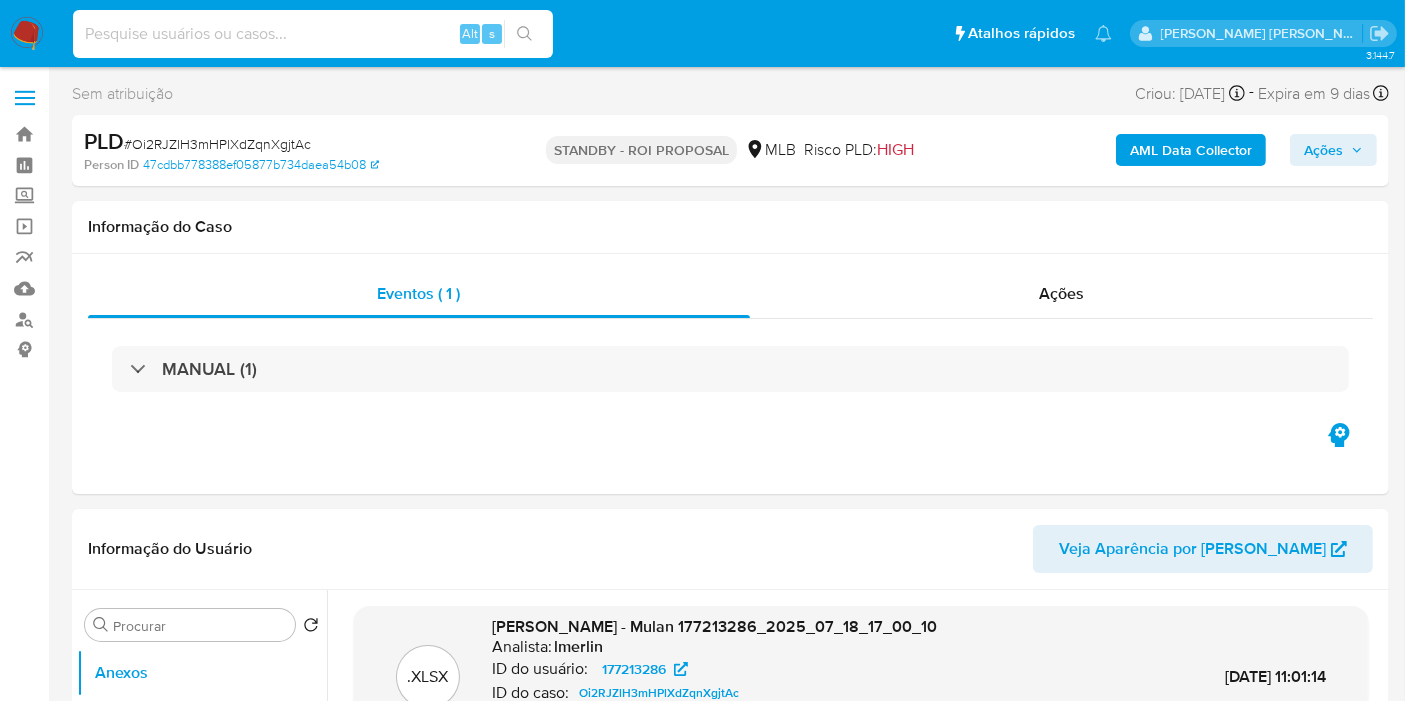click at bounding box center (313, 34) 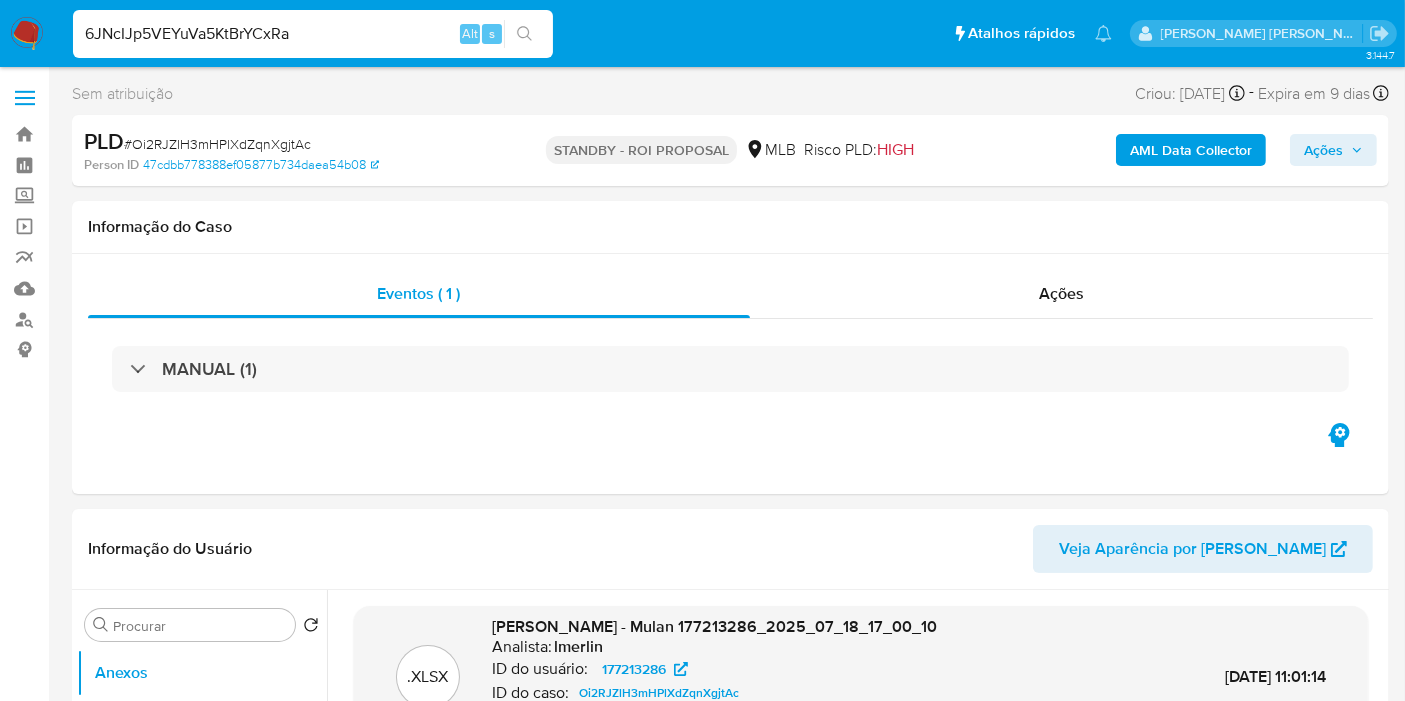 type on "6JNcIJp5VEYuVa5KtBrYCxRa" 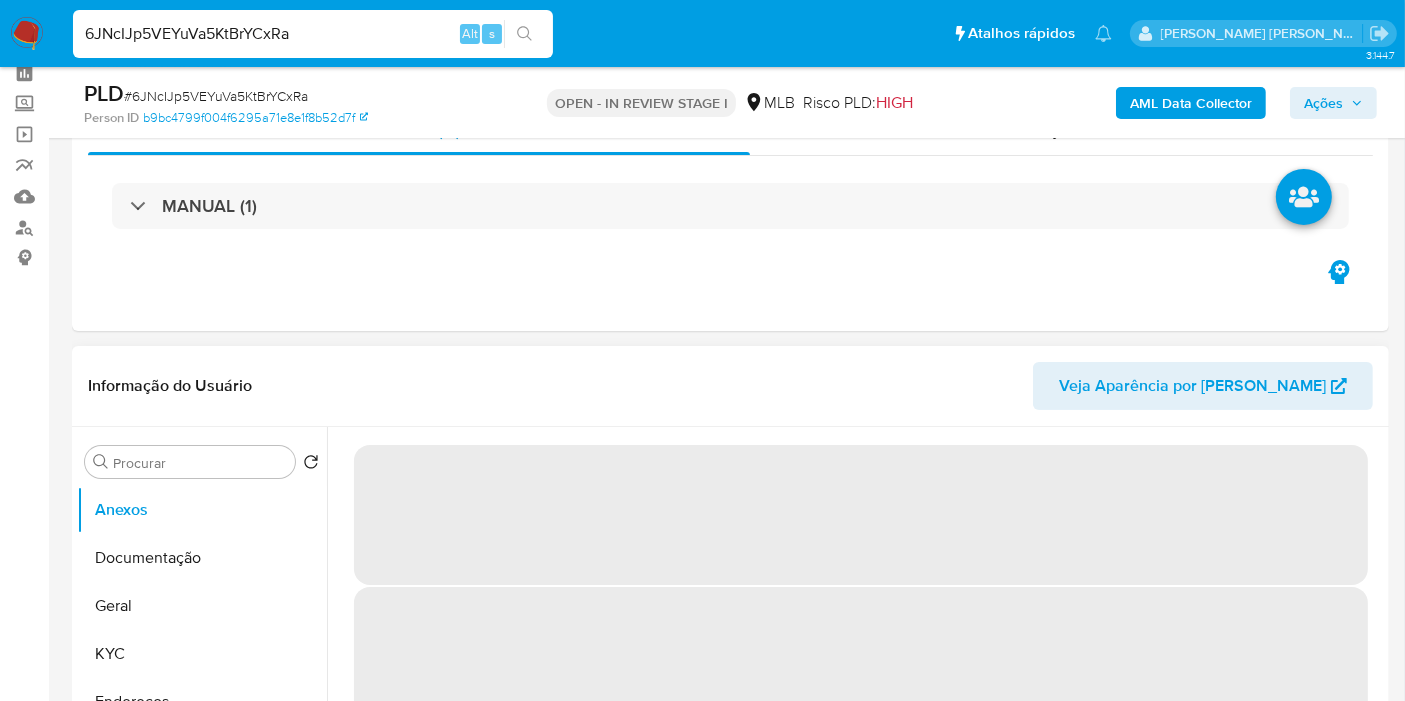 scroll, scrollTop: 222, scrollLeft: 0, axis: vertical 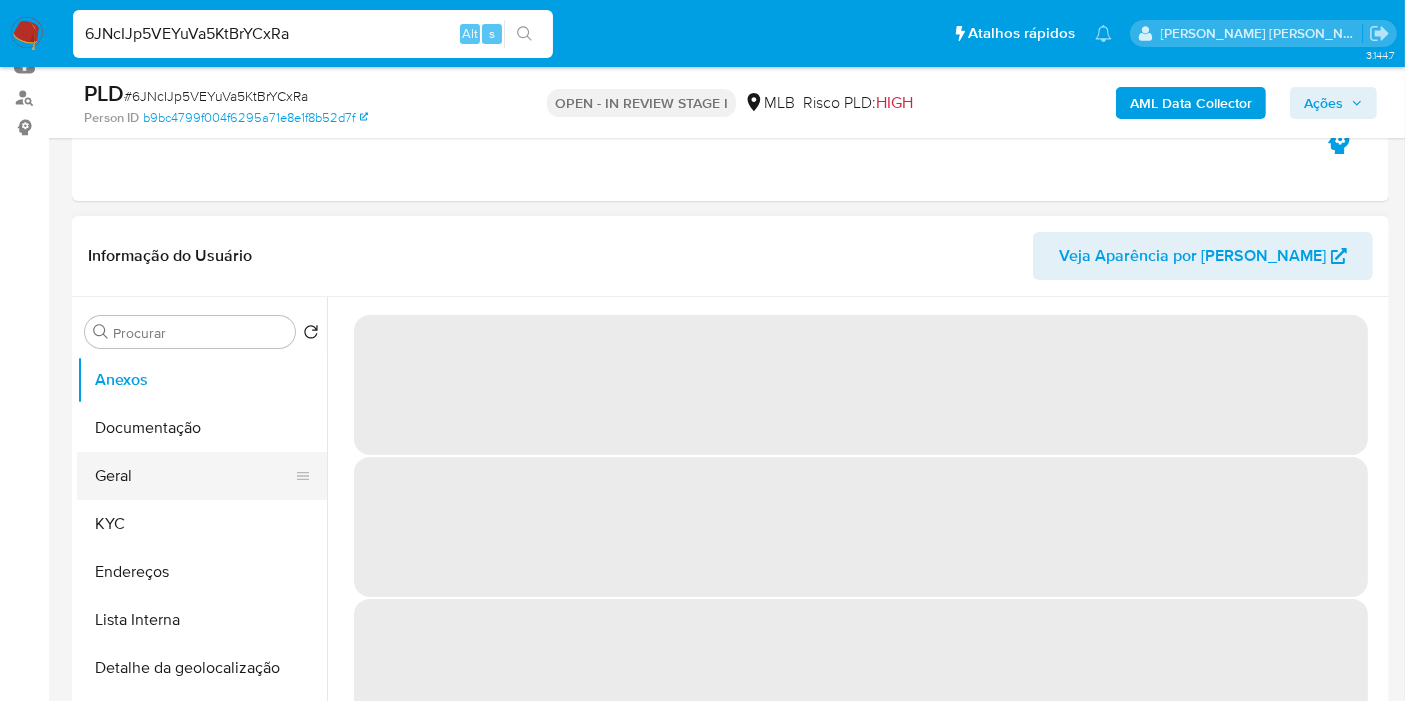select on "10" 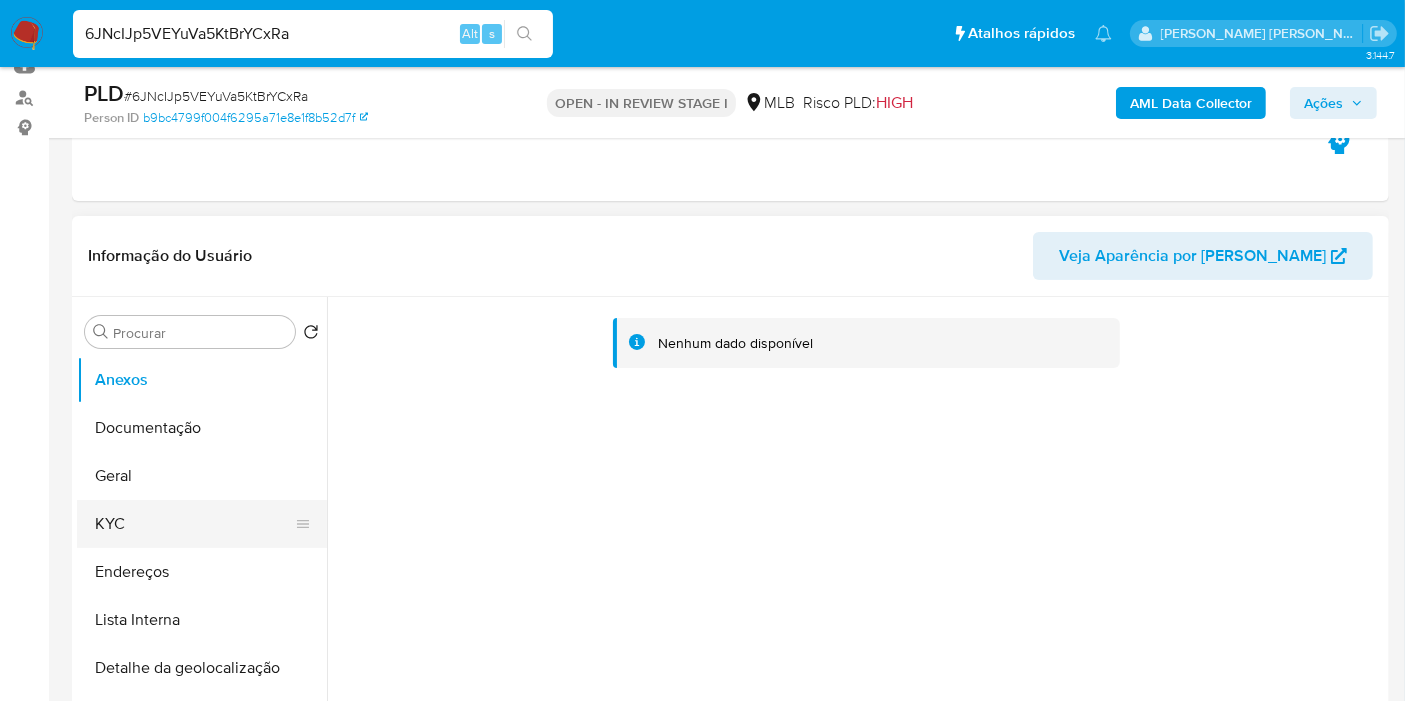 drag, startPoint x: 148, startPoint y: 522, endPoint x: 328, endPoint y: 384, distance: 226.8127 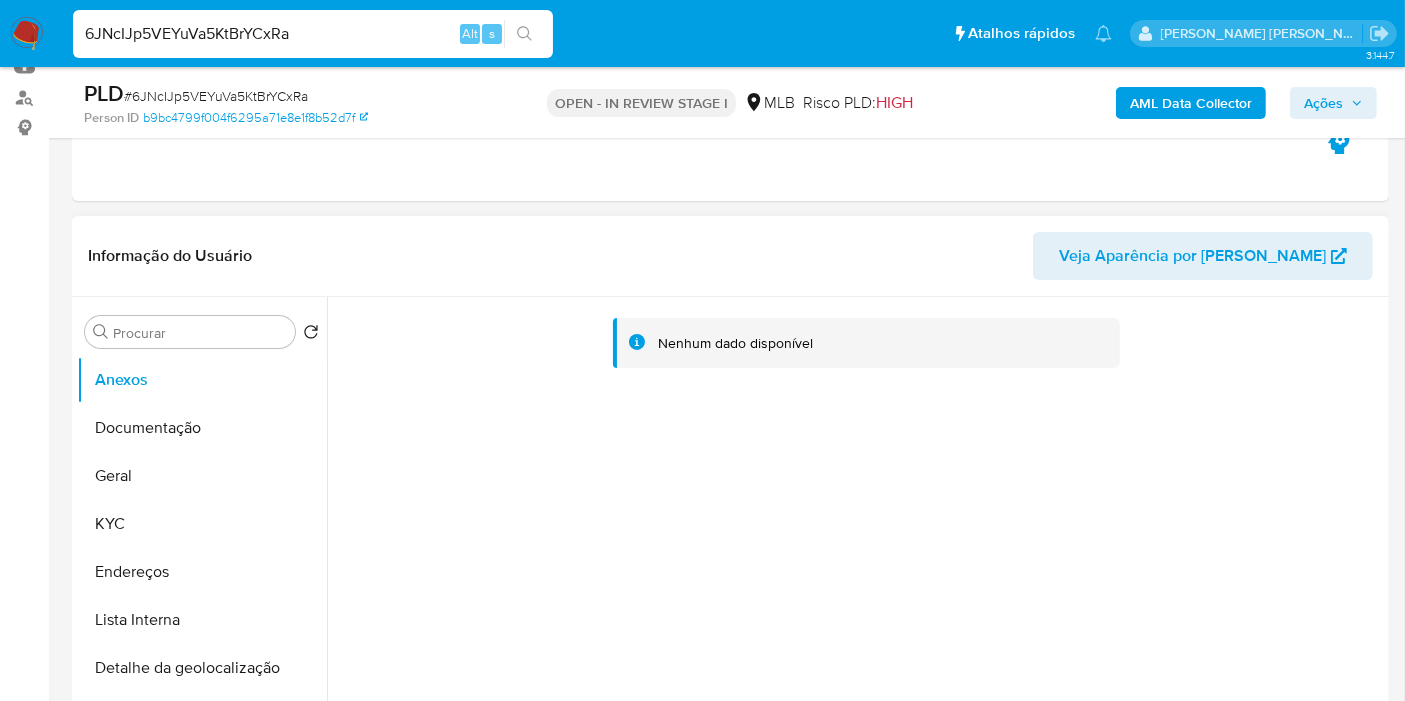 click on "KYC" at bounding box center [202, 524] 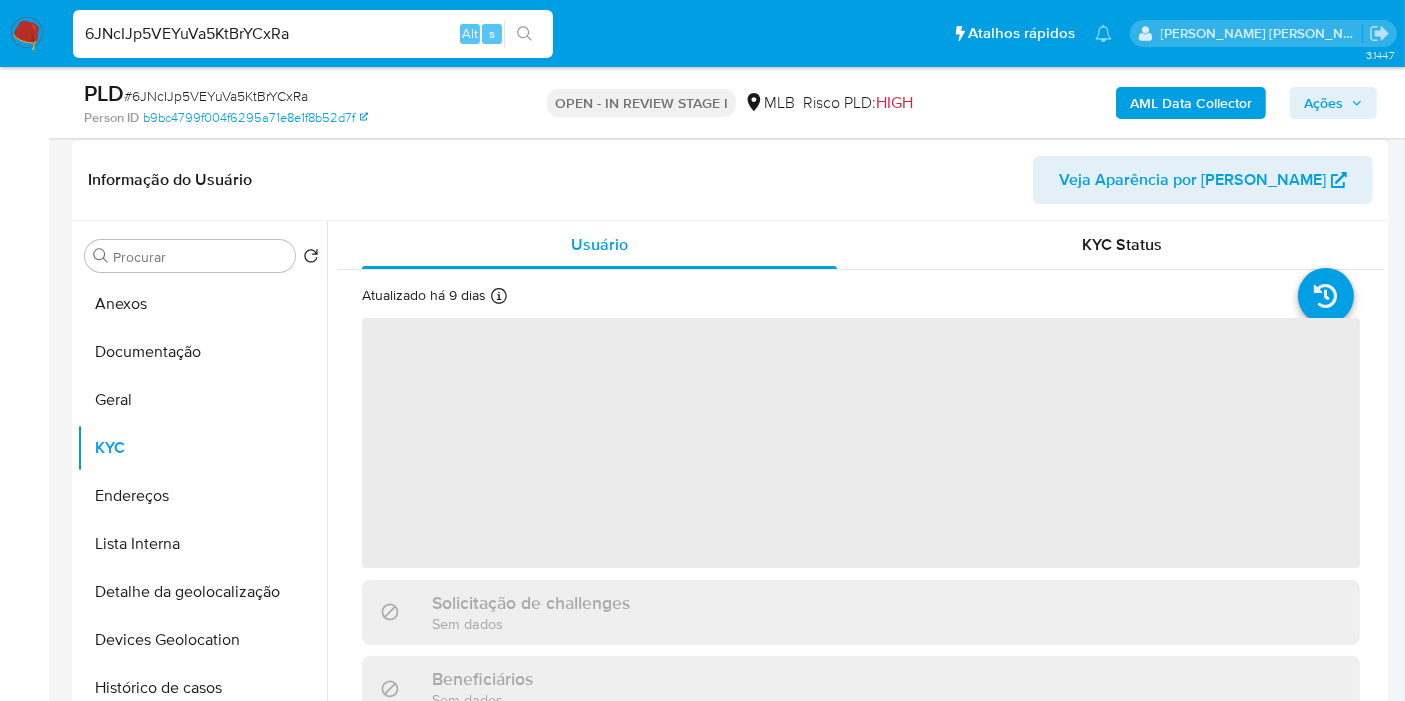 scroll, scrollTop: 333, scrollLeft: 0, axis: vertical 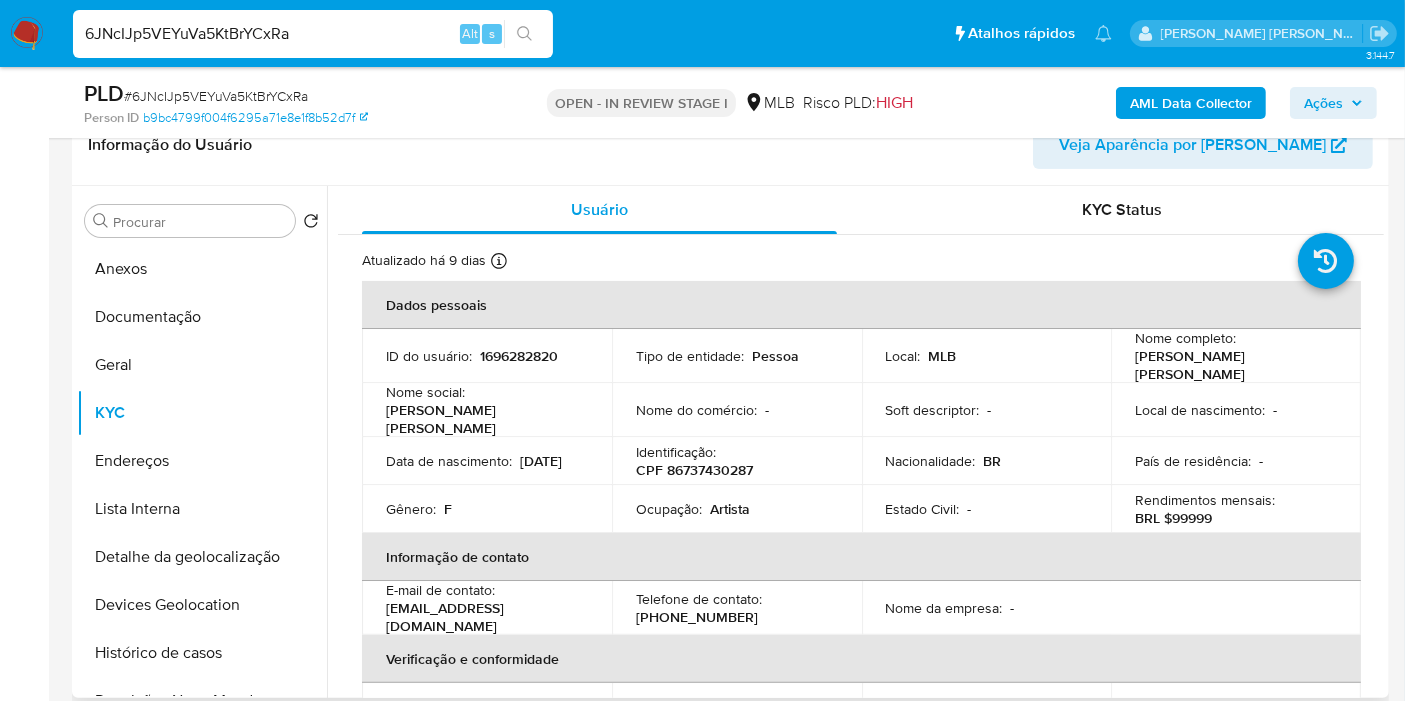 click on "CPF 86737430287" at bounding box center (694, 470) 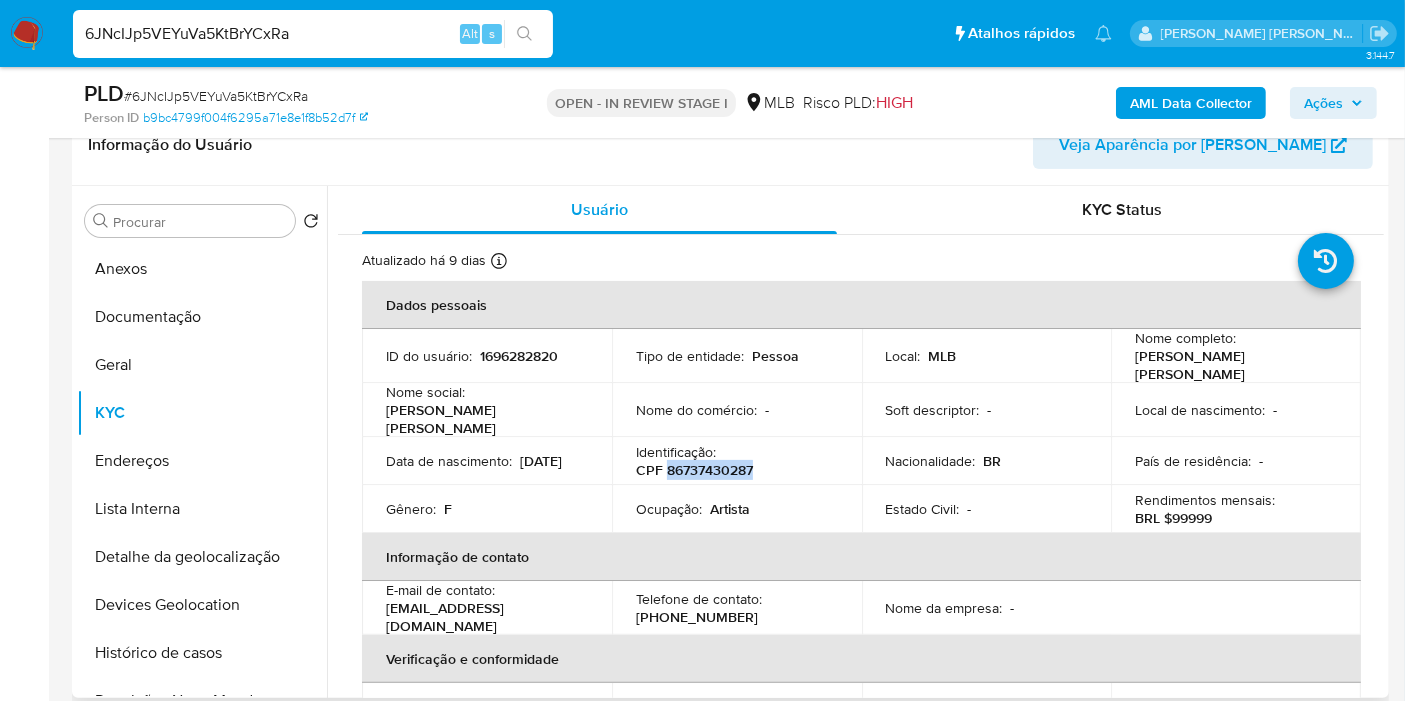 click on "CPF 86737430287" at bounding box center (694, 470) 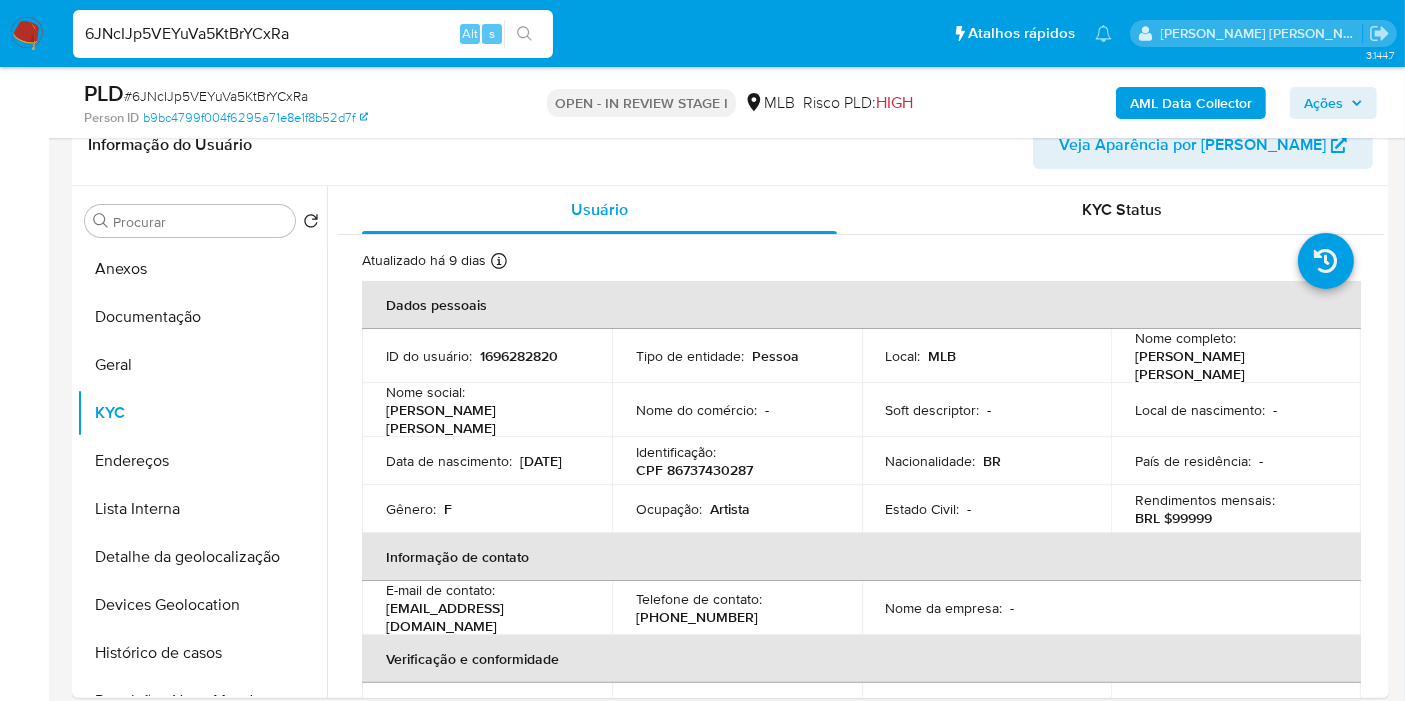 click on "6JNcIJp5VEYuVa5KtBrYCxRa" at bounding box center [313, 34] 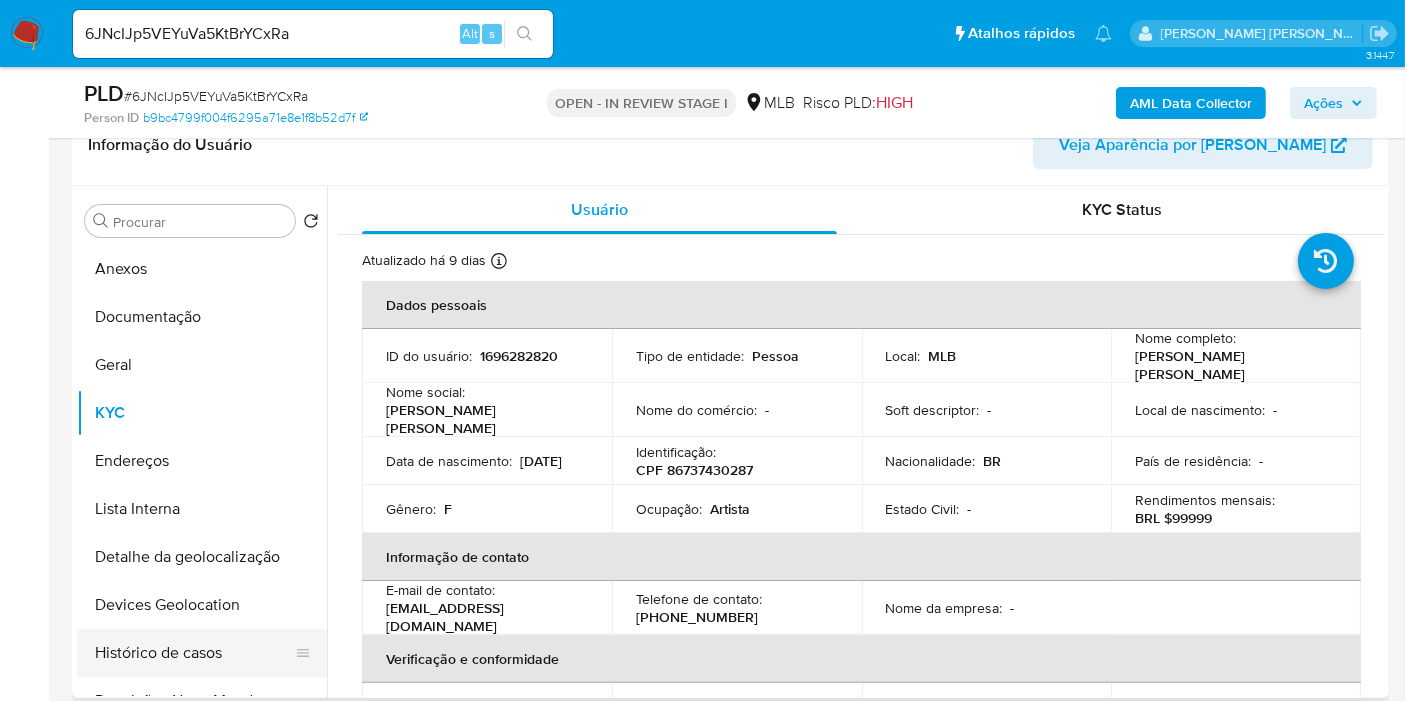 click on "Histórico de casos" at bounding box center (194, 653) 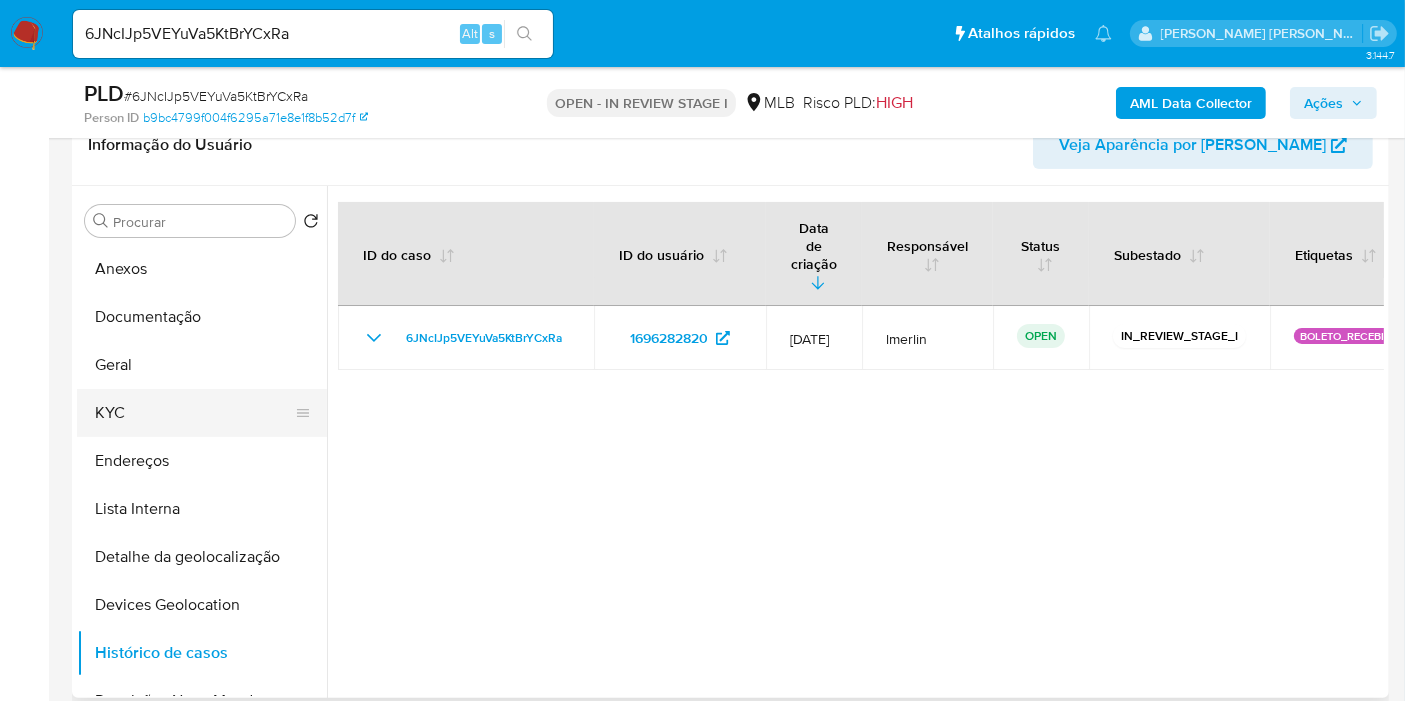 click on "KYC" at bounding box center (194, 413) 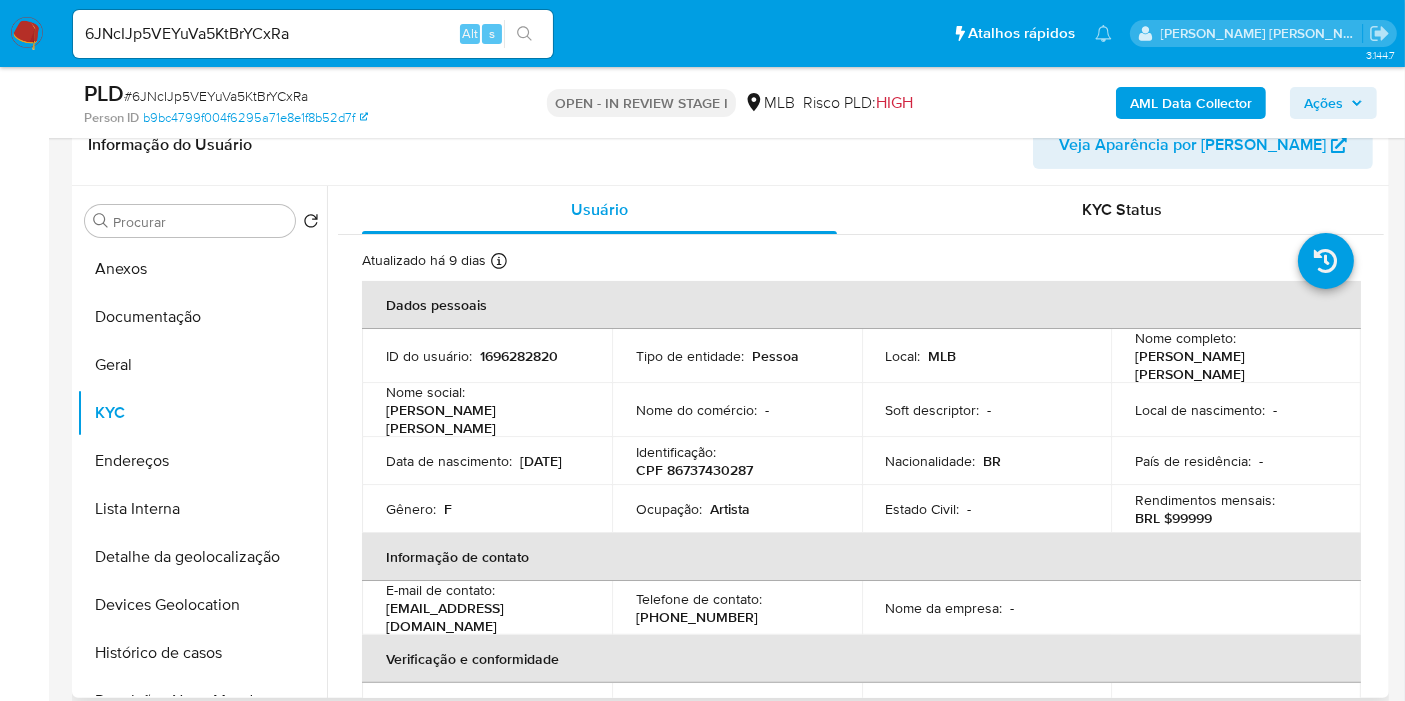 click on "CPF 86737430287" at bounding box center (694, 470) 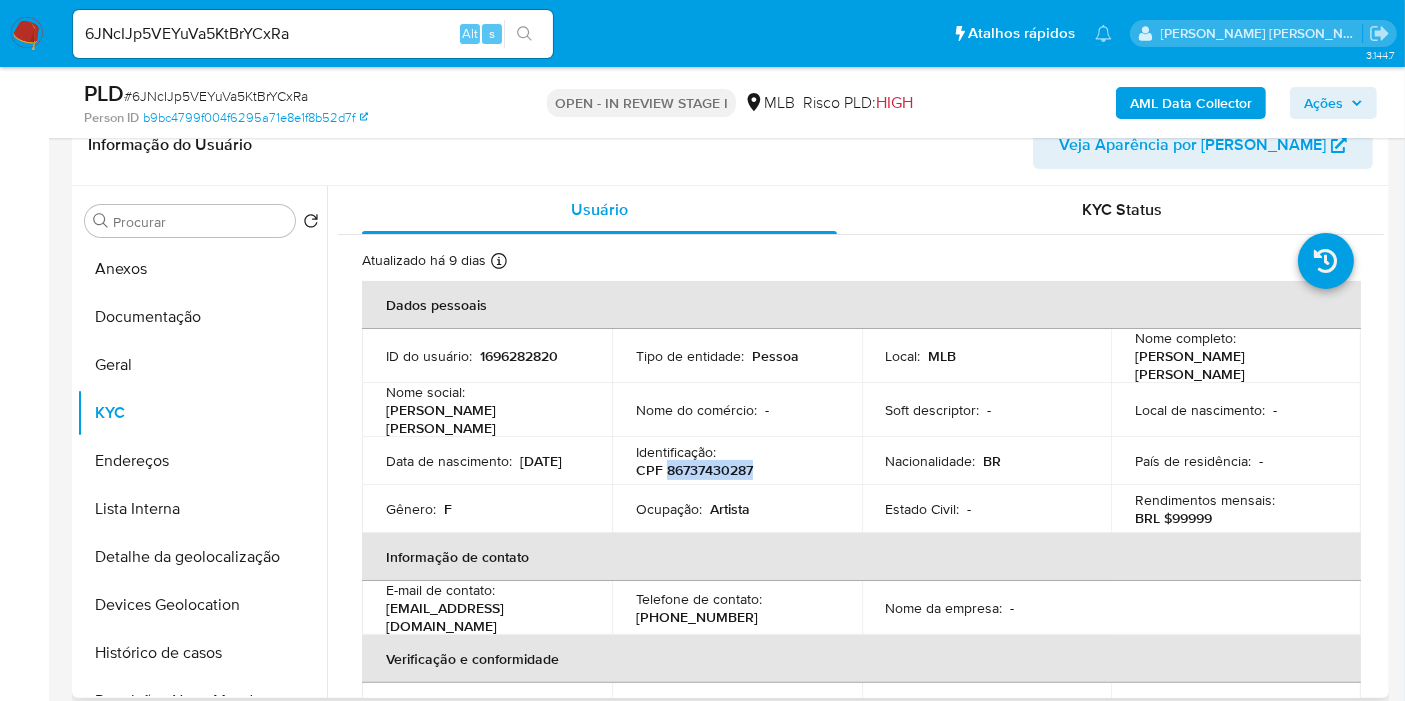 click on "CPF 86737430287" at bounding box center (694, 470) 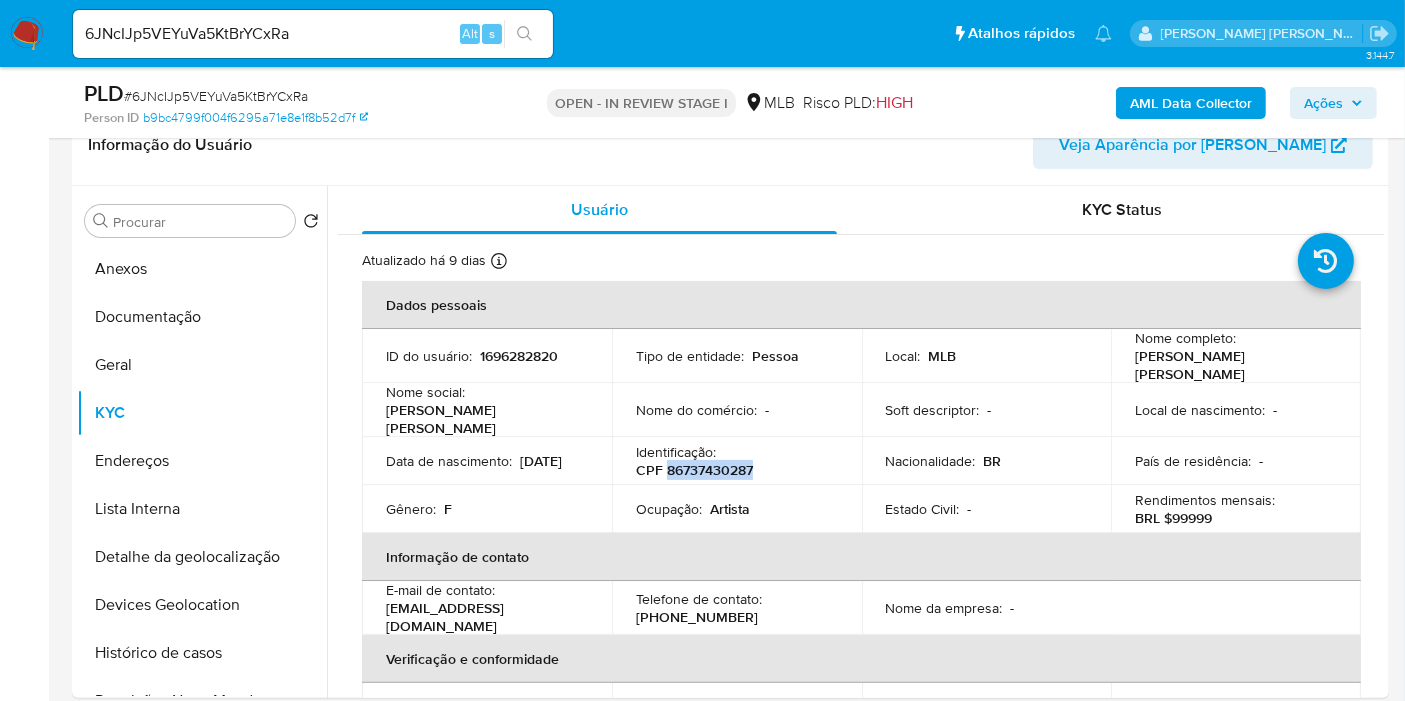 copy on "86737430287" 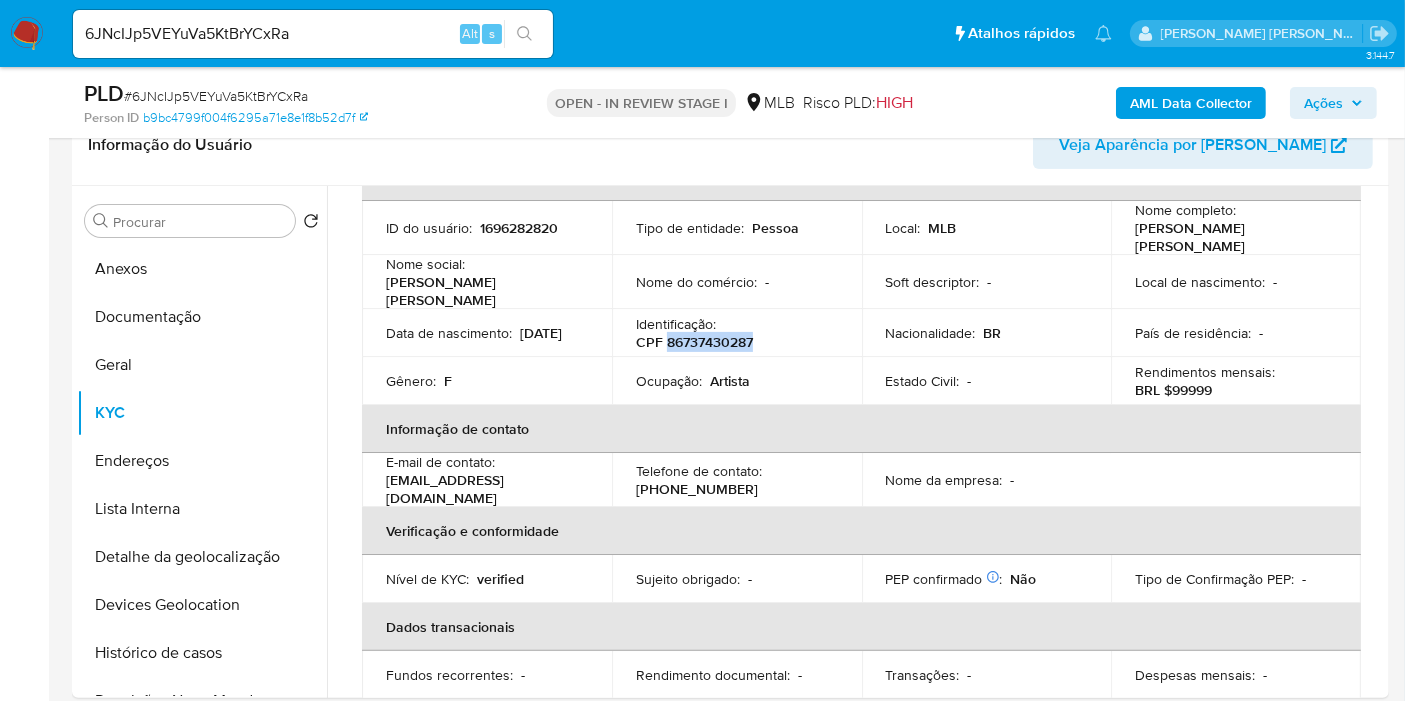 scroll, scrollTop: 0, scrollLeft: 0, axis: both 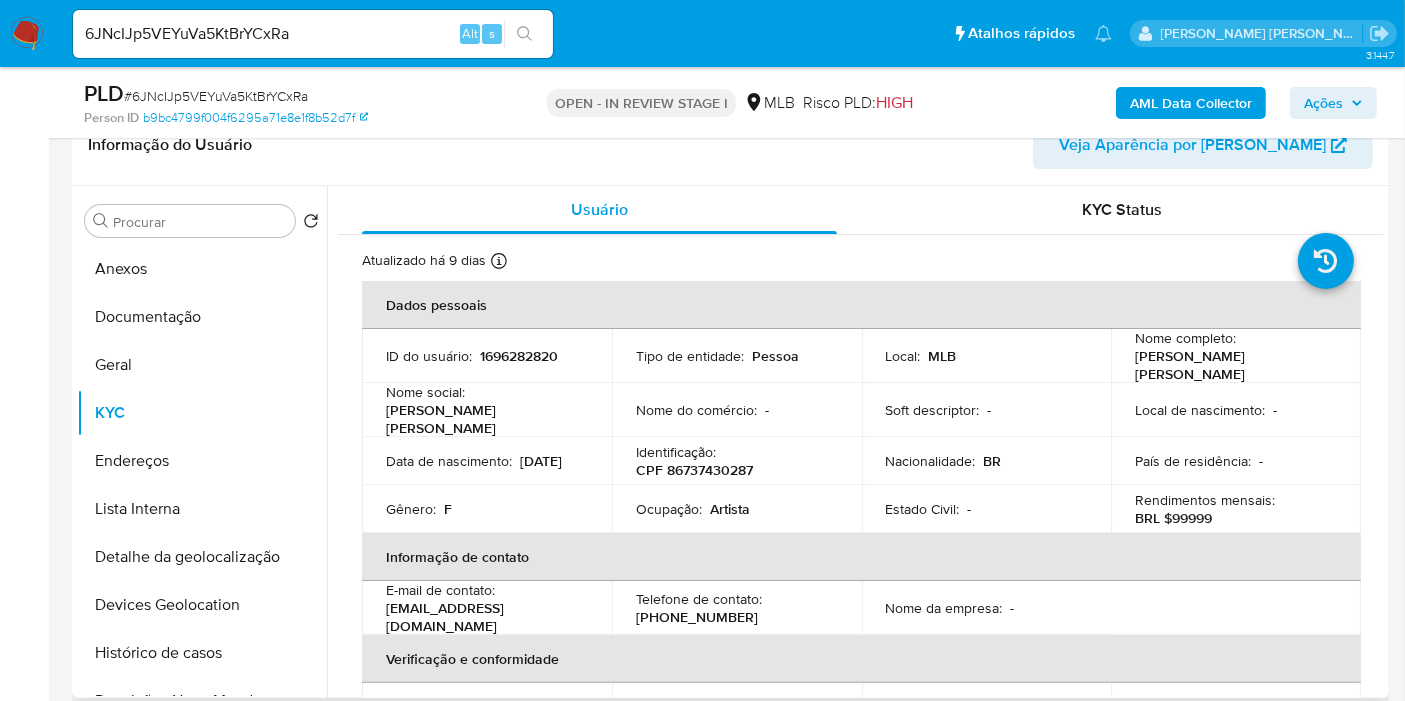 click on "1696282820" at bounding box center [519, 356] 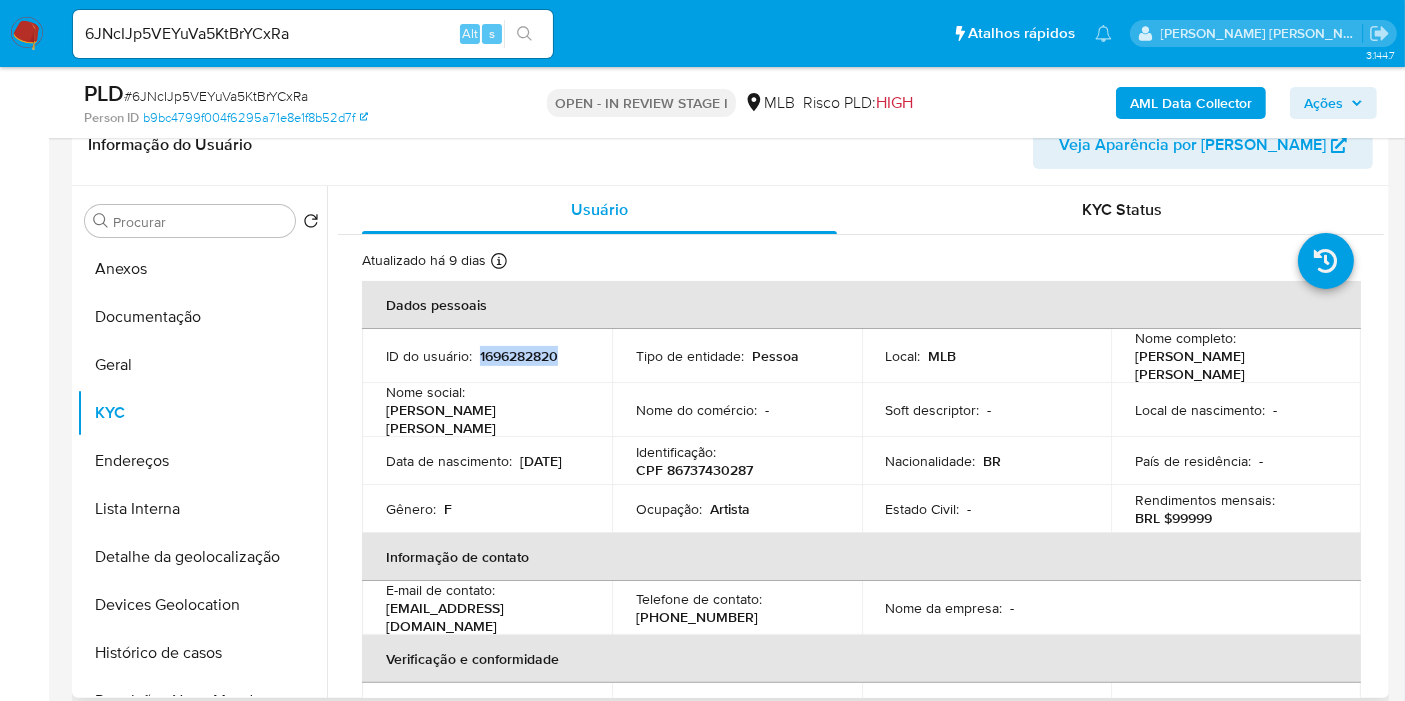 click on "1696282820" at bounding box center (519, 356) 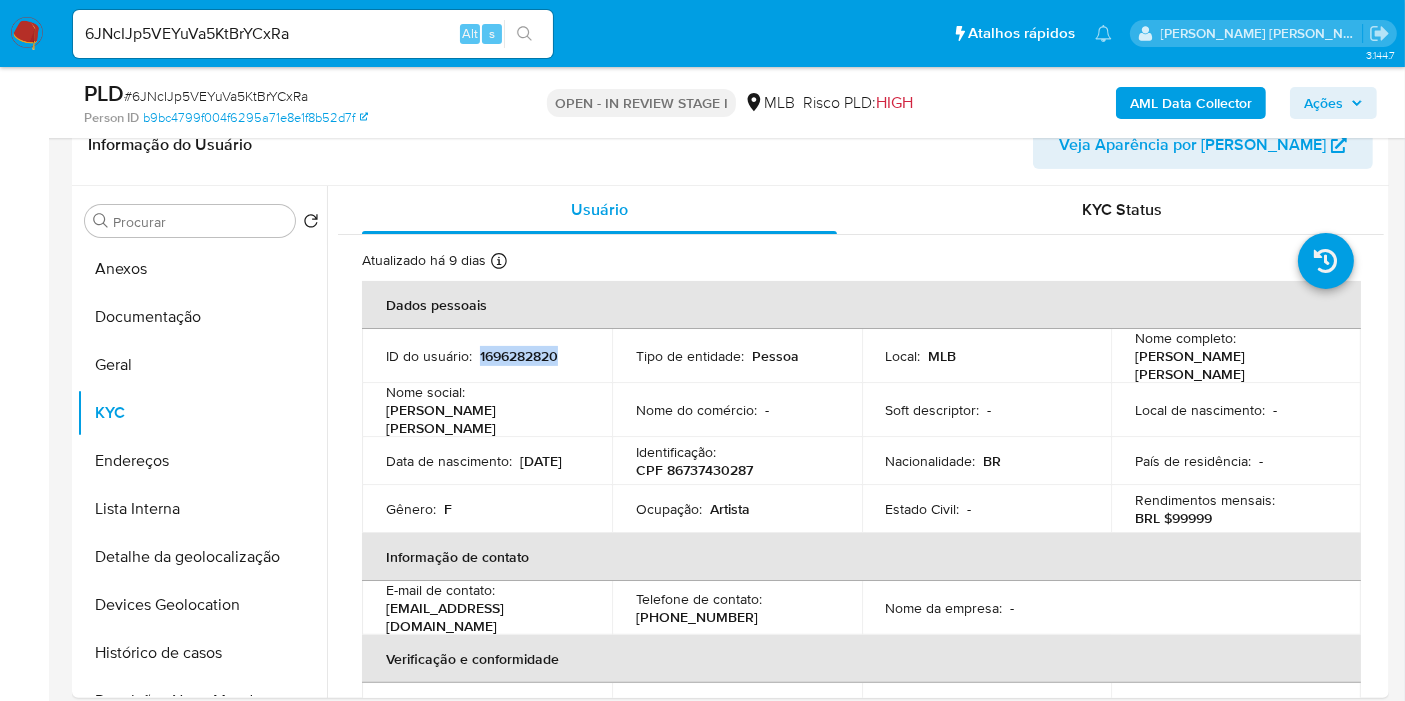copy on "1696282820" 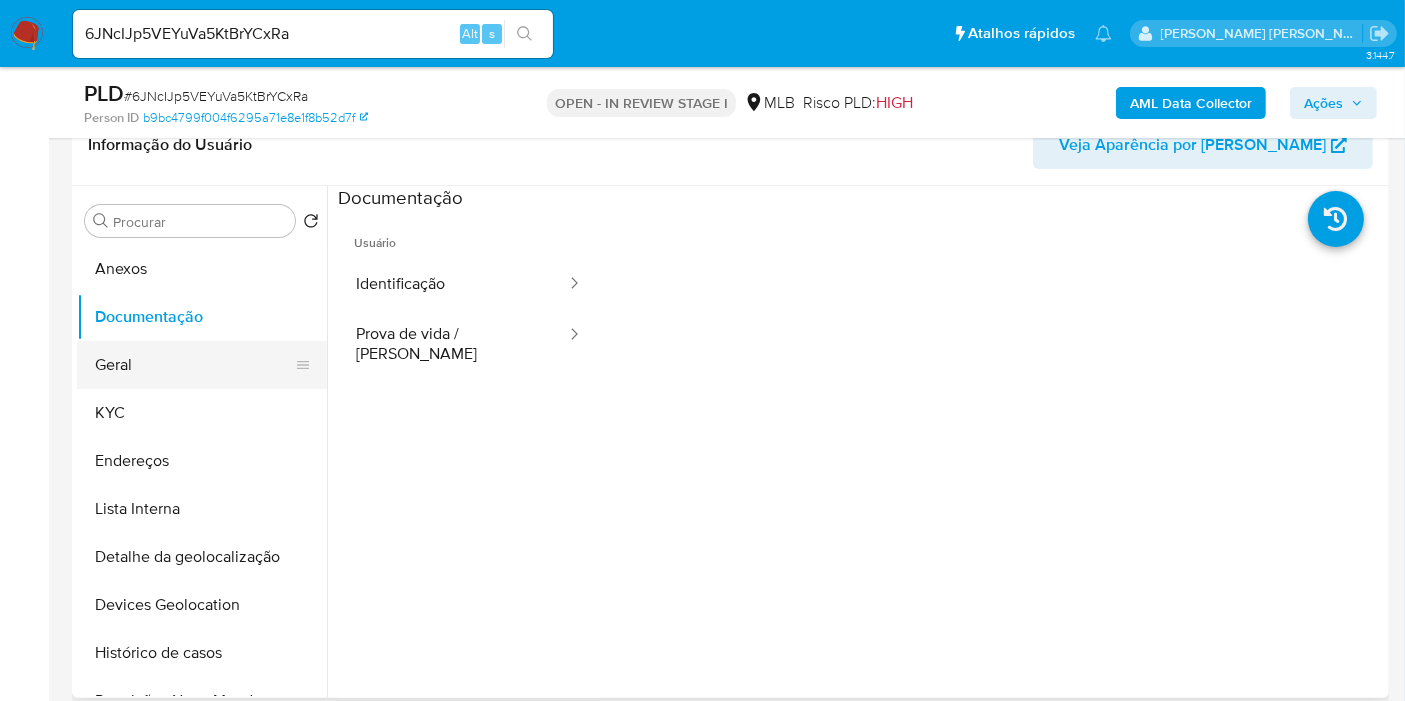 click on "Geral" at bounding box center (194, 365) 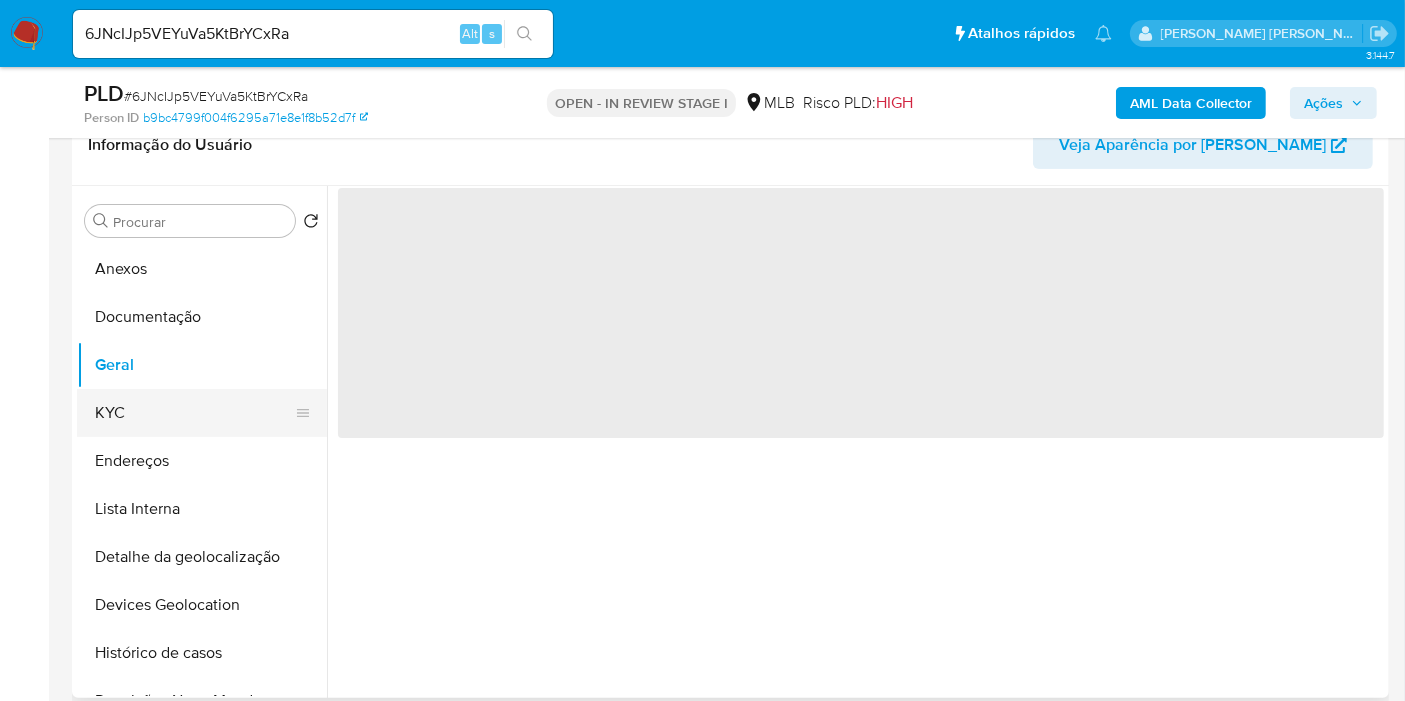 click on "KYC" at bounding box center (194, 413) 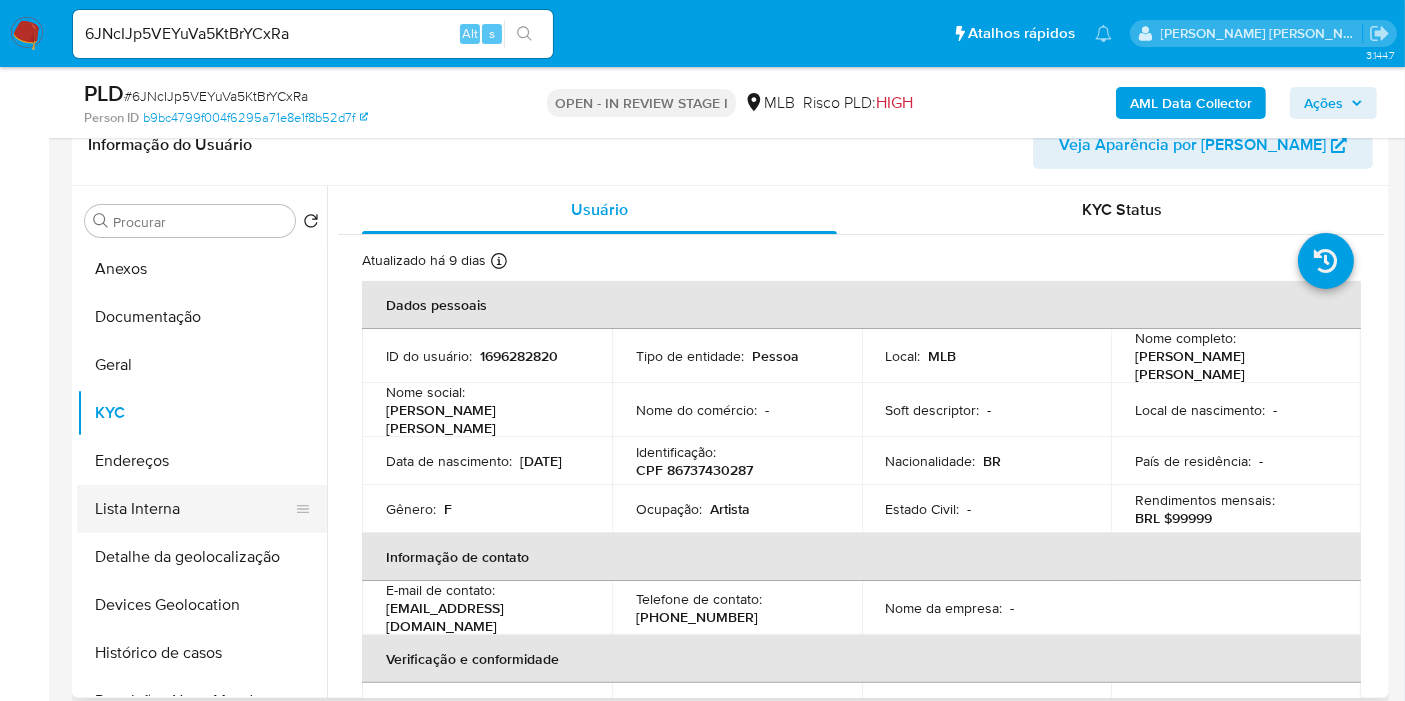scroll, scrollTop: 111, scrollLeft: 0, axis: vertical 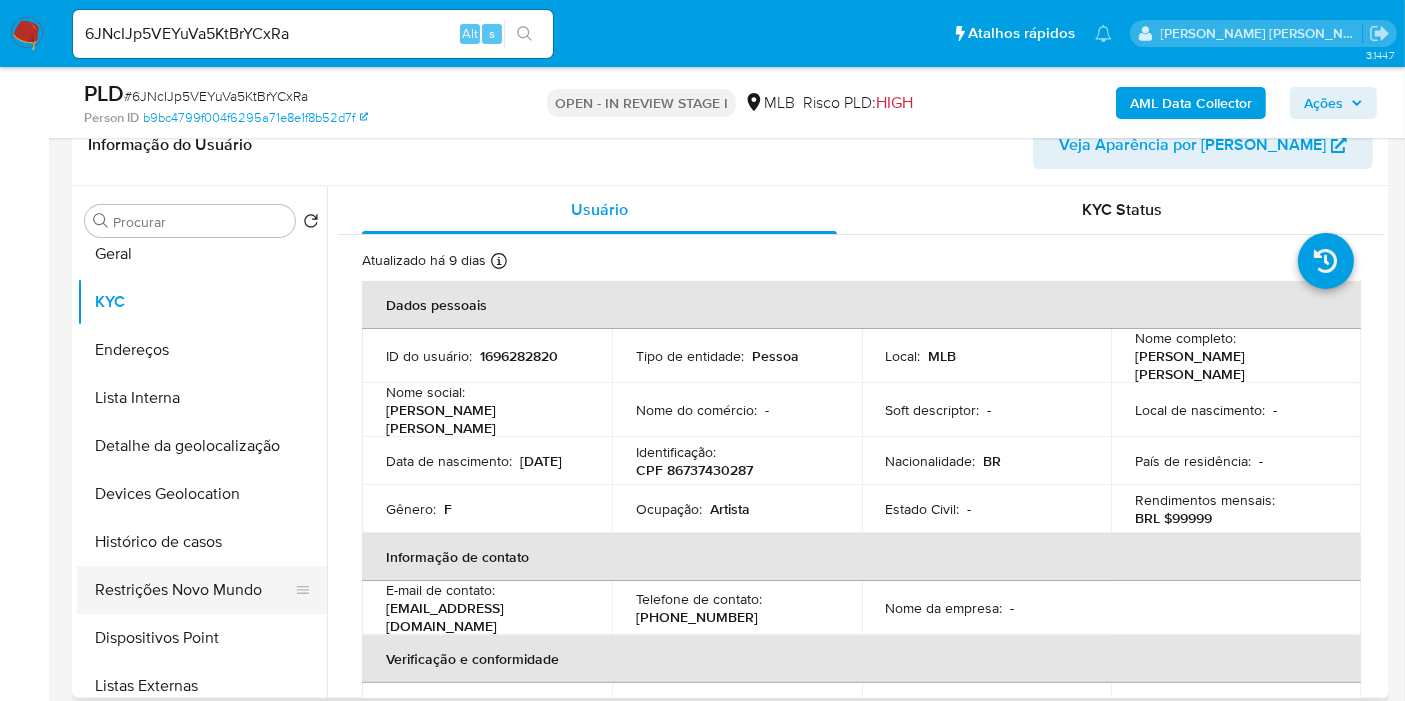 click on "Restrições Novo Mundo" at bounding box center (194, 590) 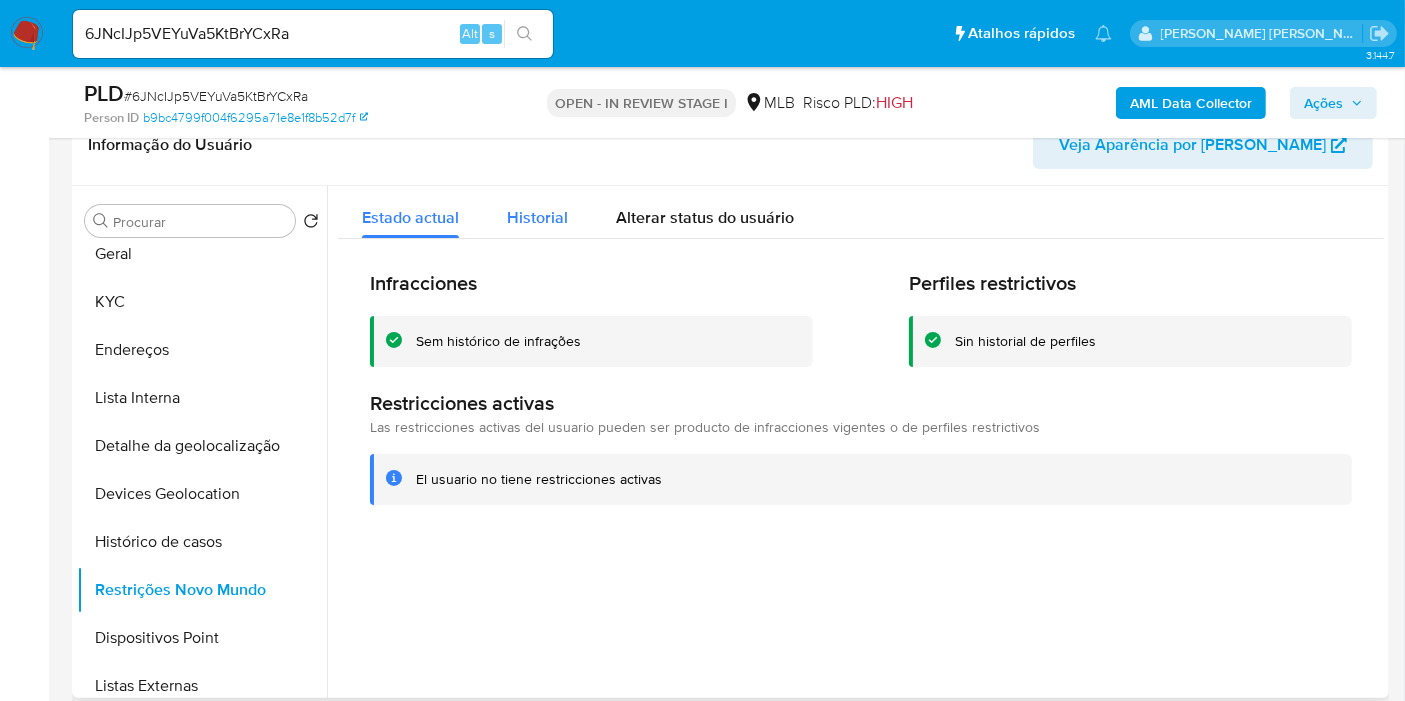 click on "Historial" at bounding box center [537, 217] 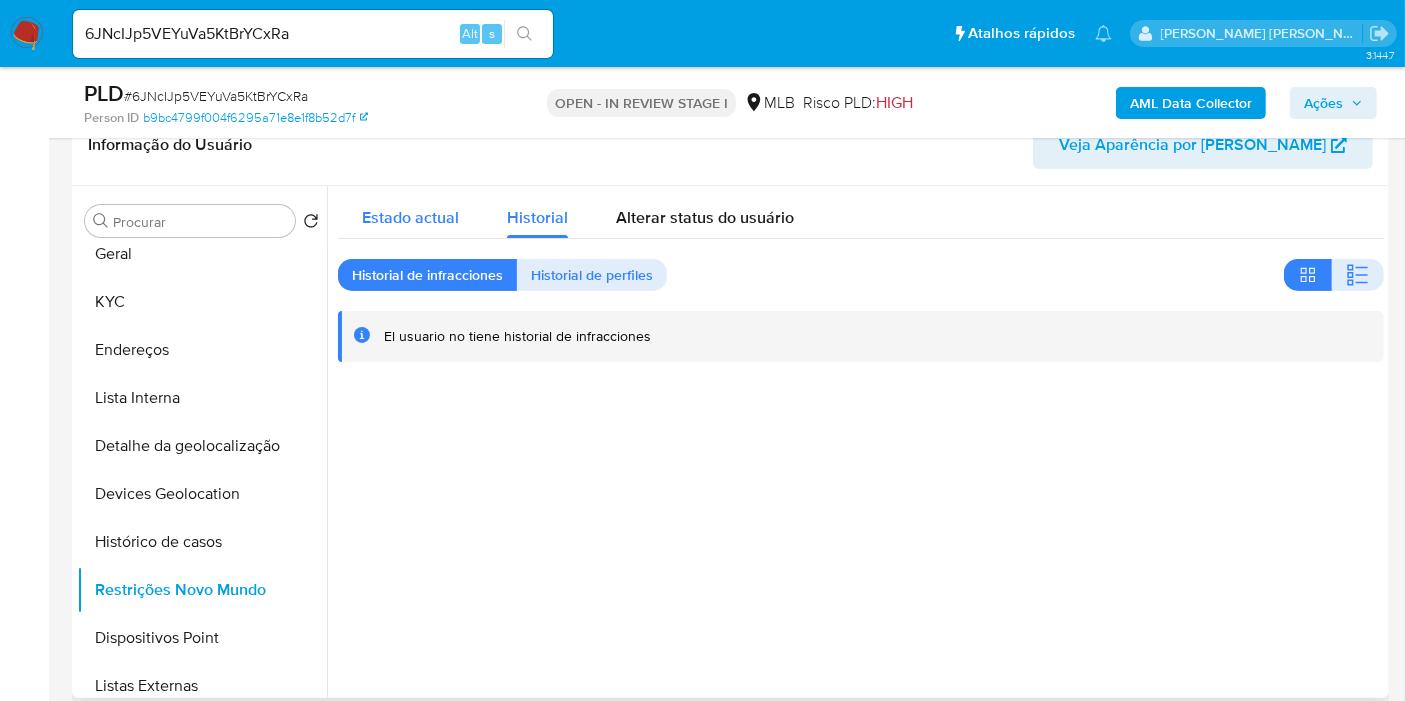 click on "Estado actual" at bounding box center [410, 217] 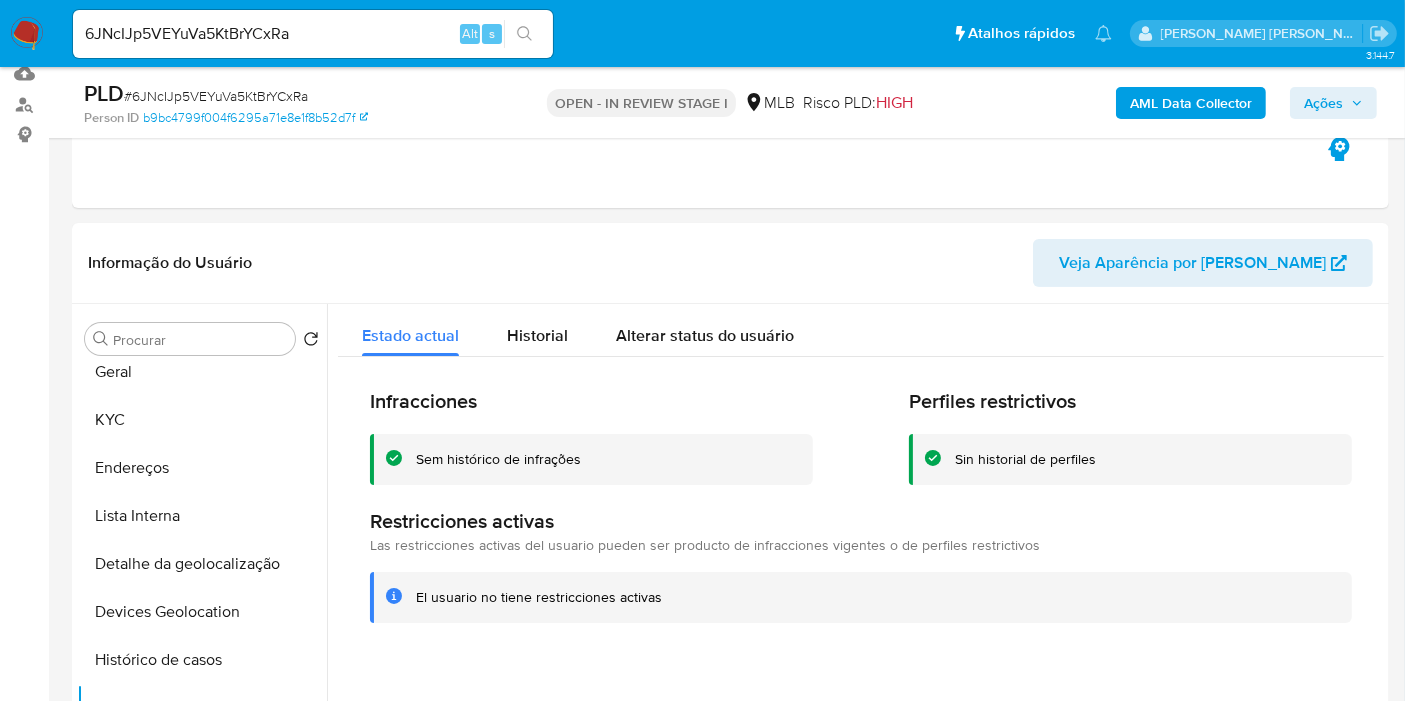 scroll, scrollTop: 111, scrollLeft: 0, axis: vertical 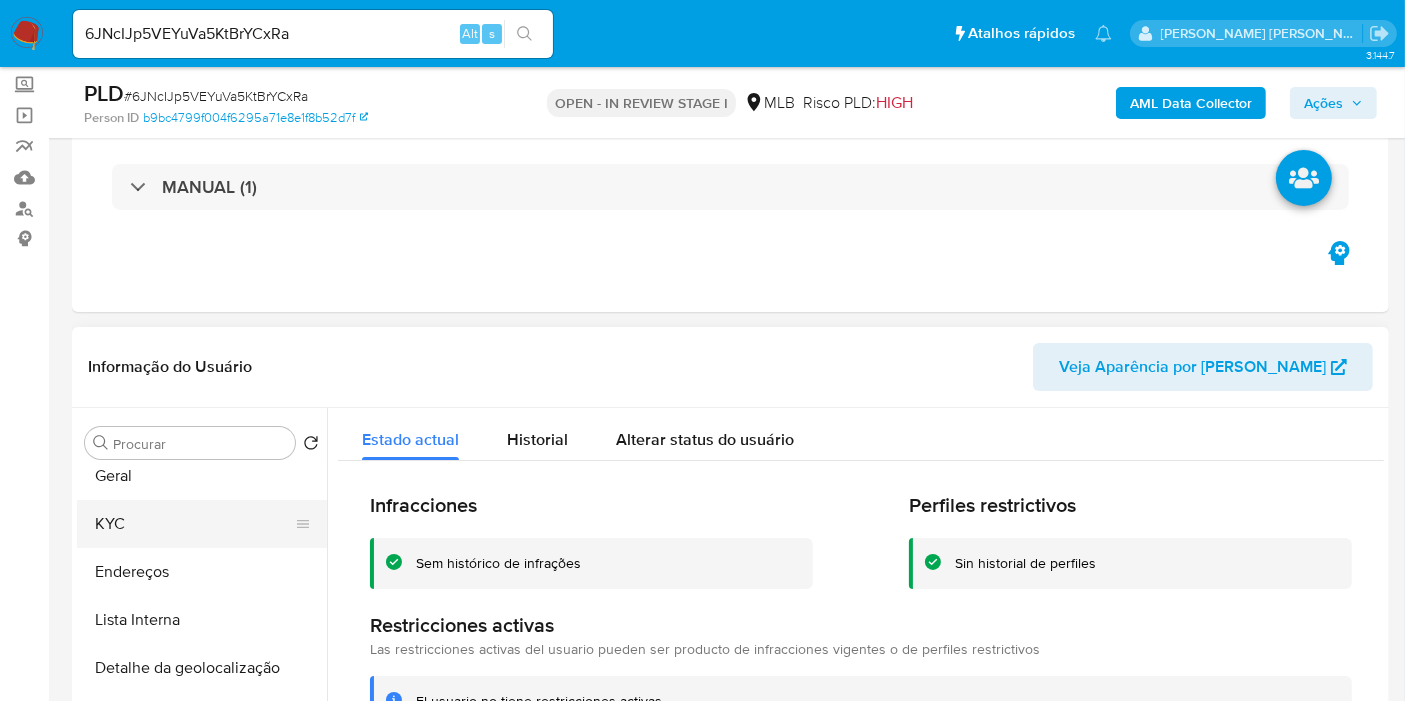 click on "KYC" at bounding box center [194, 524] 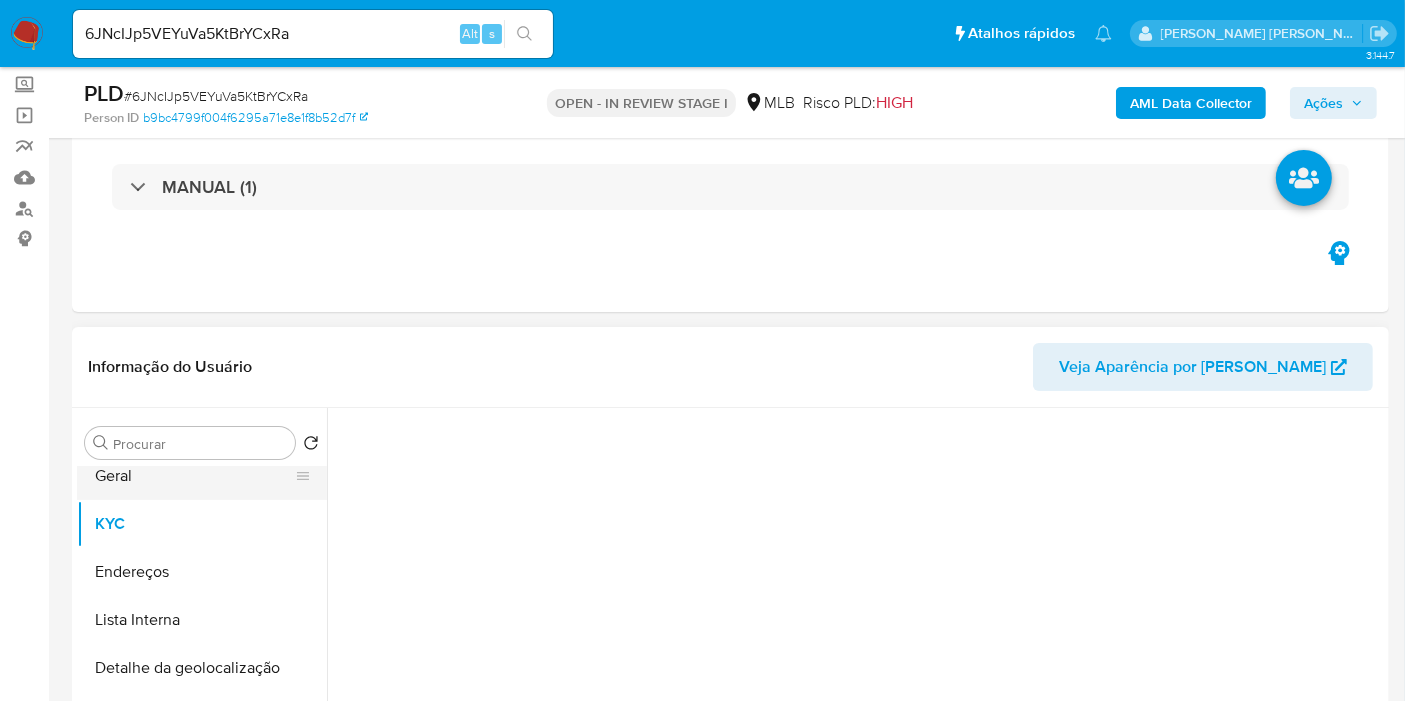 click on "Geral" at bounding box center (194, 476) 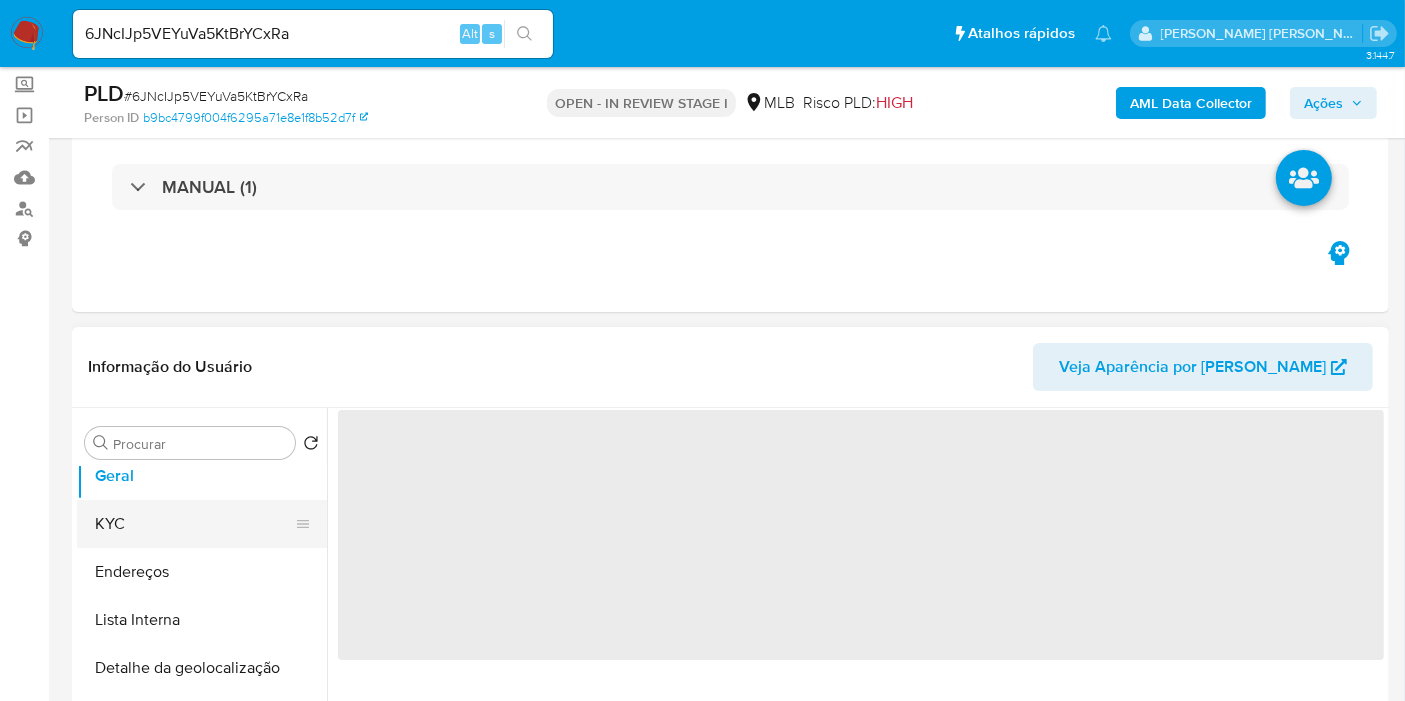 scroll, scrollTop: 0, scrollLeft: 0, axis: both 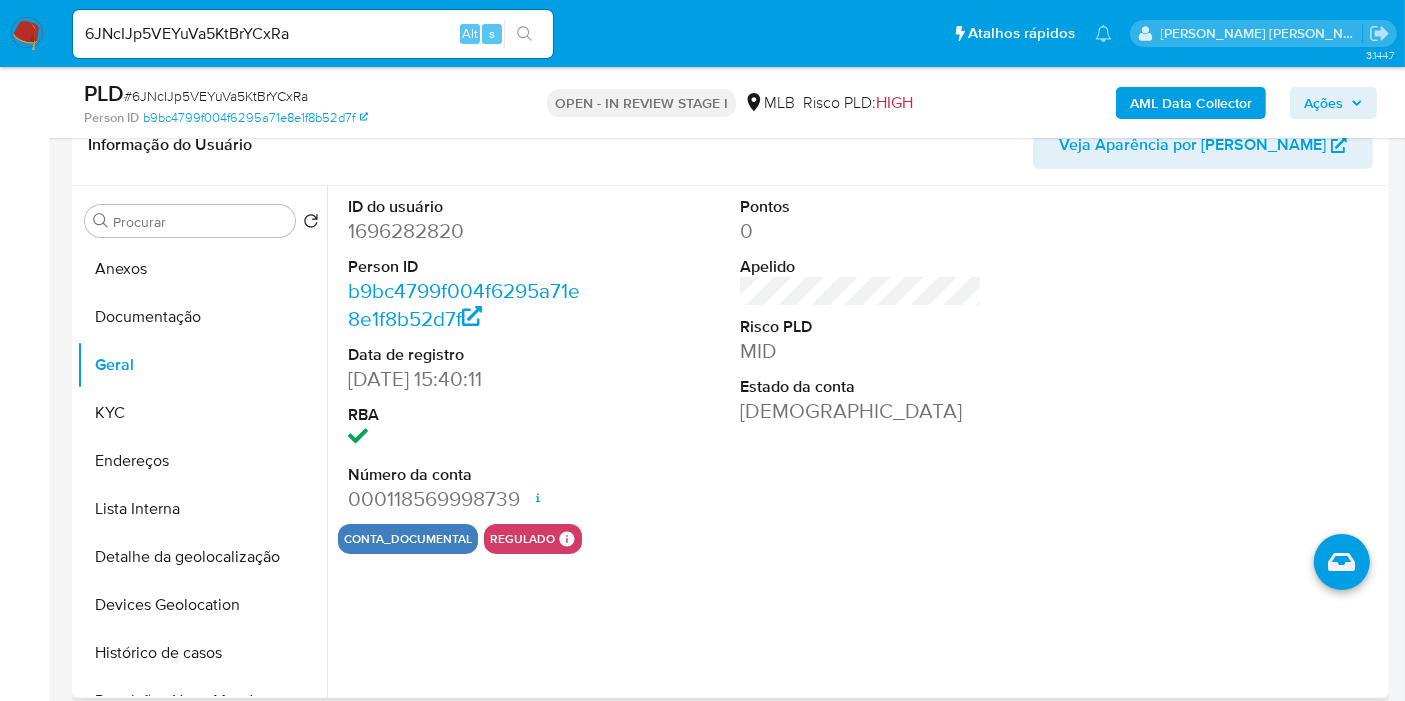 type 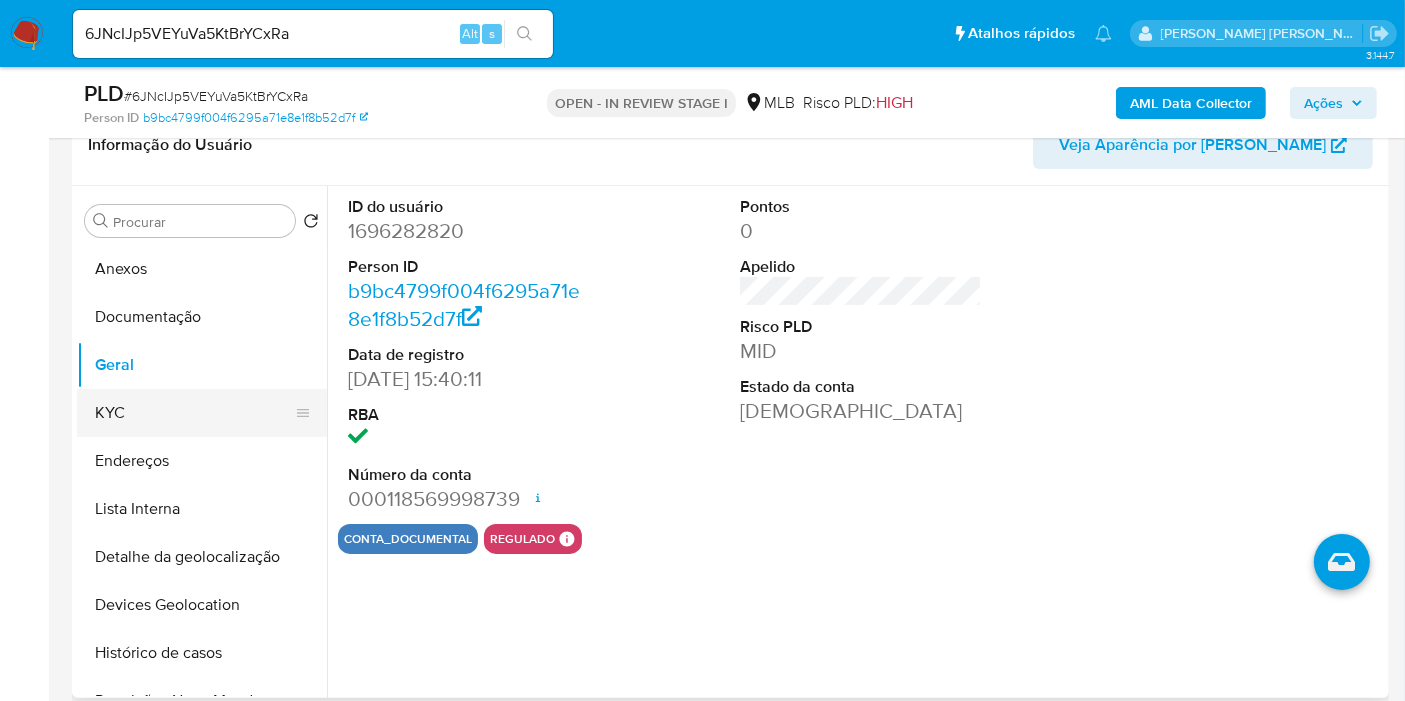 drag, startPoint x: 250, startPoint y: 397, endPoint x: 273, endPoint y: 395, distance: 23.086792 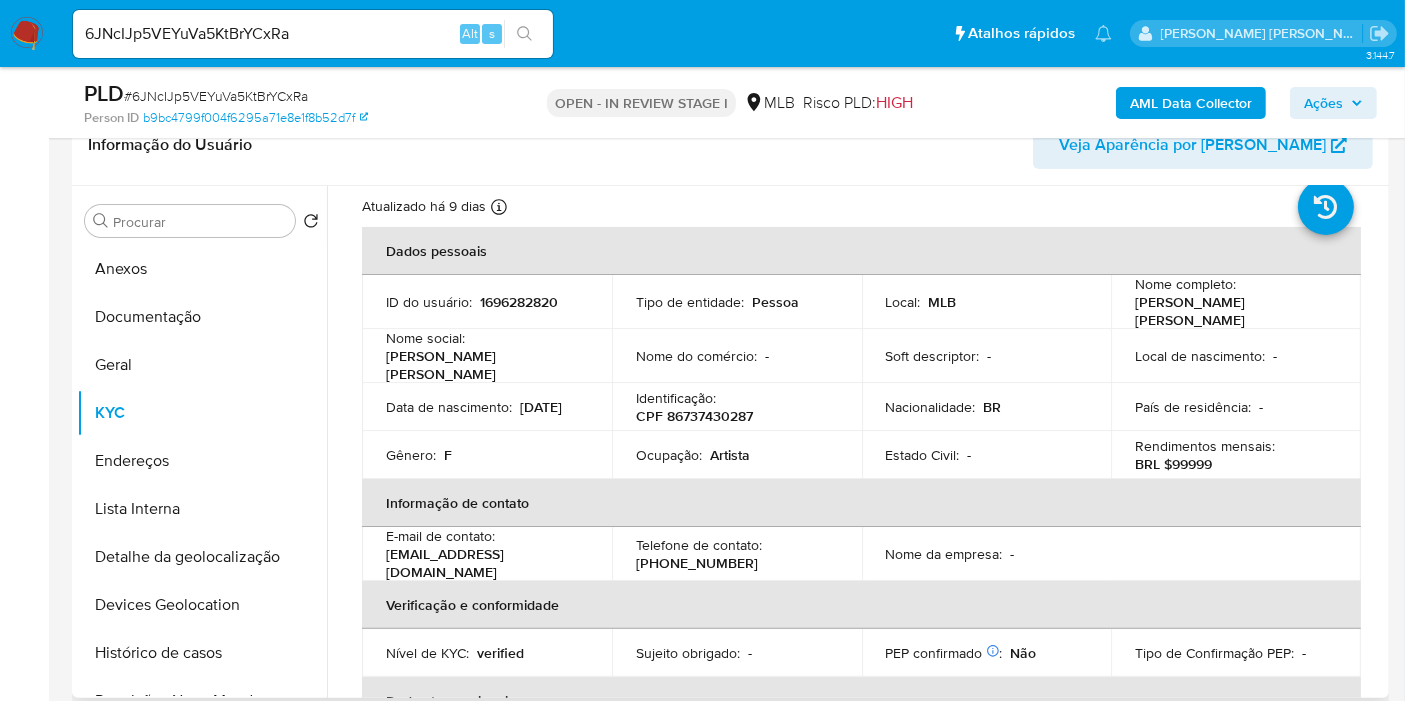 scroll, scrollTop: 41, scrollLeft: 0, axis: vertical 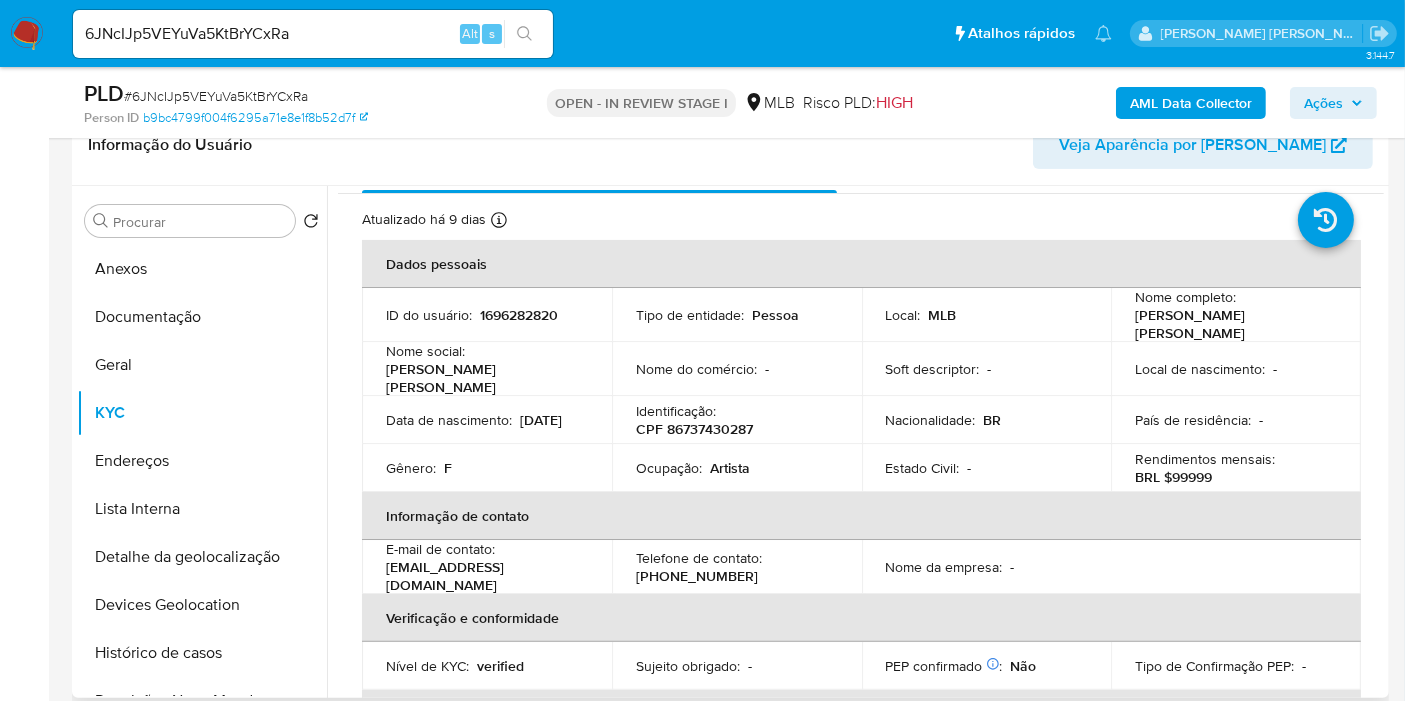 type 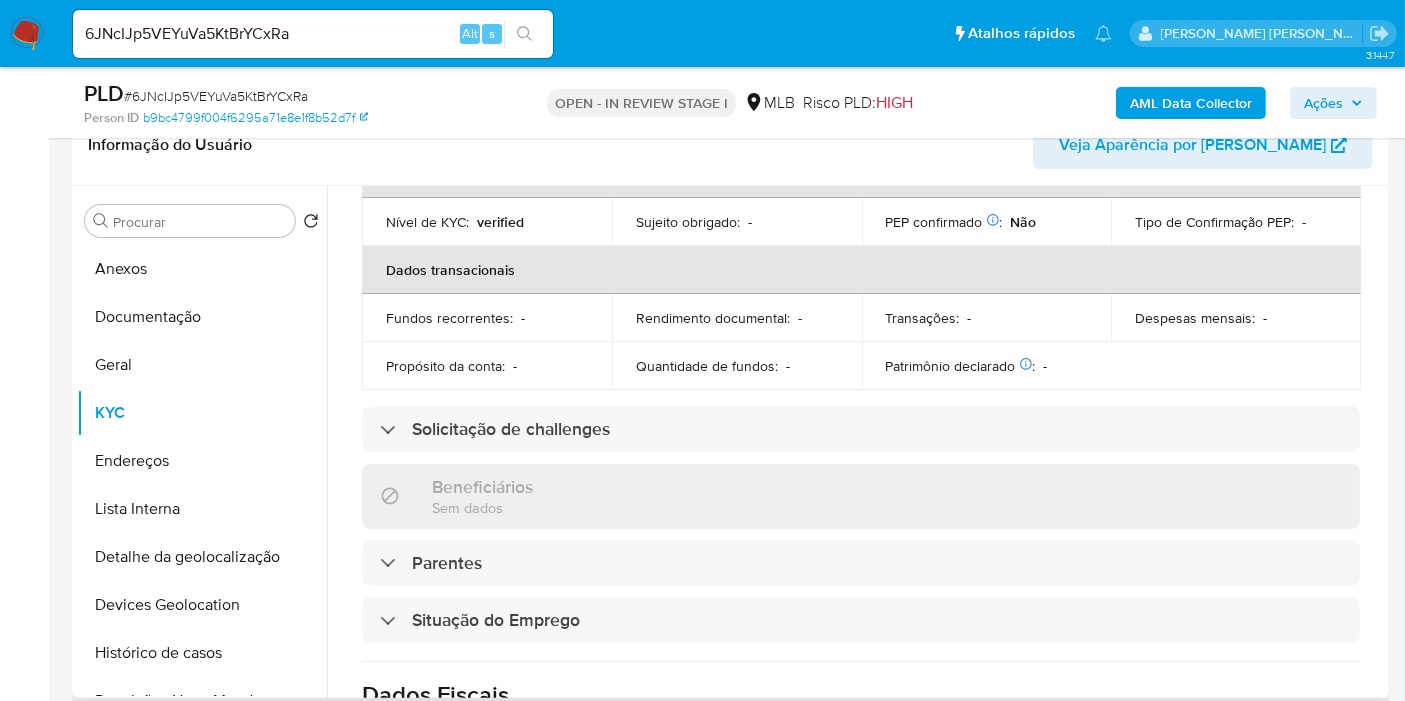 scroll, scrollTop: 914, scrollLeft: 0, axis: vertical 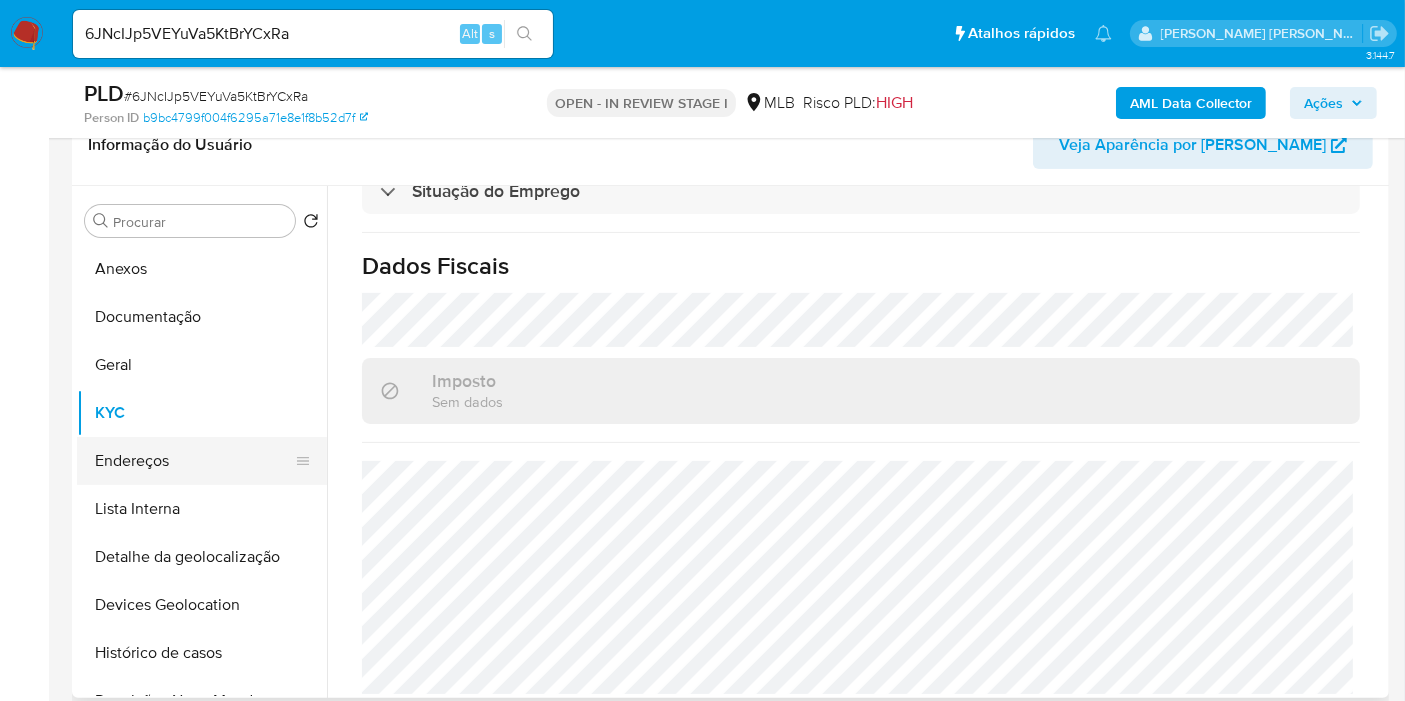 click on "Endereços" at bounding box center (194, 461) 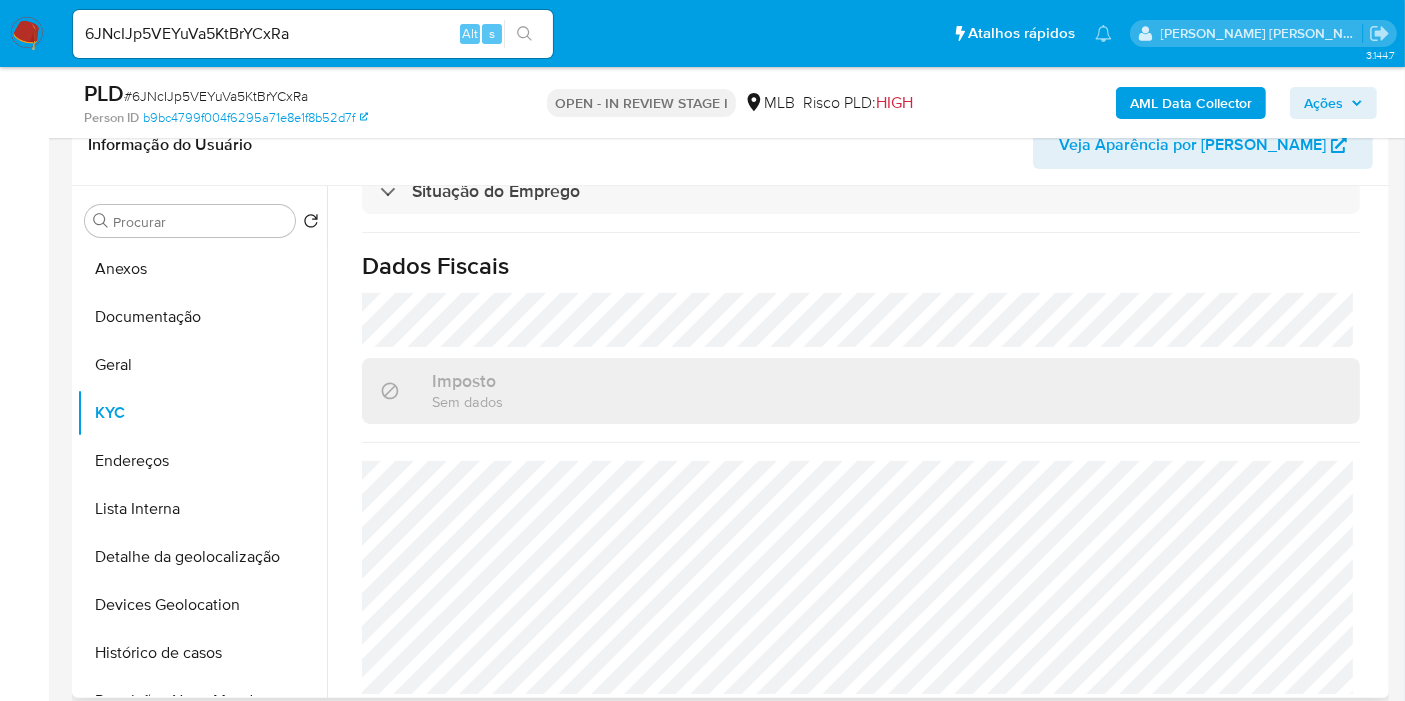 scroll, scrollTop: 0, scrollLeft: 0, axis: both 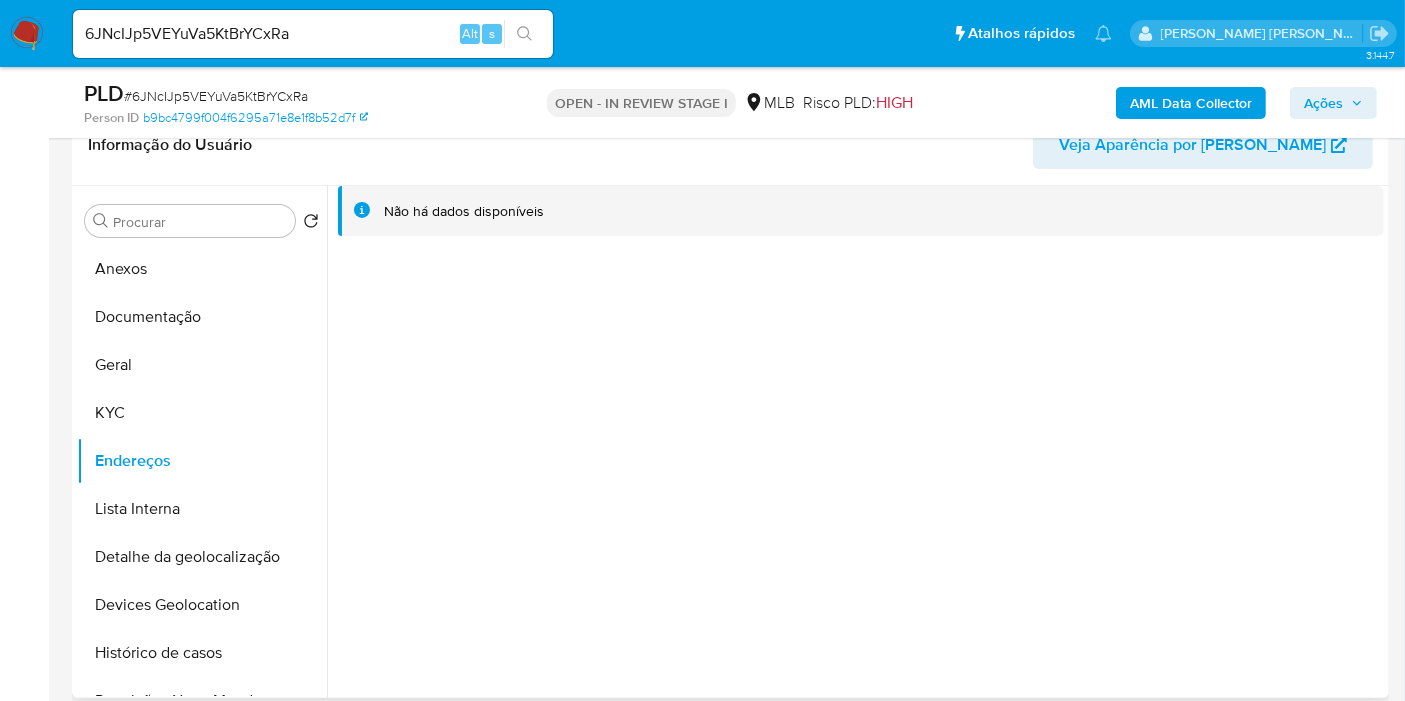 type 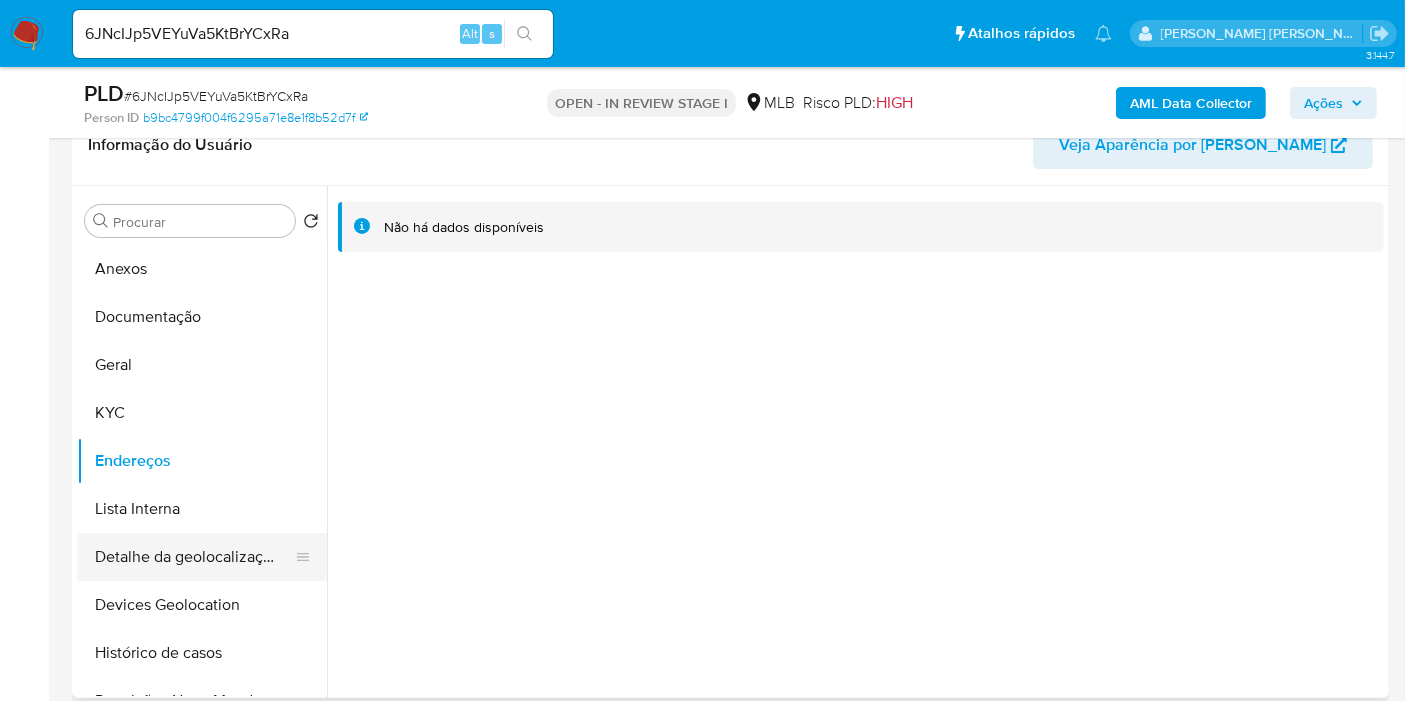 click on "Detalhe da geolocalização" at bounding box center (194, 557) 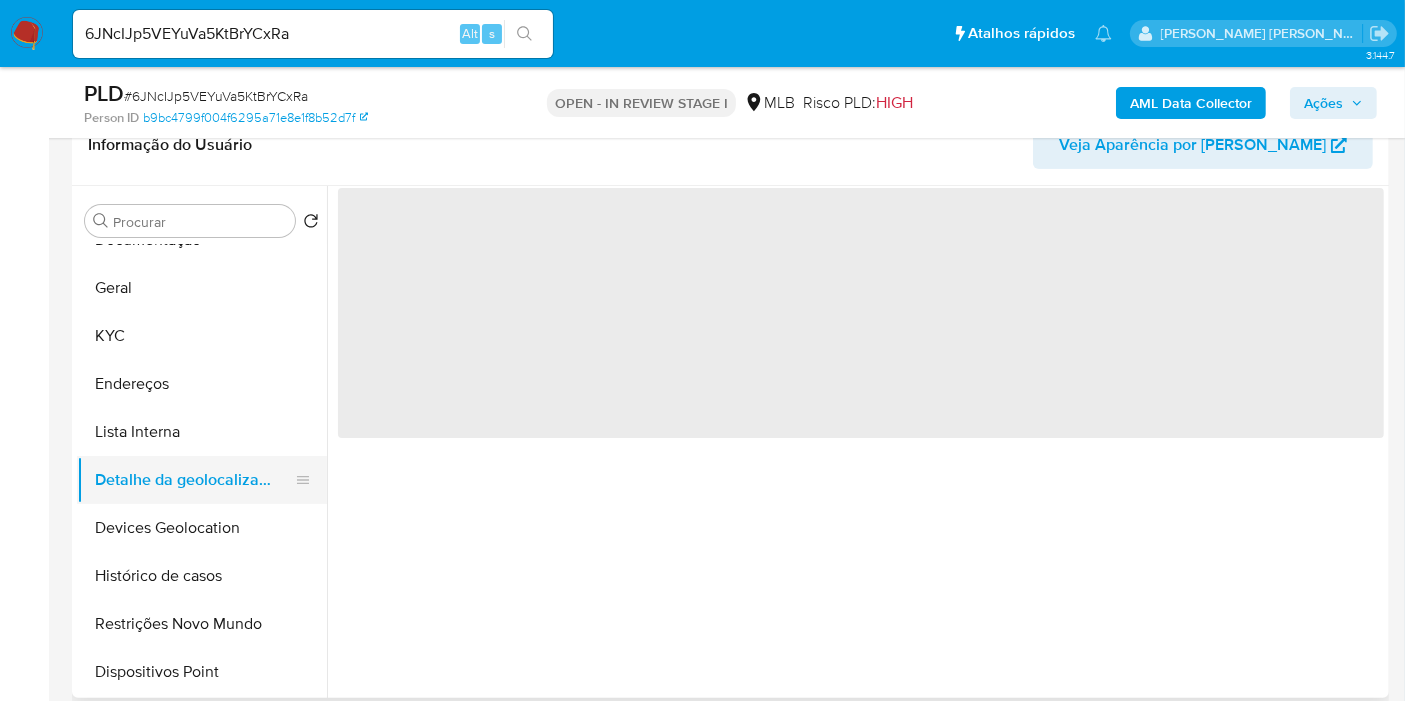 scroll, scrollTop: 111, scrollLeft: 0, axis: vertical 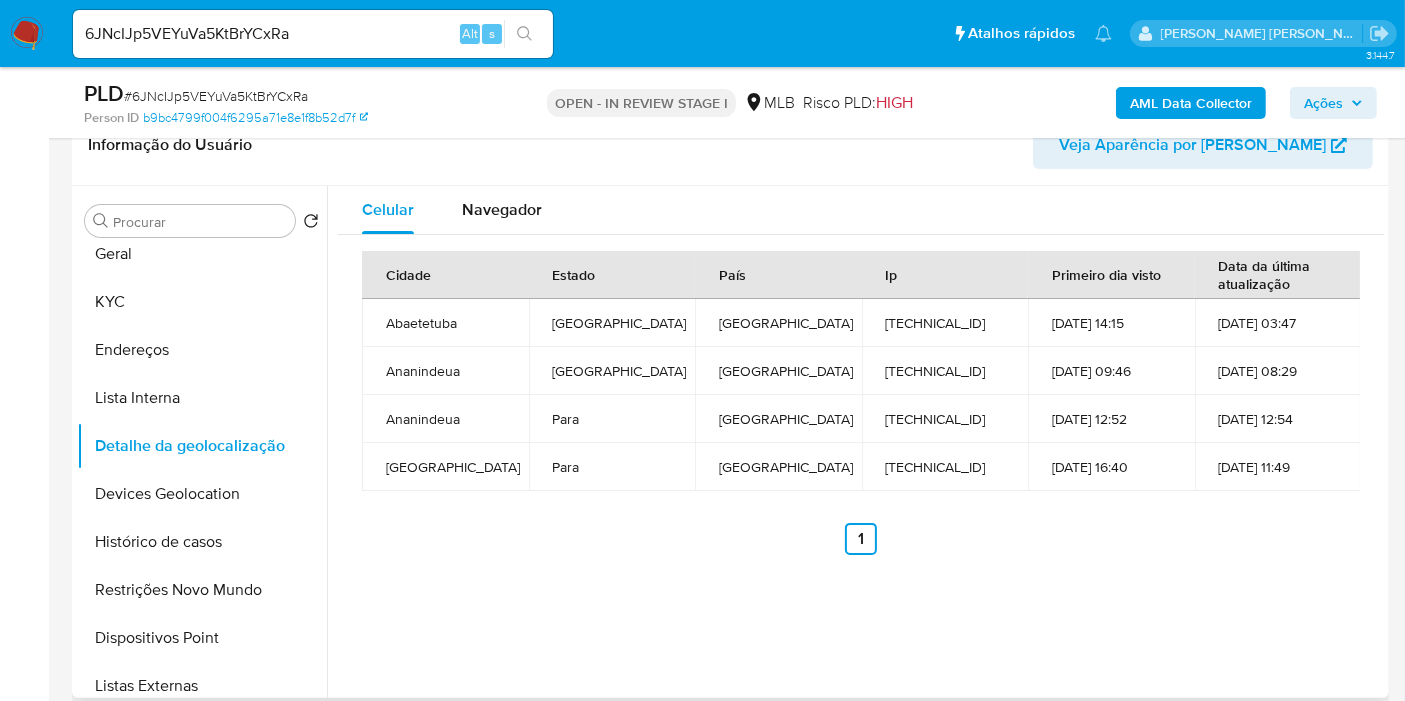 type 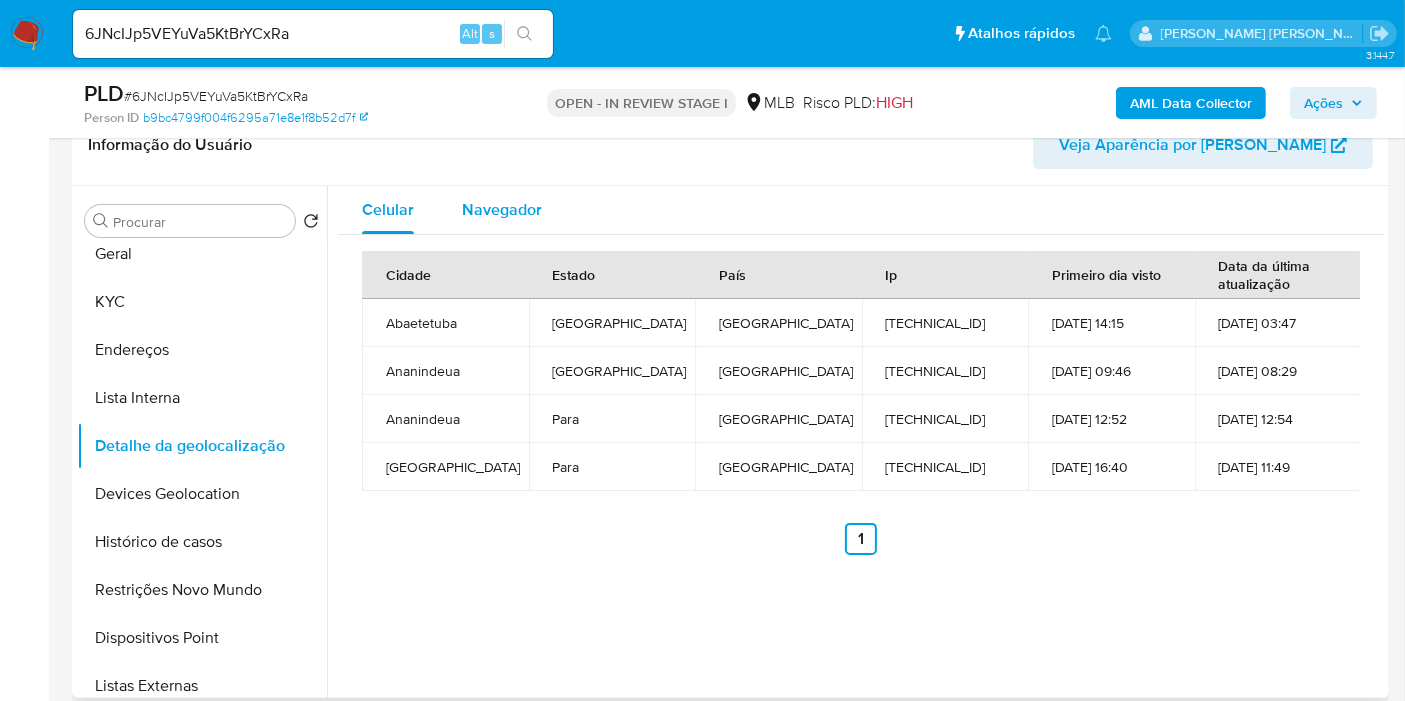 click on "Navegador" at bounding box center (502, 210) 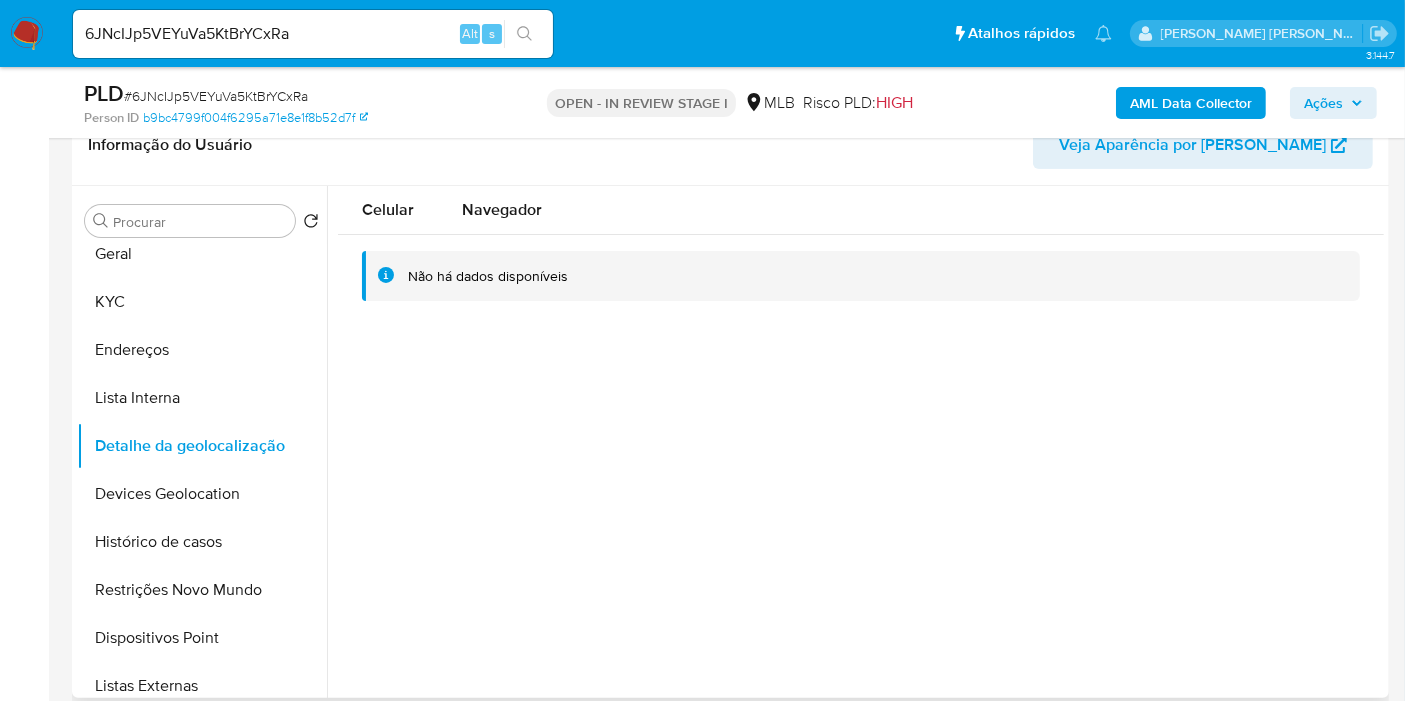 type on "1" 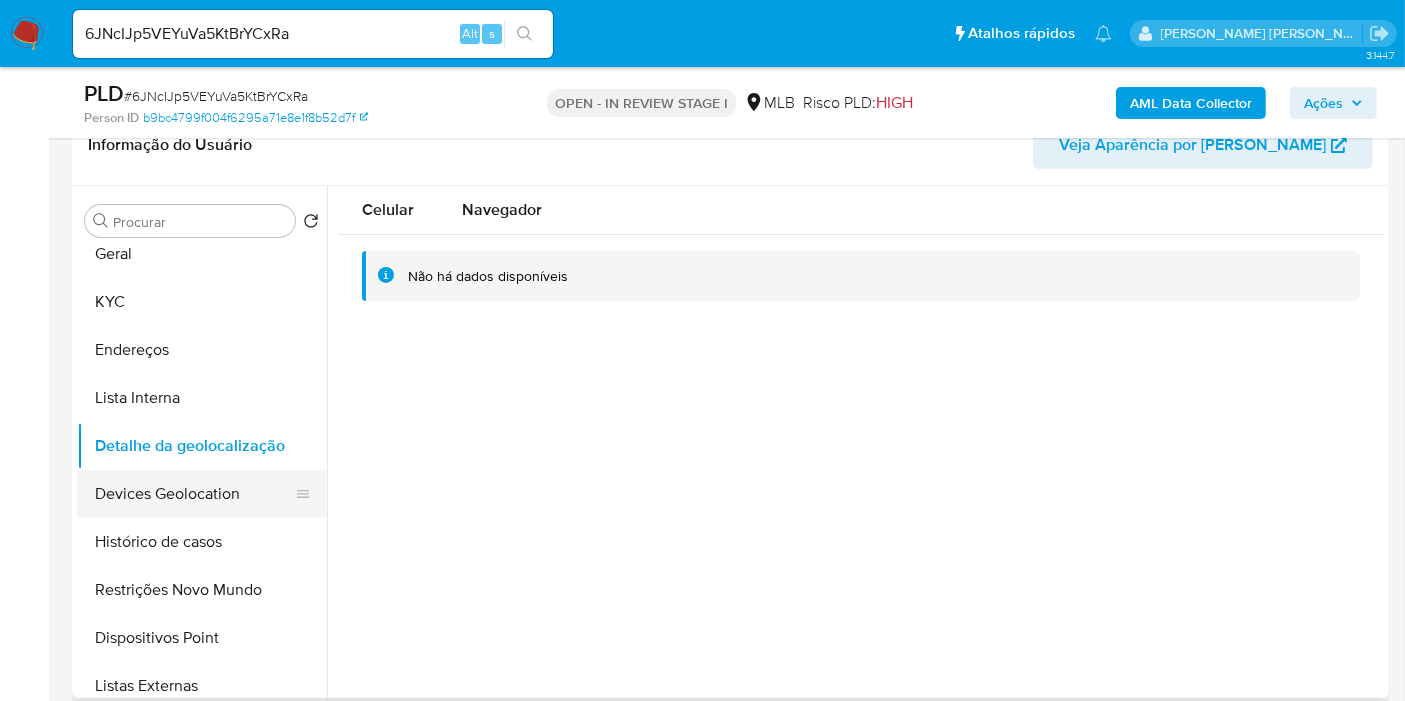 click on "Devices Geolocation" at bounding box center [194, 494] 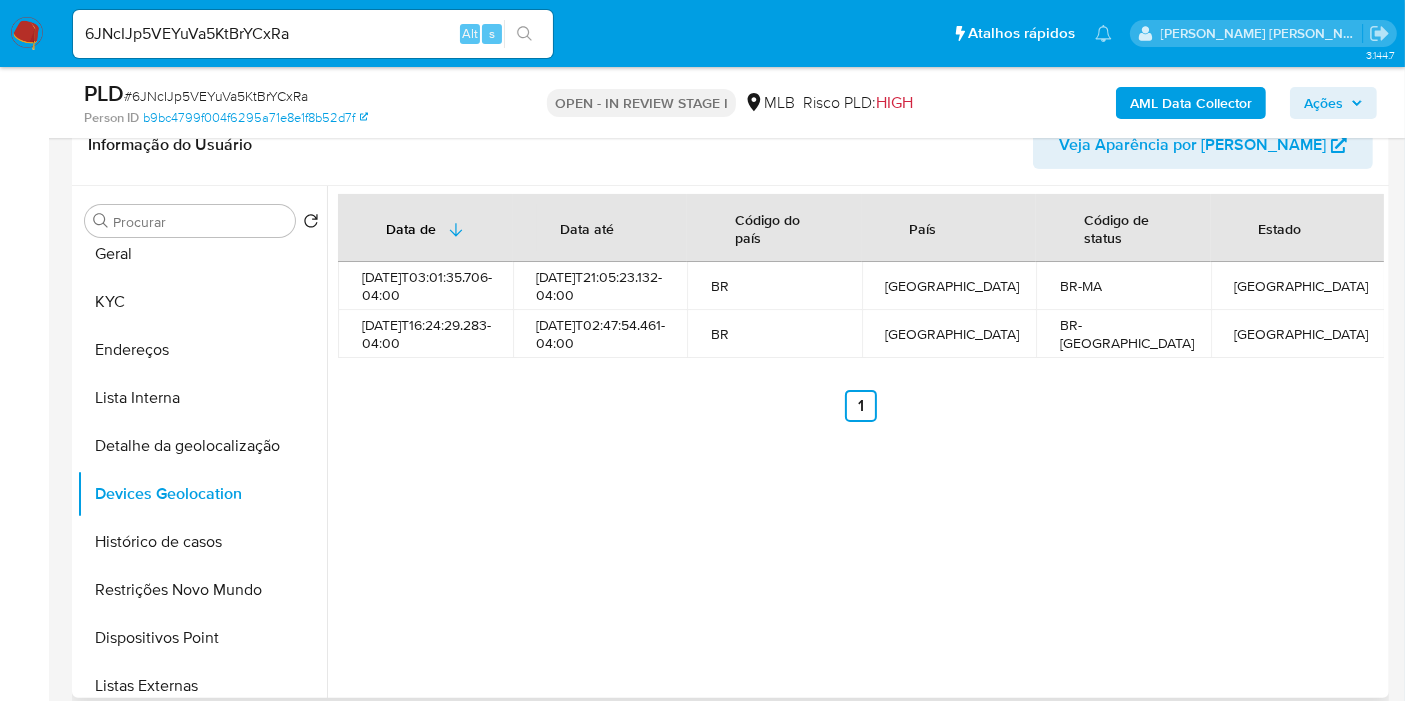type 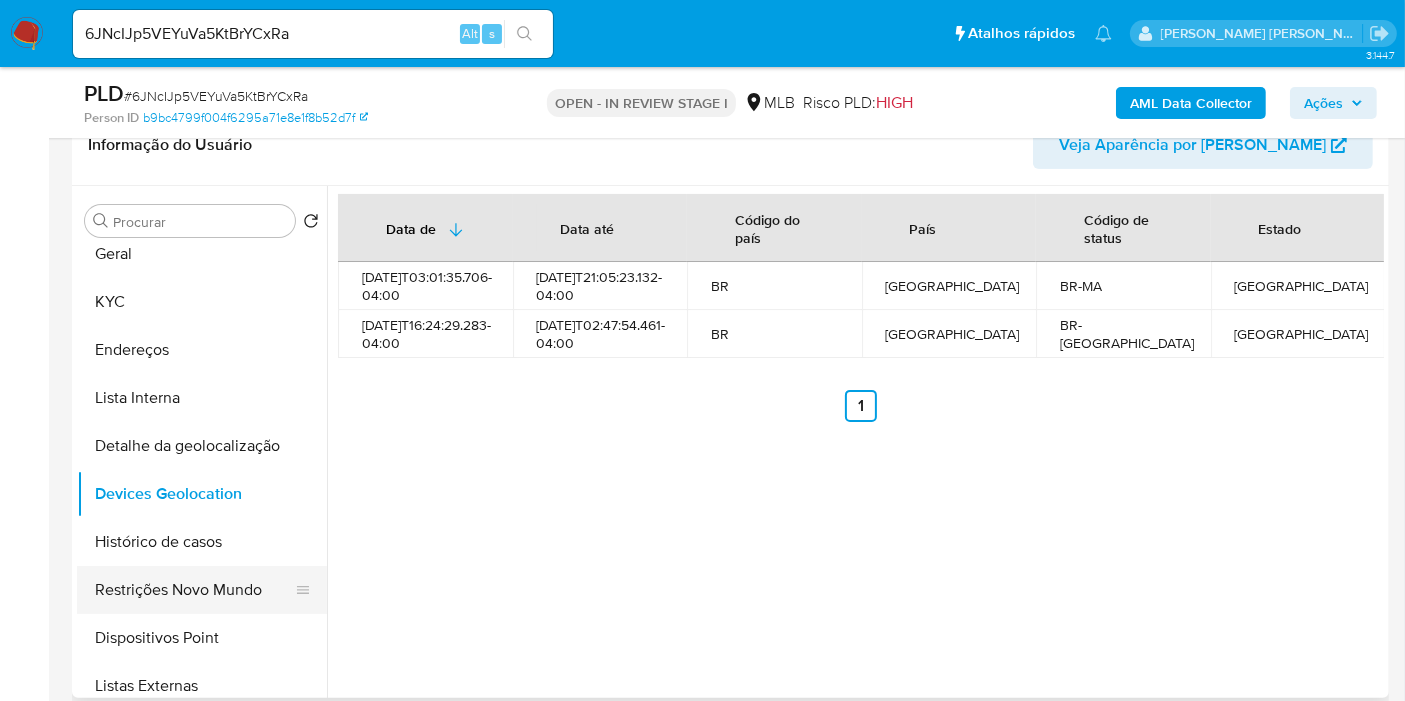 click on "Restrições Novo Mundo" at bounding box center (194, 590) 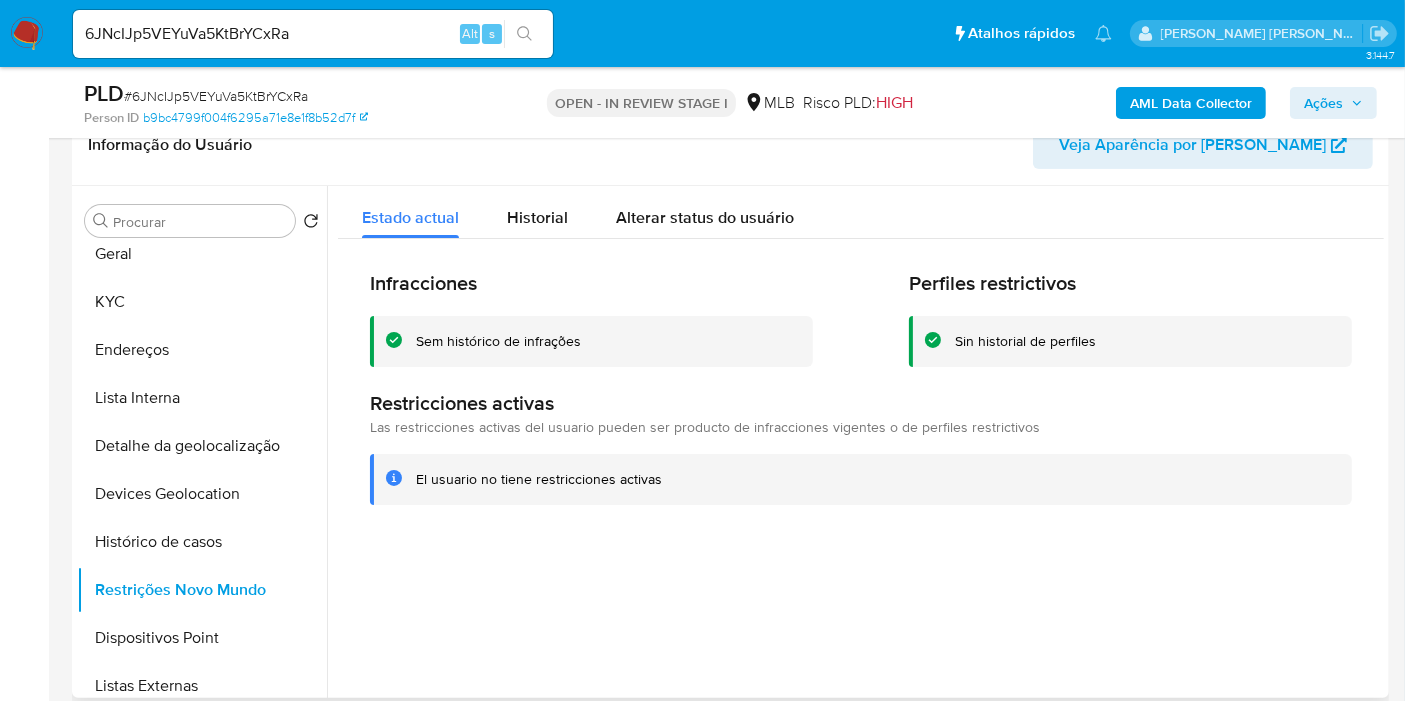 type 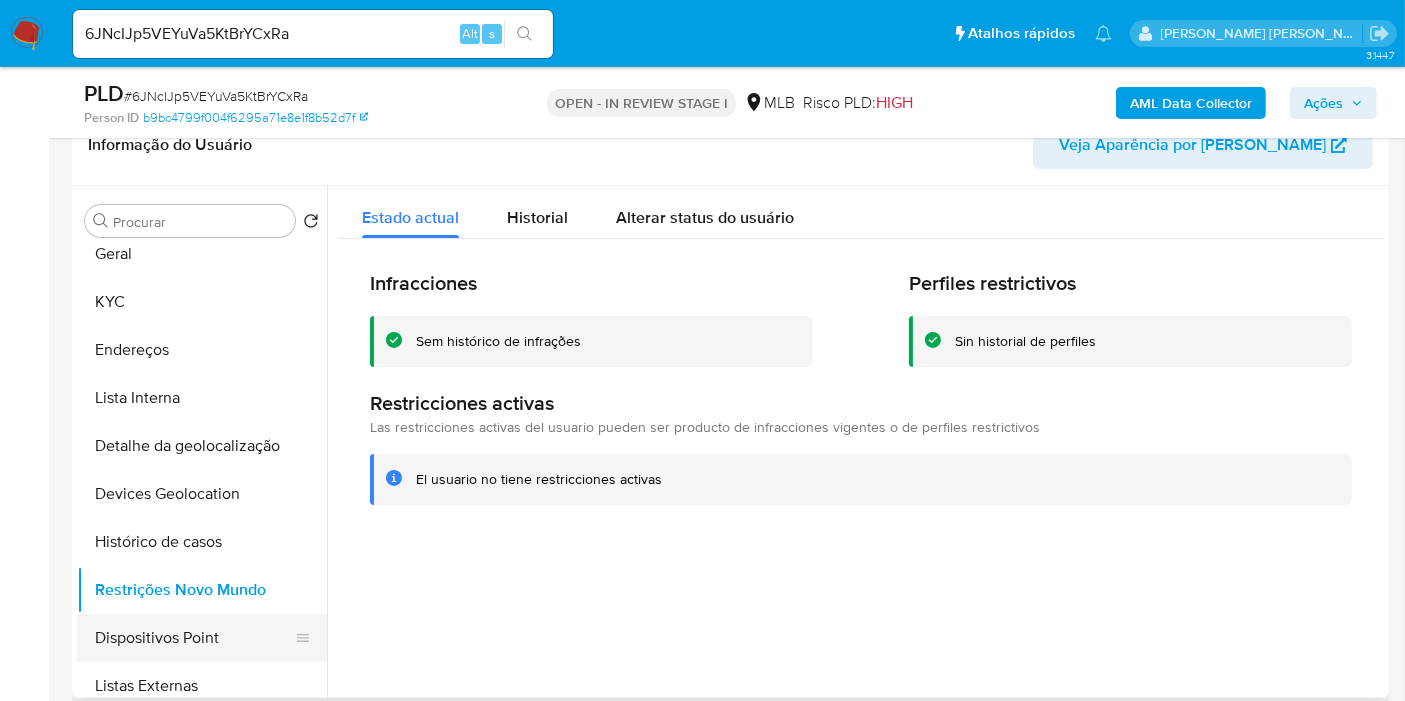 click on "Dispositivos Point" at bounding box center [194, 638] 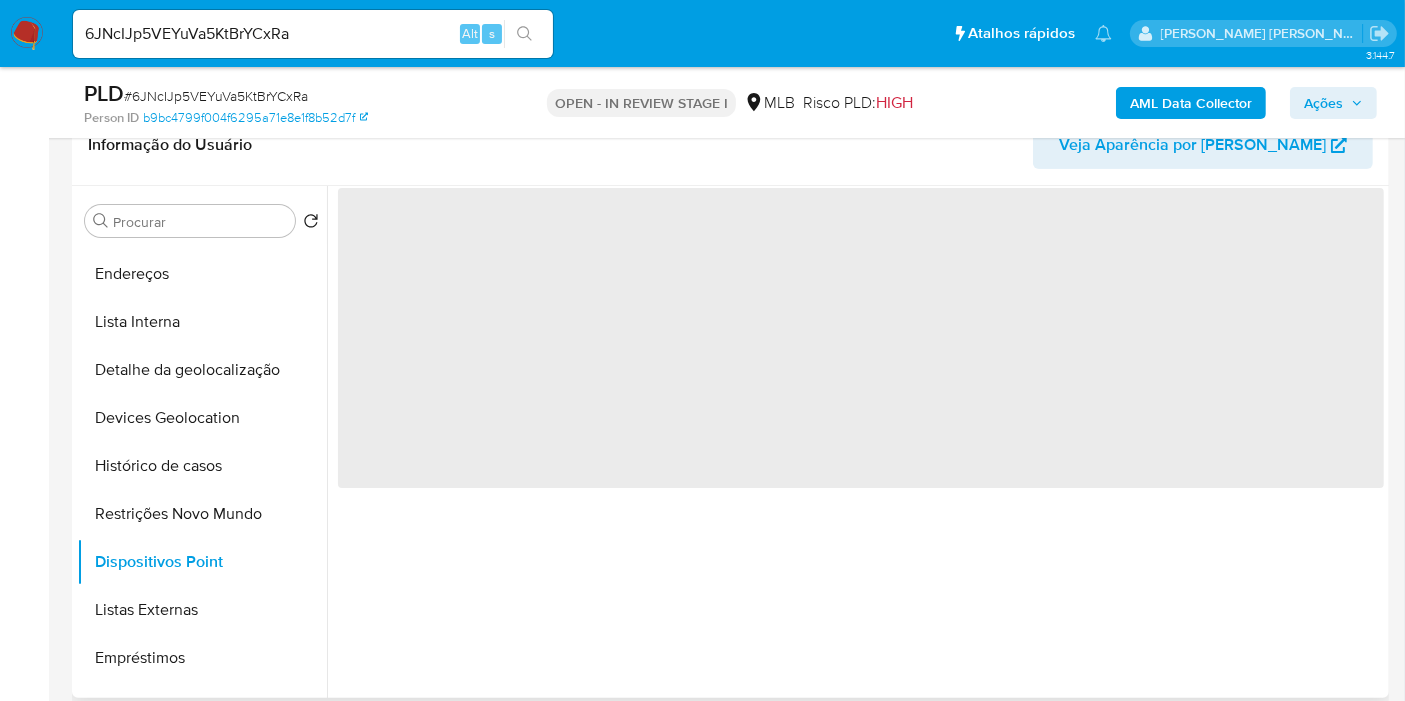 scroll, scrollTop: 222, scrollLeft: 0, axis: vertical 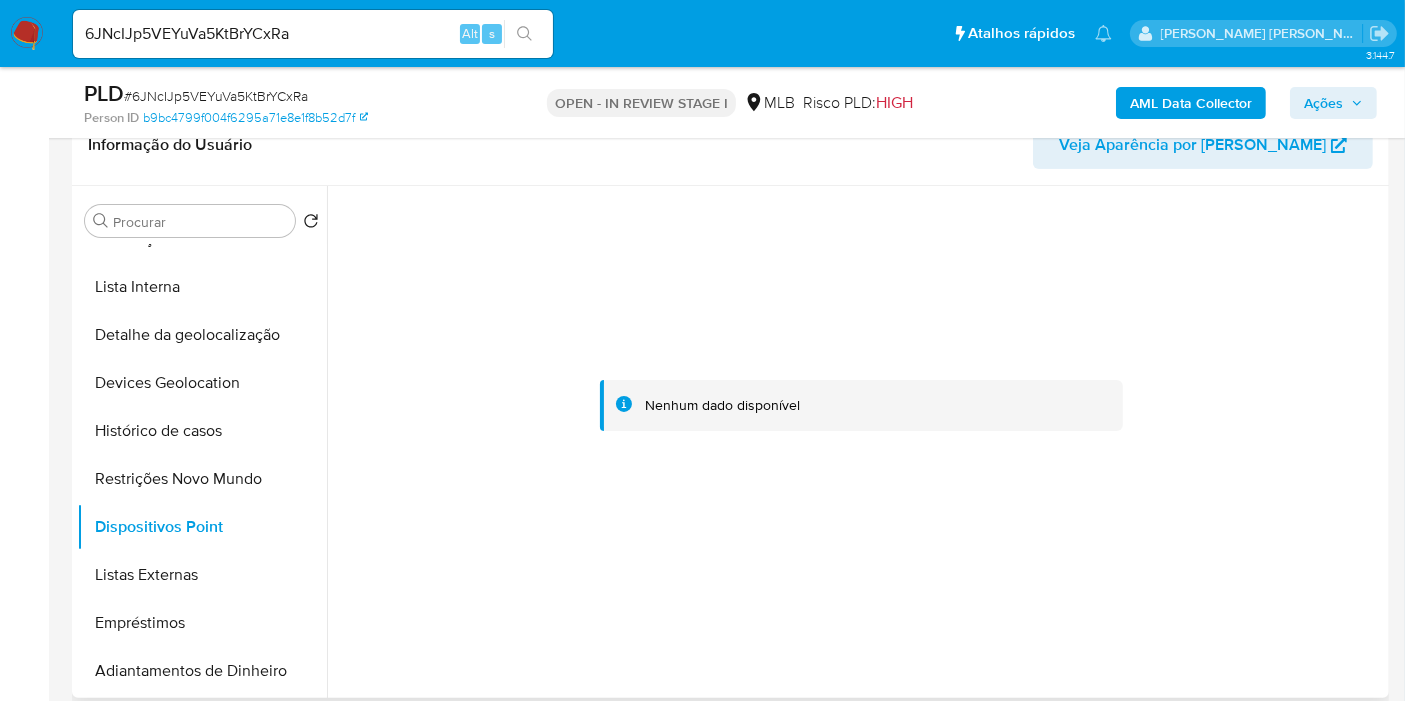 type 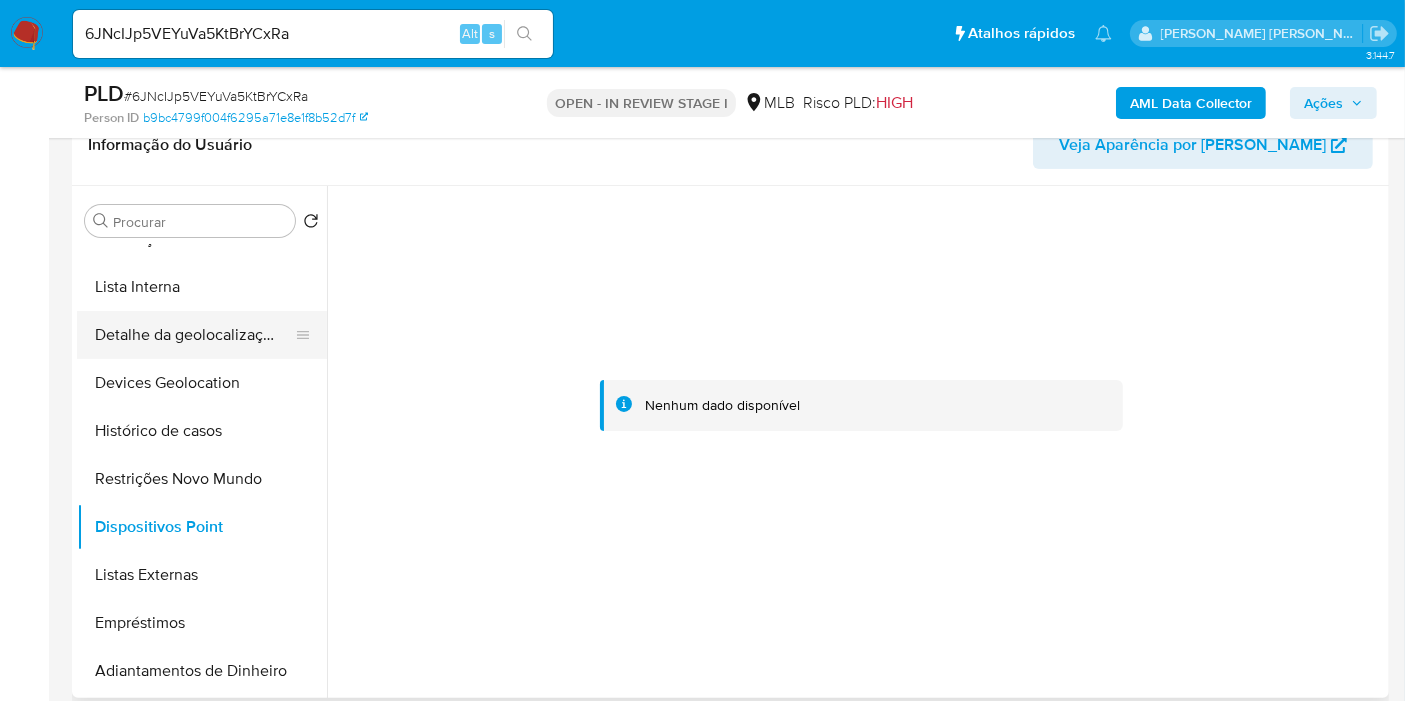 scroll, scrollTop: 0, scrollLeft: 0, axis: both 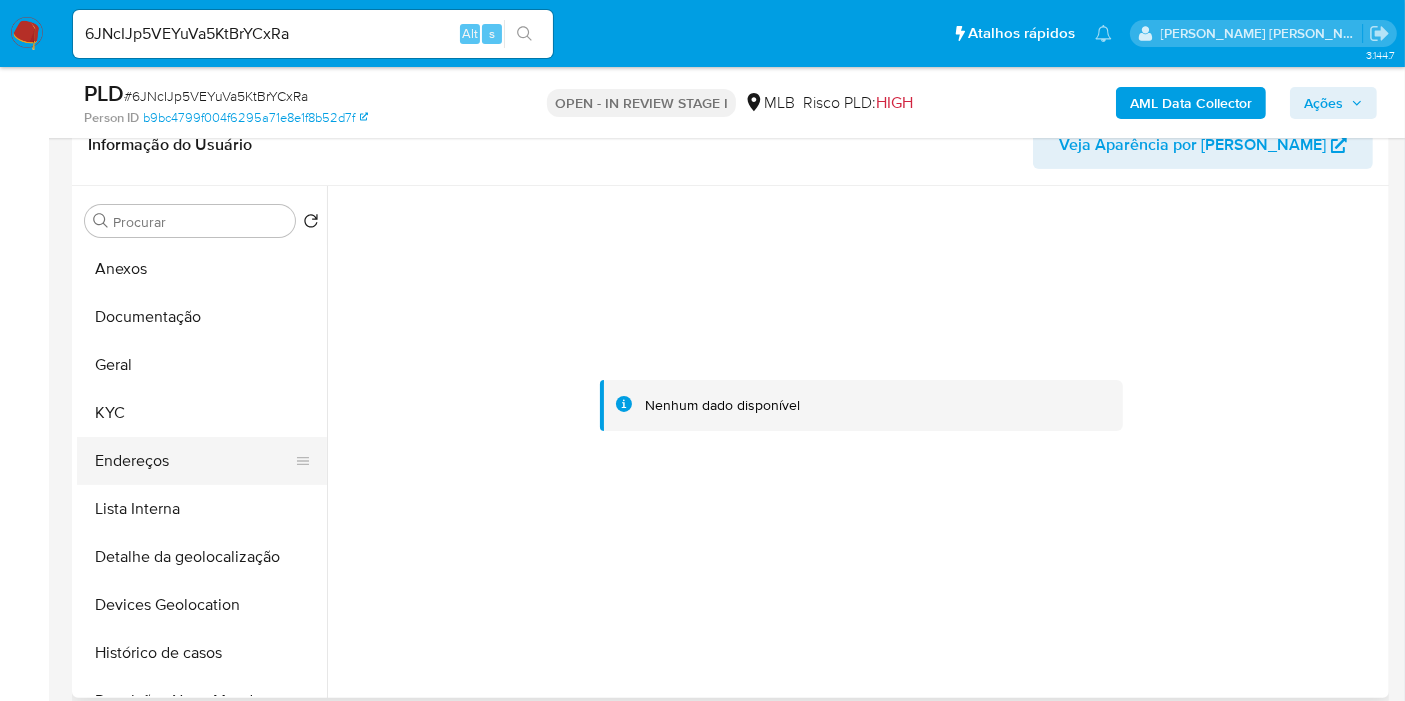 click on "Endereços" at bounding box center (194, 461) 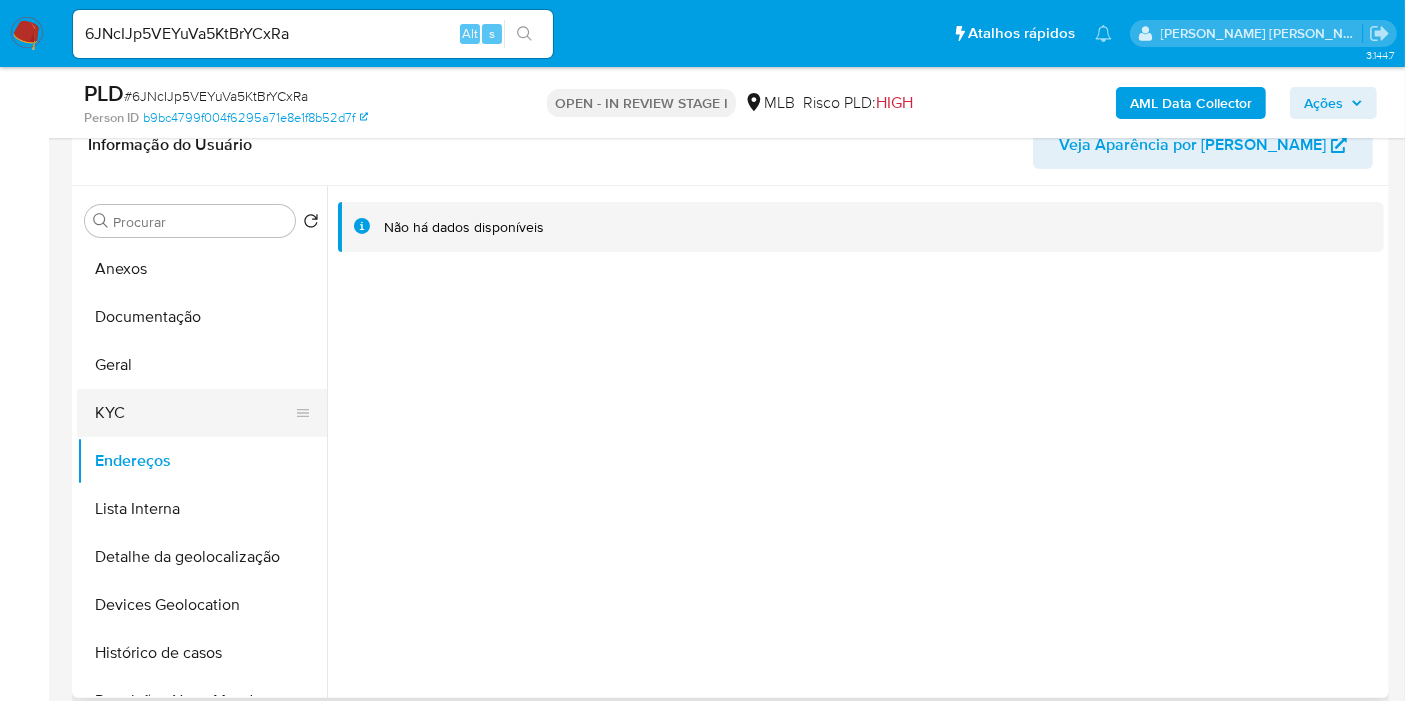 click on "KYC" at bounding box center [194, 413] 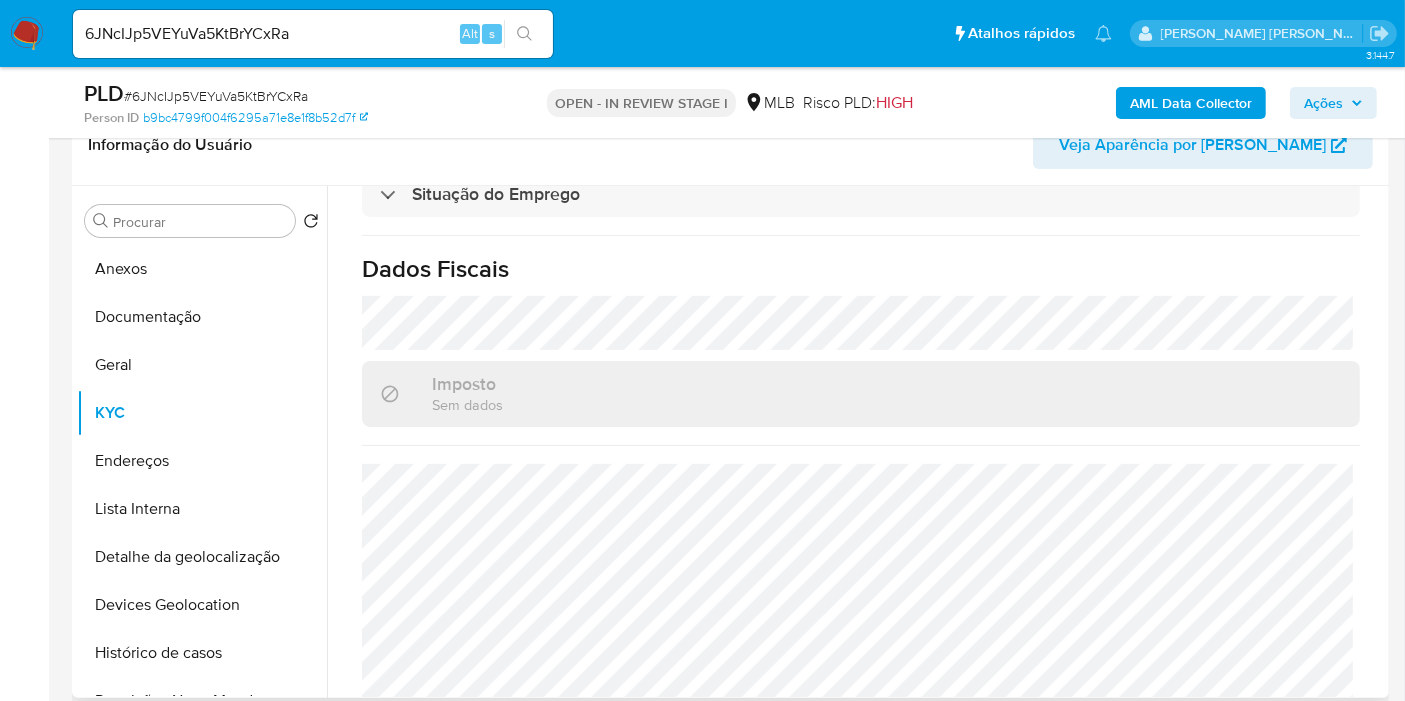 scroll, scrollTop: 914, scrollLeft: 0, axis: vertical 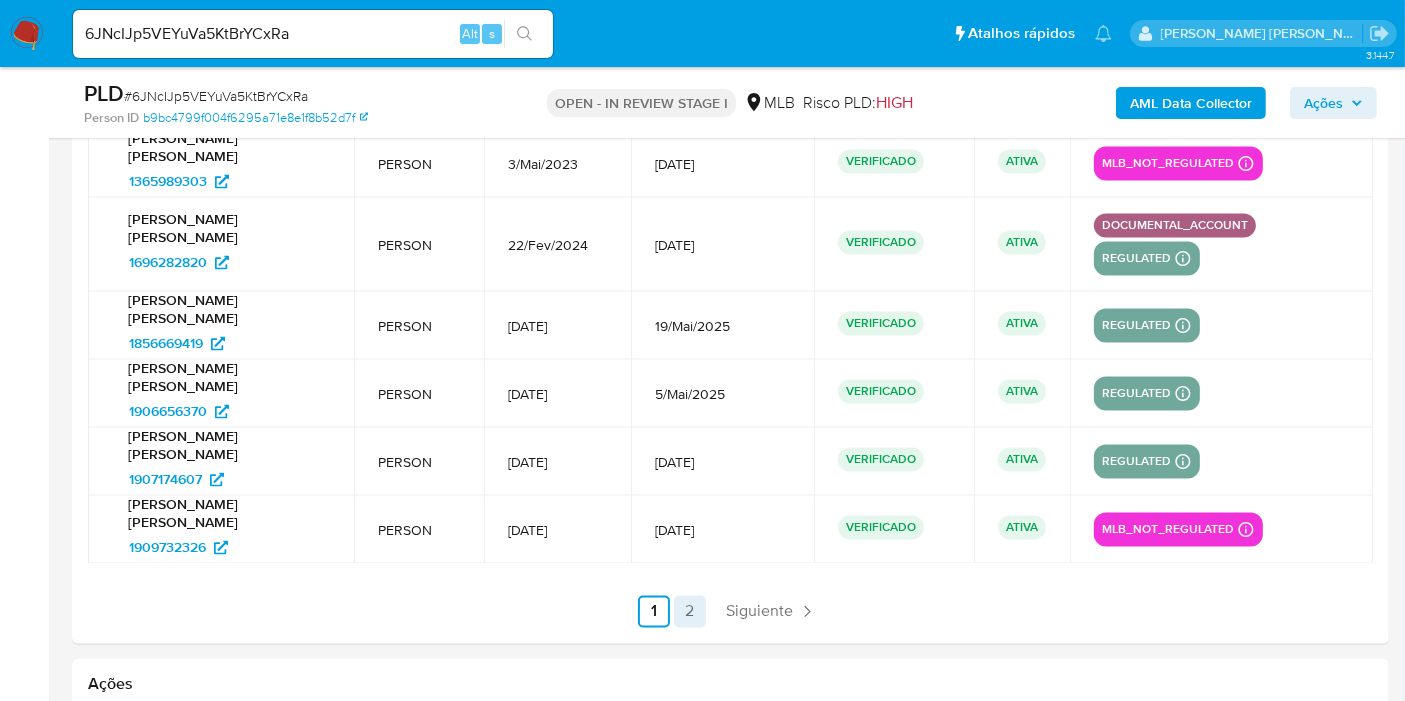 click on "2" at bounding box center [690, 612] 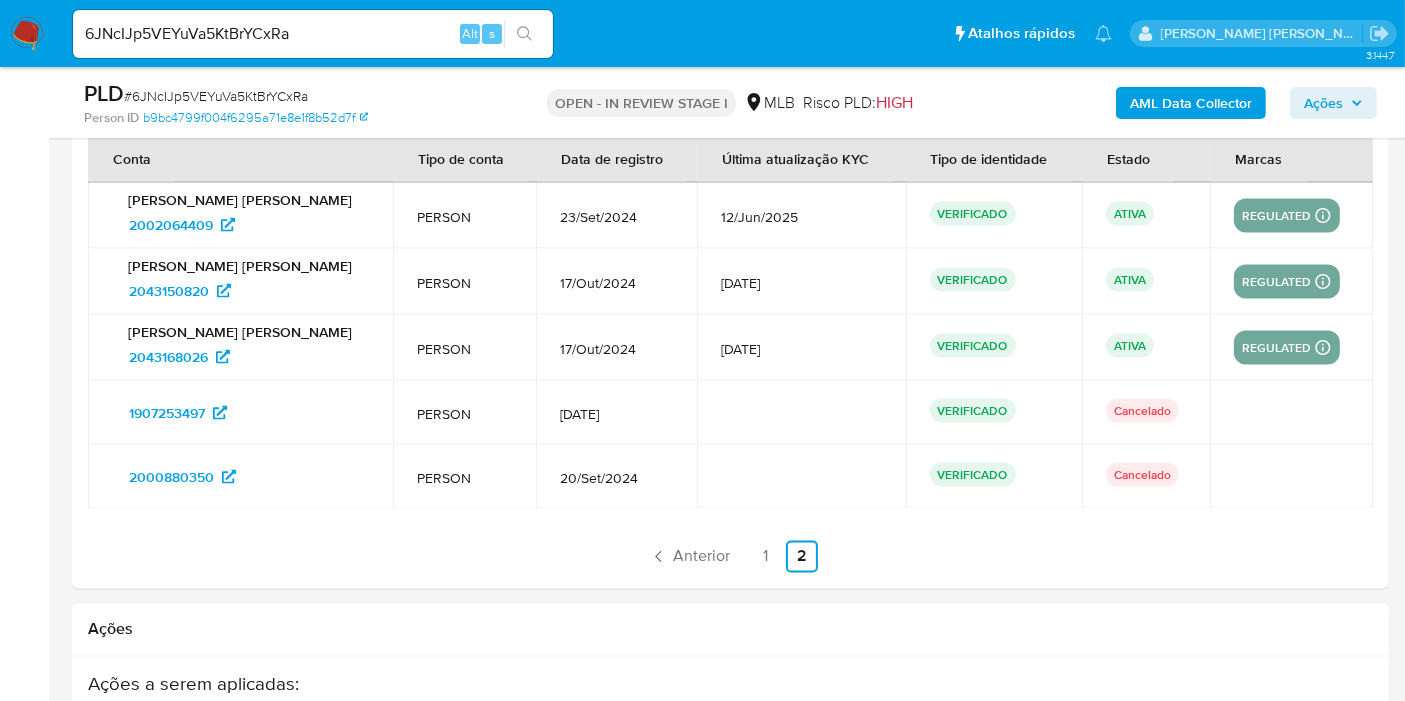 scroll, scrollTop: 3222, scrollLeft: 0, axis: vertical 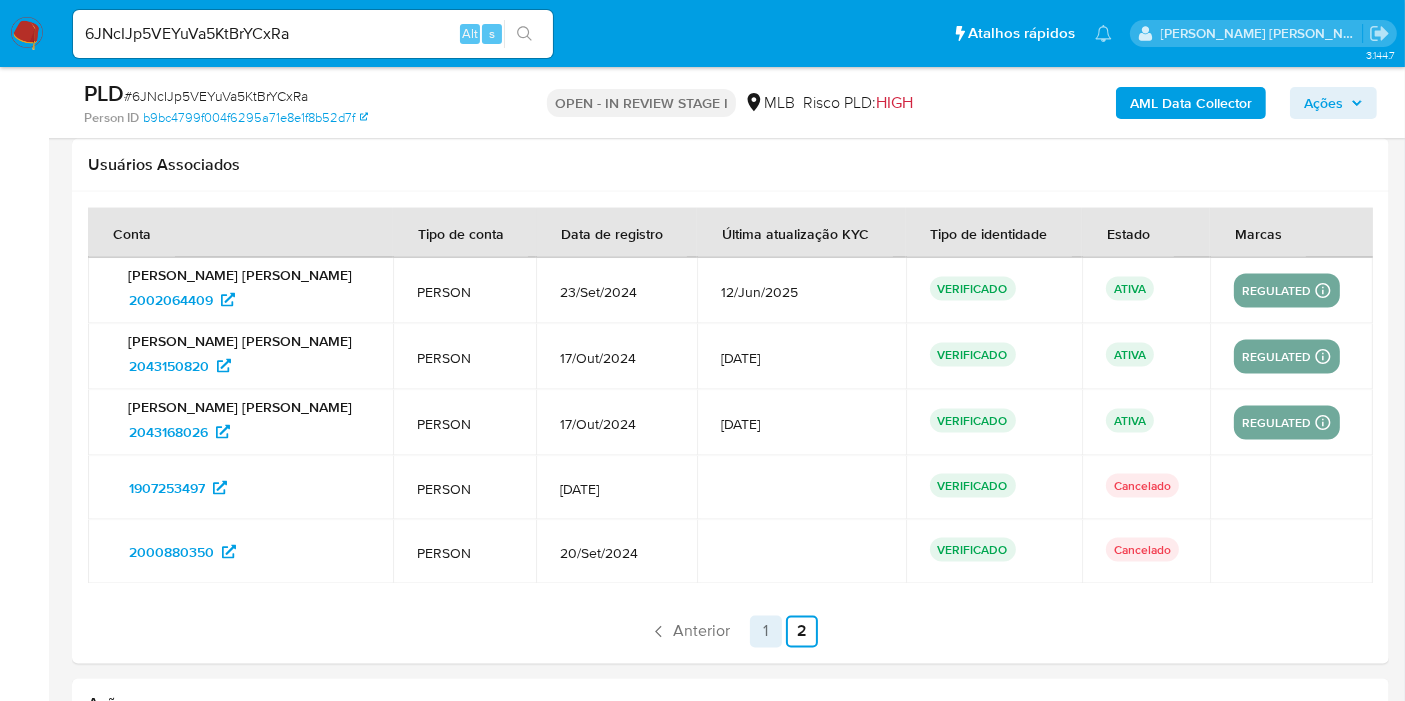 click on "1" at bounding box center [766, 632] 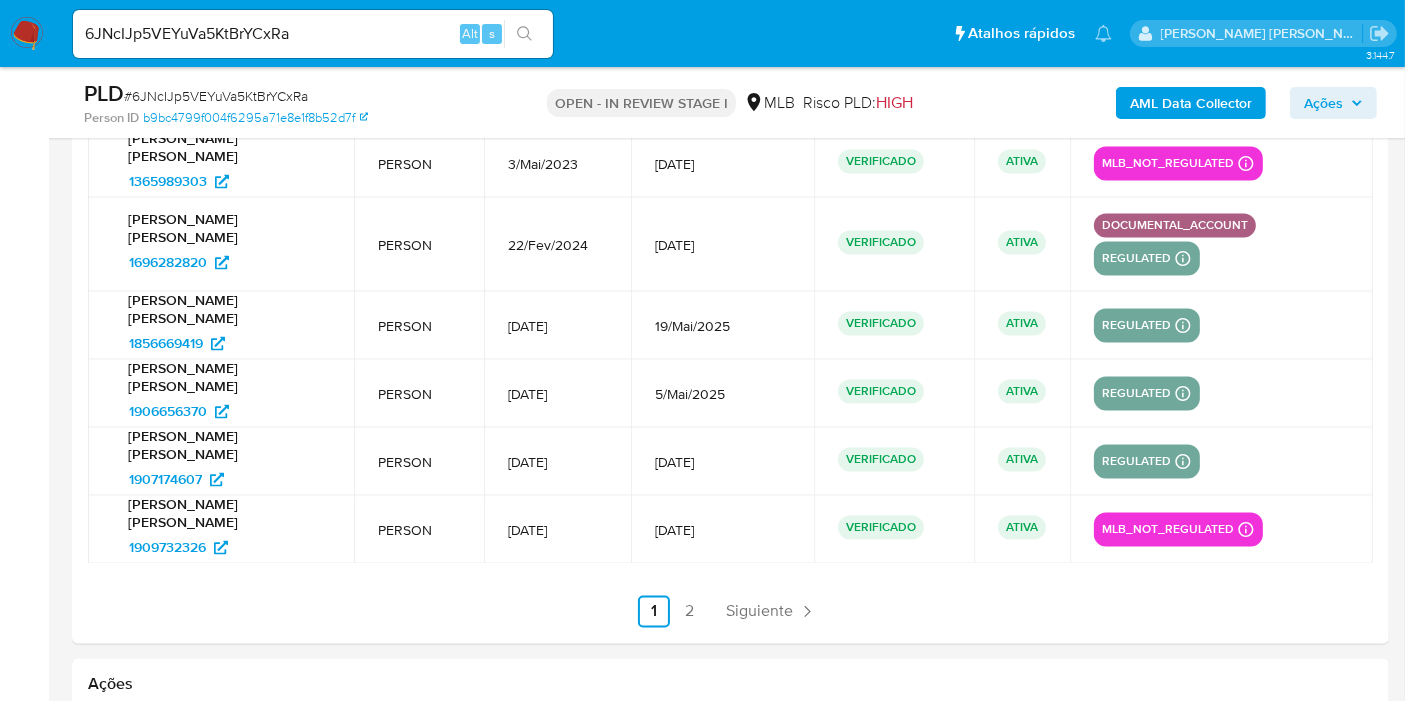scroll, scrollTop: 3555, scrollLeft: 0, axis: vertical 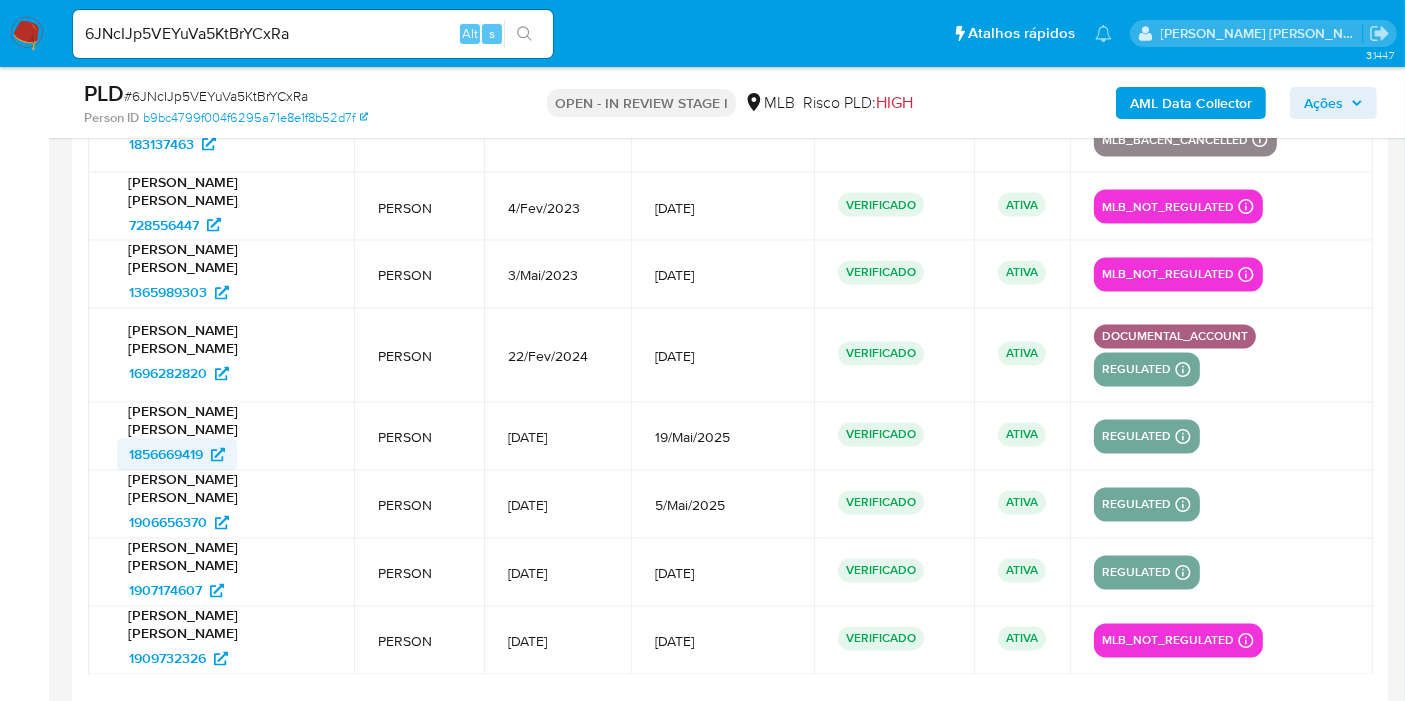 click on "1856669419" at bounding box center (166, 455) 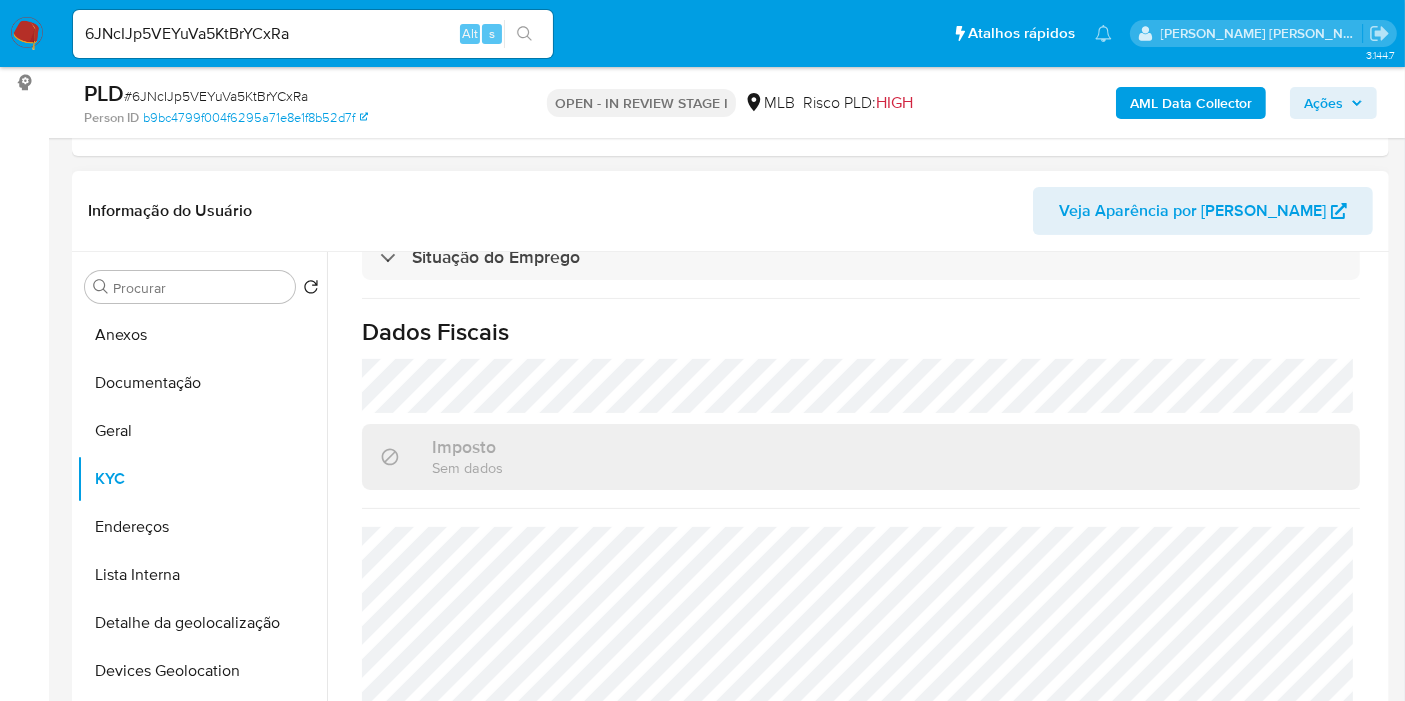 scroll, scrollTop: 333, scrollLeft: 0, axis: vertical 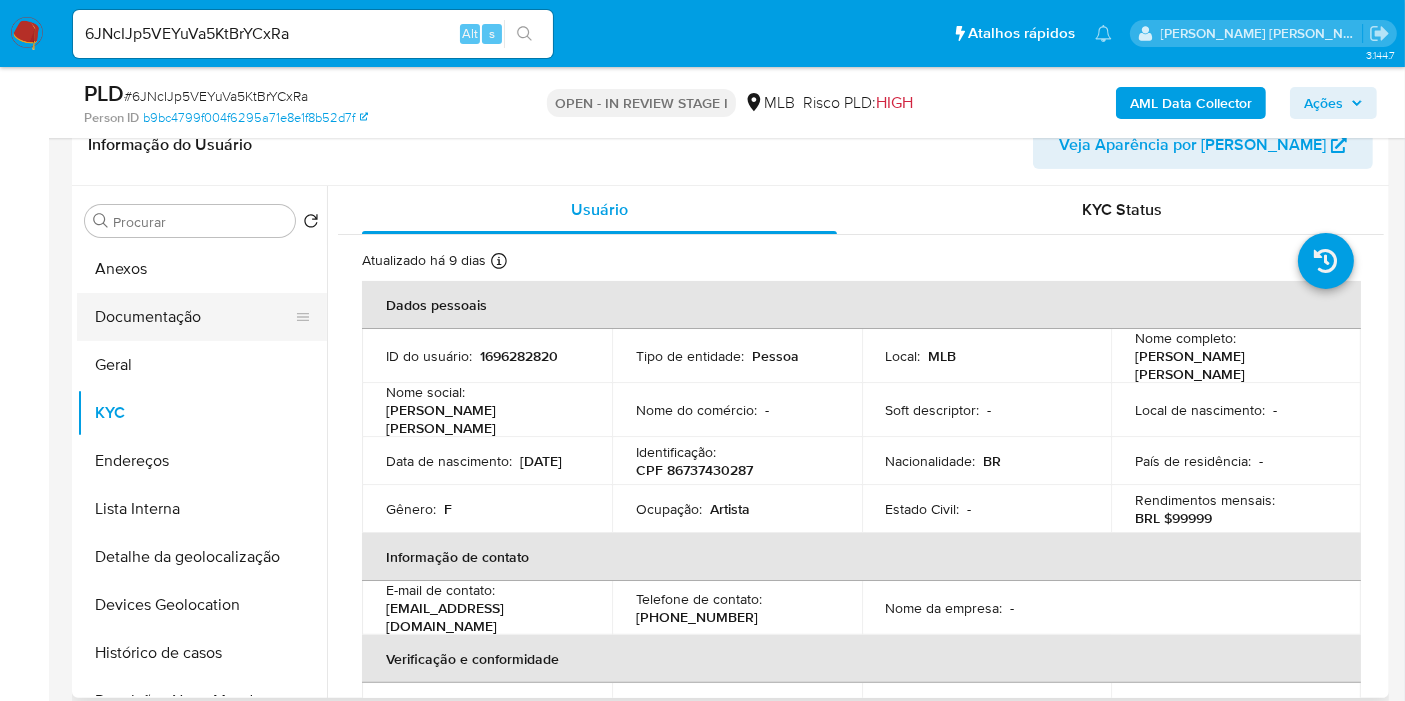 click on "Documentação" at bounding box center [194, 317] 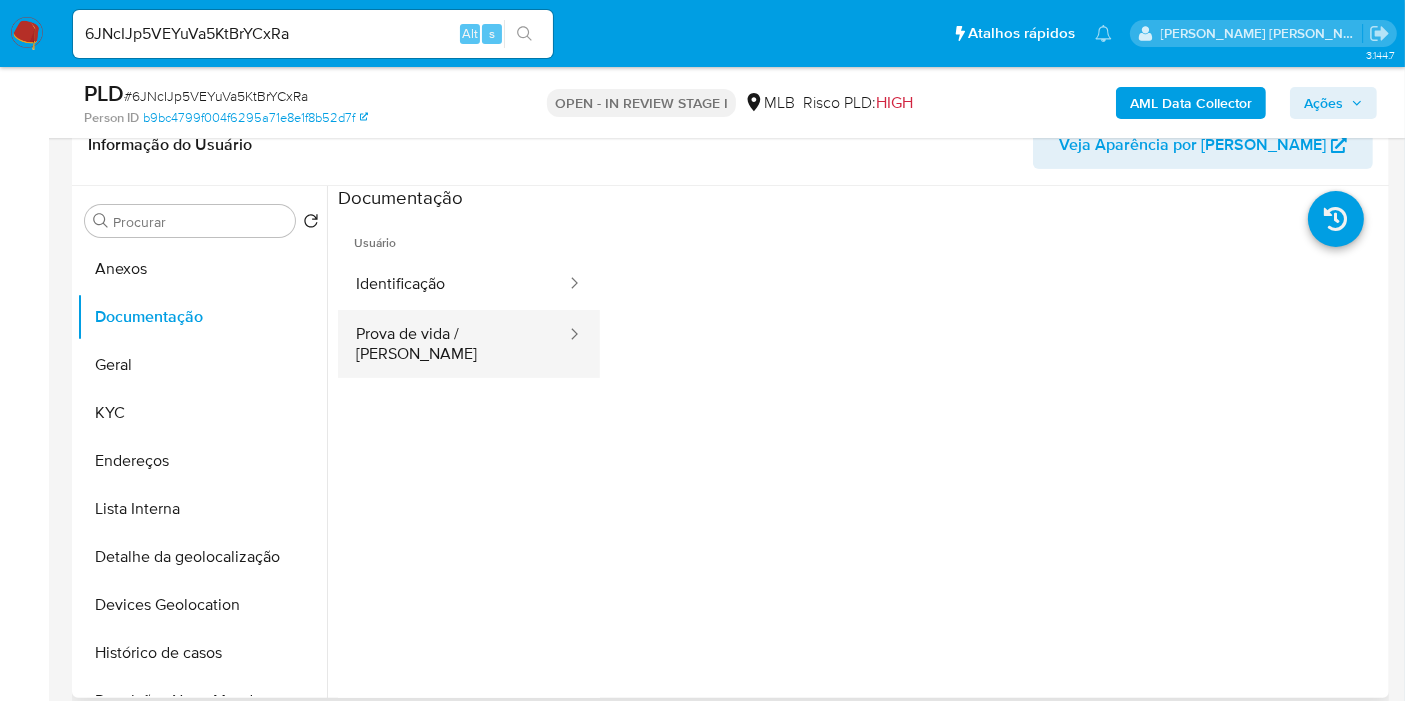 click on "Prova de vida / Selfie" at bounding box center (453, 344) 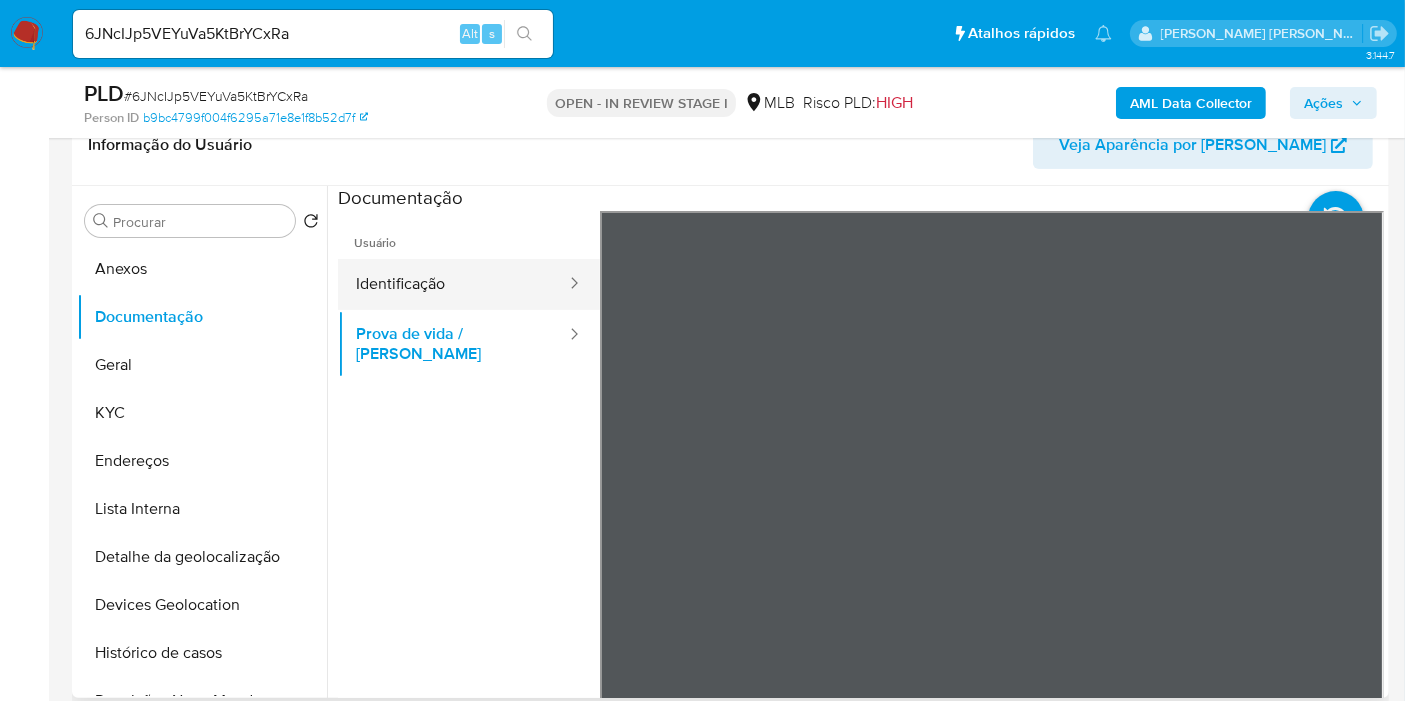 click on "Identificação" at bounding box center (453, 284) 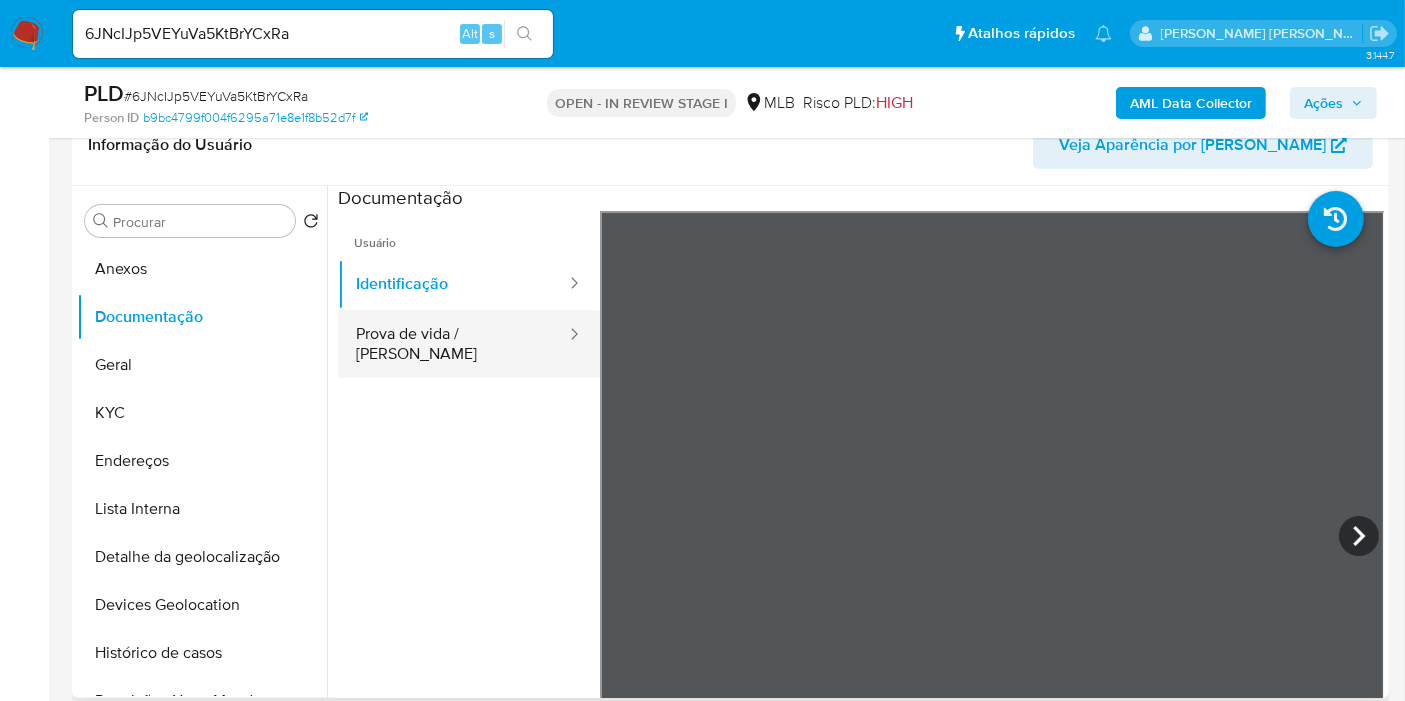 click on "Prova de vida / Selfie" at bounding box center [453, 344] 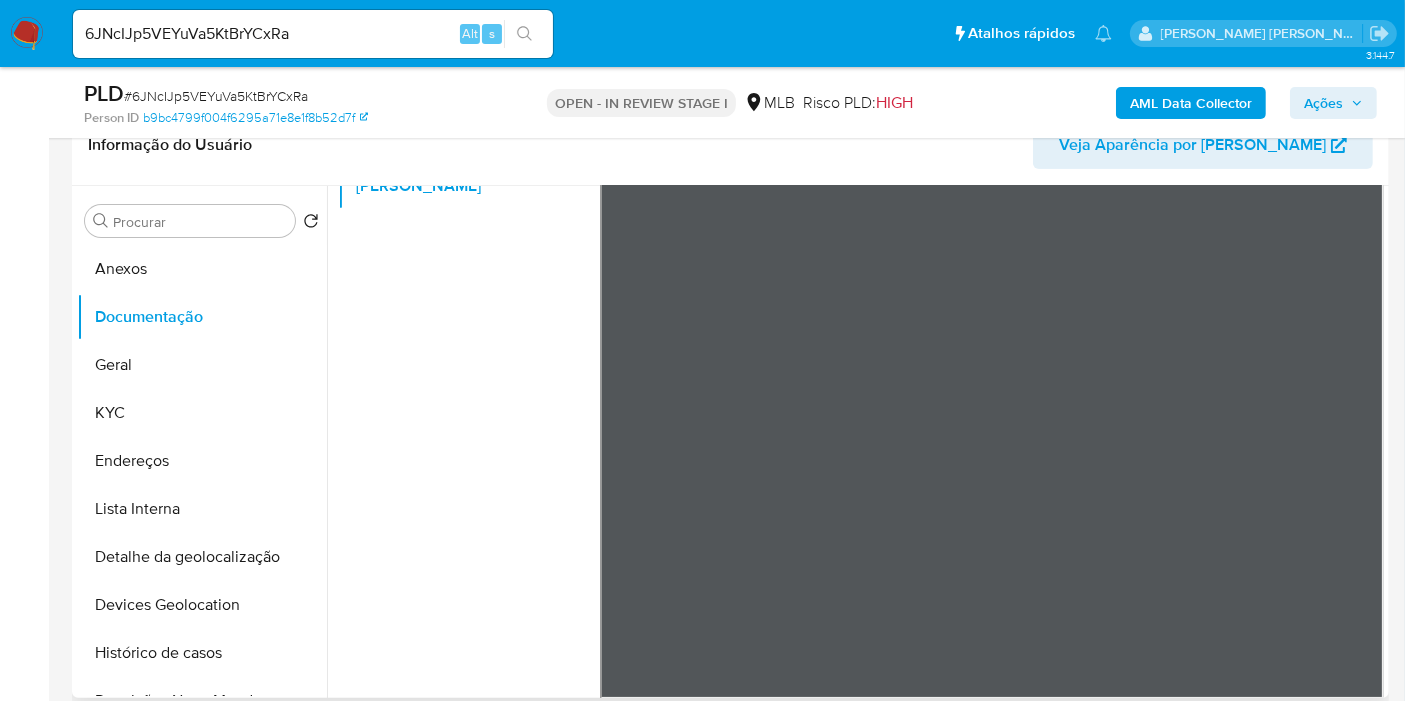 scroll, scrollTop: 58, scrollLeft: 0, axis: vertical 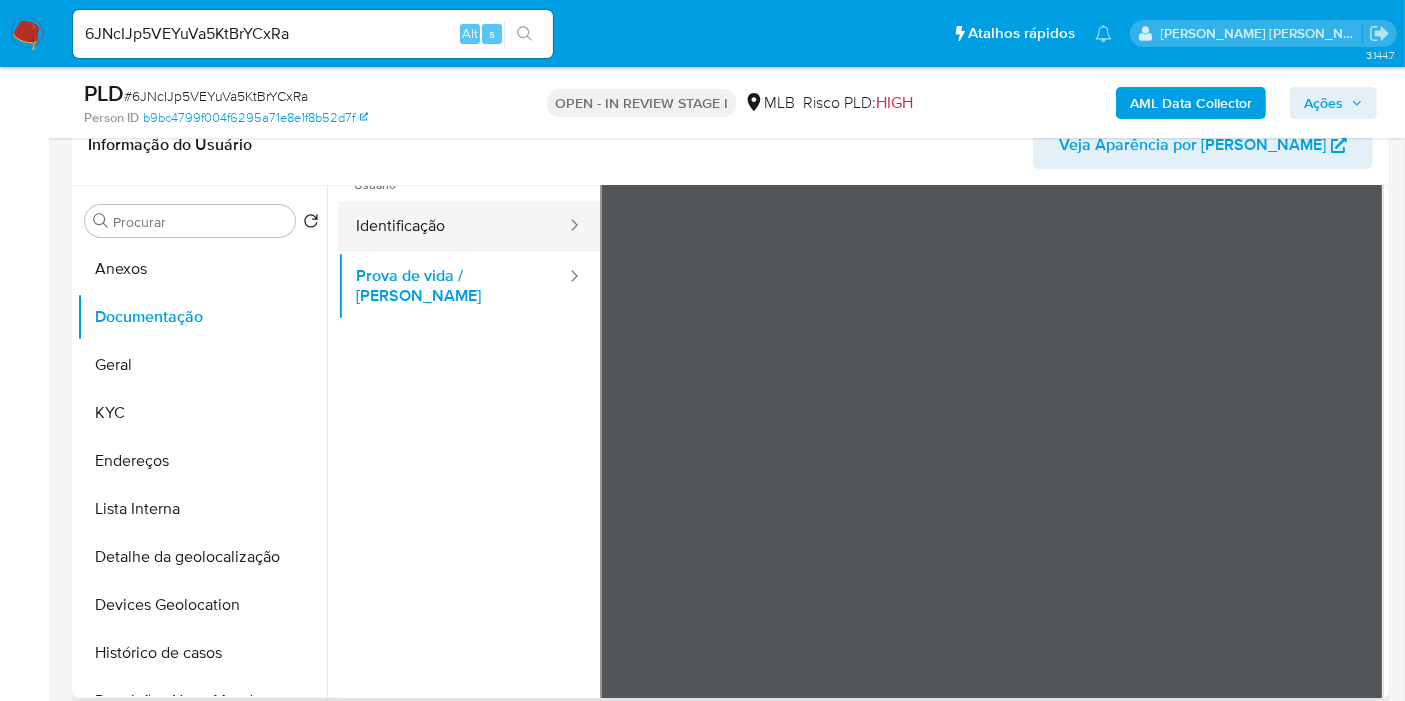 click on "Identificação" at bounding box center [453, 226] 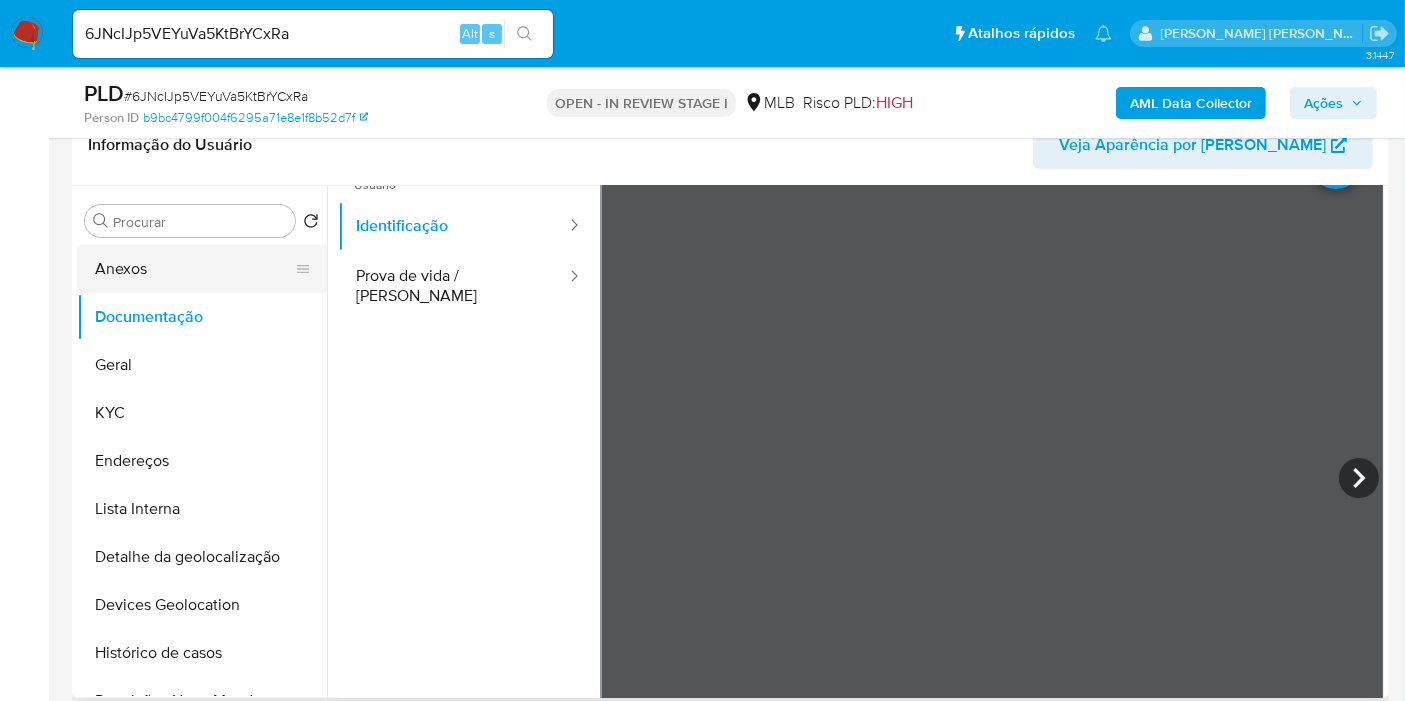click on "Anexos" at bounding box center (194, 269) 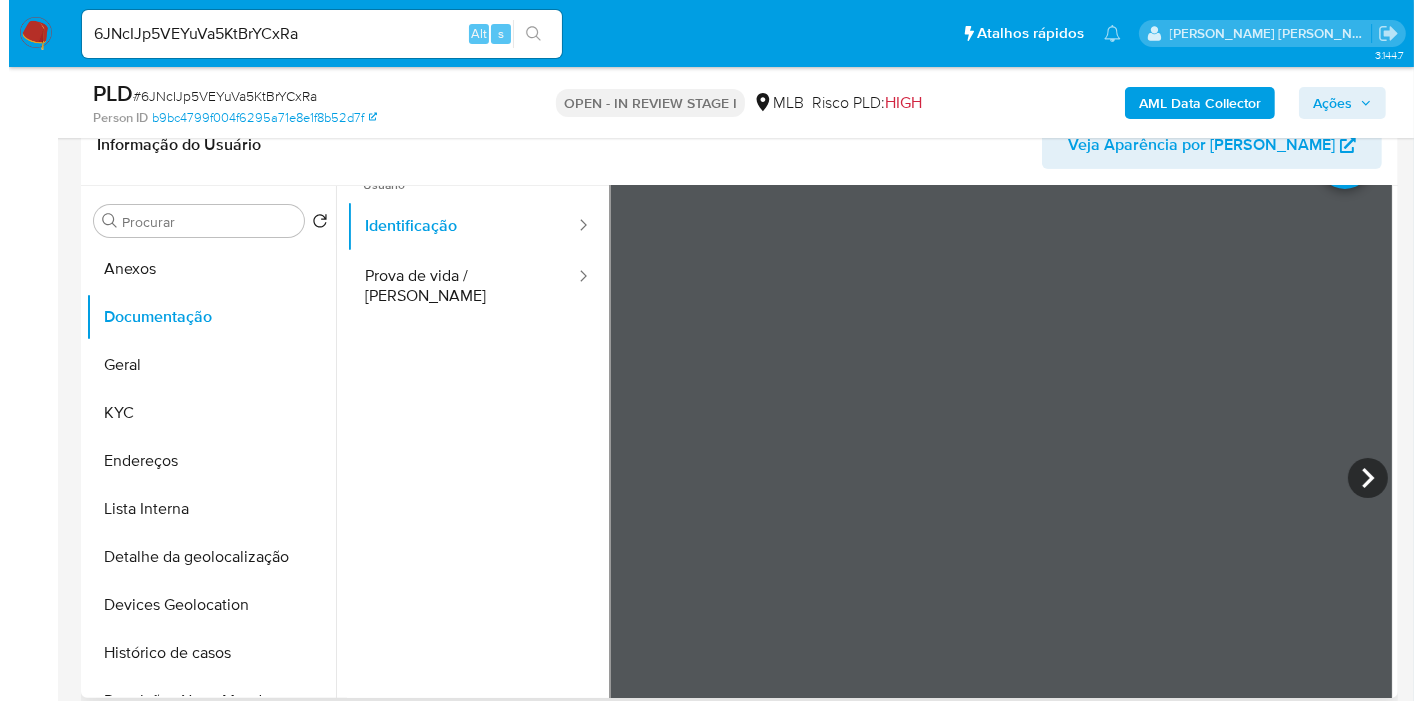 scroll, scrollTop: 0, scrollLeft: 0, axis: both 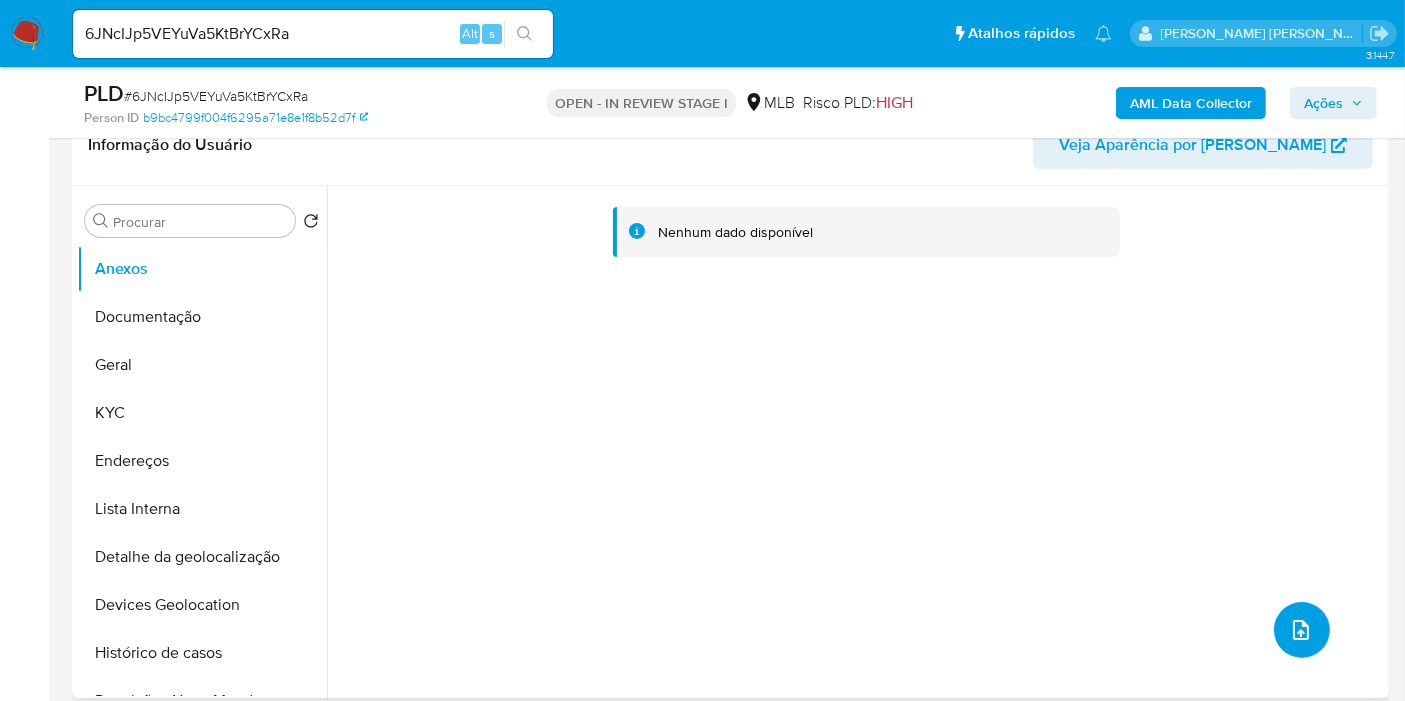 click 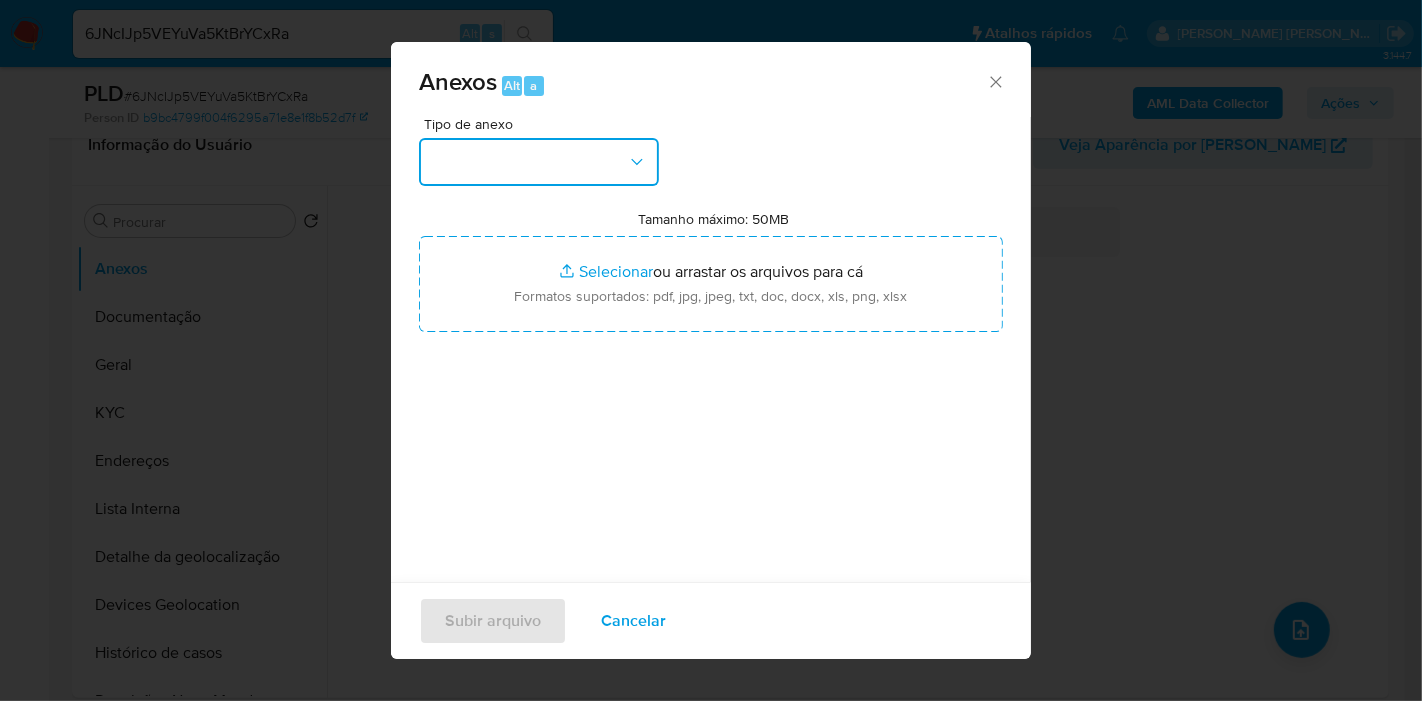 click at bounding box center (539, 162) 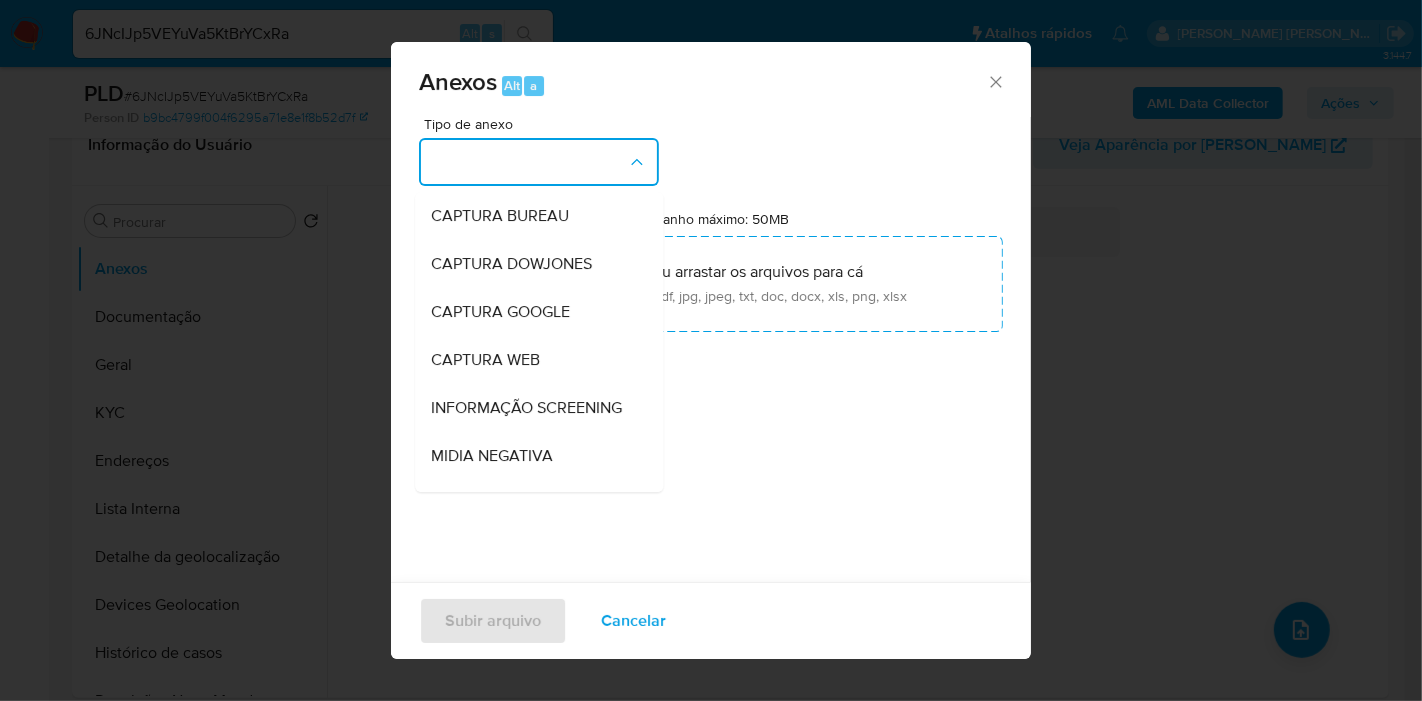 scroll, scrollTop: 222, scrollLeft: 0, axis: vertical 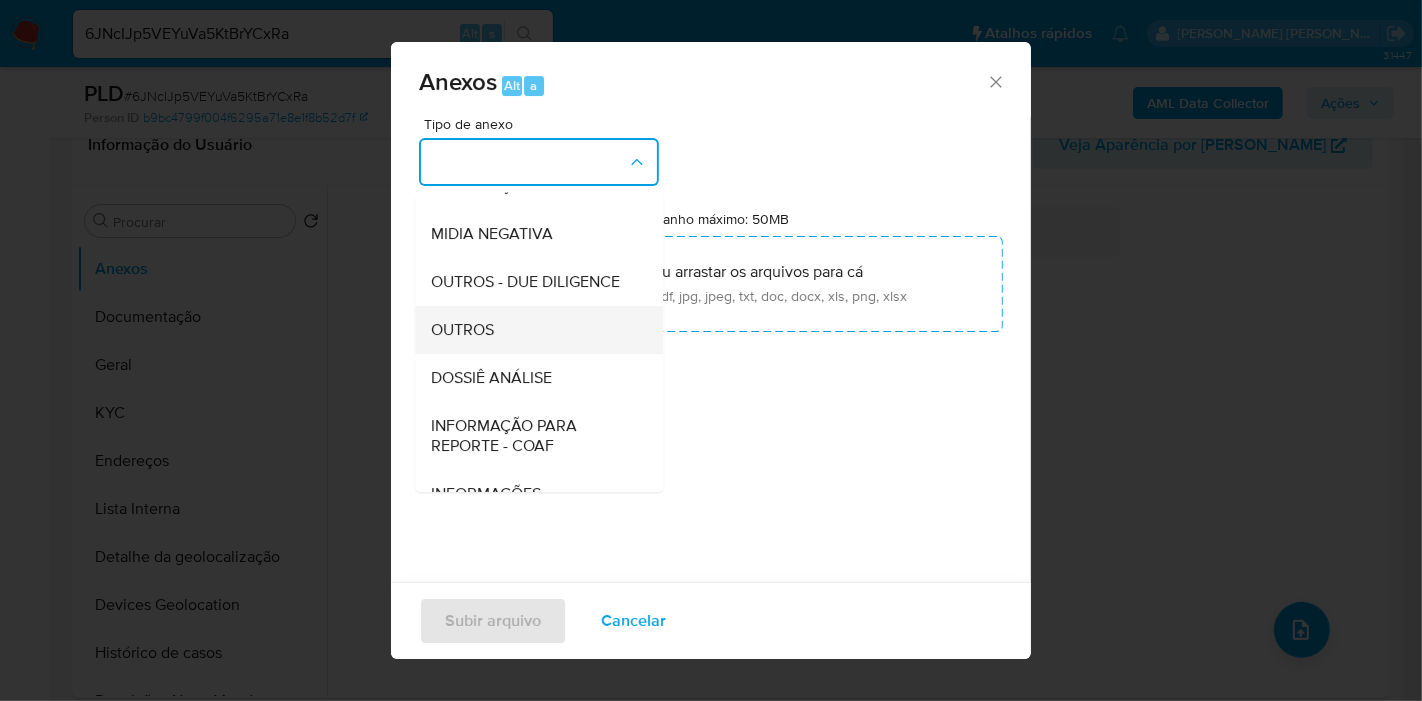click on "OUTROS" at bounding box center (533, 330) 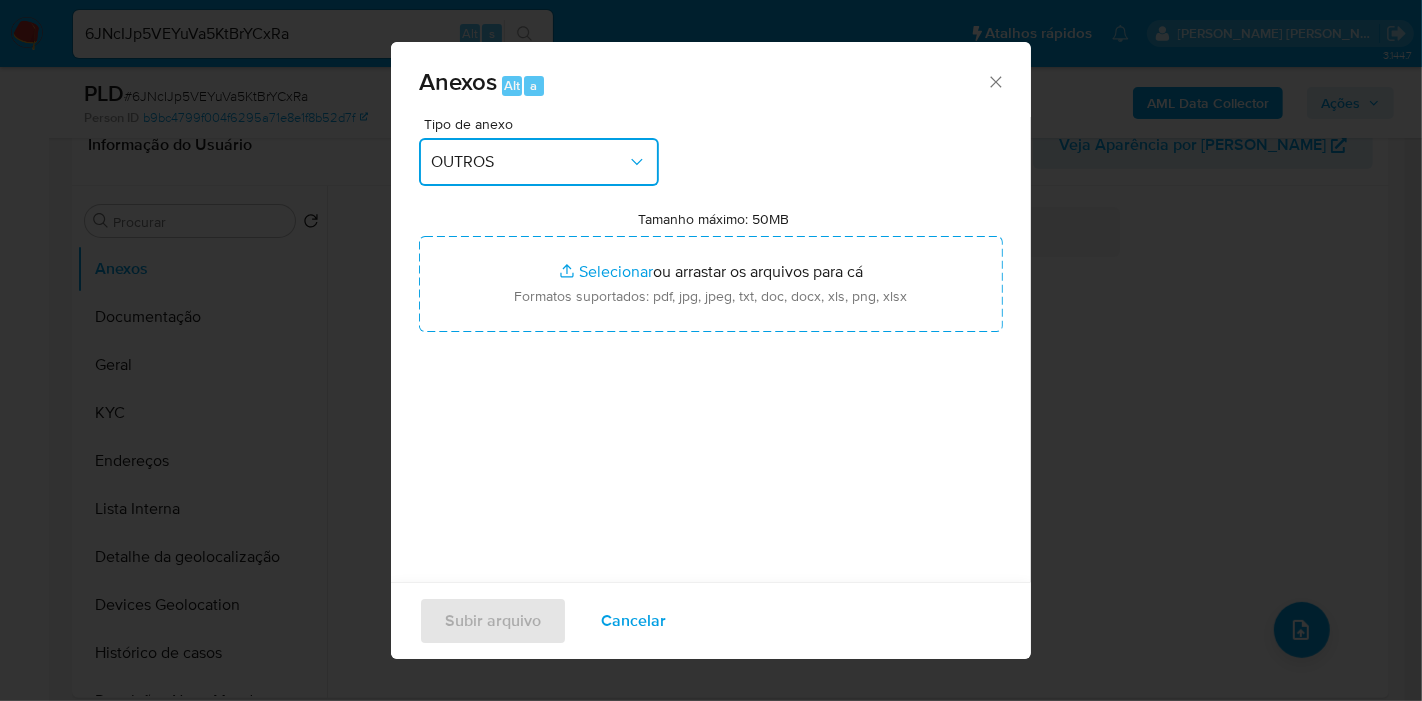 click on "OUTROS" at bounding box center [539, 162] 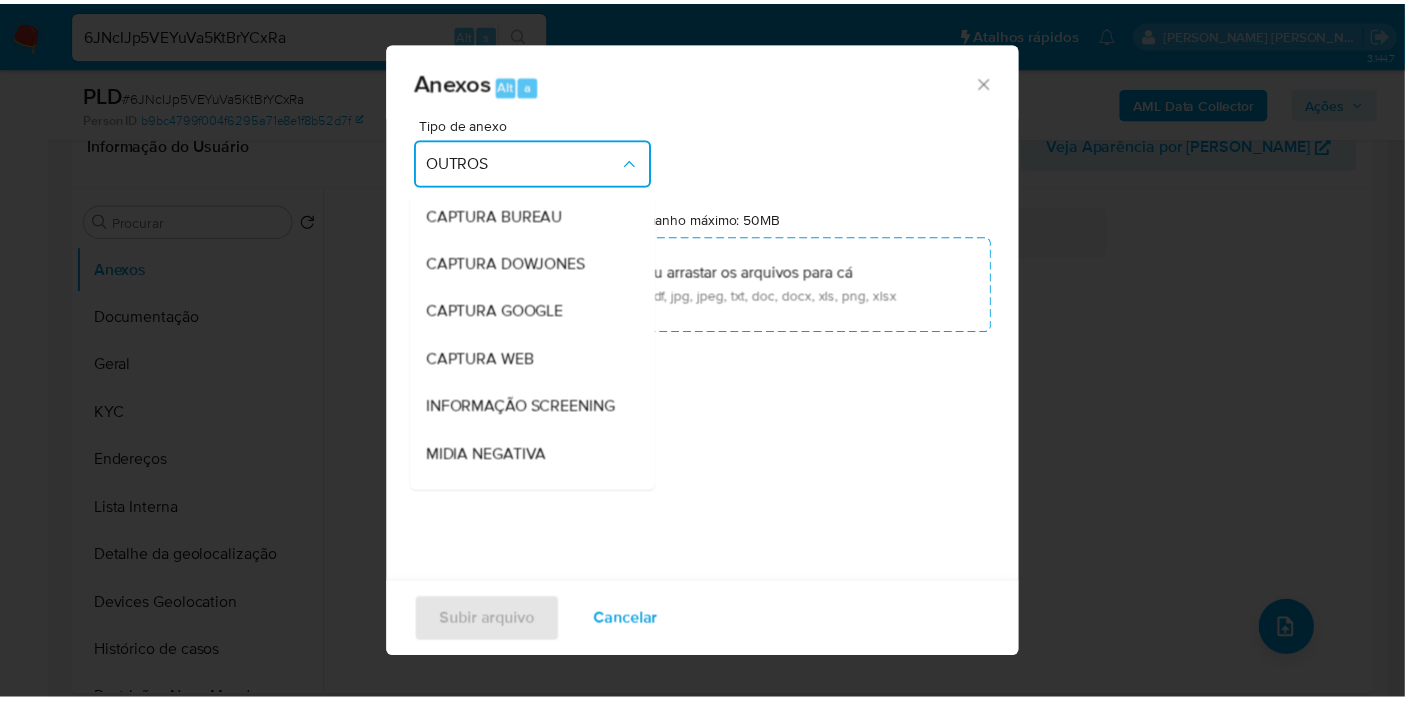 scroll, scrollTop: 249, scrollLeft: 0, axis: vertical 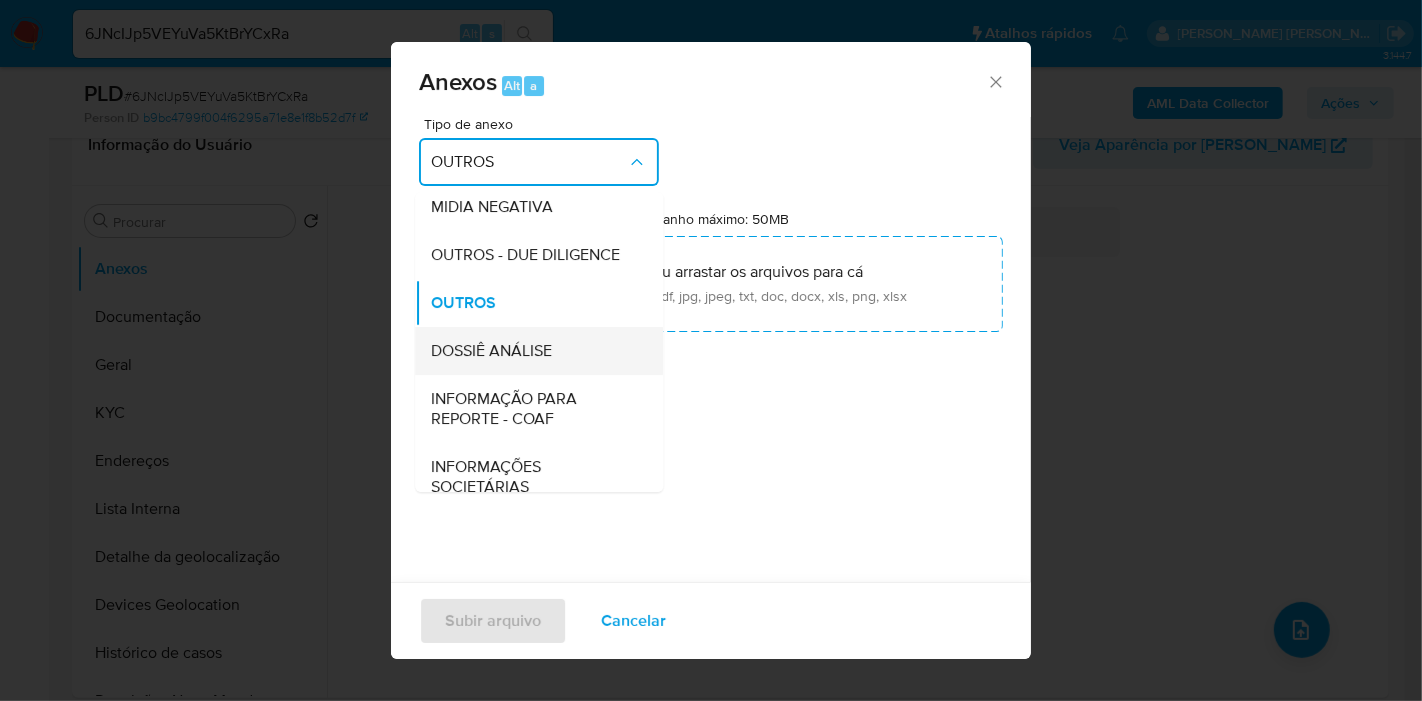 click on "DOSSIÊ ANÁLISE" at bounding box center (533, 351) 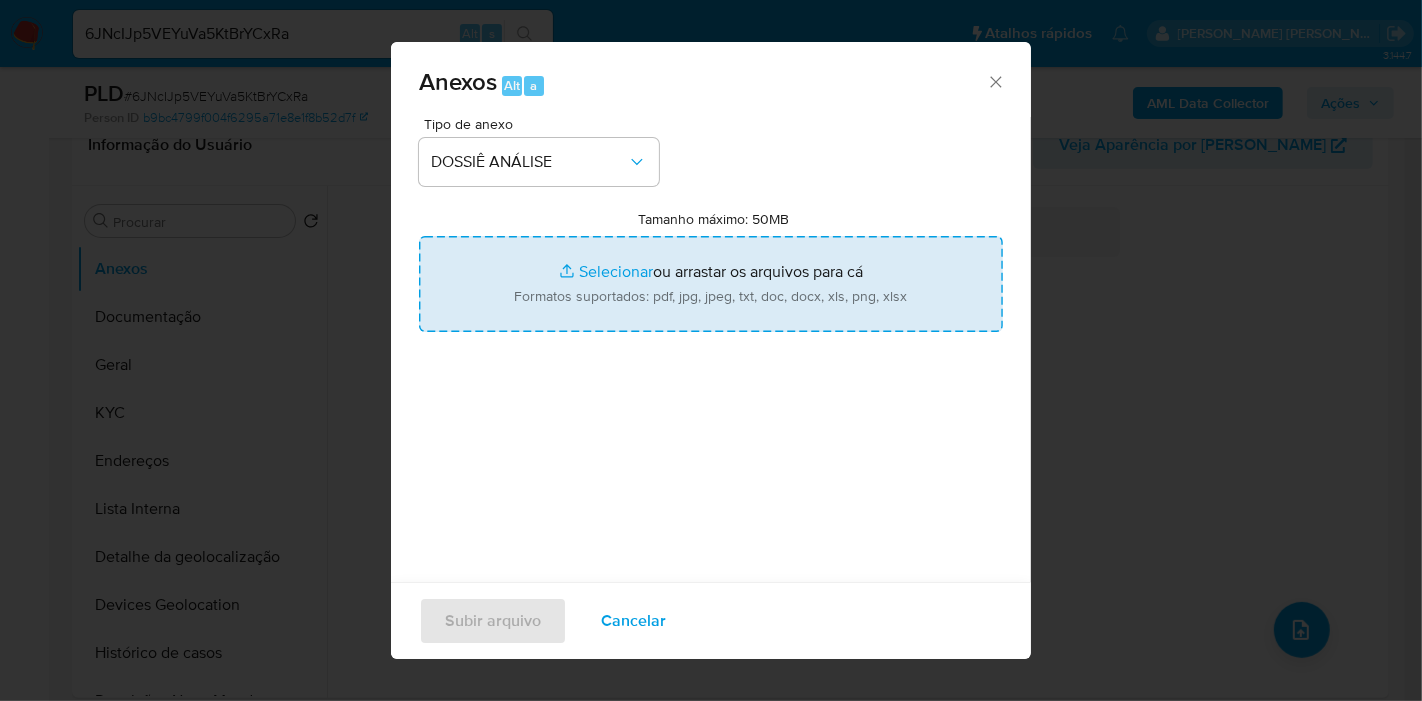 click on "Tamanho máximo: 50MB Selecionar arquivos" at bounding box center (711, 284) 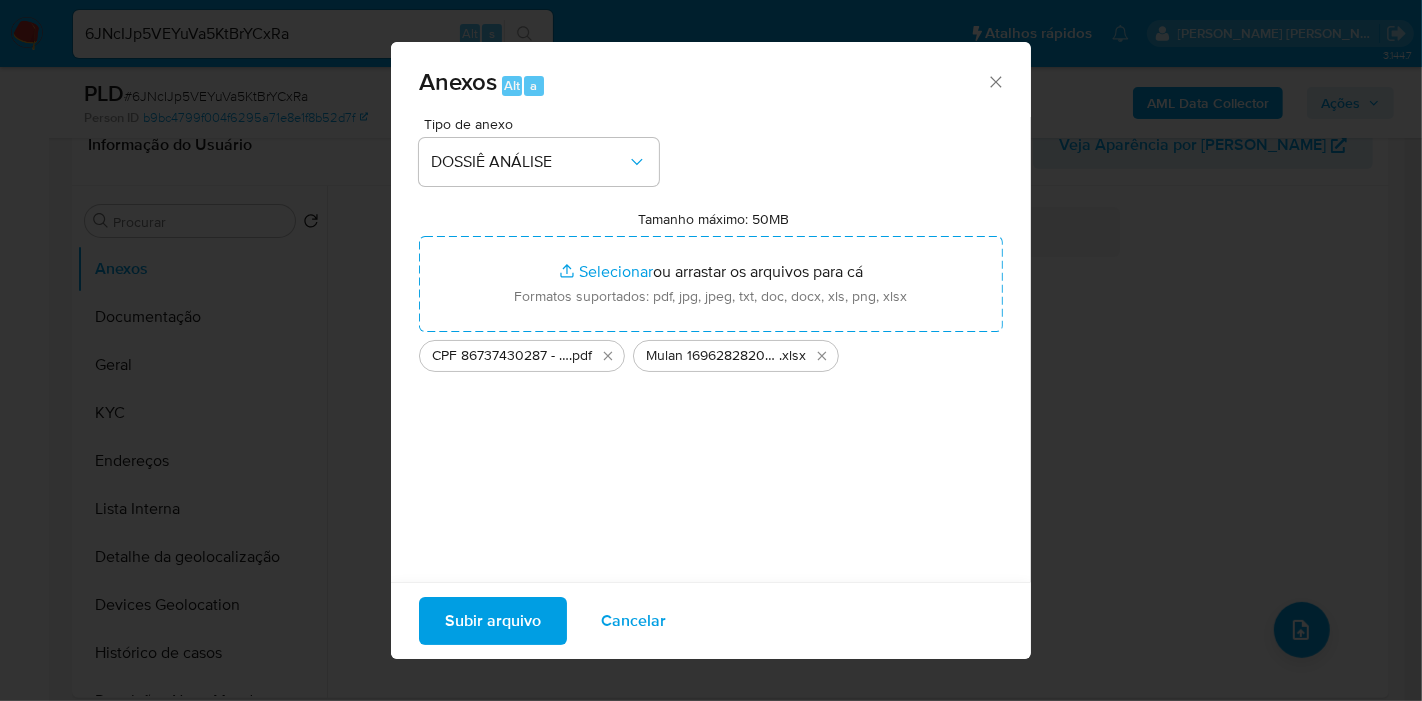click on "Subir arquivo" at bounding box center [493, 621] 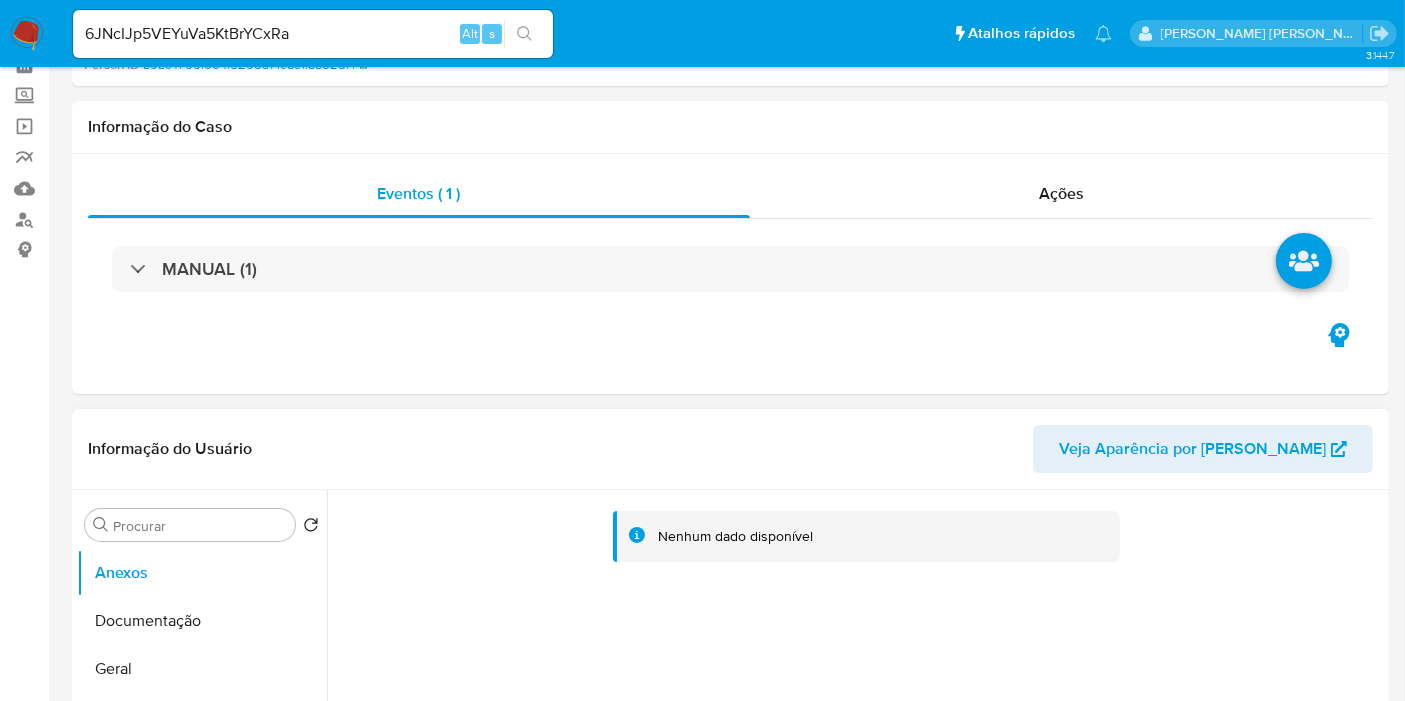 scroll, scrollTop: 0, scrollLeft: 0, axis: both 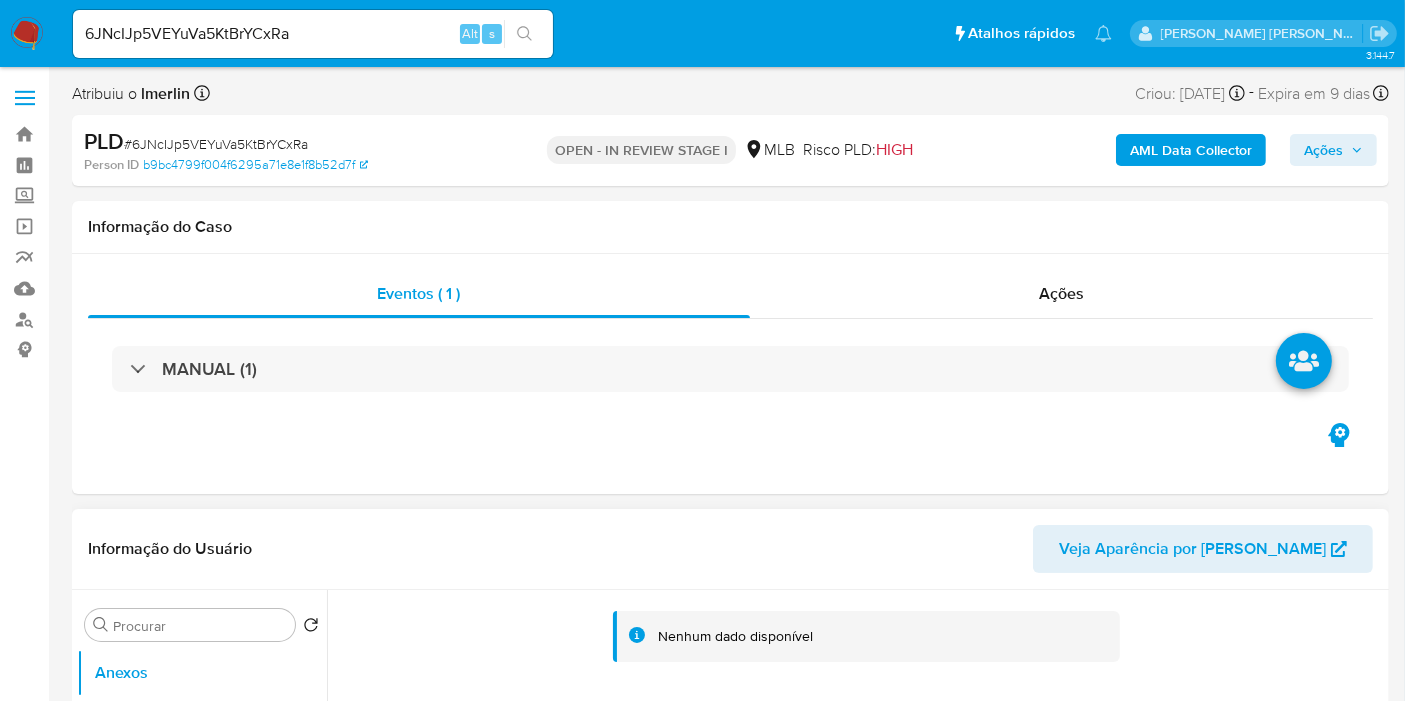 click on "Ações" at bounding box center (1062, 294) 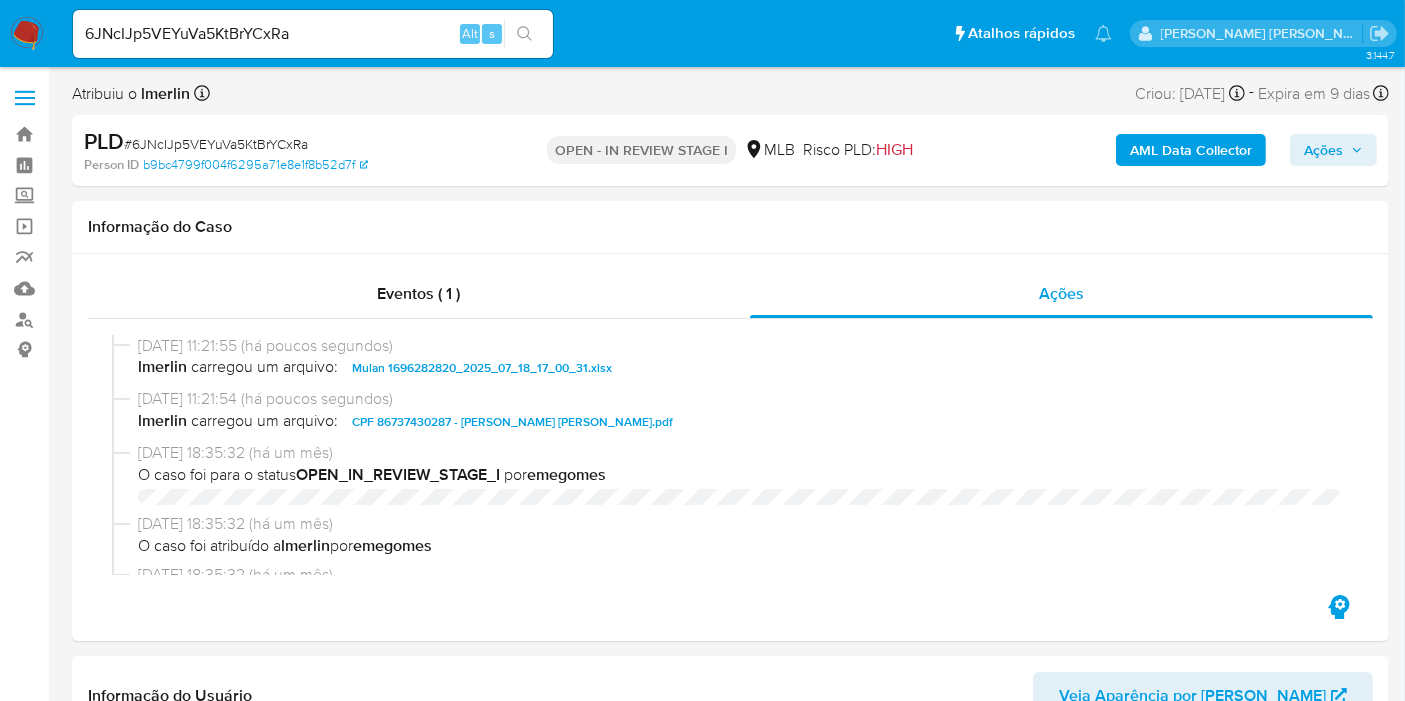 click on "Ações" at bounding box center [1323, 150] 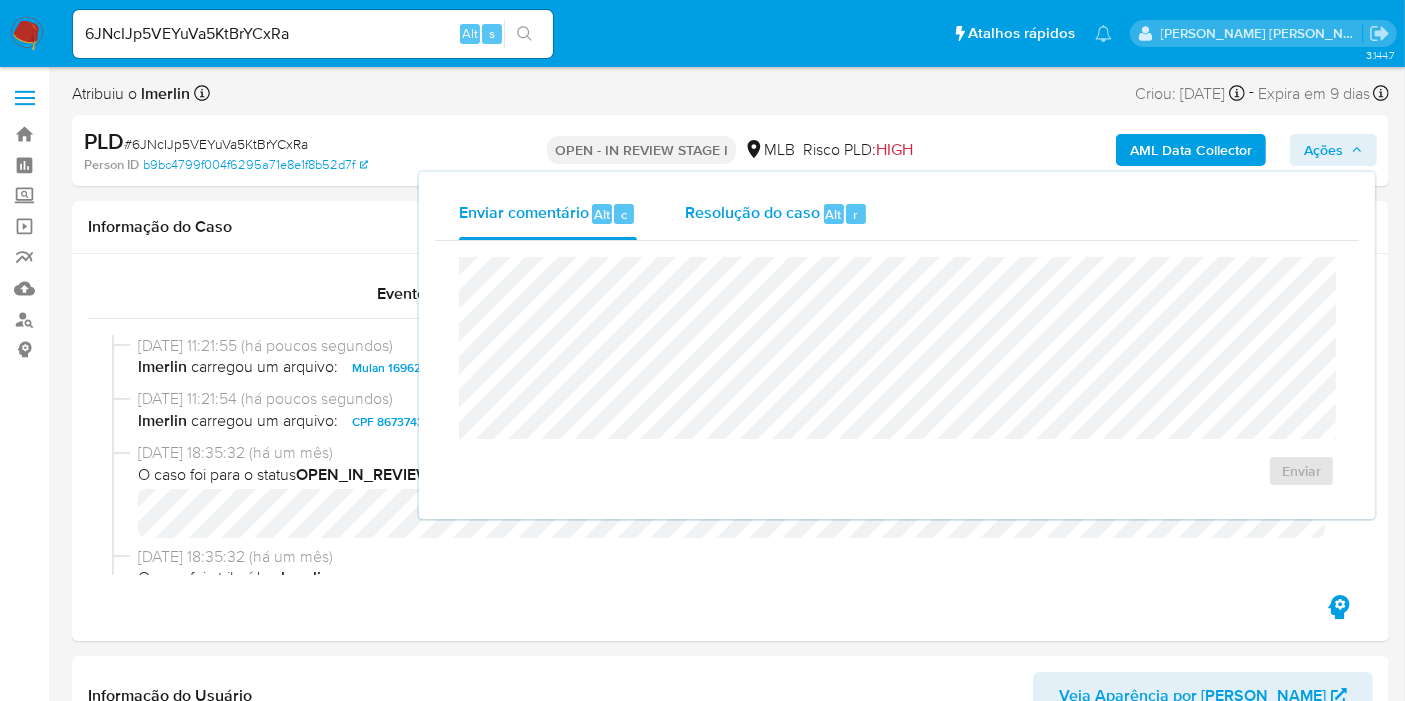 click on "Resolução do caso" at bounding box center (752, 213) 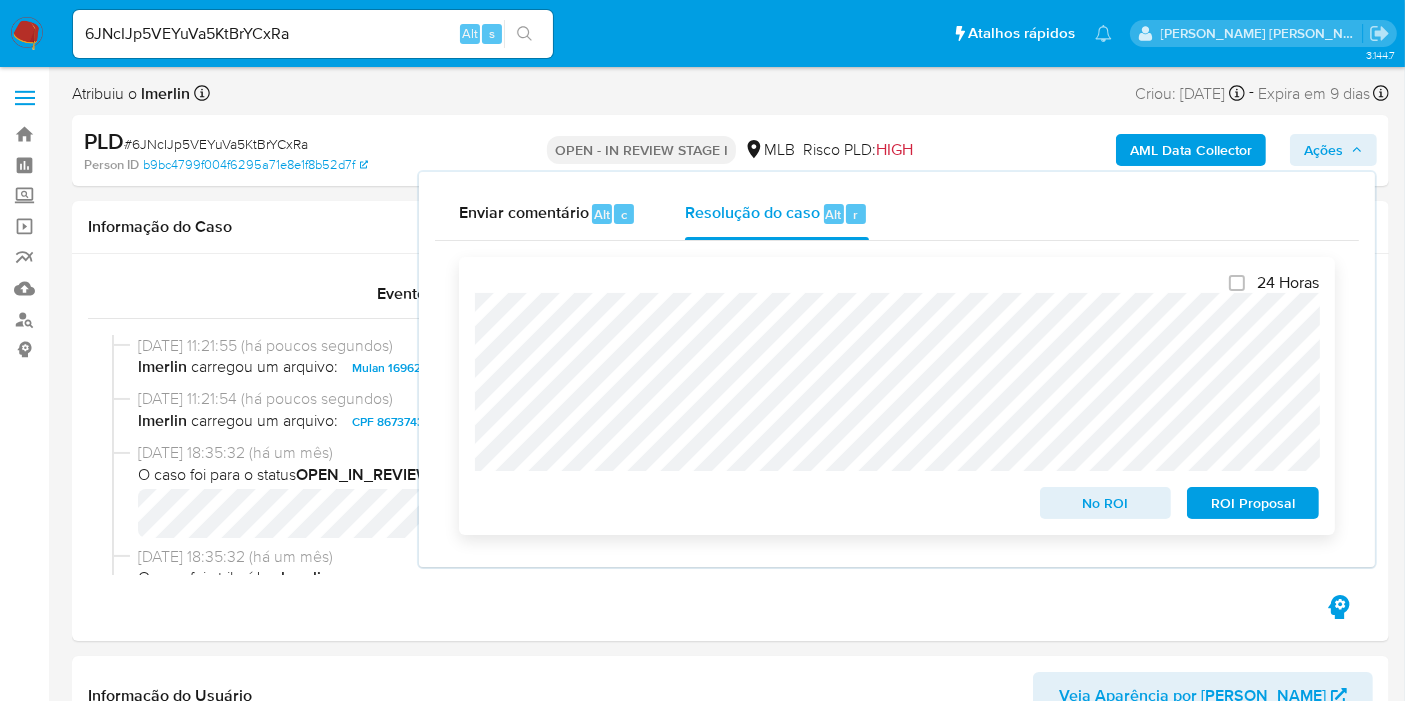 click on "No ROI" at bounding box center [1106, 503] 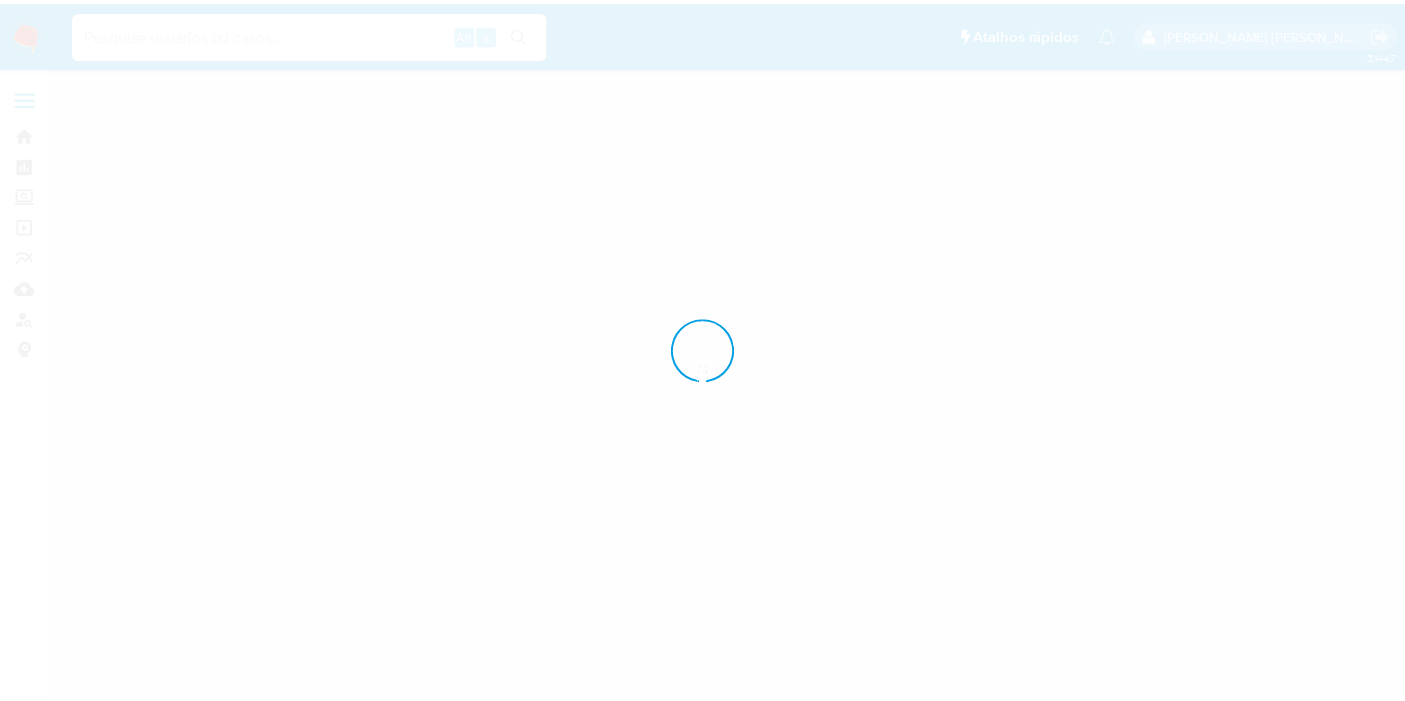 scroll, scrollTop: 0, scrollLeft: 0, axis: both 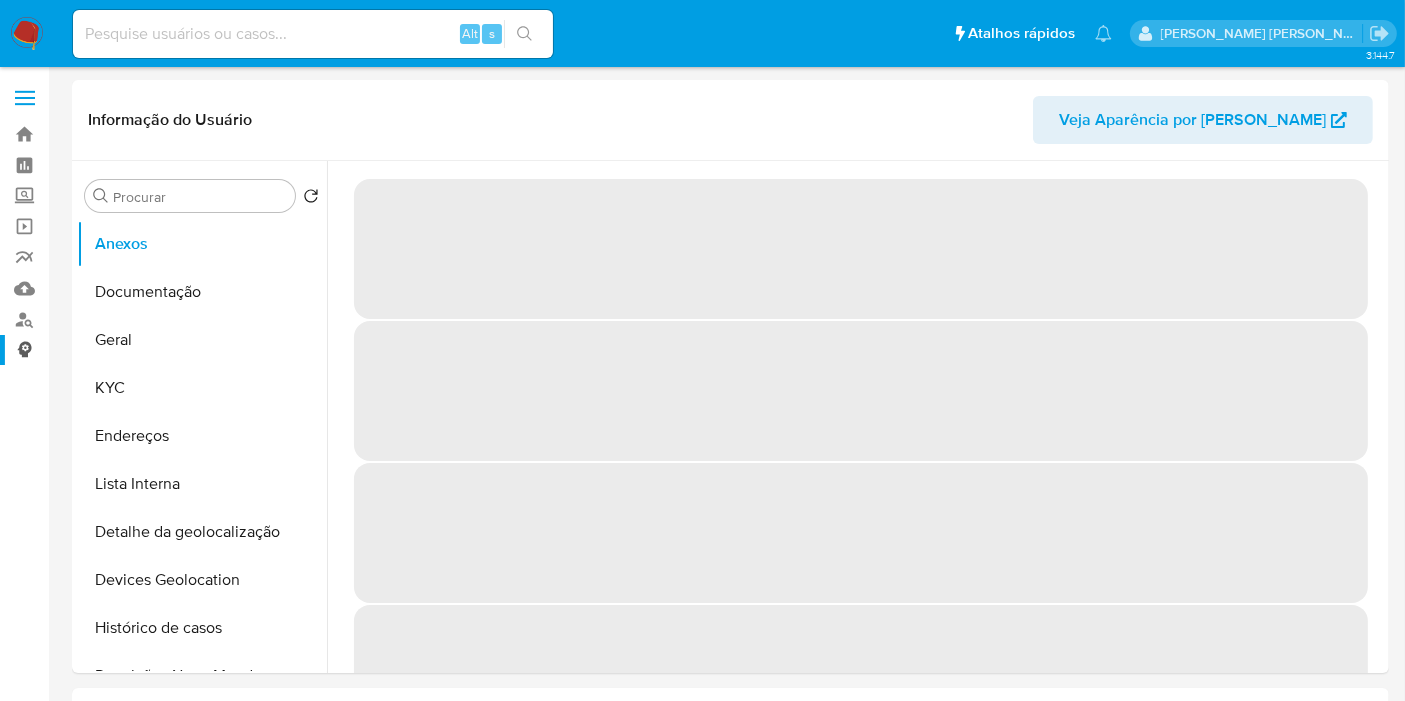 select on "10" 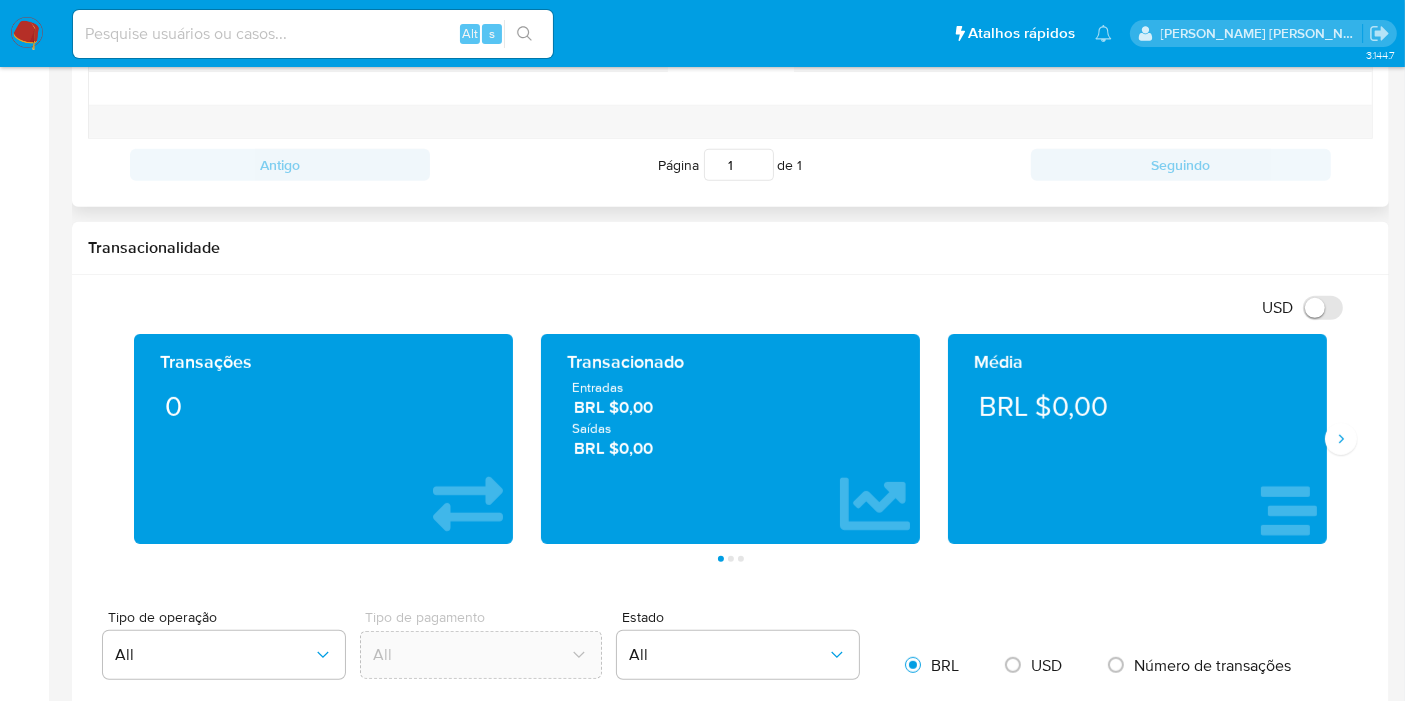 scroll, scrollTop: 1000, scrollLeft: 0, axis: vertical 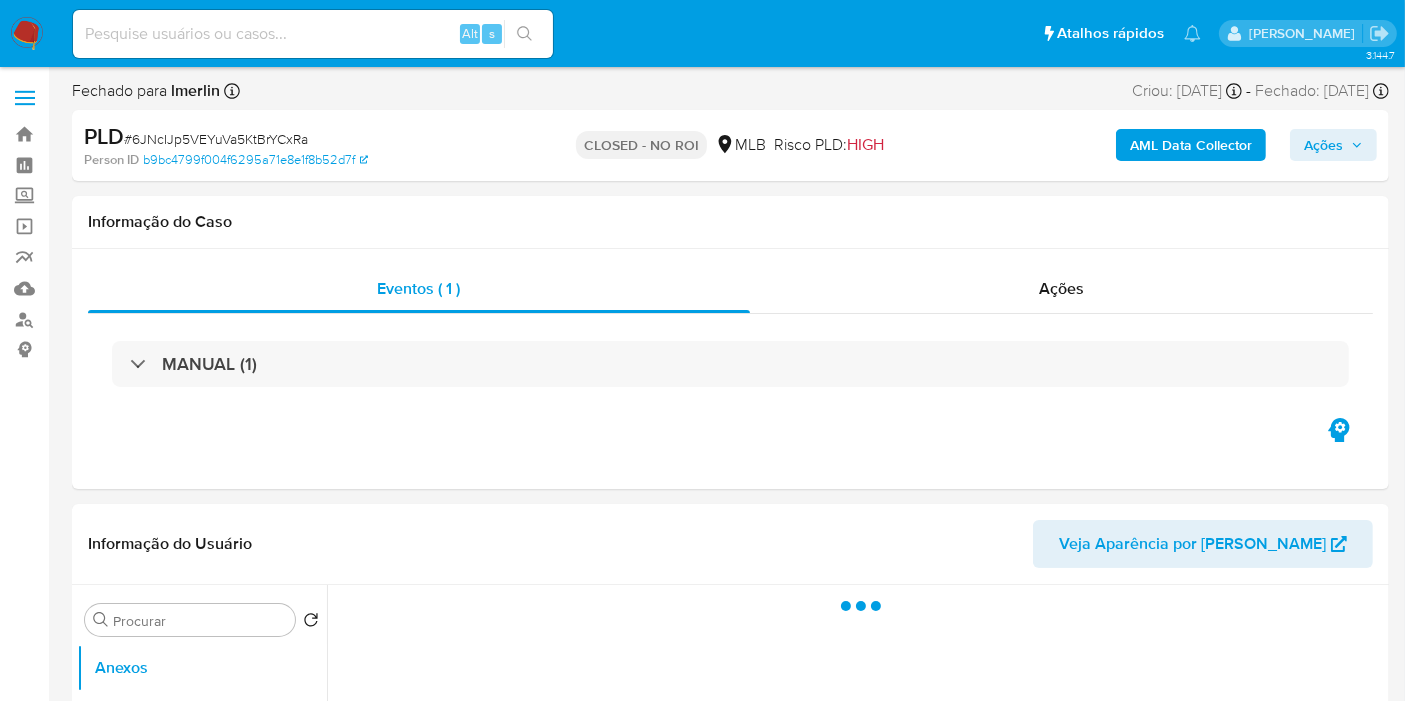 click at bounding box center [313, 34] 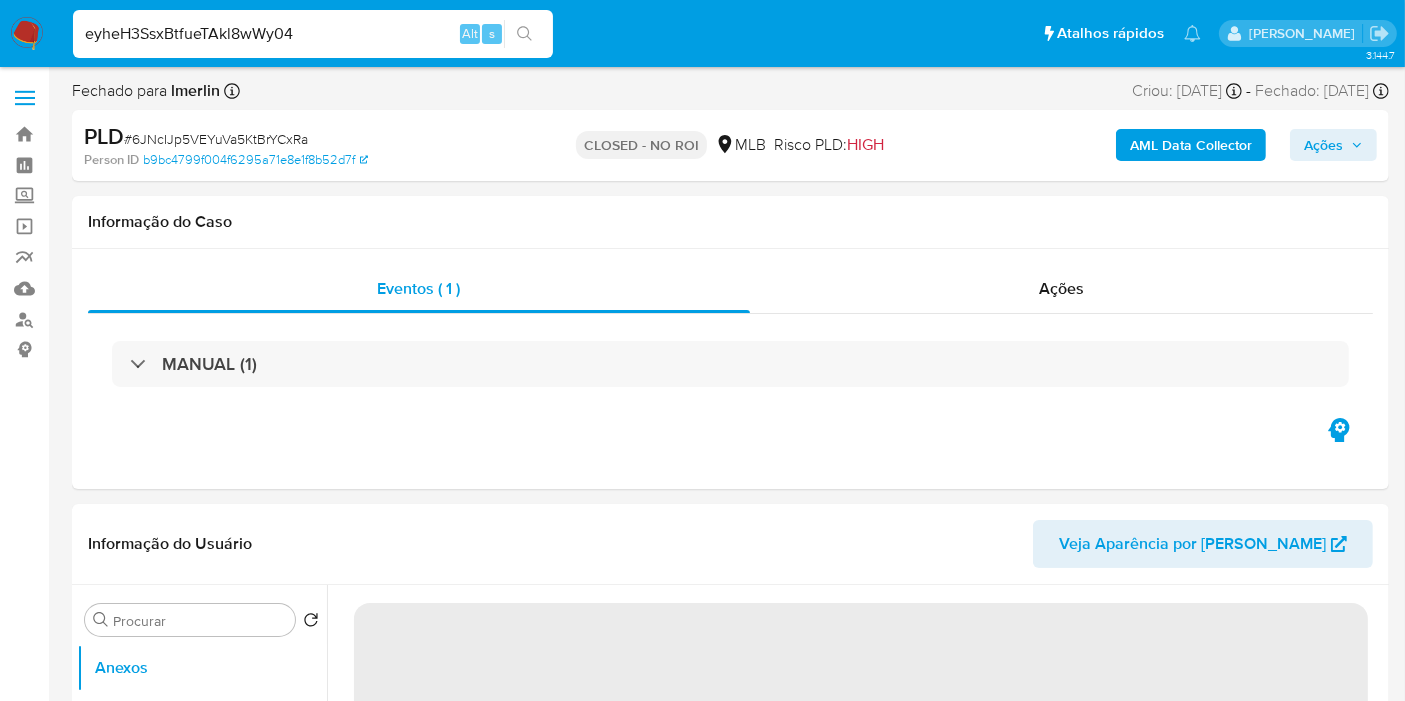 type on "eyheH3SsxBtfueTAkl8wWy04" 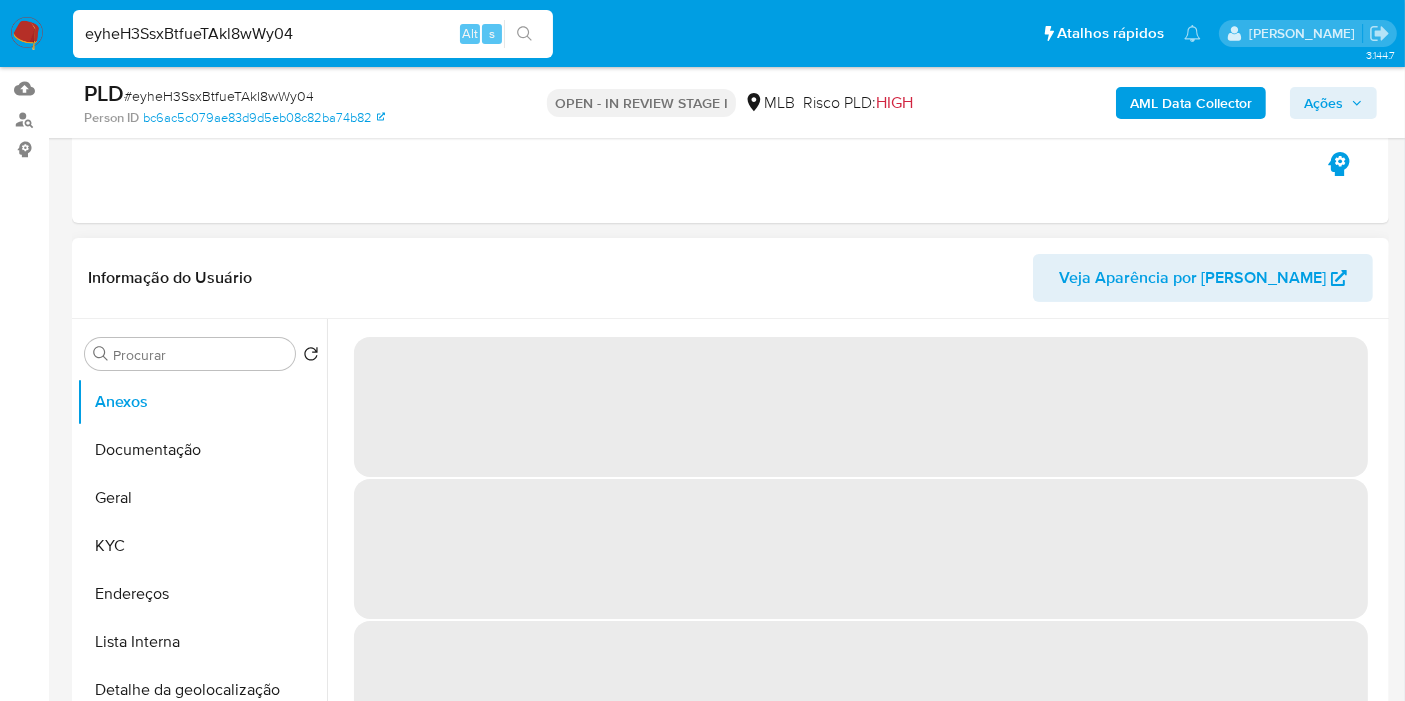 scroll, scrollTop: 222, scrollLeft: 0, axis: vertical 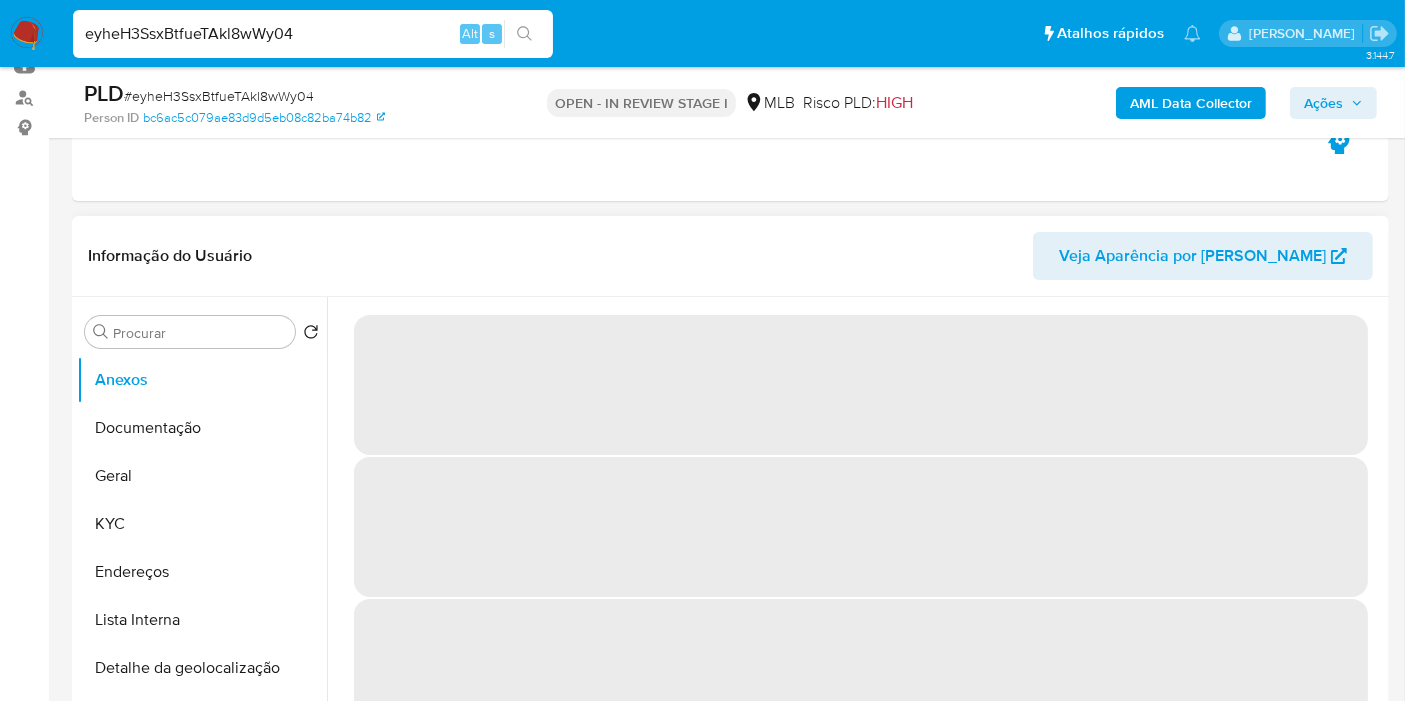 select on "10" 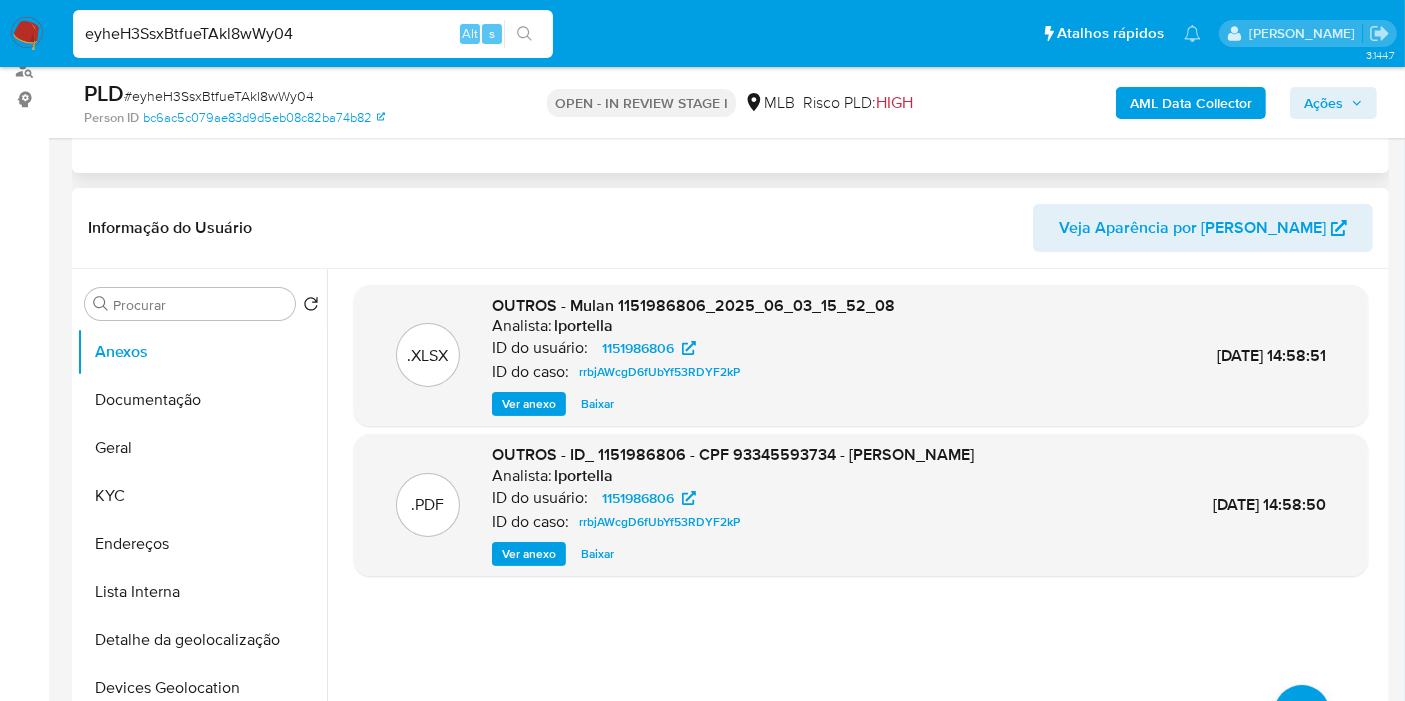 scroll, scrollTop: 333, scrollLeft: 0, axis: vertical 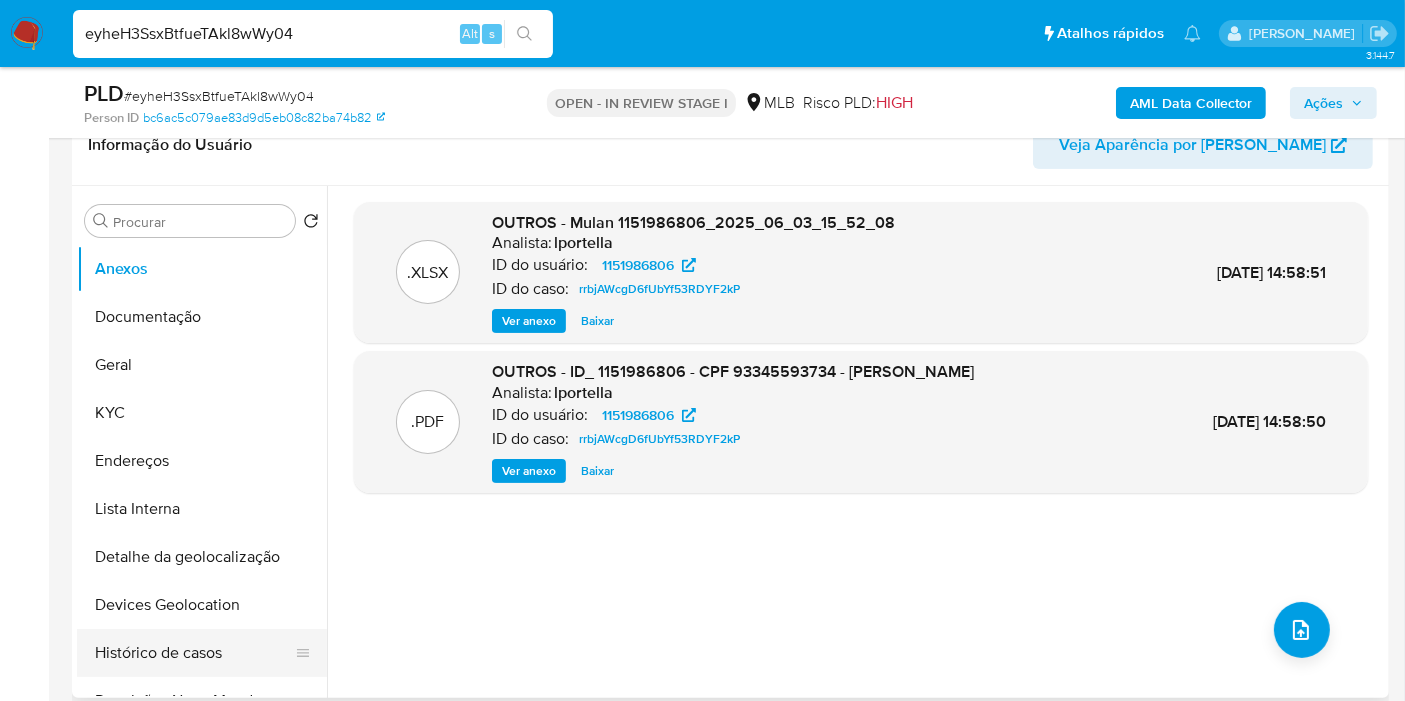 click on "Histórico de casos" at bounding box center (194, 653) 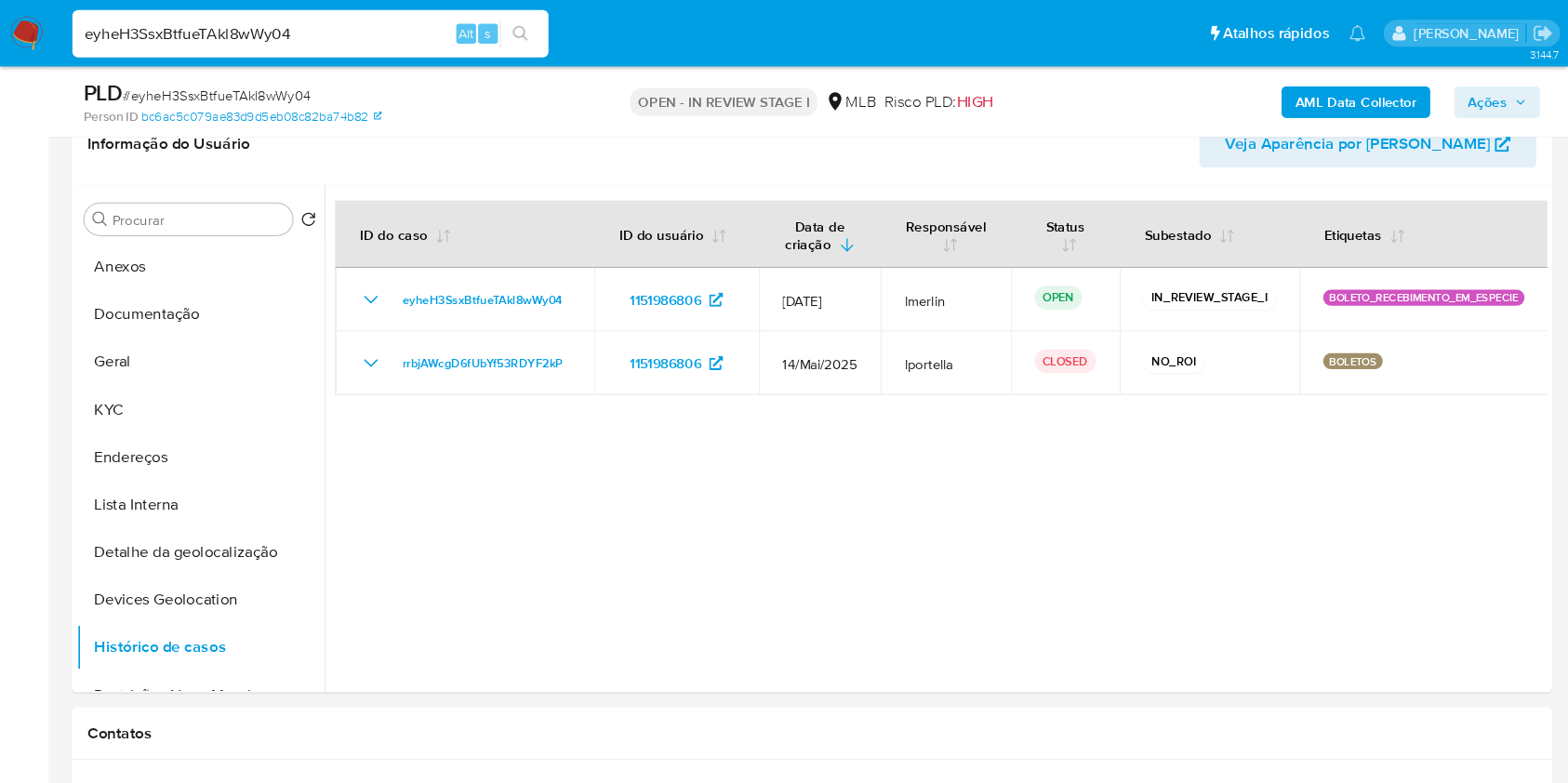 scroll, scrollTop: 310, scrollLeft: 0, axis: vertical 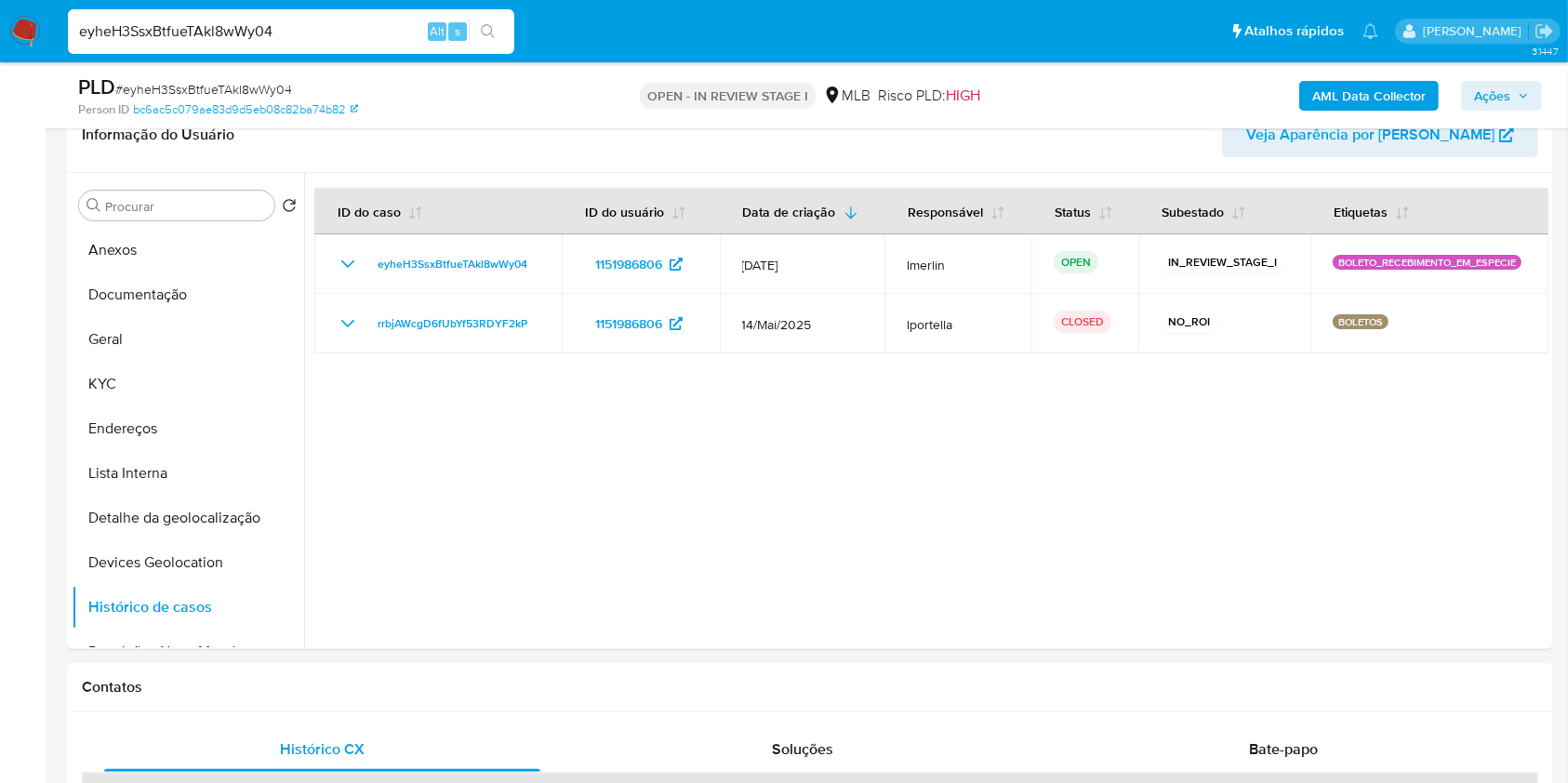 drag, startPoint x: 1155, startPoint y: 2, endPoint x: 811, endPoint y: 469, distance: 580.0216 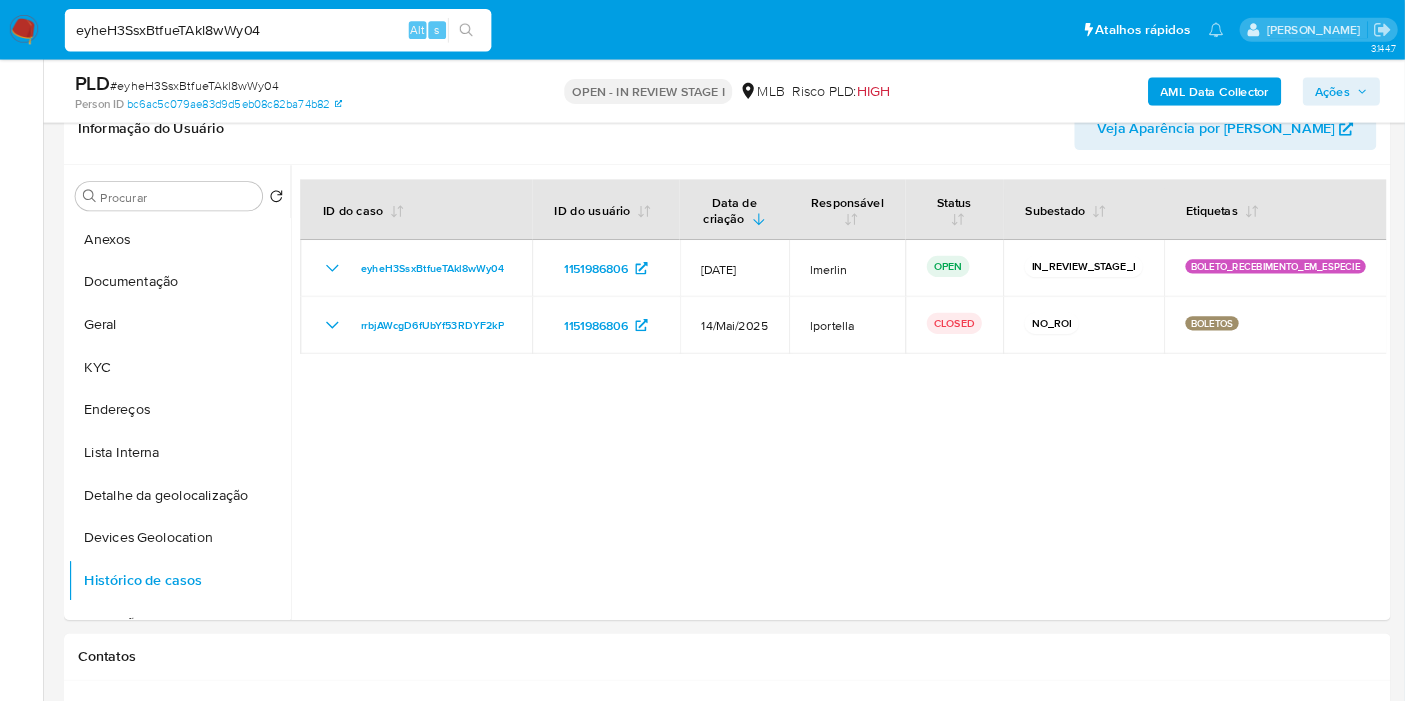 scroll, scrollTop: 333, scrollLeft: 0, axis: vertical 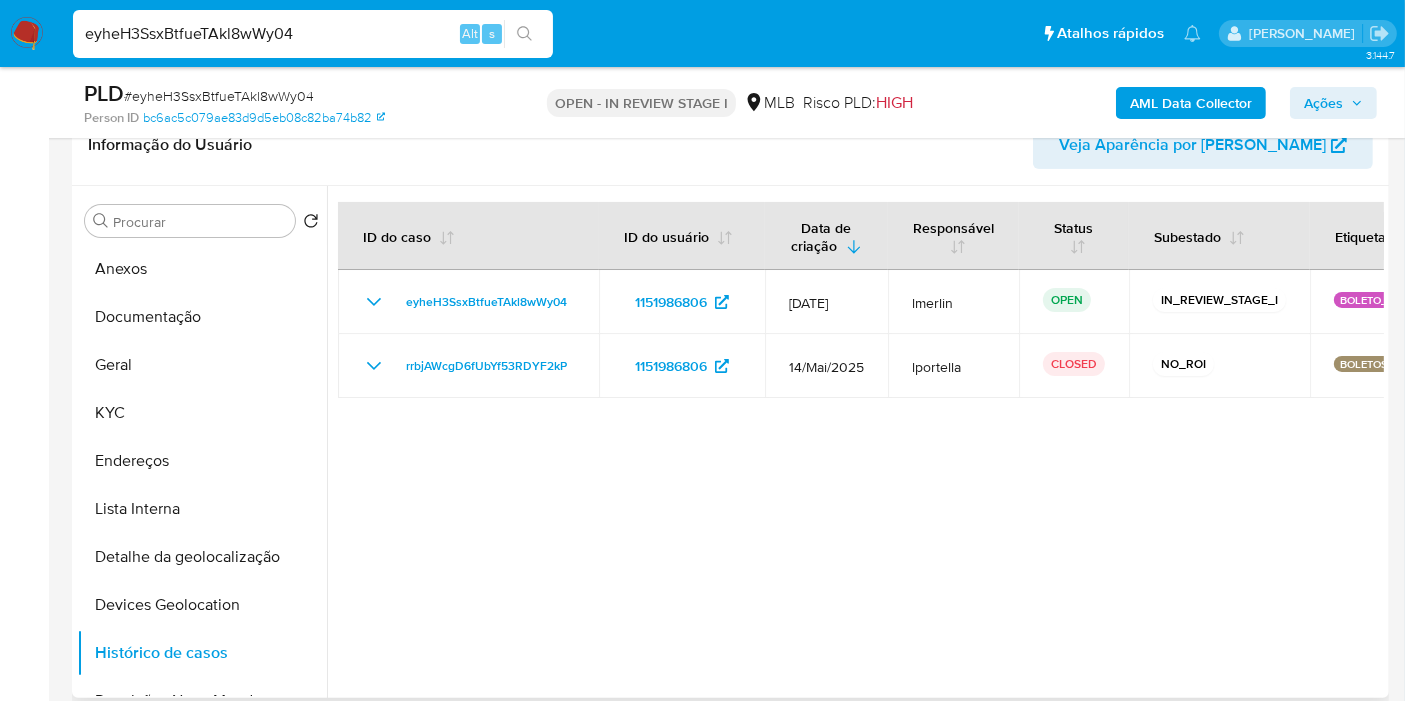 drag, startPoint x: 1526, startPoint y: 6, endPoint x: 490, endPoint y: 477, distance: 1138.0409 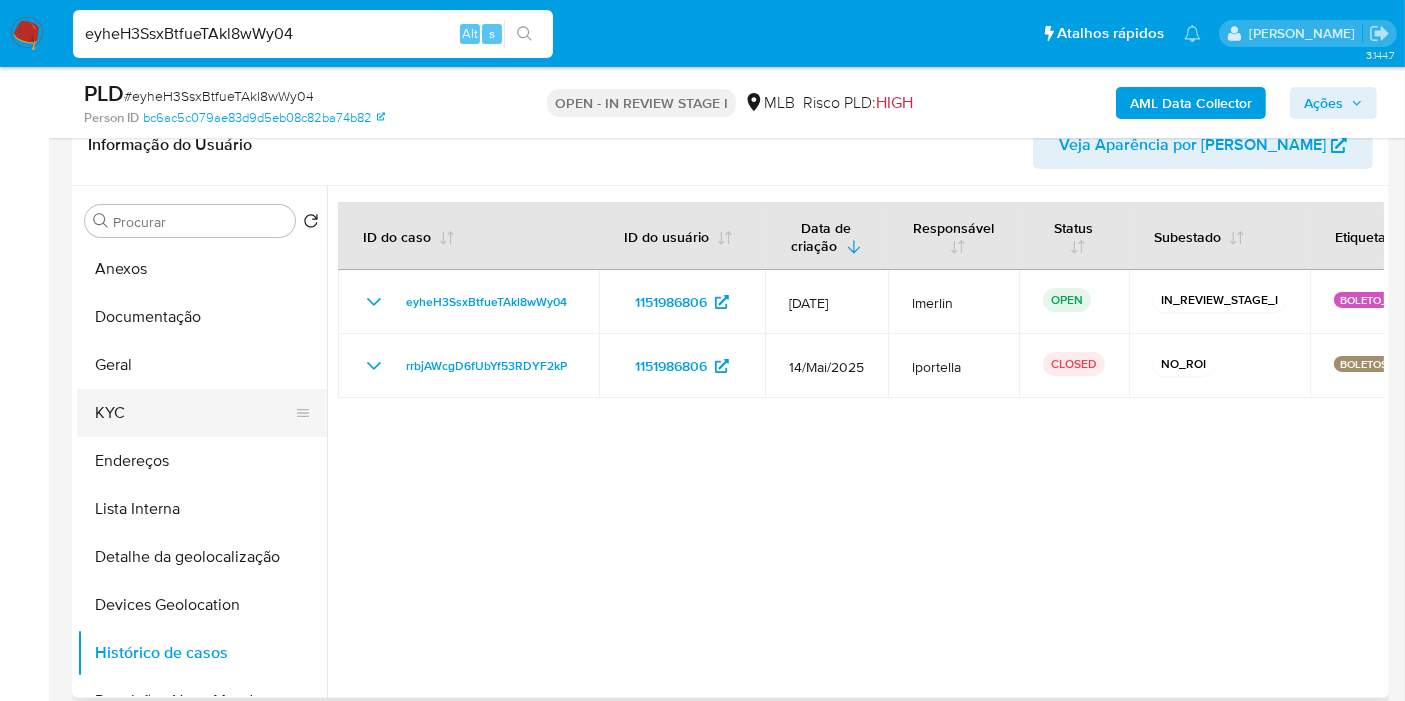 click on "KYC" at bounding box center [194, 413] 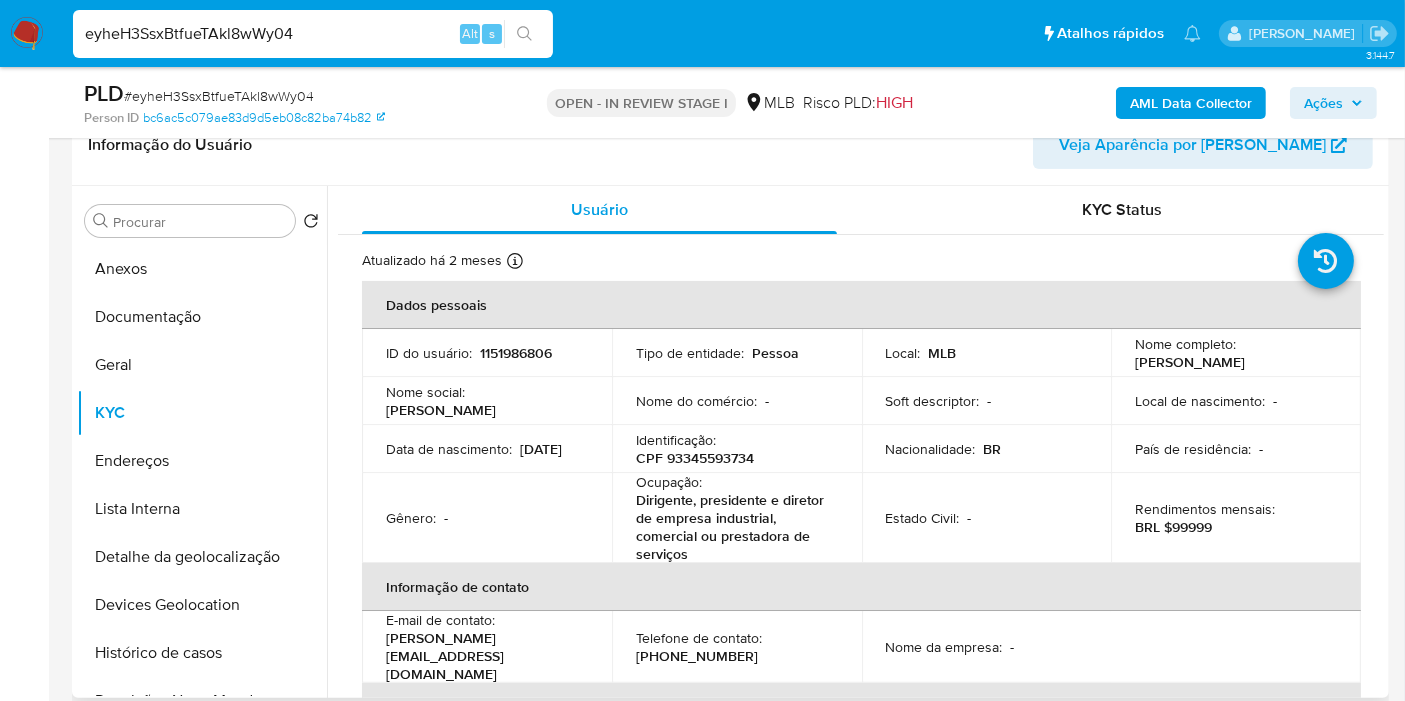 click on "CPF 93345593734" at bounding box center [695, 458] 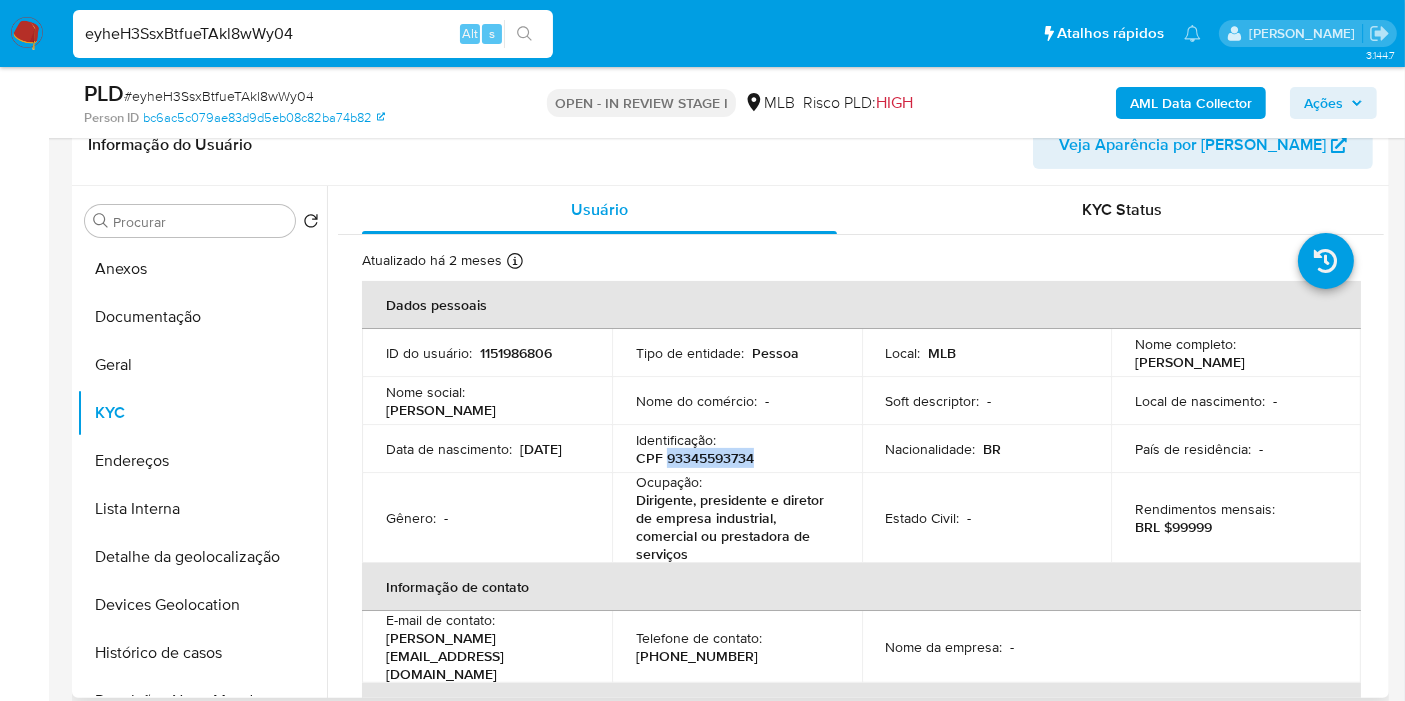 click on "CPF 93345593734" at bounding box center [695, 458] 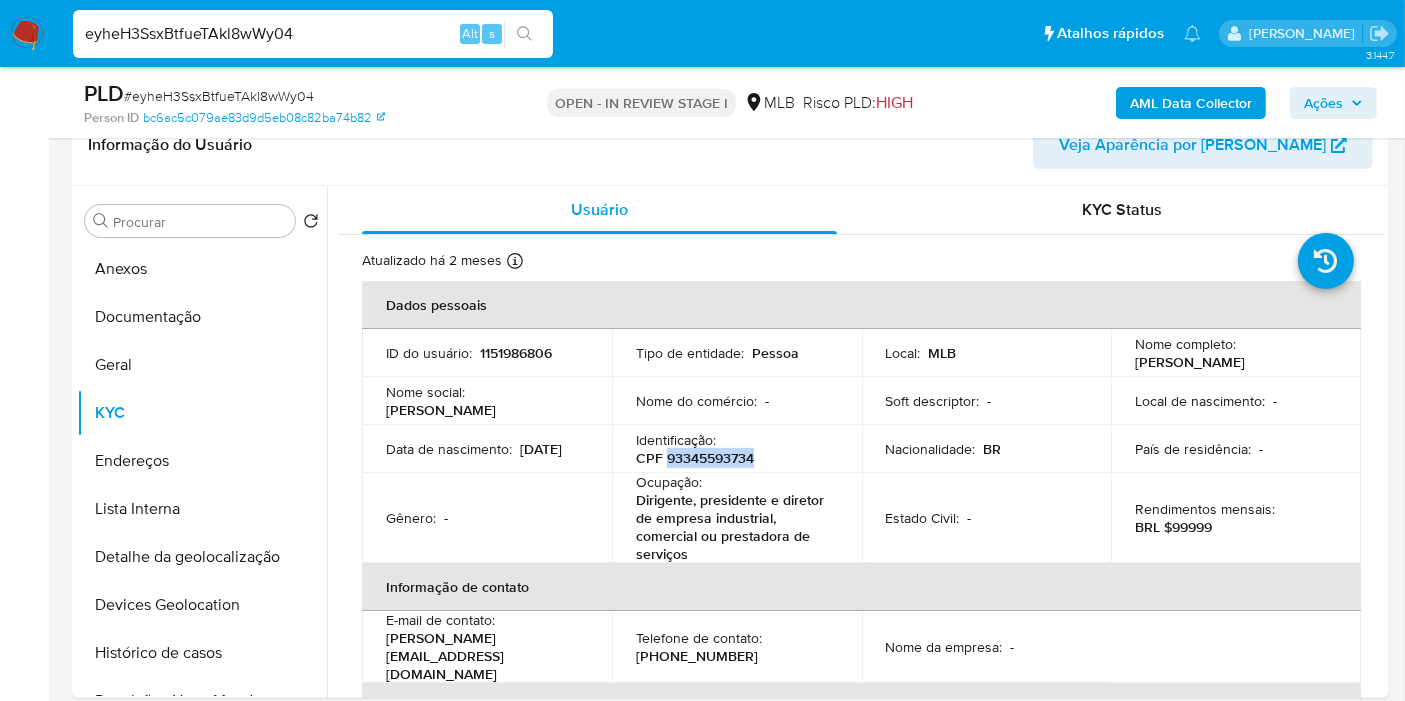 copy on "93345593734" 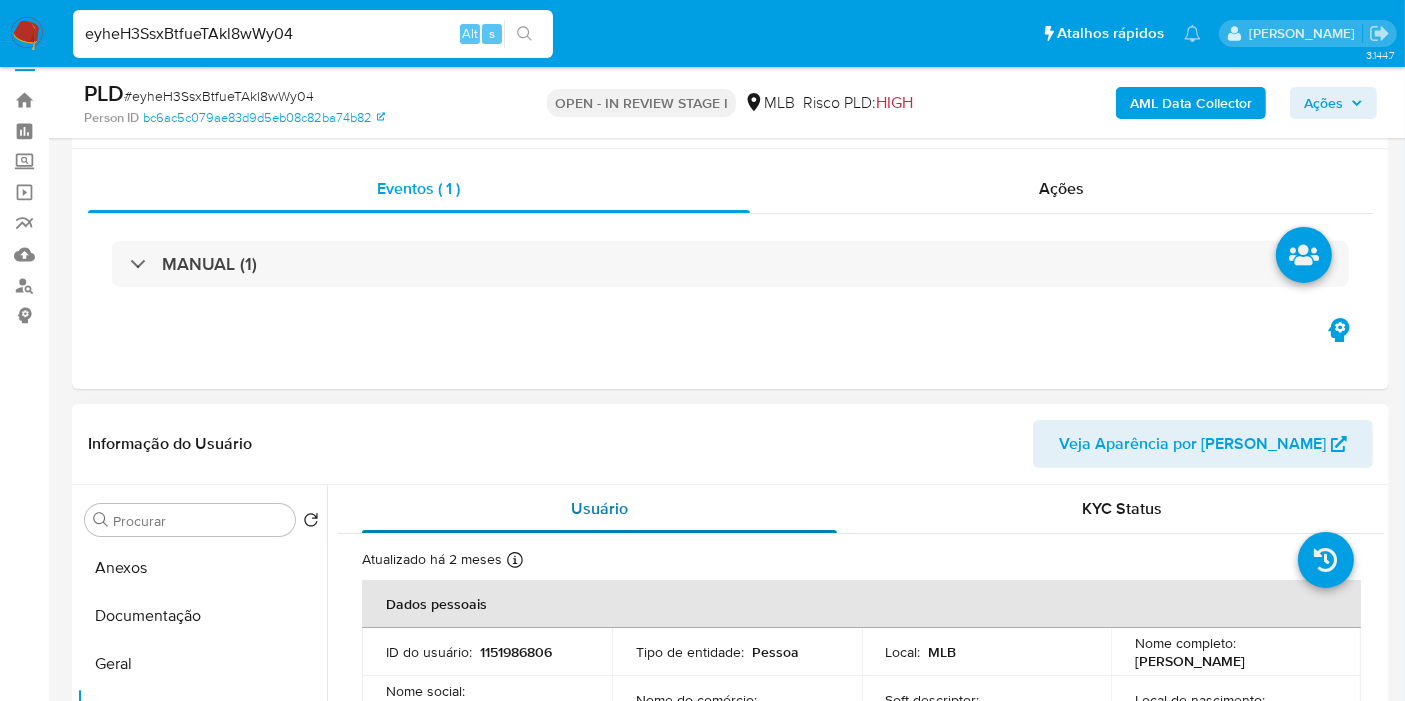 scroll, scrollTop: 0, scrollLeft: 0, axis: both 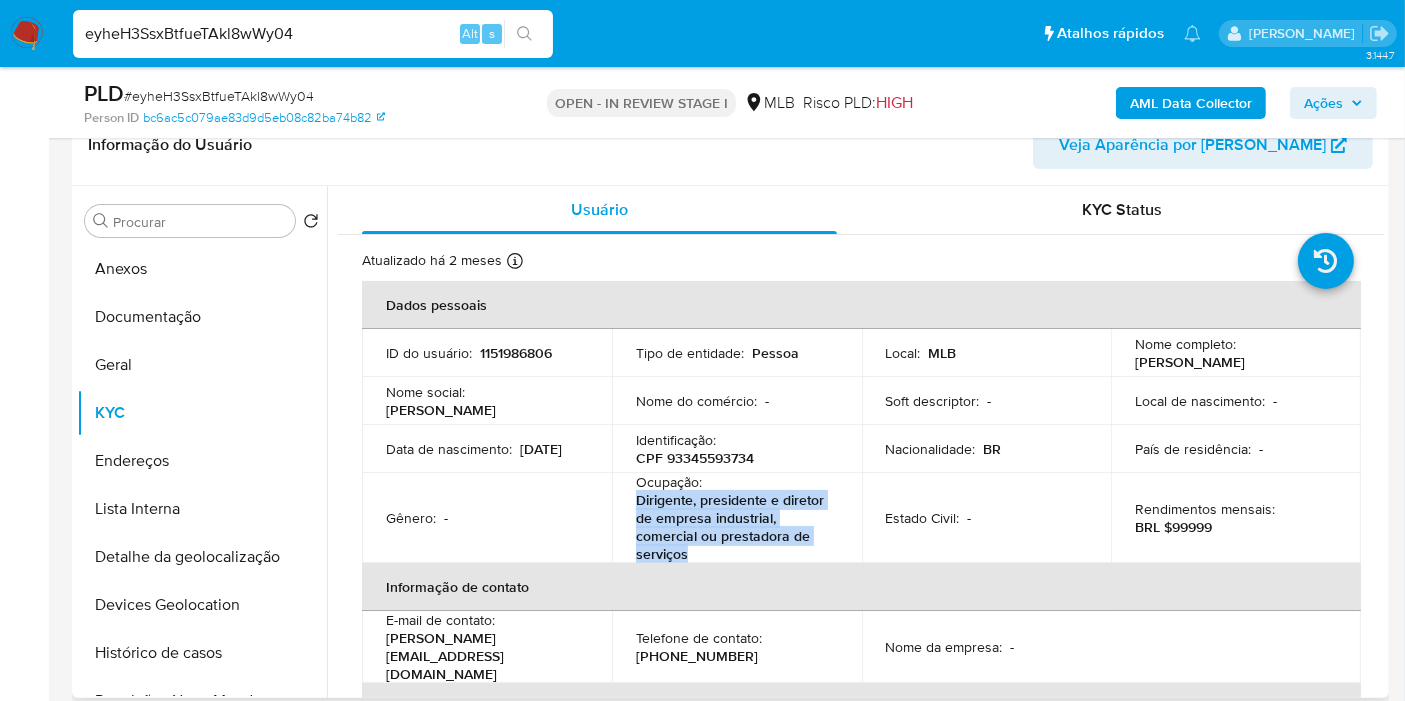 drag, startPoint x: 631, startPoint y: 500, endPoint x: 720, endPoint y: 470, distance: 93.92018 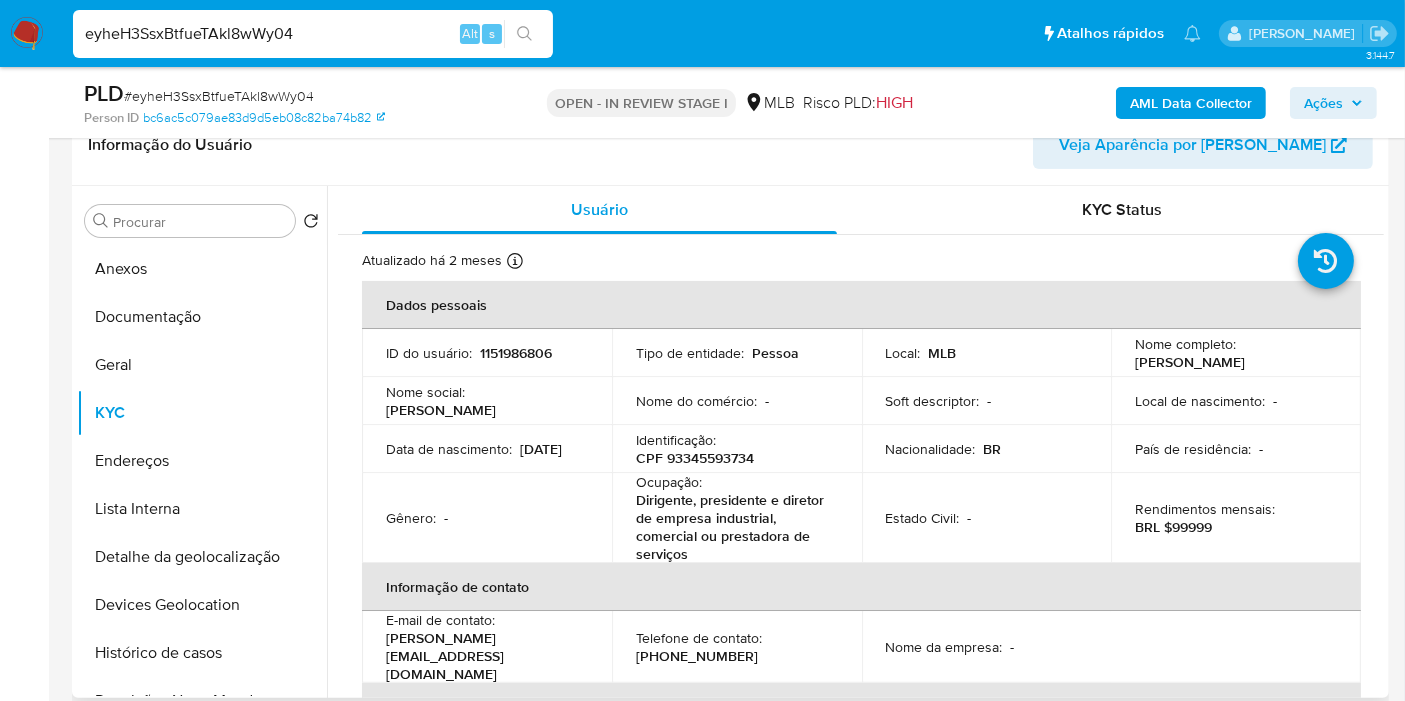 click on "1151986806" at bounding box center [516, 353] 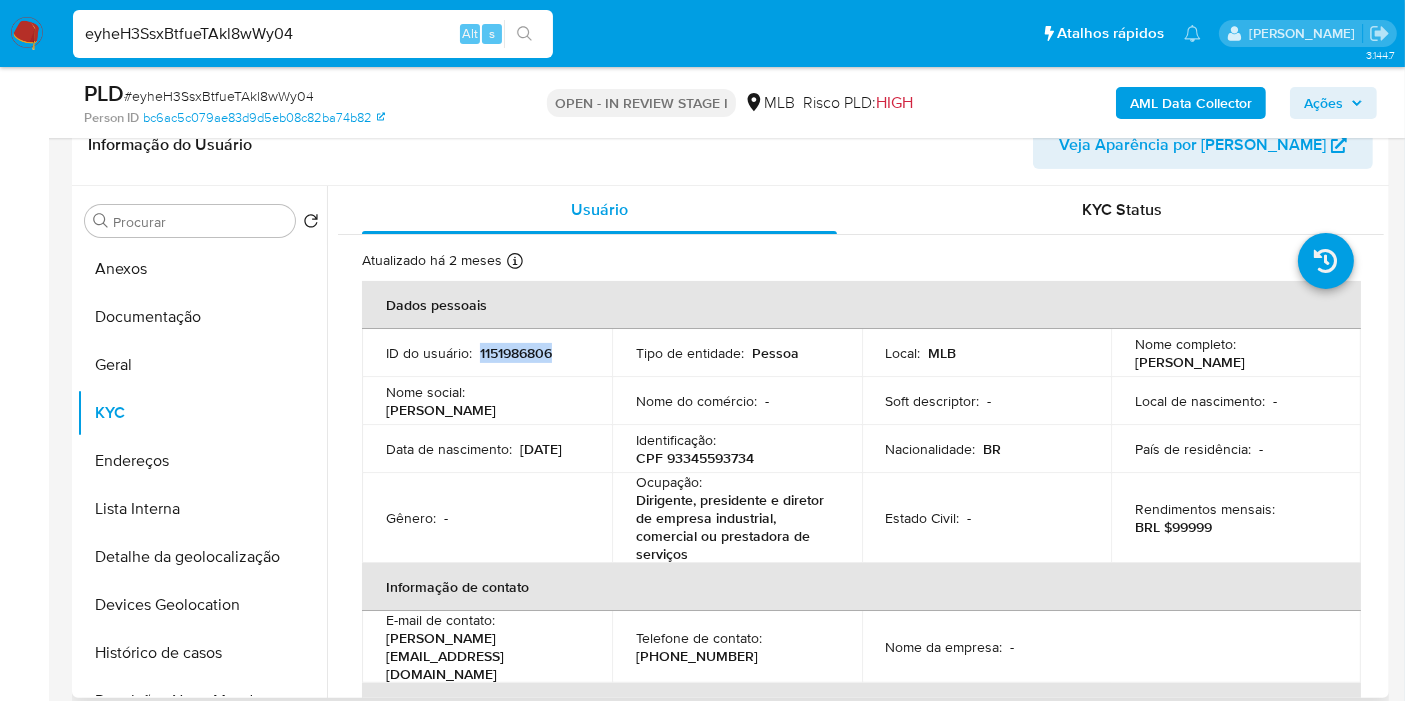 click on "1151986806" at bounding box center [516, 353] 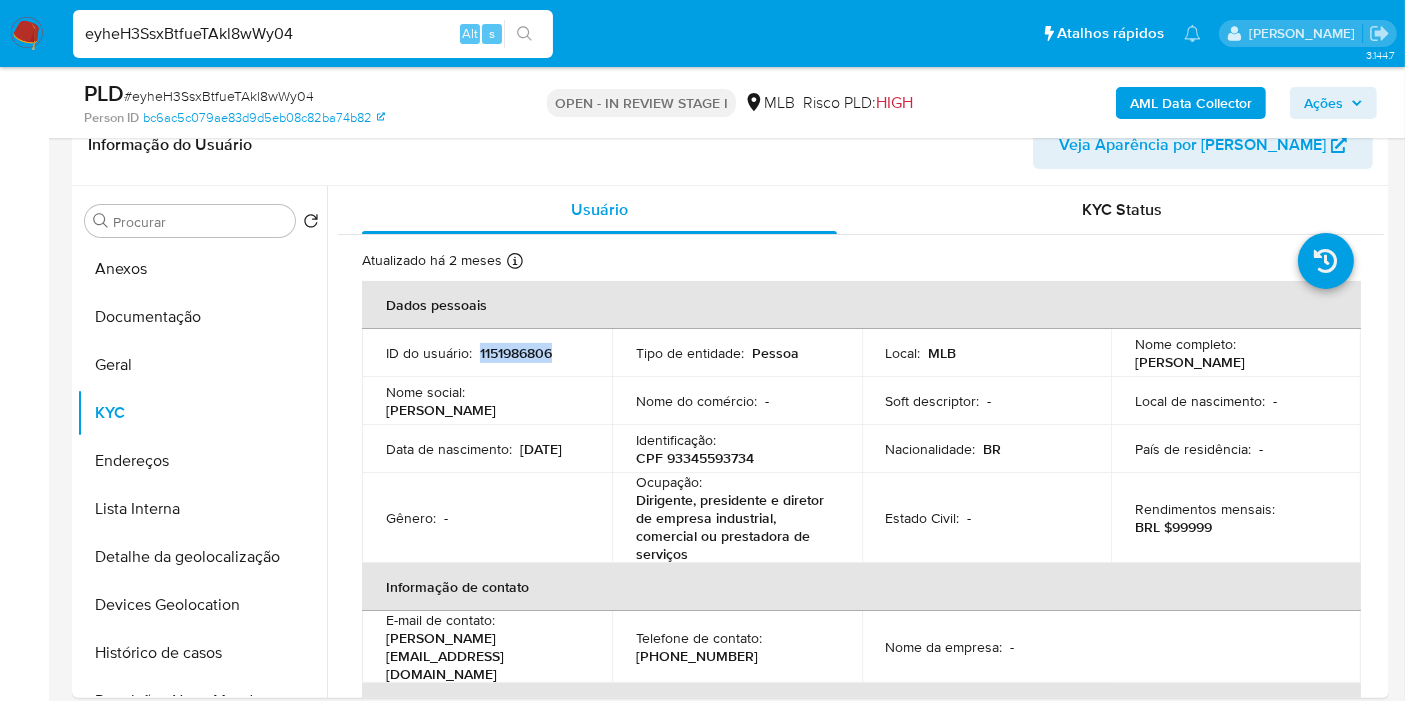 copy on "1151986806" 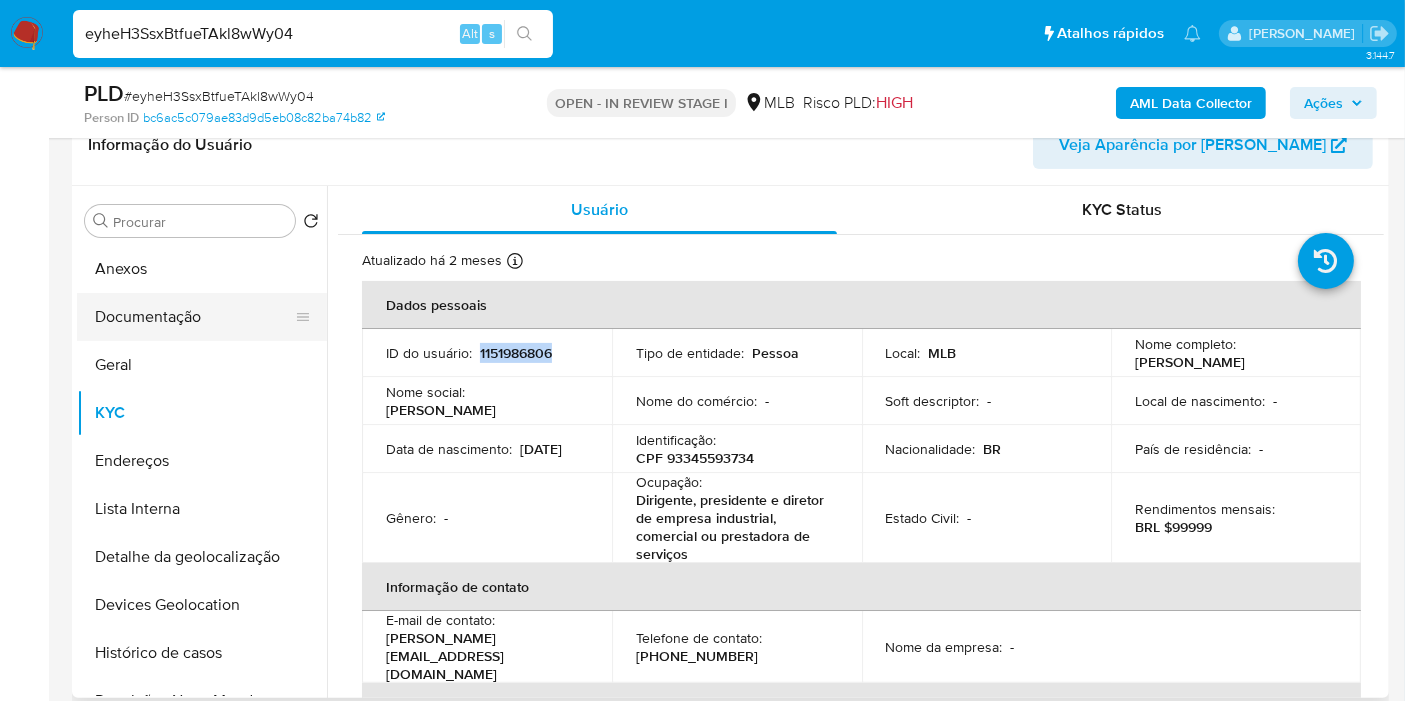 click on "Documentação" at bounding box center [194, 317] 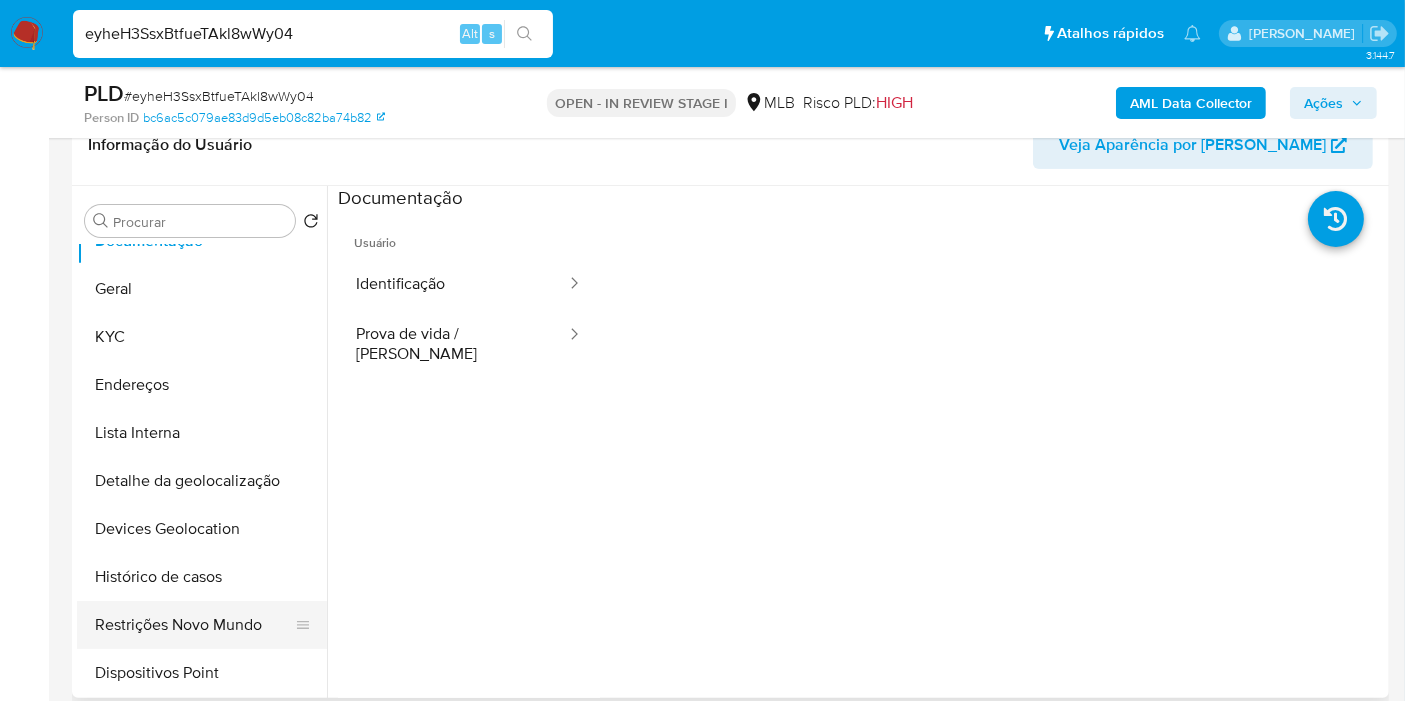 scroll, scrollTop: 111, scrollLeft: 0, axis: vertical 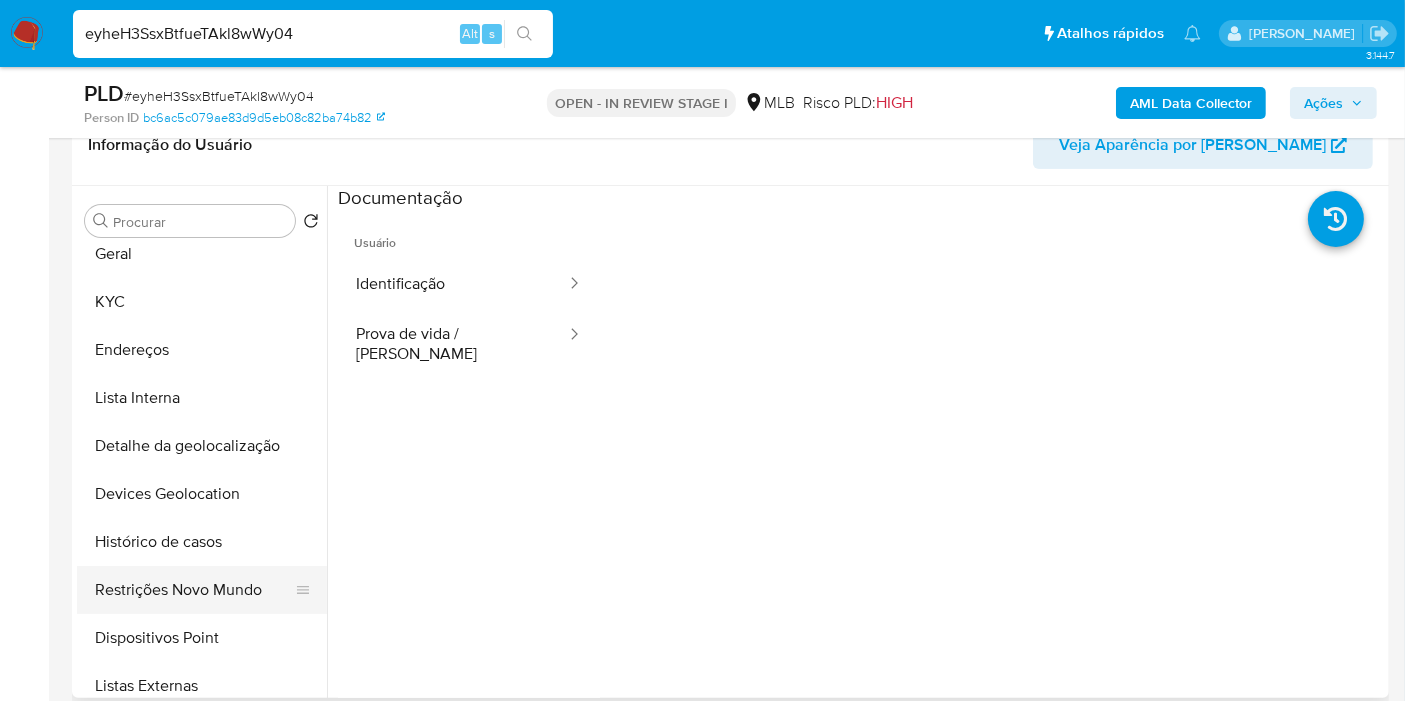 click on "Restrições Novo Mundo" at bounding box center [194, 590] 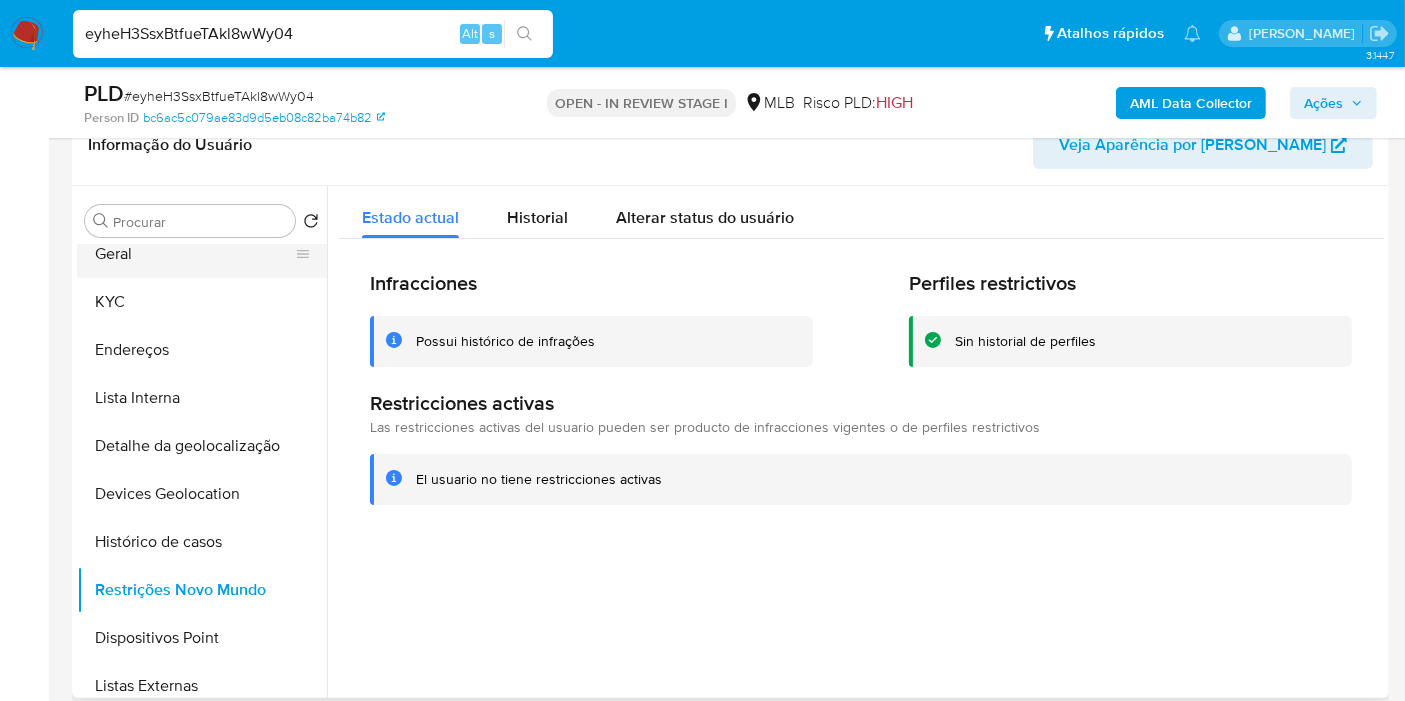 click on "Geral" at bounding box center (194, 254) 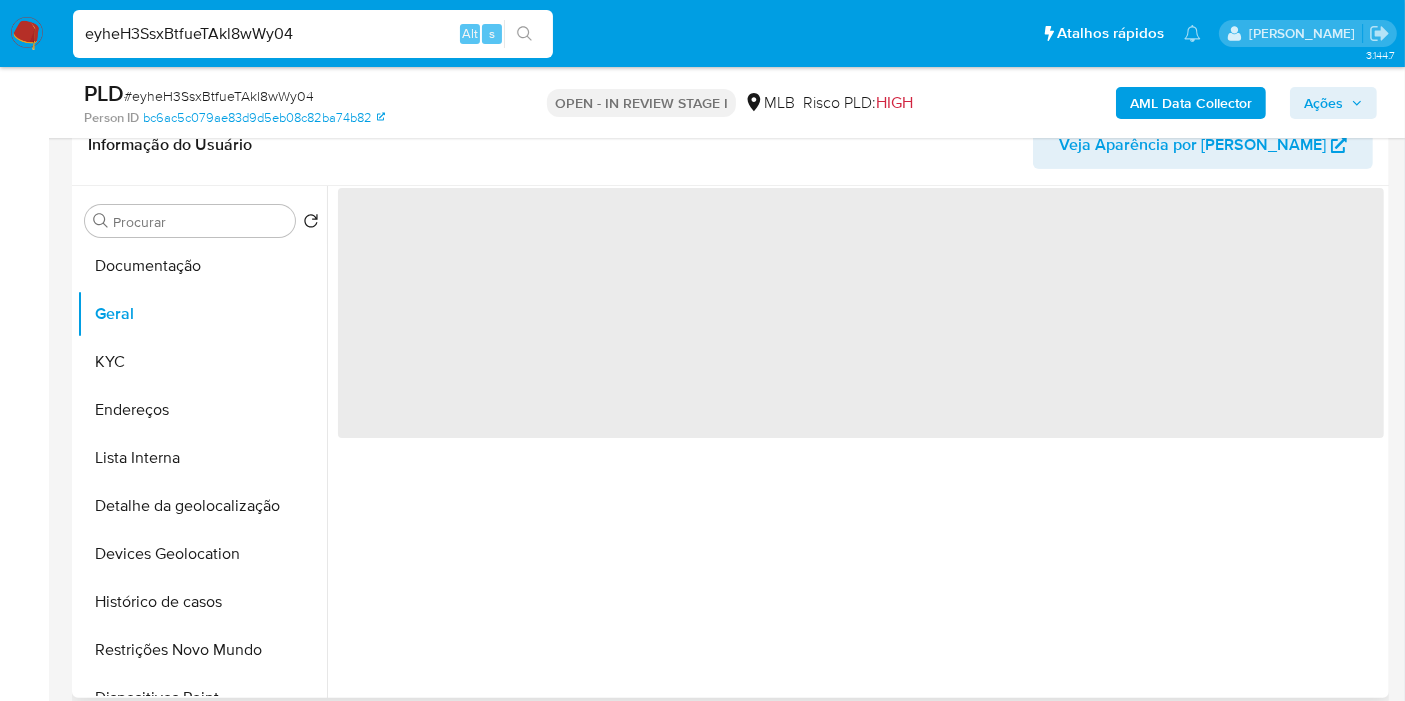 scroll, scrollTop: 0, scrollLeft: 0, axis: both 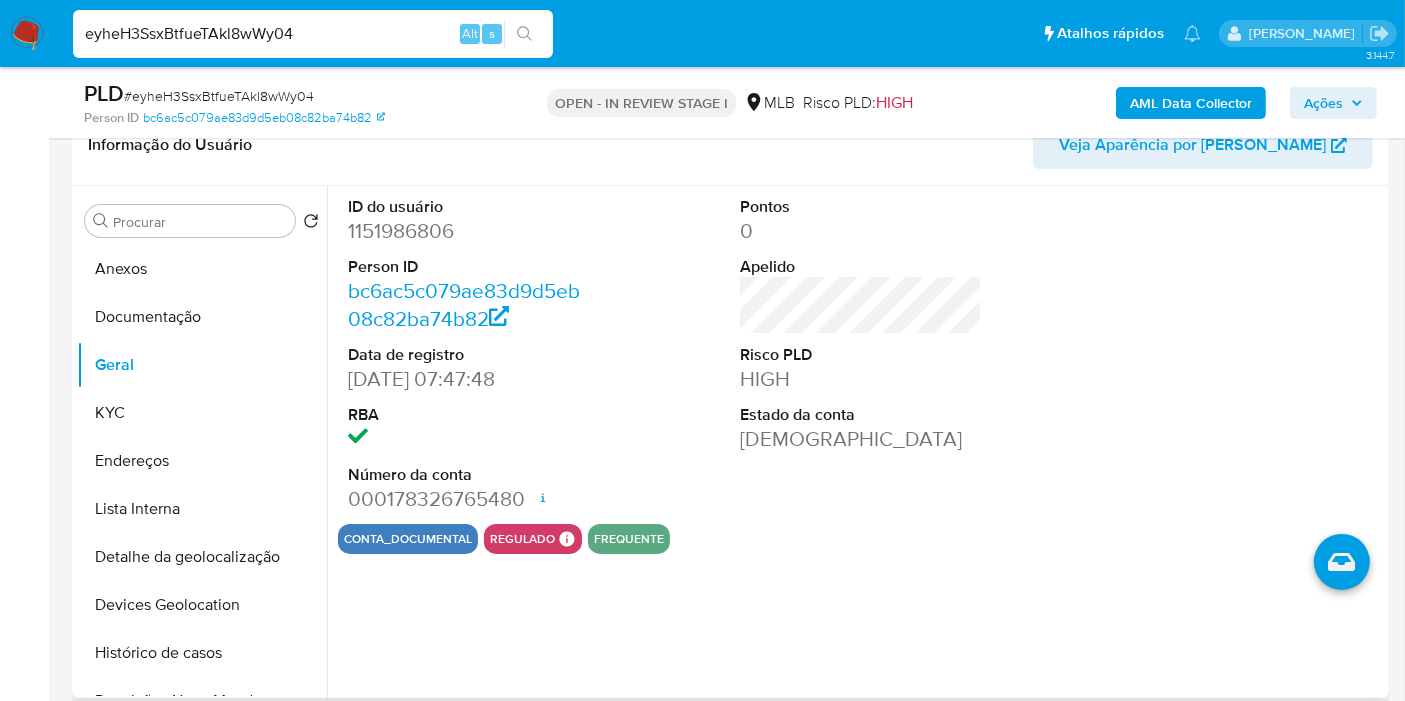 type 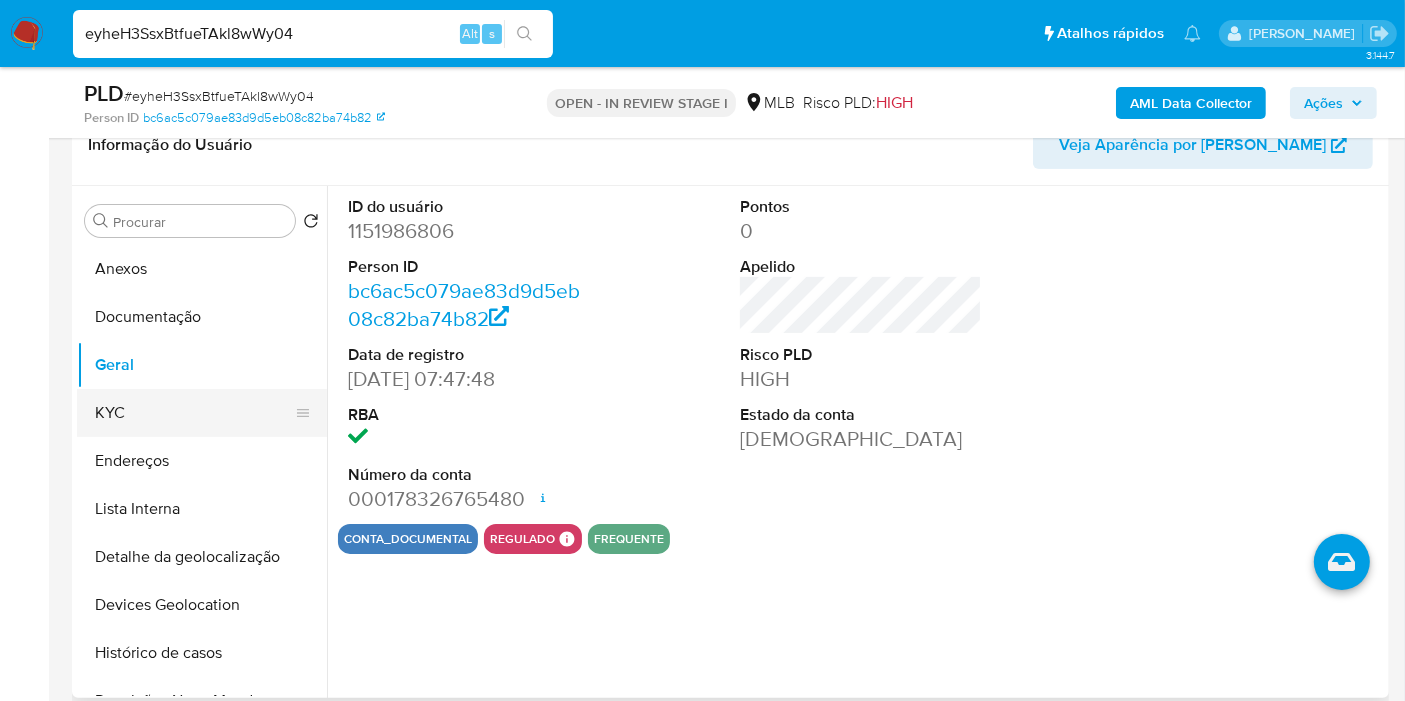 click on "KYC" at bounding box center [194, 413] 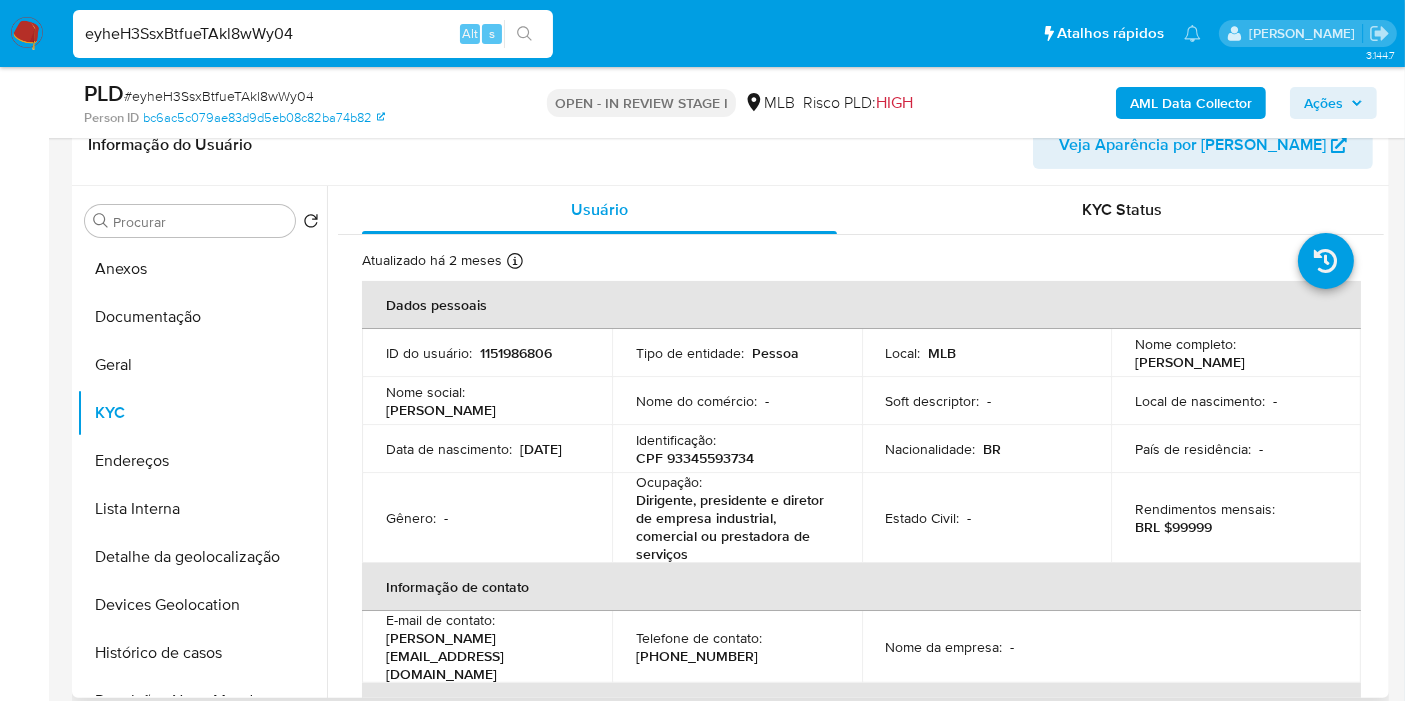 drag, startPoint x: 1384, startPoint y: 404, endPoint x: 1383, endPoint y: 426, distance: 22.022715 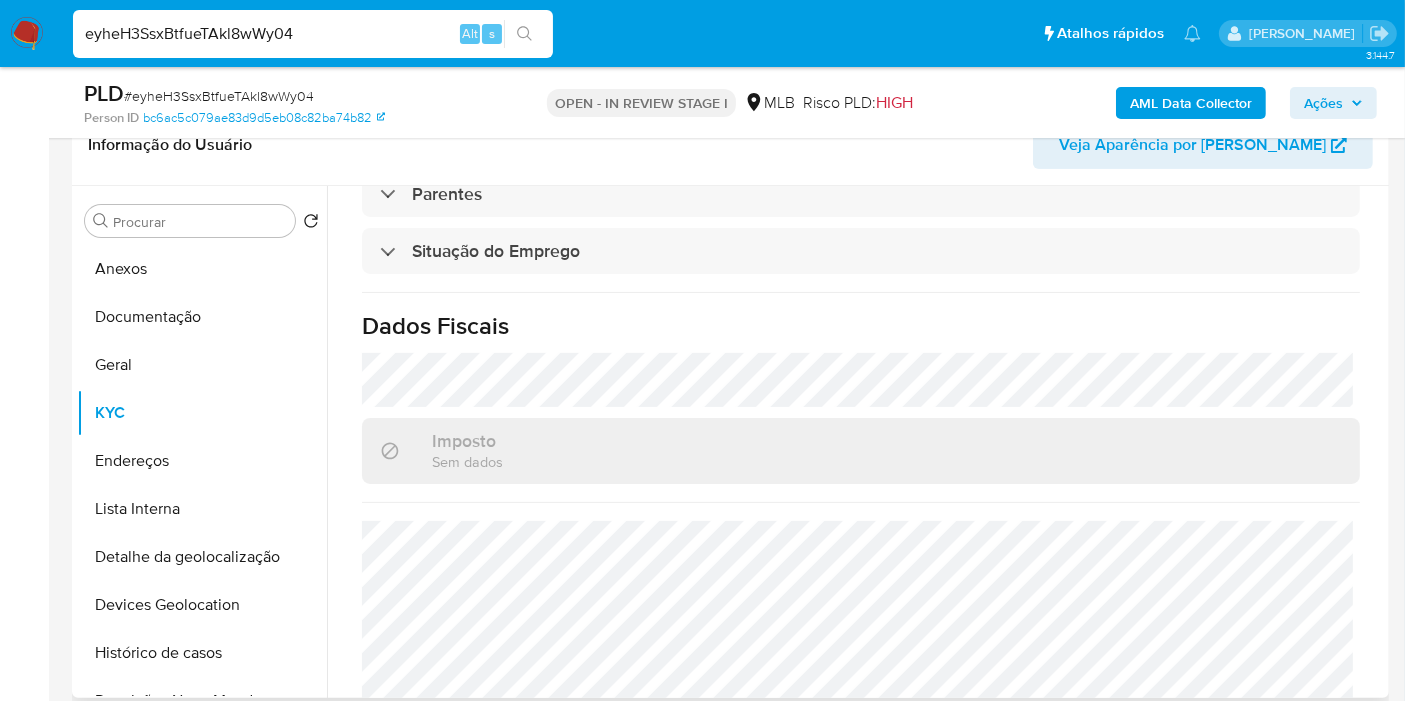 scroll, scrollTop: 935, scrollLeft: 0, axis: vertical 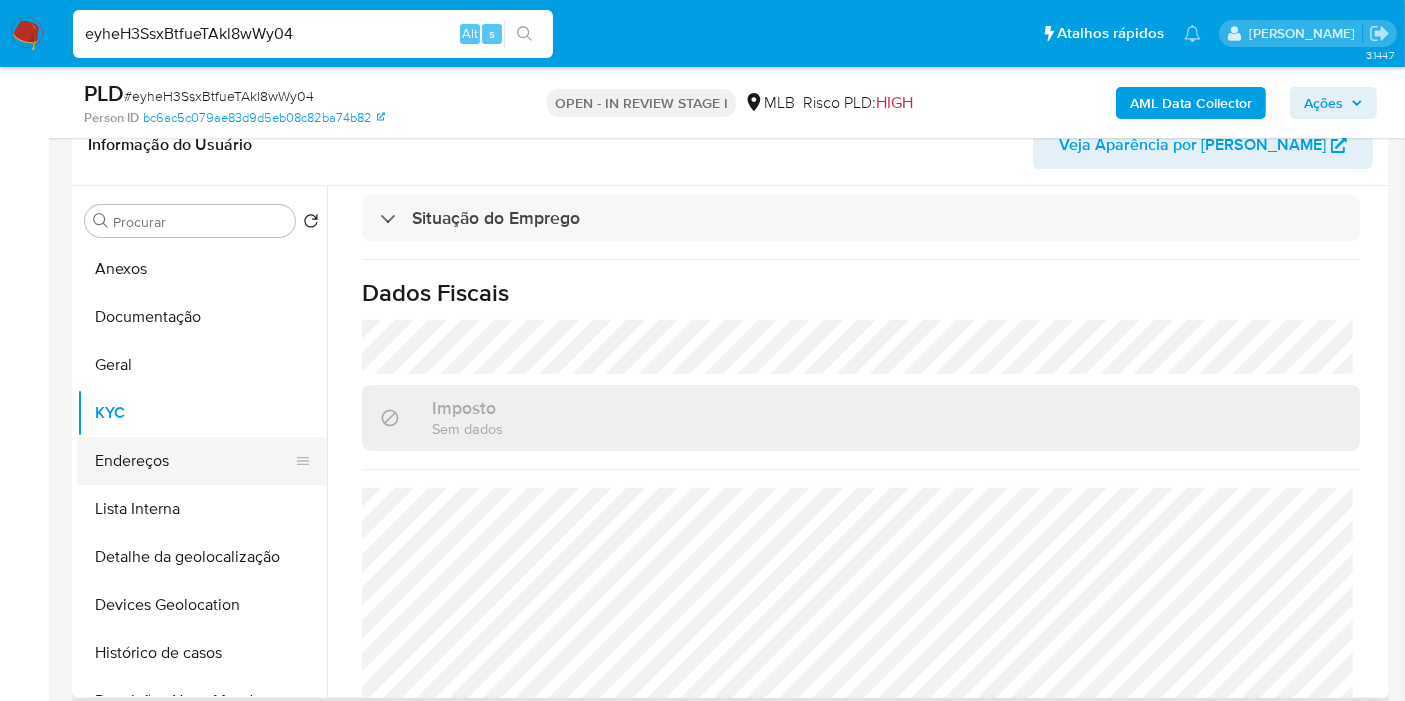 click on "Endereços" at bounding box center [194, 461] 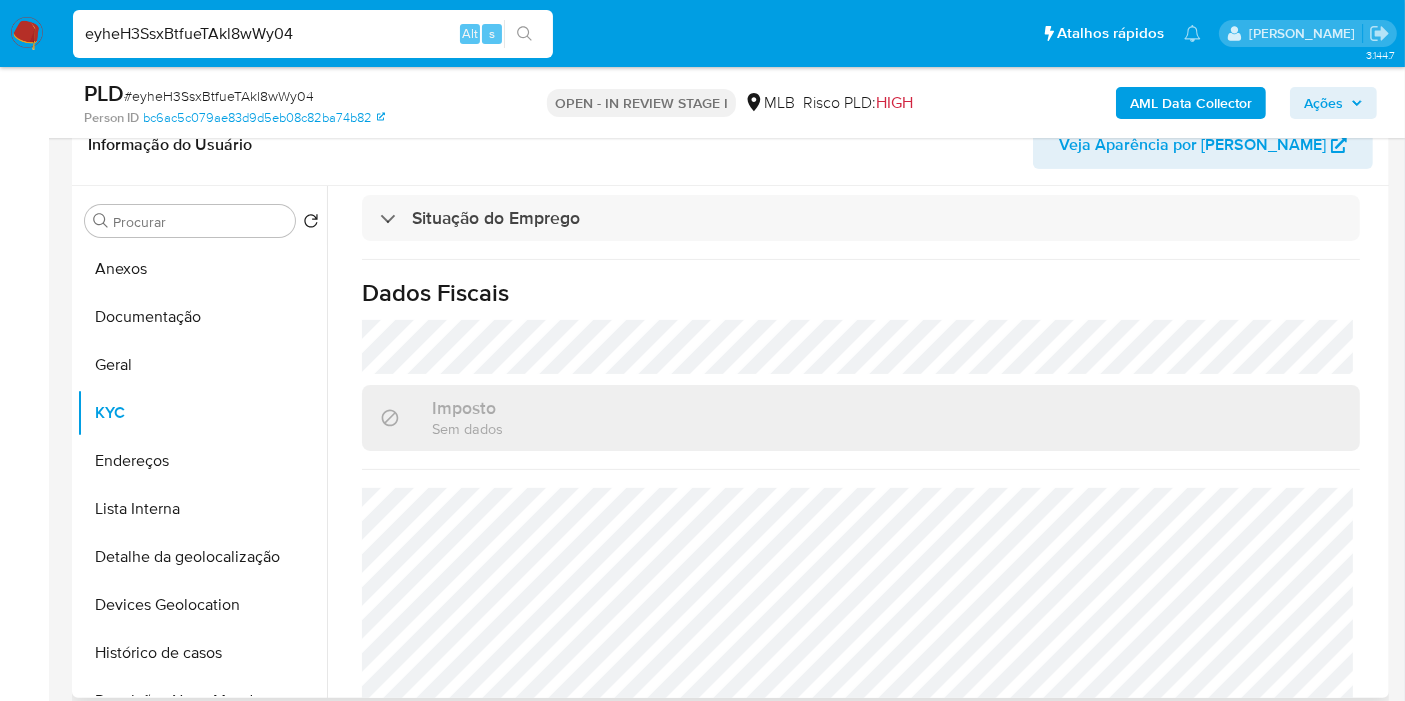 scroll, scrollTop: 0, scrollLeft: 0, axis: both 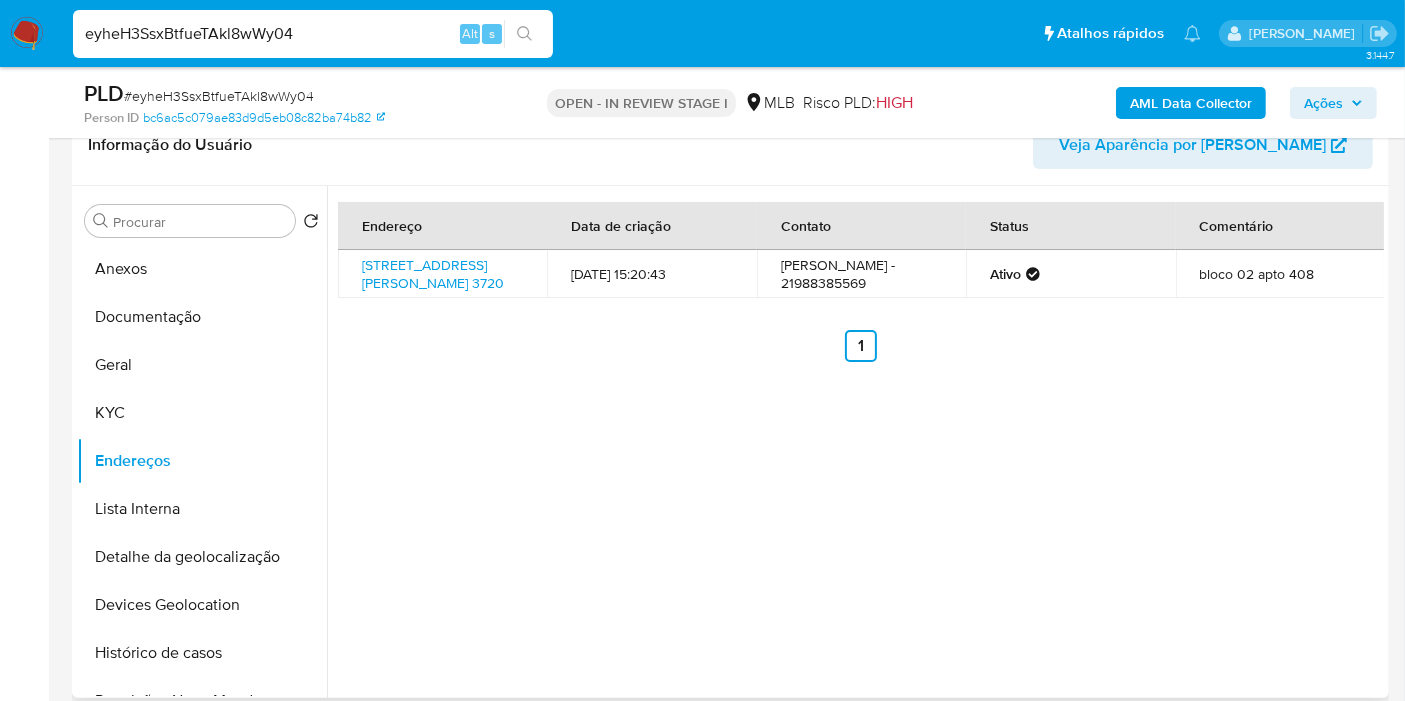 type 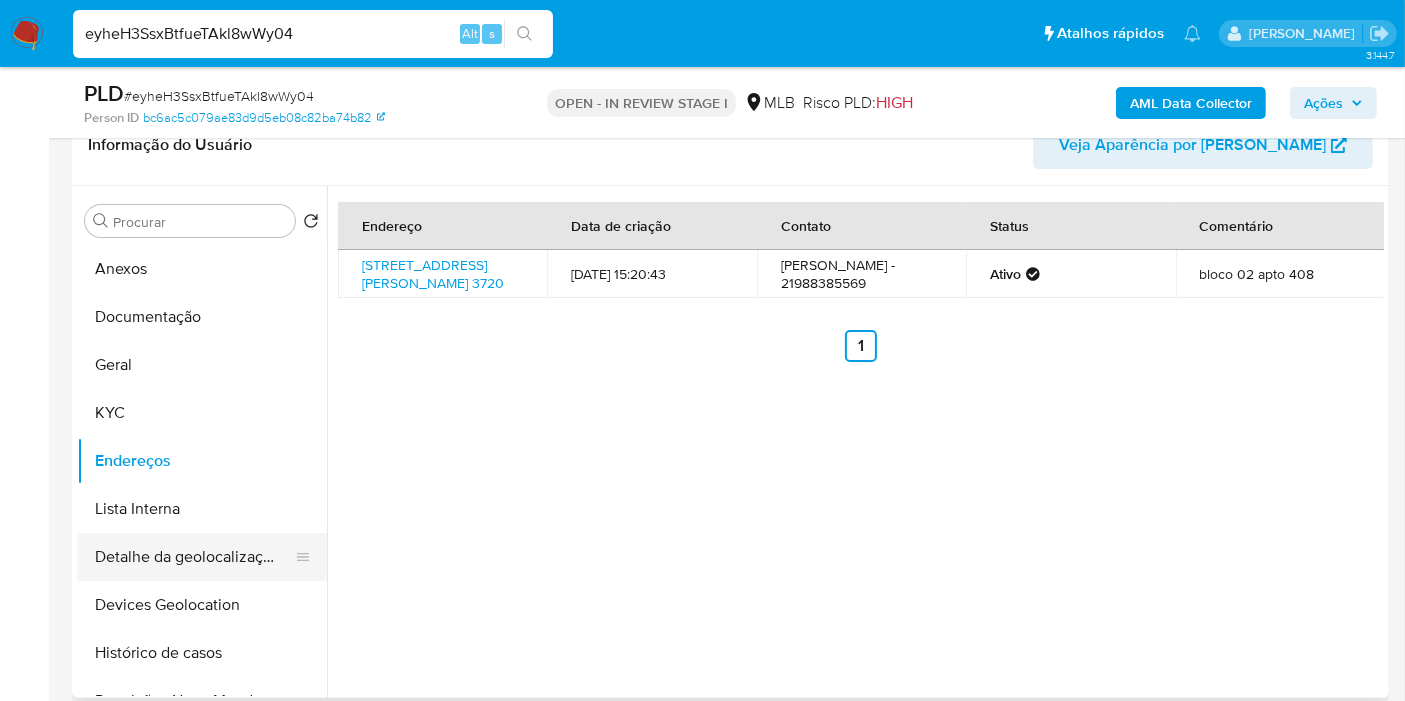 click on "Detalhe da geolocalização" at bounding box center [194, 557] 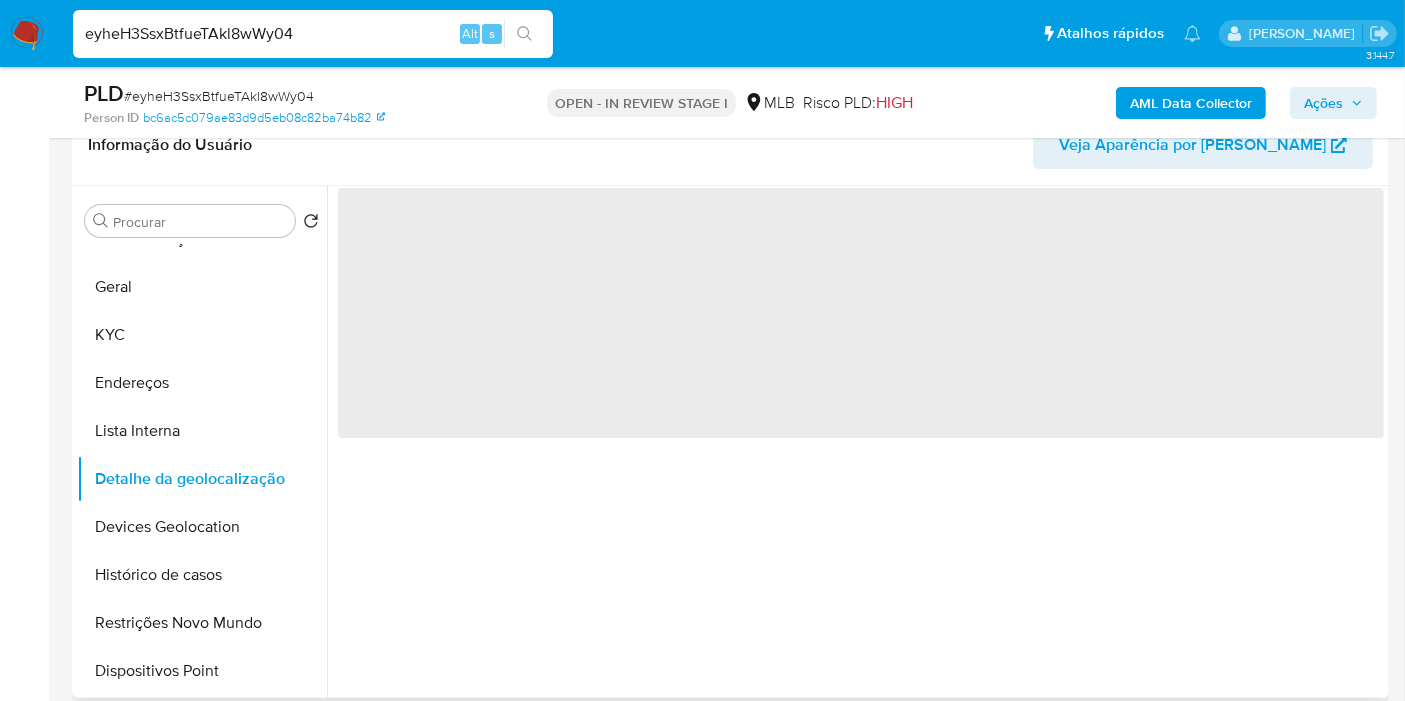 scroll, scrollTop: 222, scrollLeft: 0, axis: vertical 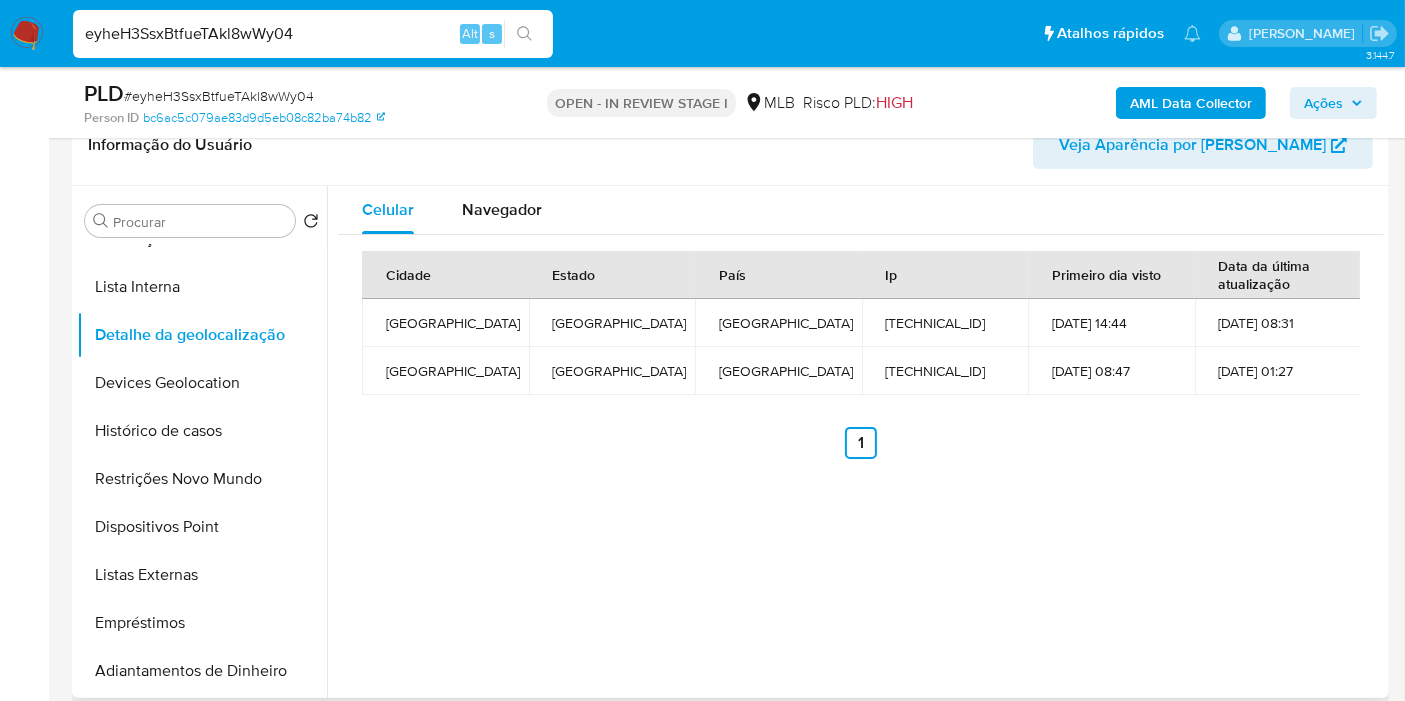 type 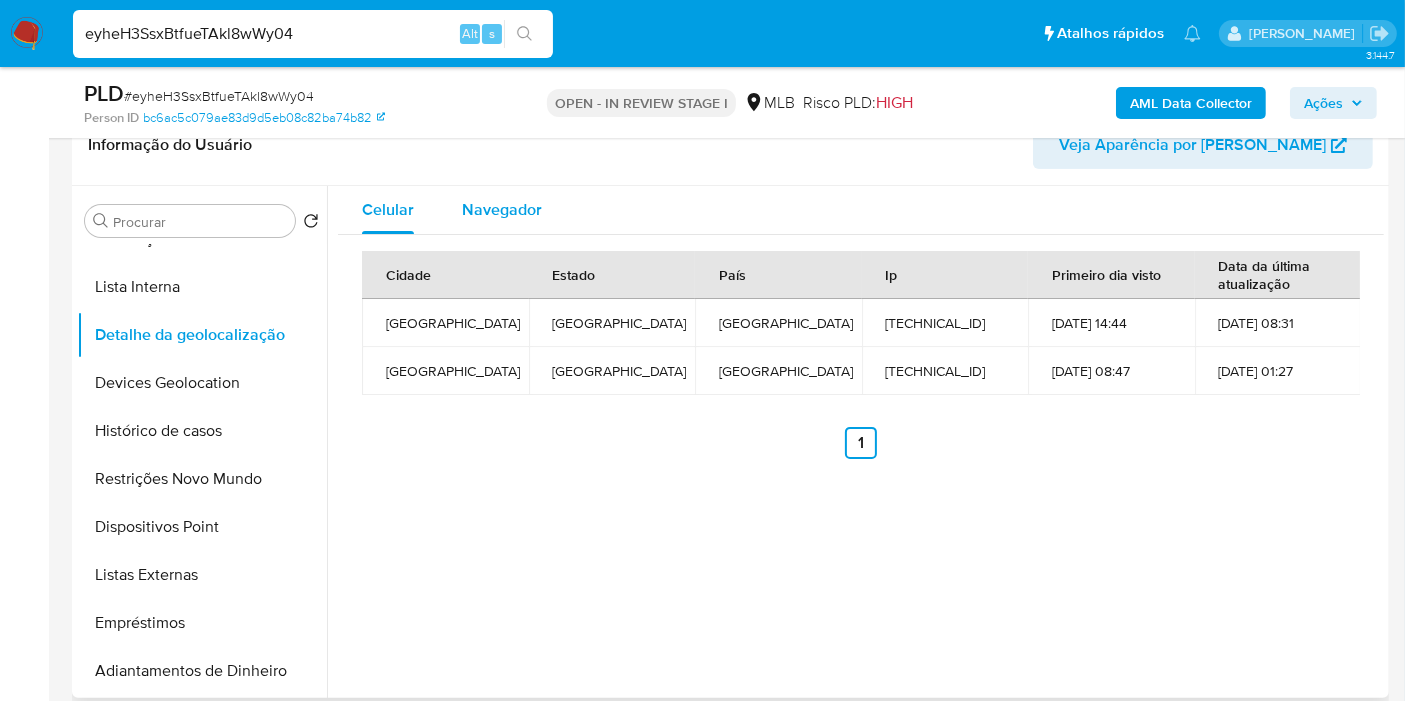 click on "Navegador" at bounding box center (502, 209) 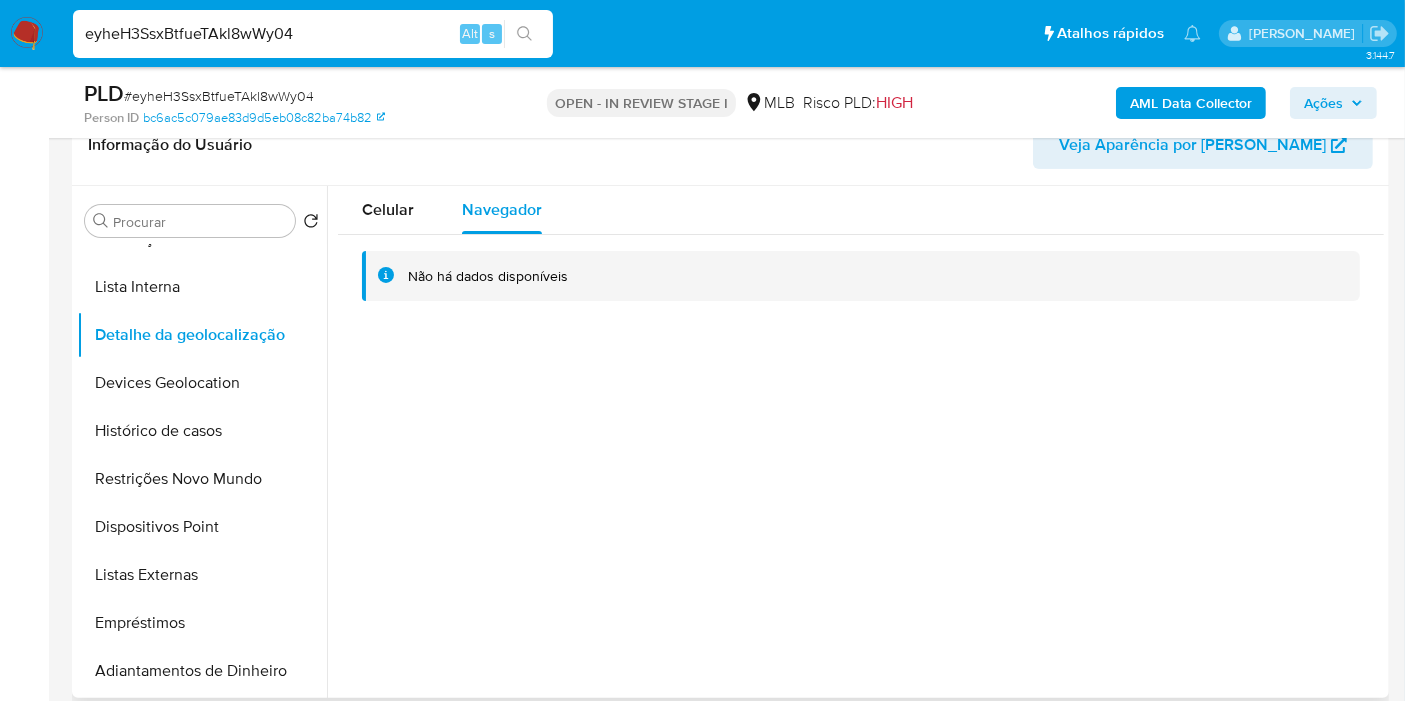 type 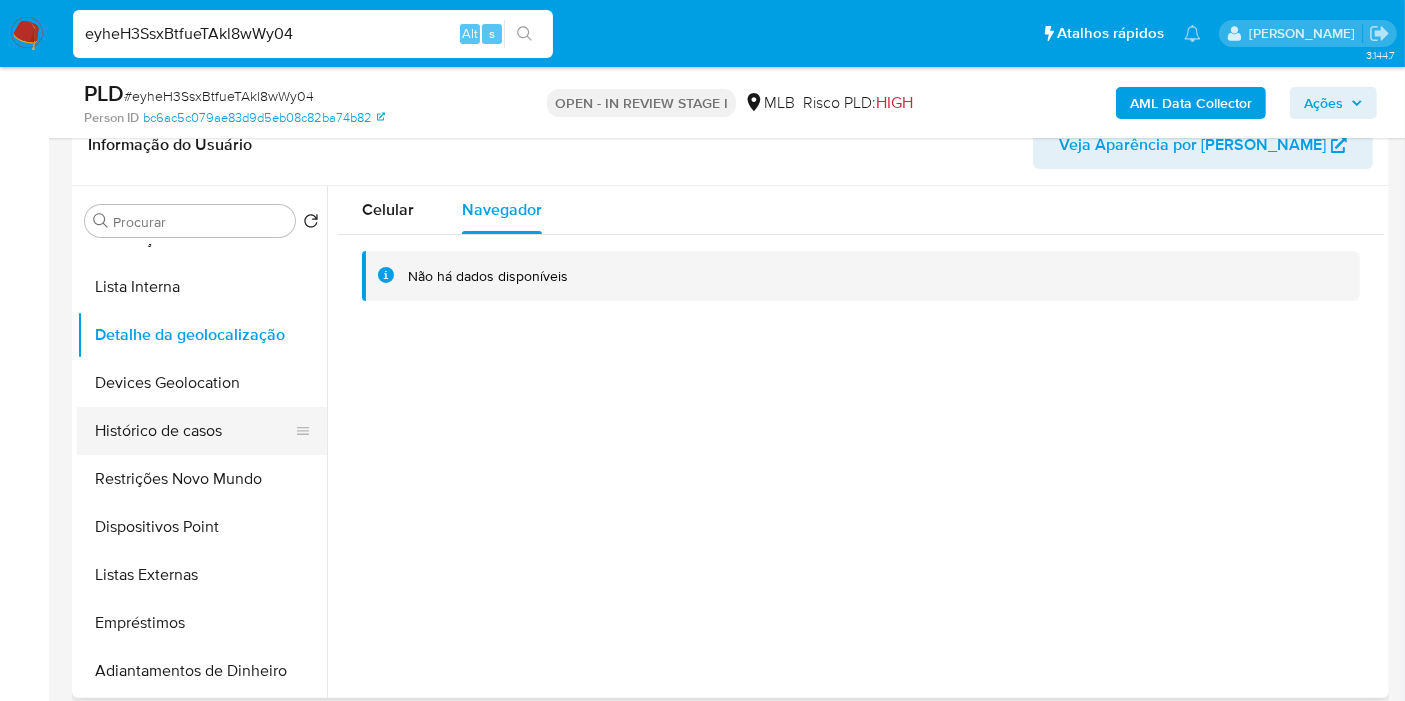 click on "Histórico de casos" at bounding box center [194, 431] 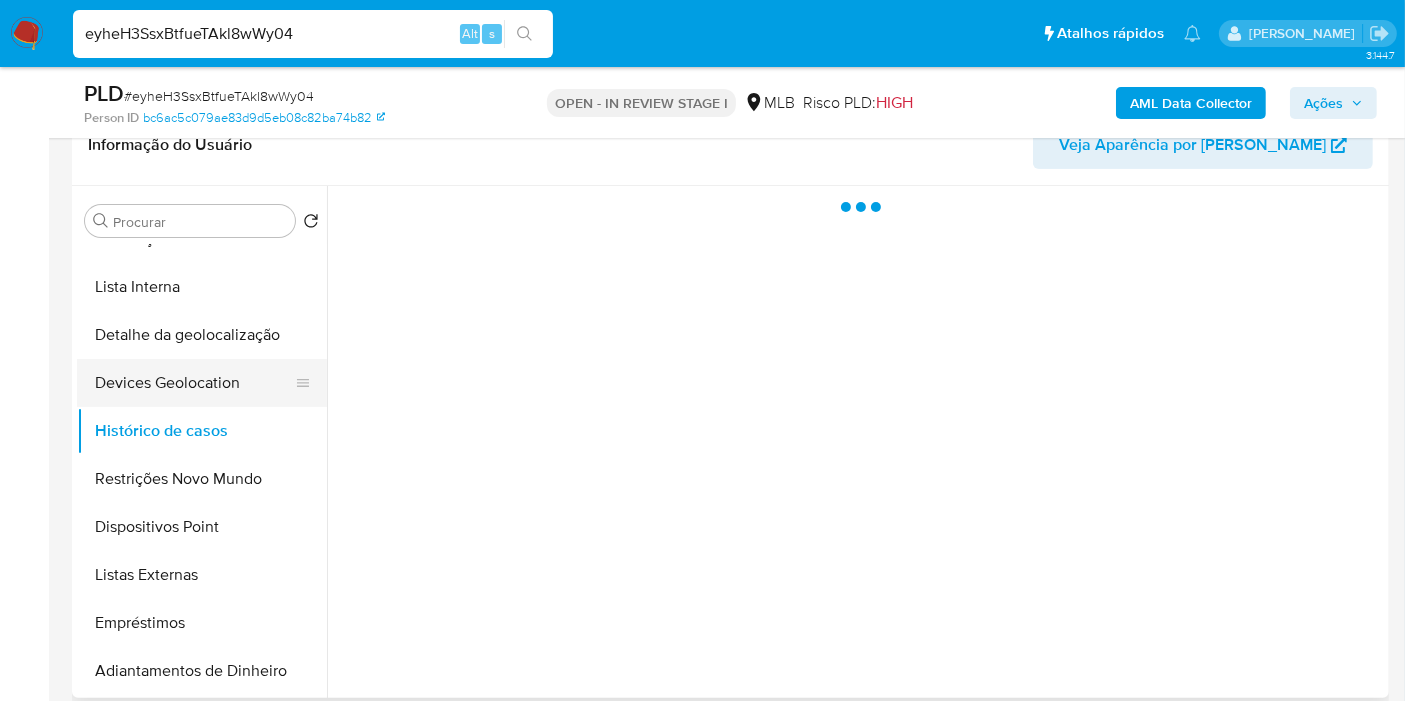 click on "Devices Geolocation" at bounding box center [194, 383] 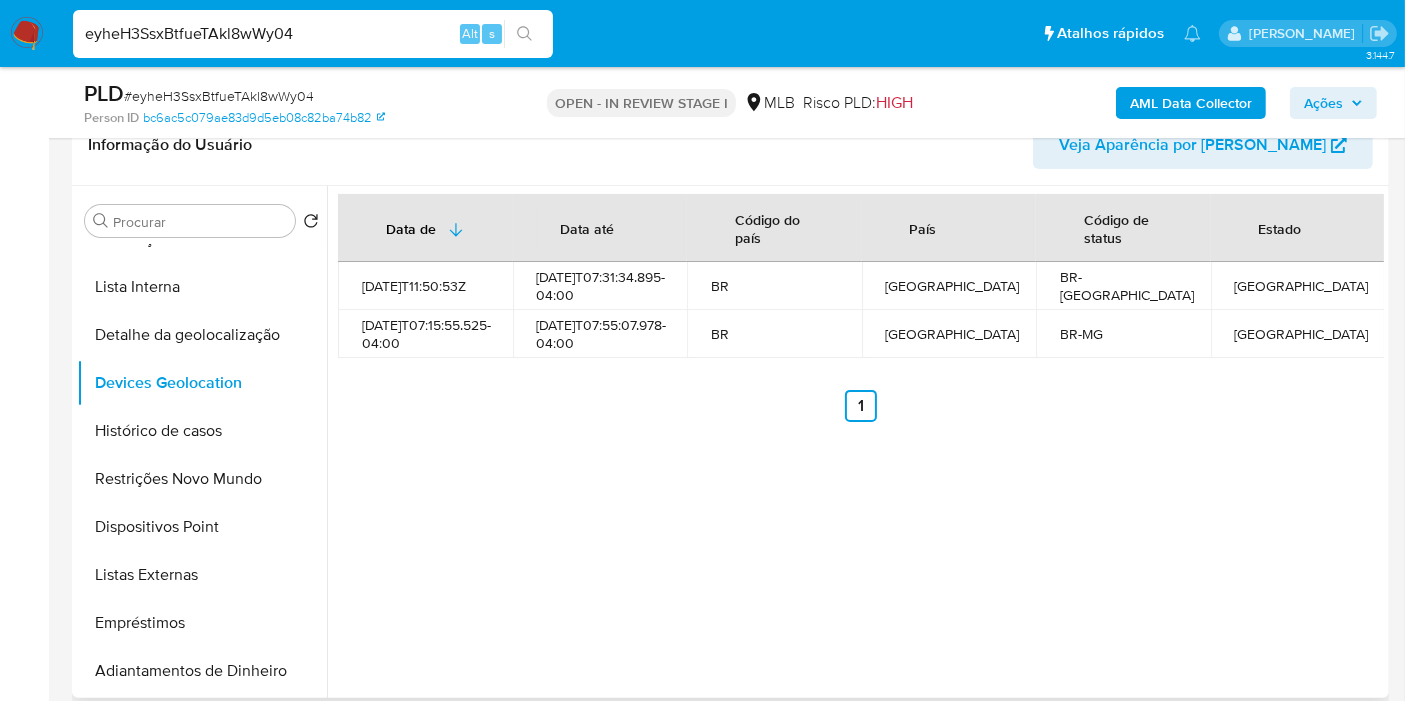 type 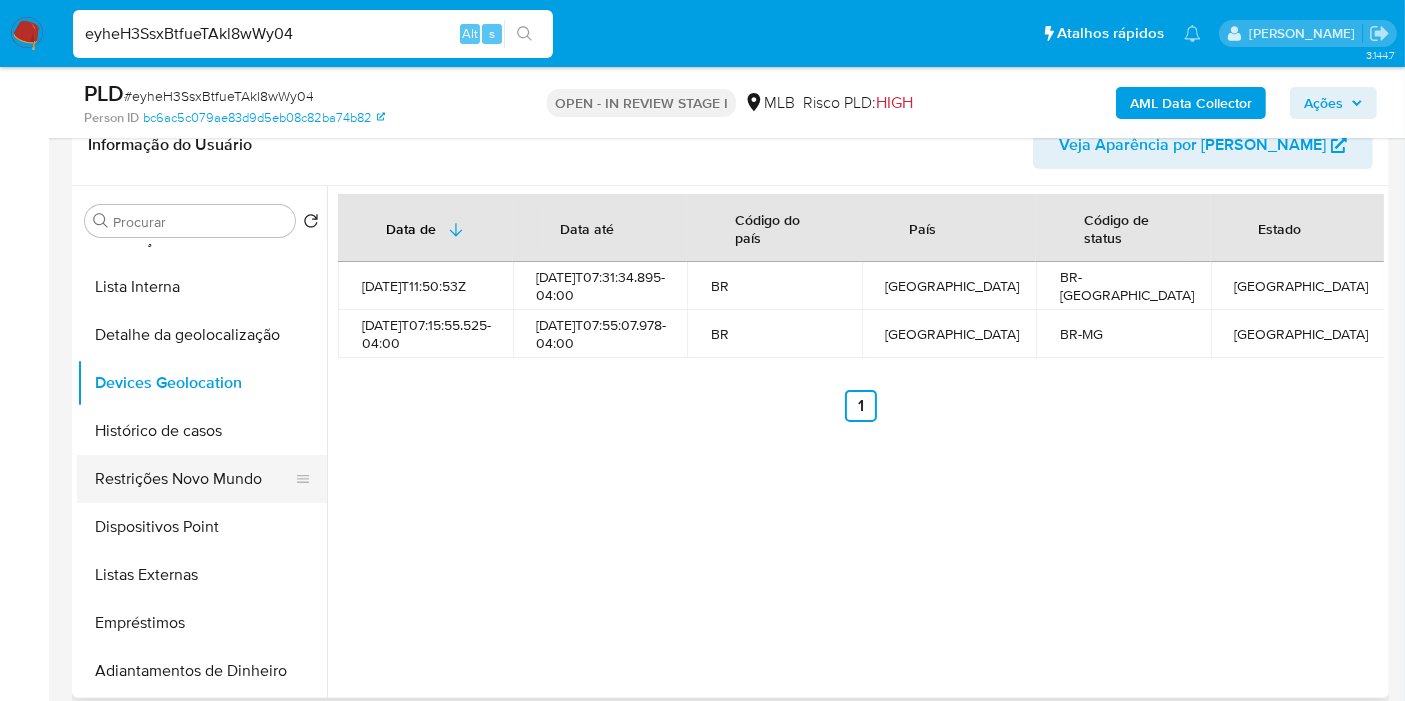 click on "Restrições Novo Mundo" at bounding box center [194, 479] 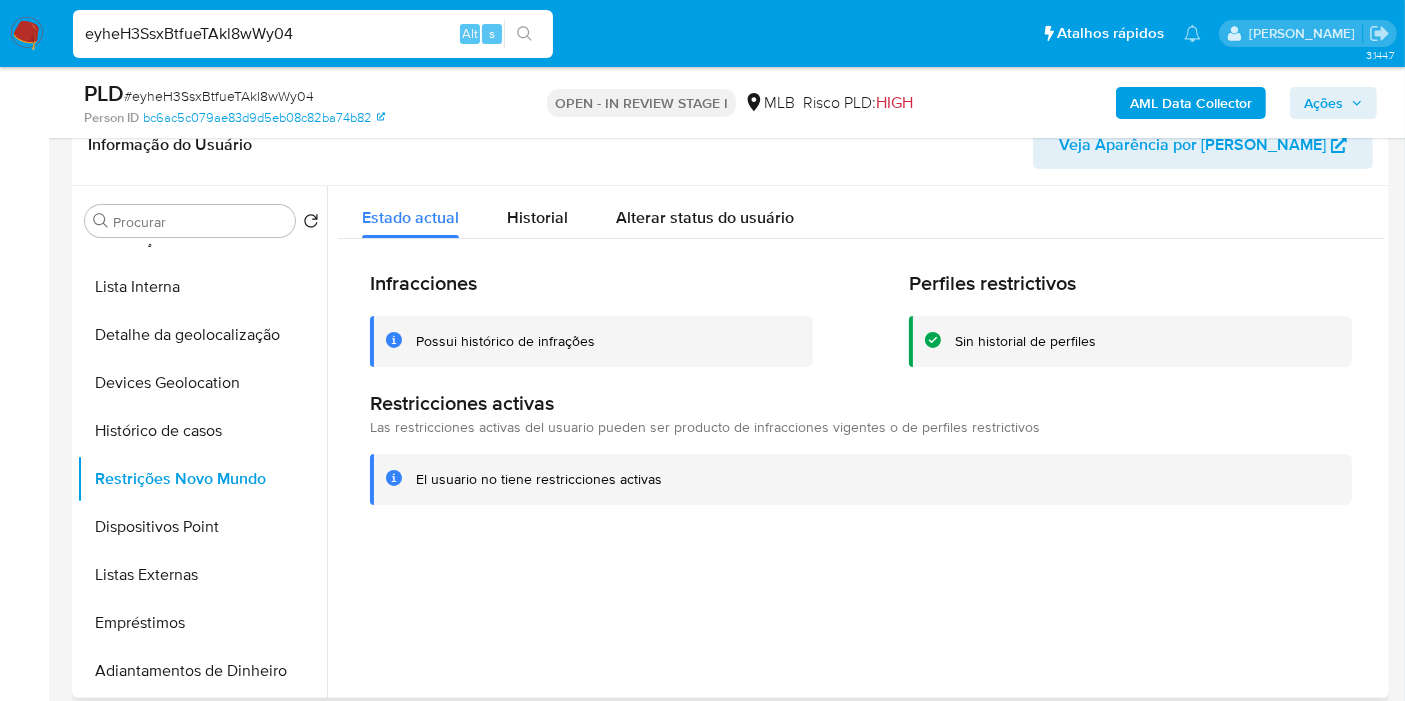 type 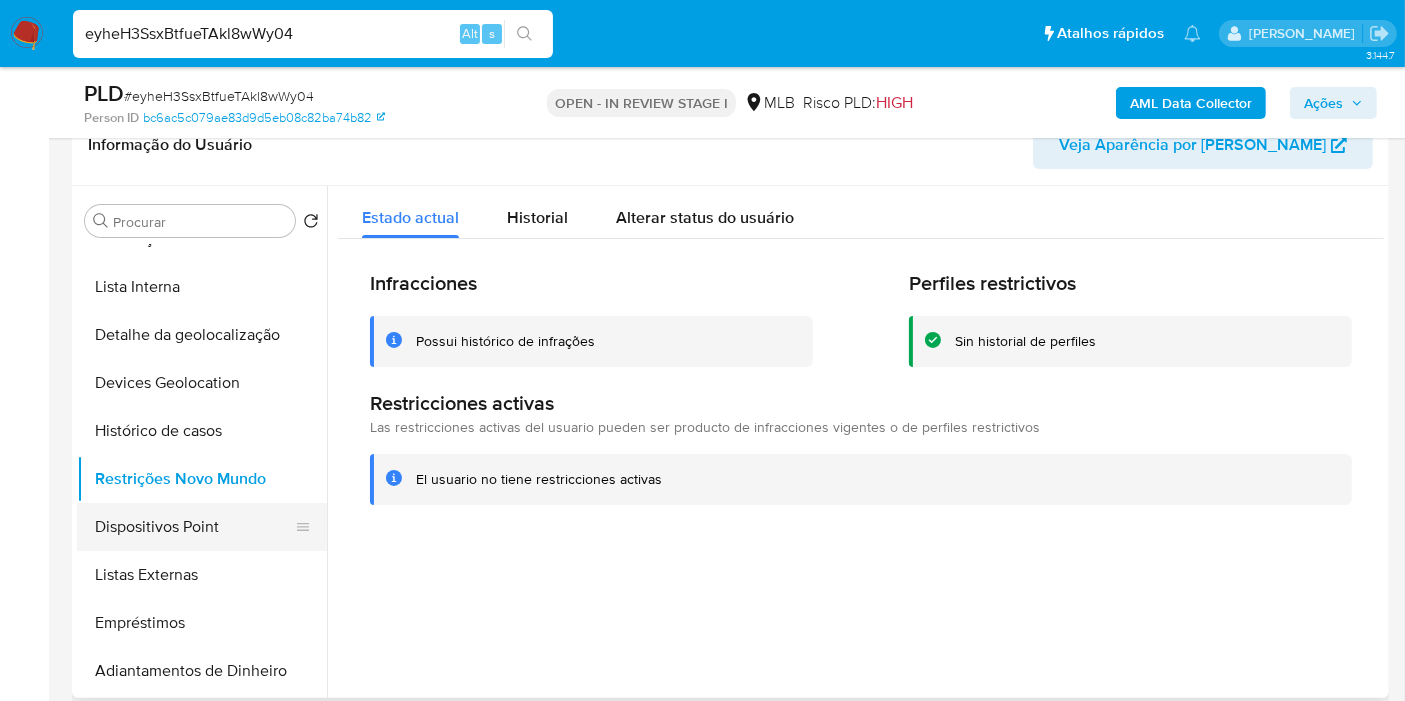 click on "Dispositivos Point" at bounding box center [194, 527] 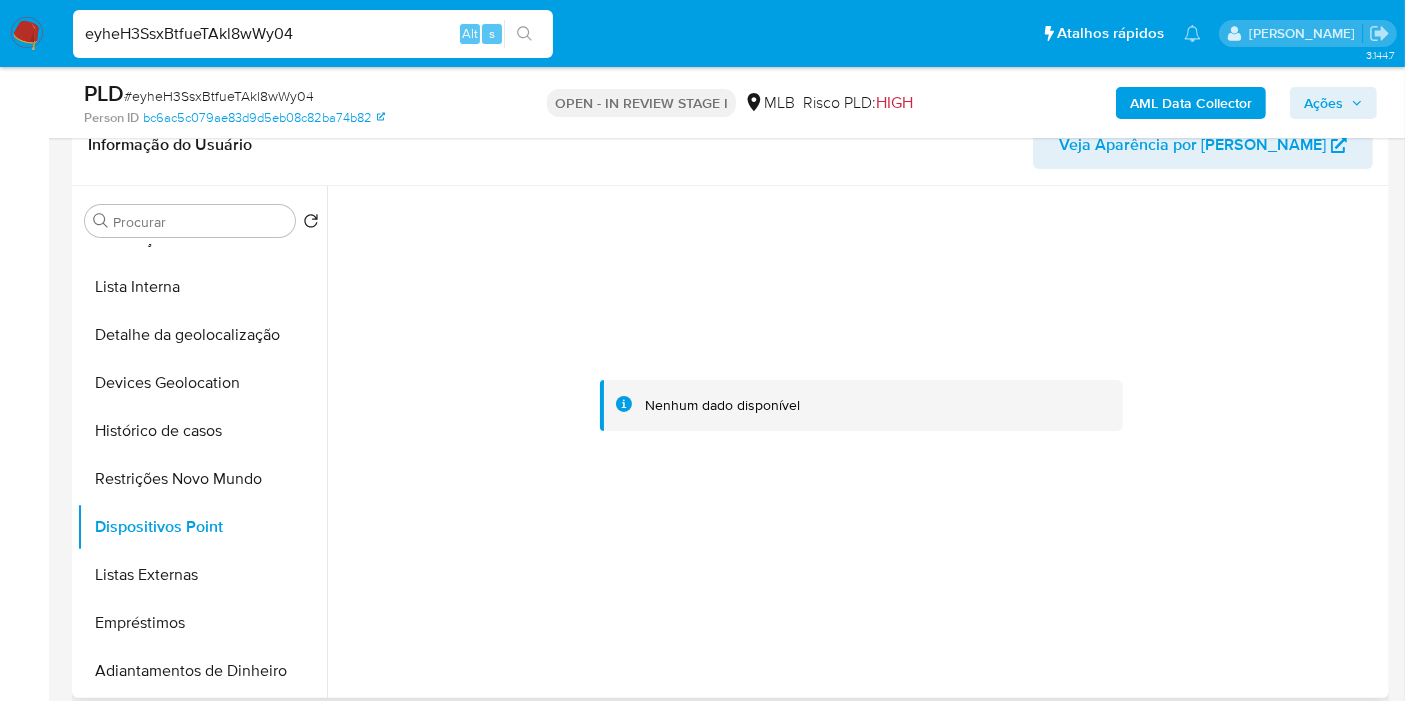 type 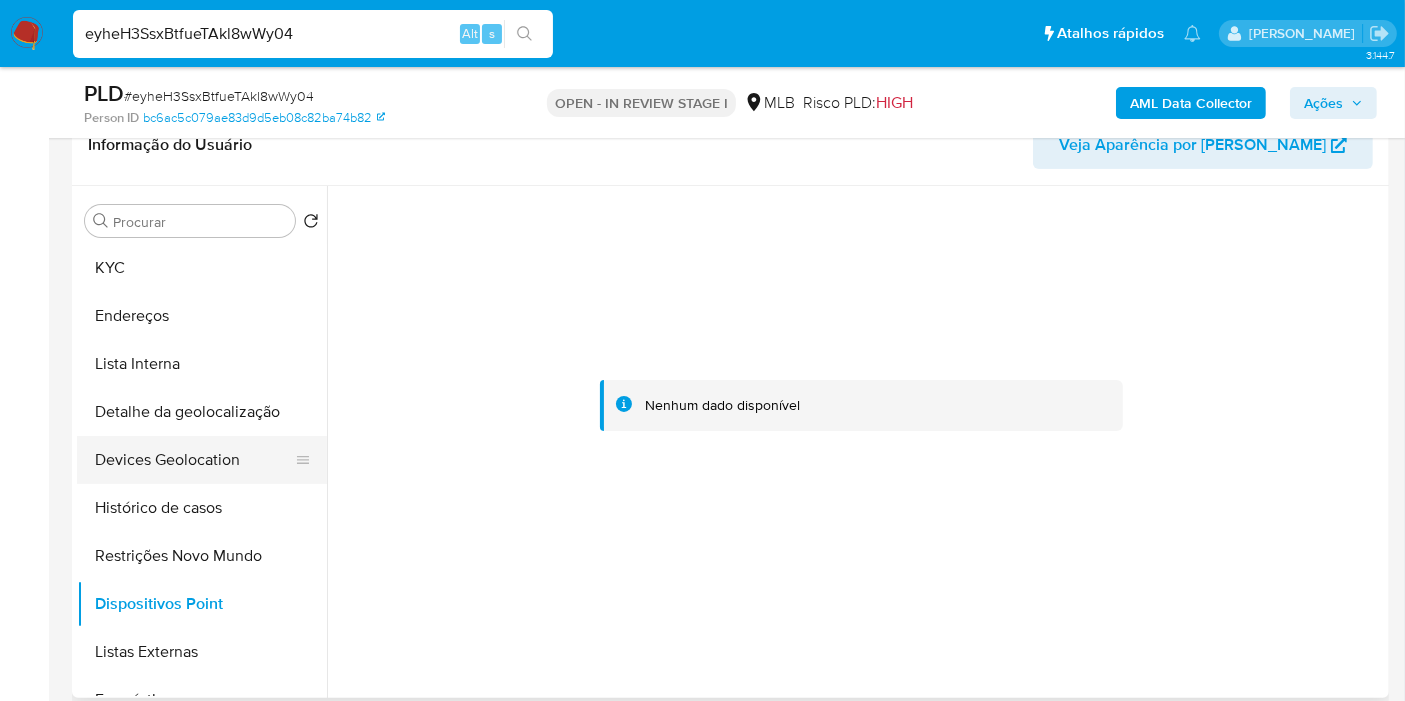 scroll, scrollTop: 111, scrollLeft: 0, axis: vertical 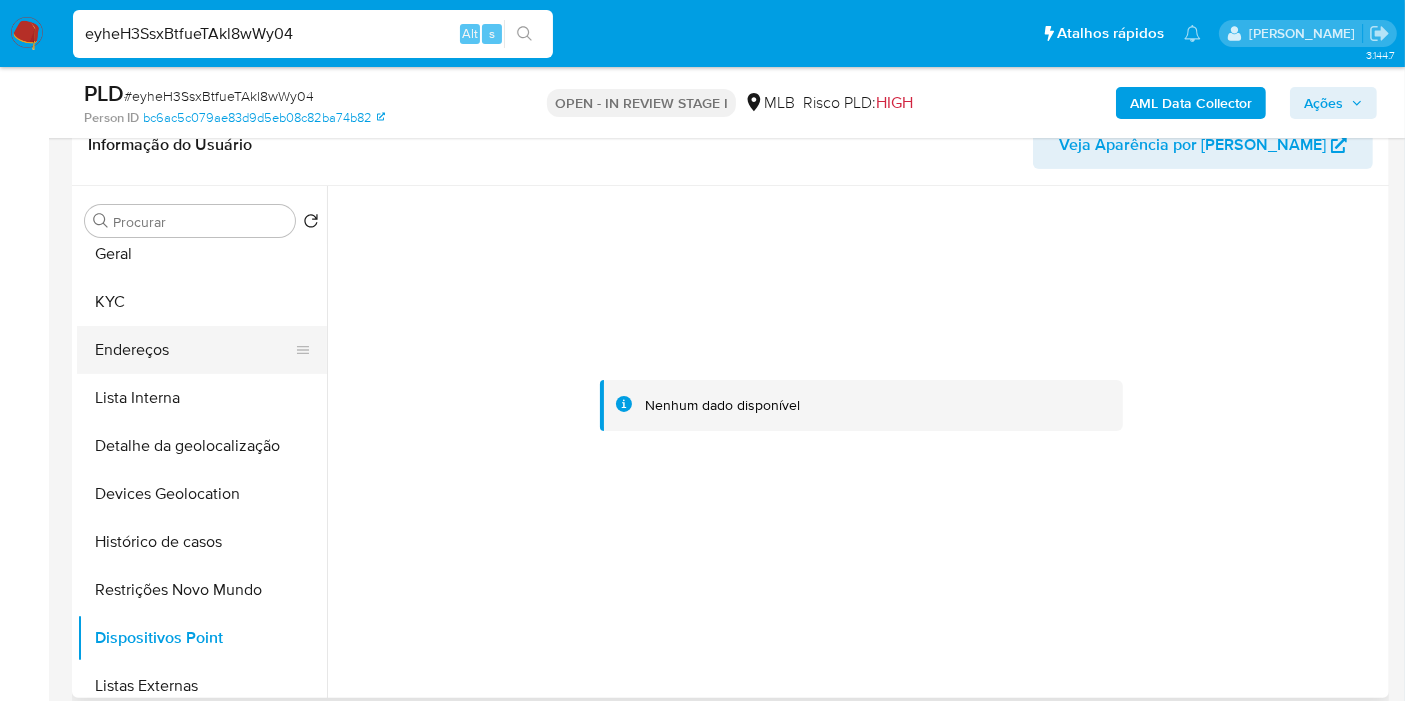click on "Endereços" at bounding box center [194, 350] 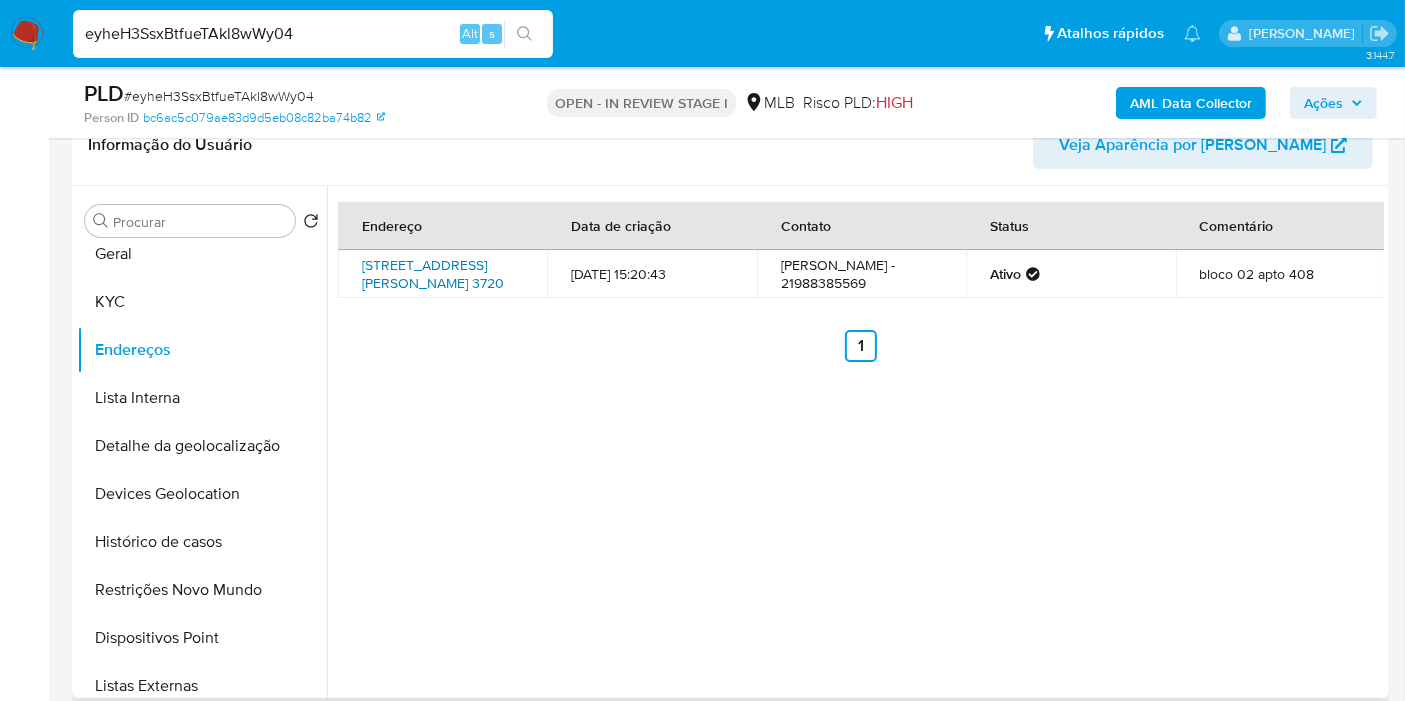 click on "[STREET_ADDRESS][PERSON_NAME] 3720" at bounding box center (433, 274) 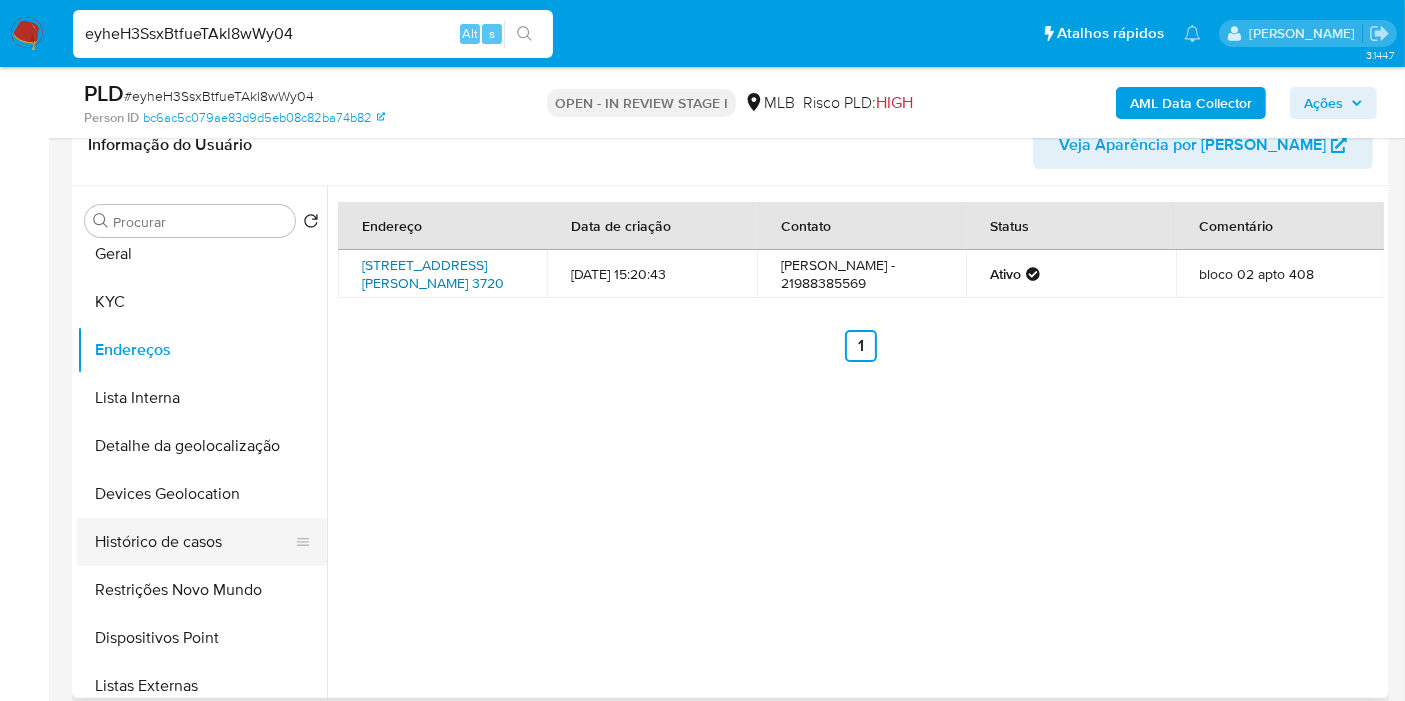 scroll, scrollTop: 333, scrollLeft: 0, axis: vertical 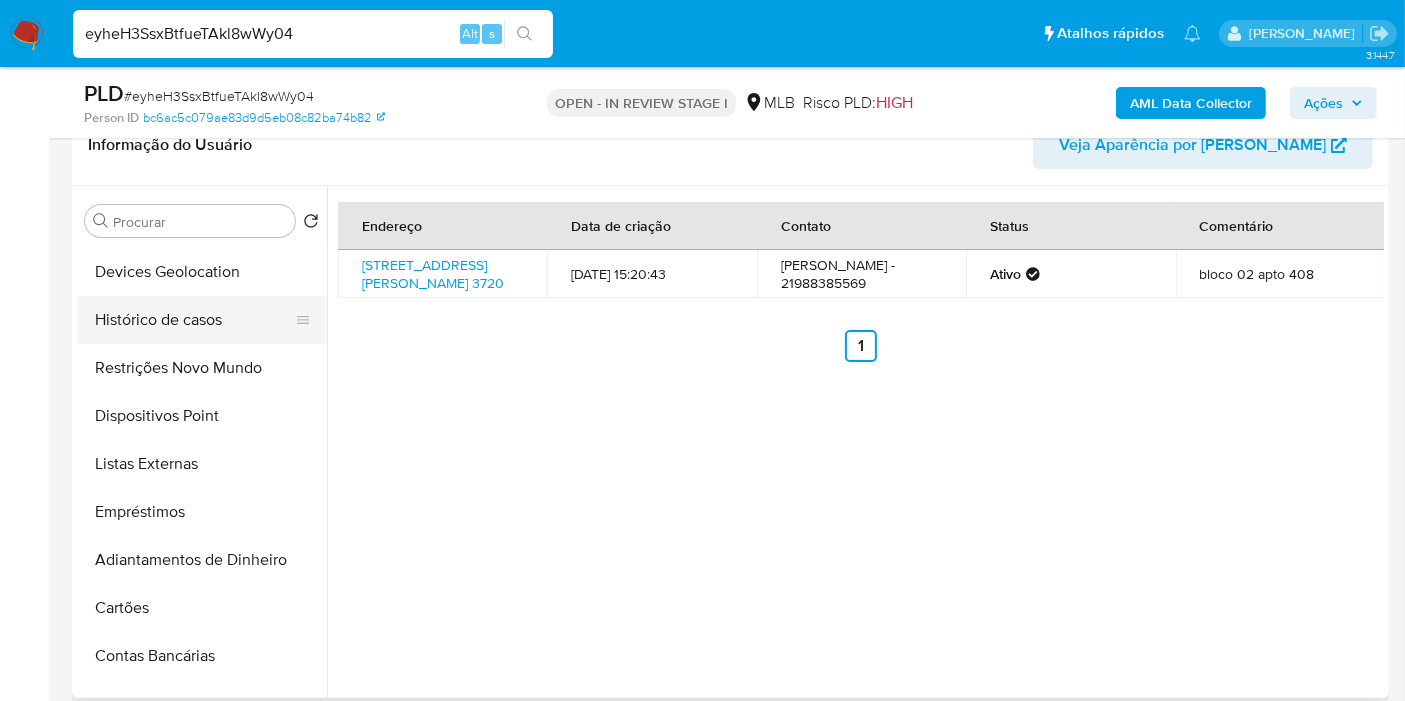 click on "Histórico de casos" at bounding box center [194, 320] 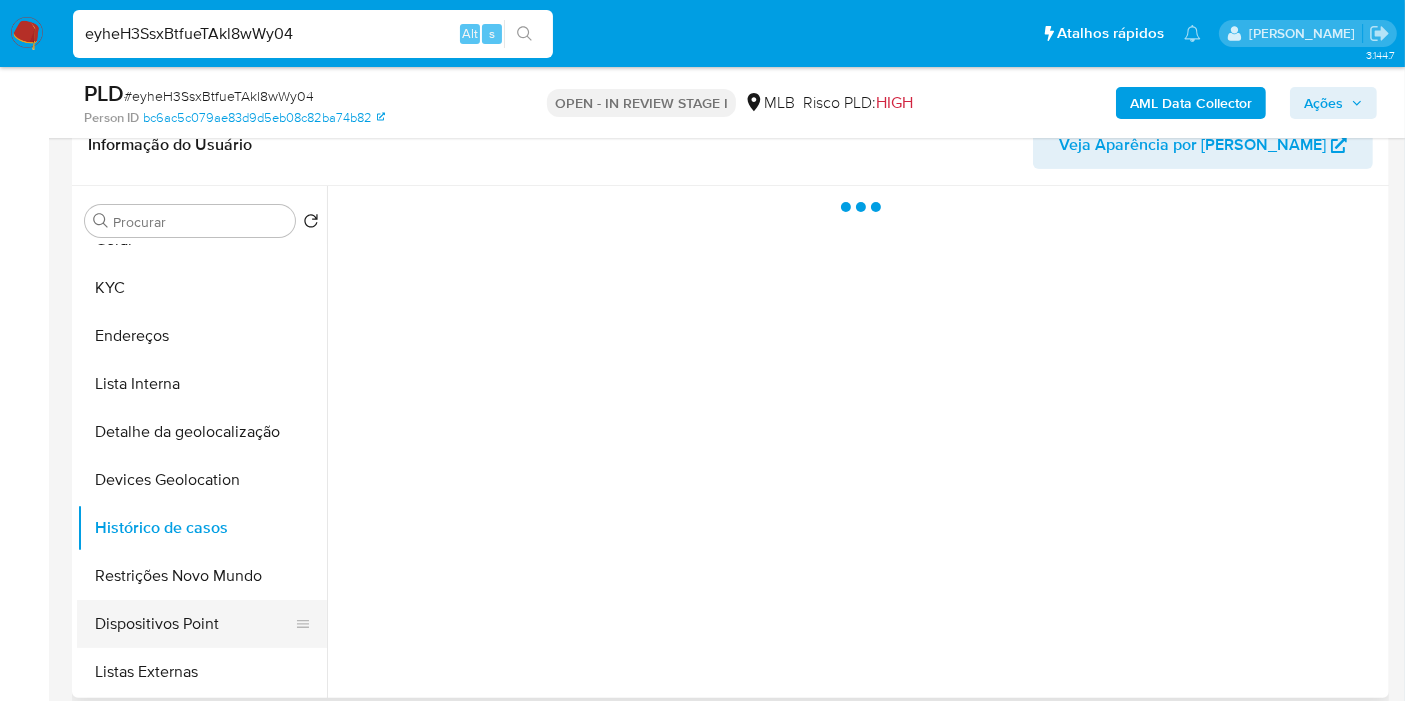 scroll, scrollTop: 0, scrollLeft: 0, axis: both 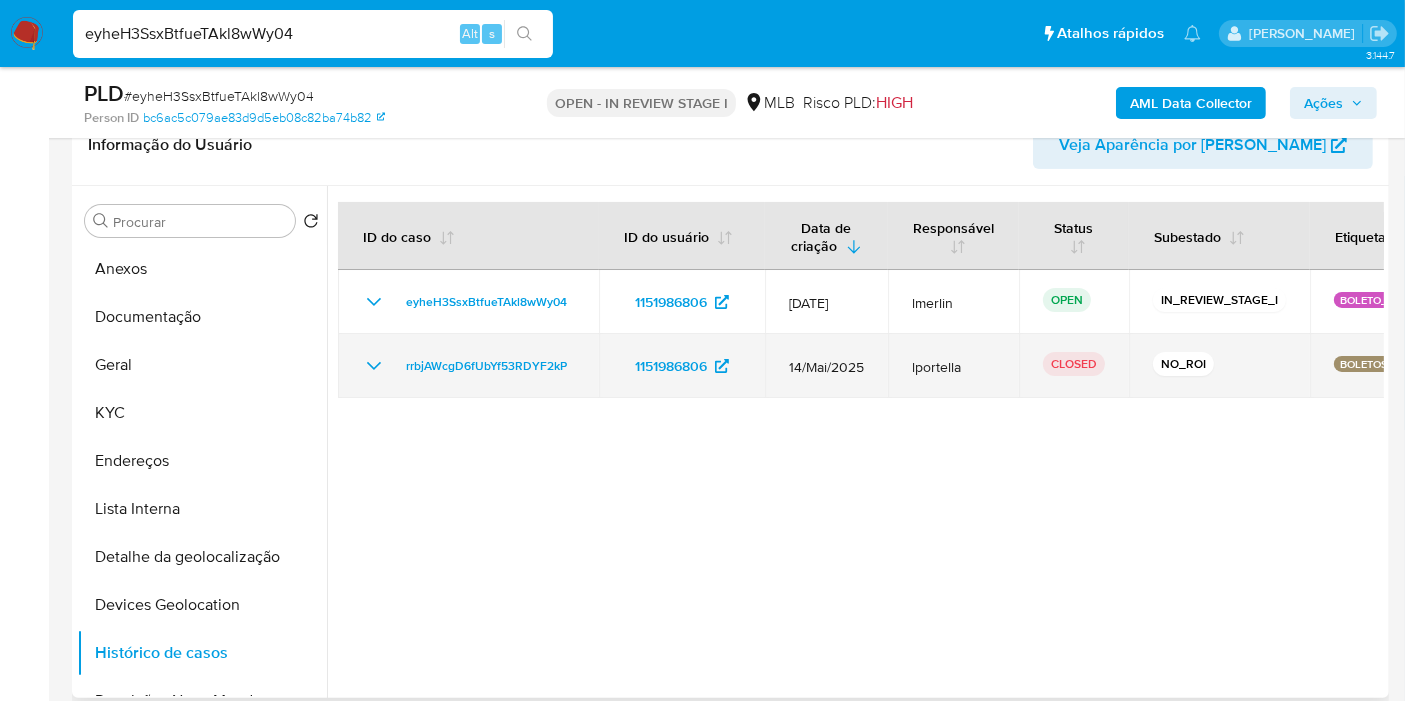 click 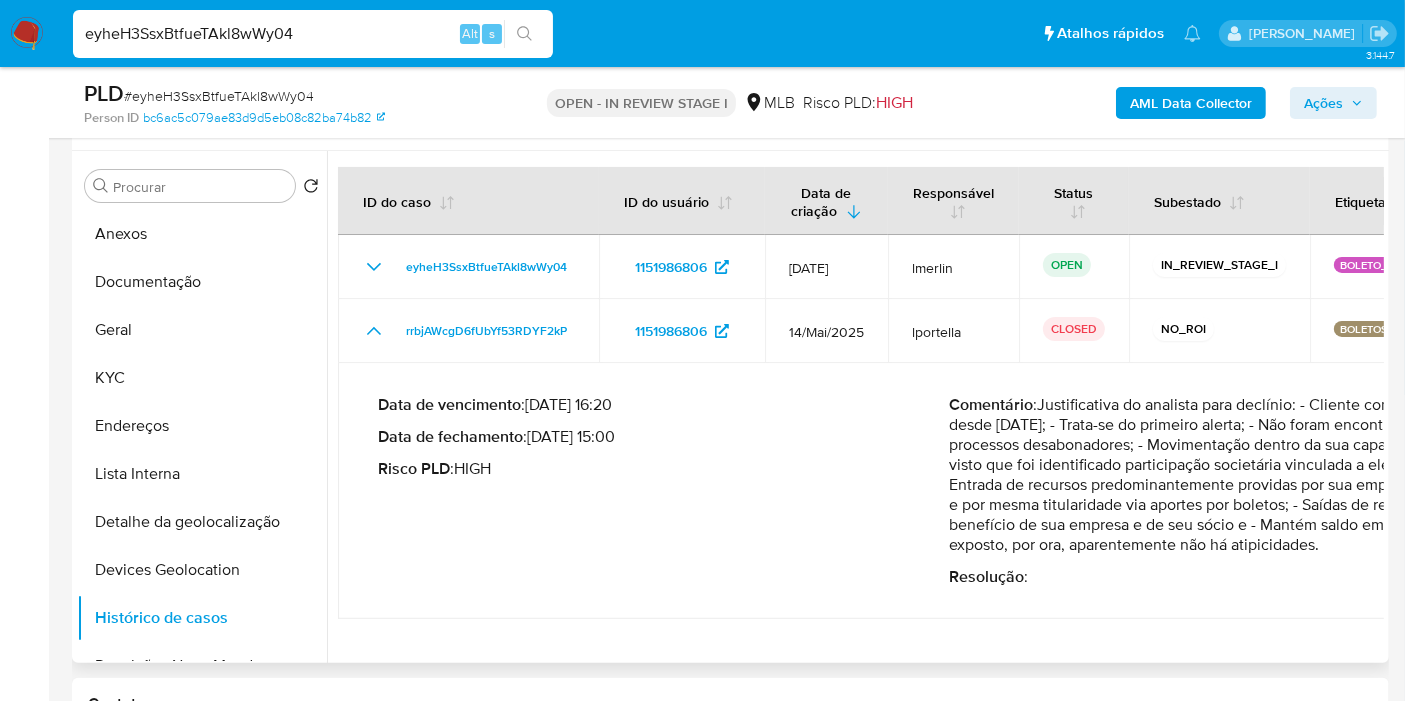 scroll, scrollTop: 333, scrollLeft: 0, axis: vertical 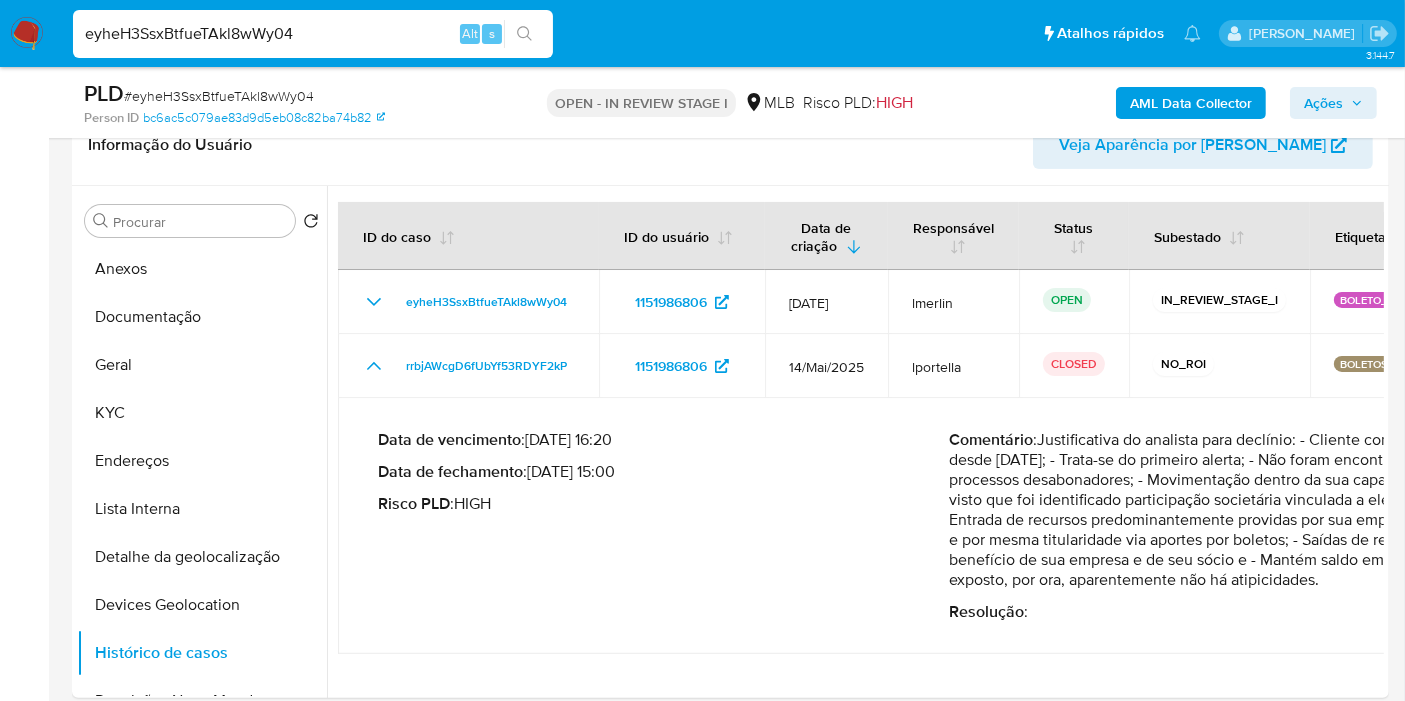 drag, startPoint x: 1178, startPoint y: 482, endPoint x: 1323, endPoint y: 572, distance: 170.66048 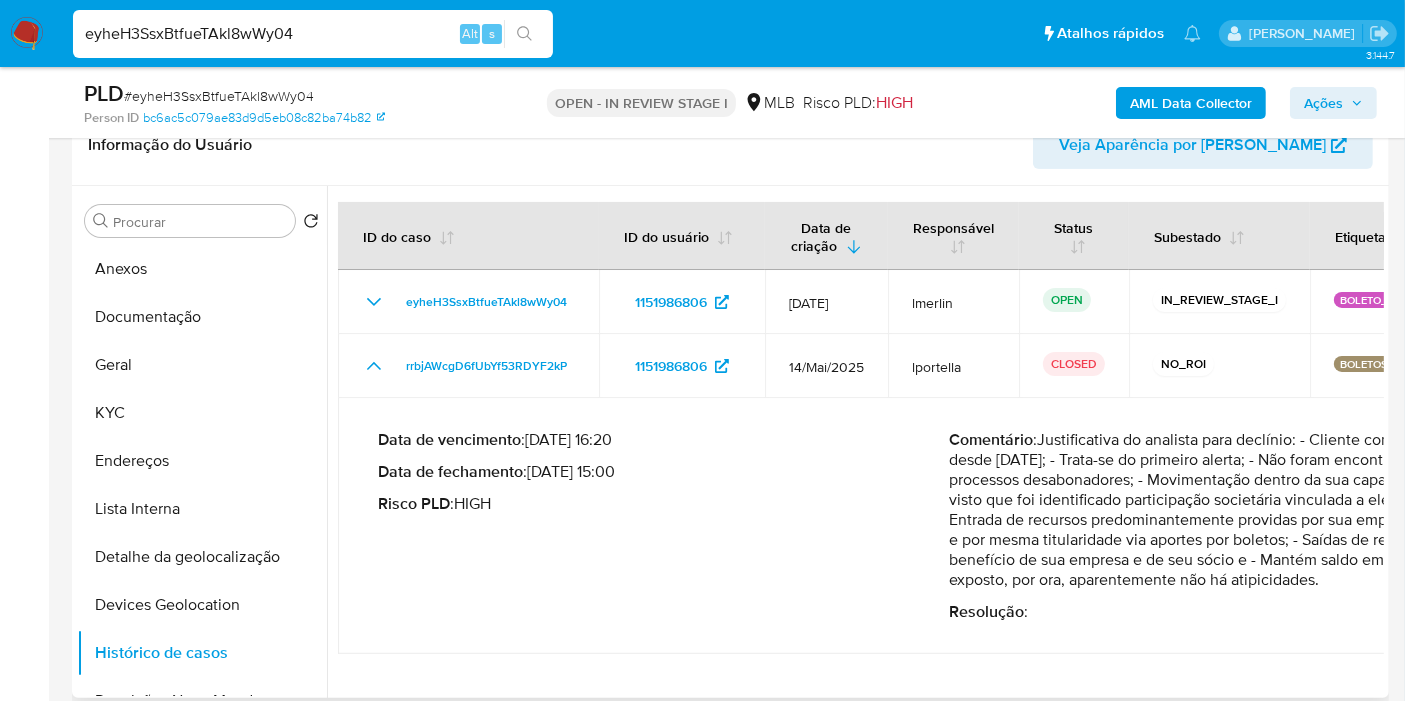 click on "3.144.7 Atribuiu o   lmerlin   Asignado el: 13/06/2025 18:35:21 Criou: 13/06/2025   Criou: 13/06/2025 18:35:21 - Expira em 9 dias   Expira em 28/07/2025 18:35:21 PLD # eyheH3SsxBtfueTAkl8wWy04 Person ID bc6ac5c079ae83d9d5eb08c82ba74b82 OPEN - IN REVIEW STAGE I  MLB Risco PLD:  HIGH AML Data Collector Ações Informação do Caso Eventos ( 1 ) Ações MANUAL (1) Informação do Usuário Veja Aparência por Pessoa Procurar   Retornar ao pedido padrão Anexos Documentação Geral KYC Endereços Lista Interna Detalhe da geolocalização Devices Geolocation Histórico de casos Restrições Novo Mundo Dispositivos Point Listas Externas Empréstimos Adiantamentos de Dinheiro Cartões Contas Bancárias Dados Modificados Fecha Compliant Financiamento de Veículos Histórico de Risco PLD Histórico de conversas IV Challenges Insurtech Items Marcas AML Perfis Relacionados Contatos Histórico CX Soluções Bate-papo Id Estado Data de criação Origem Processo" at bounding box center [702, 1772] 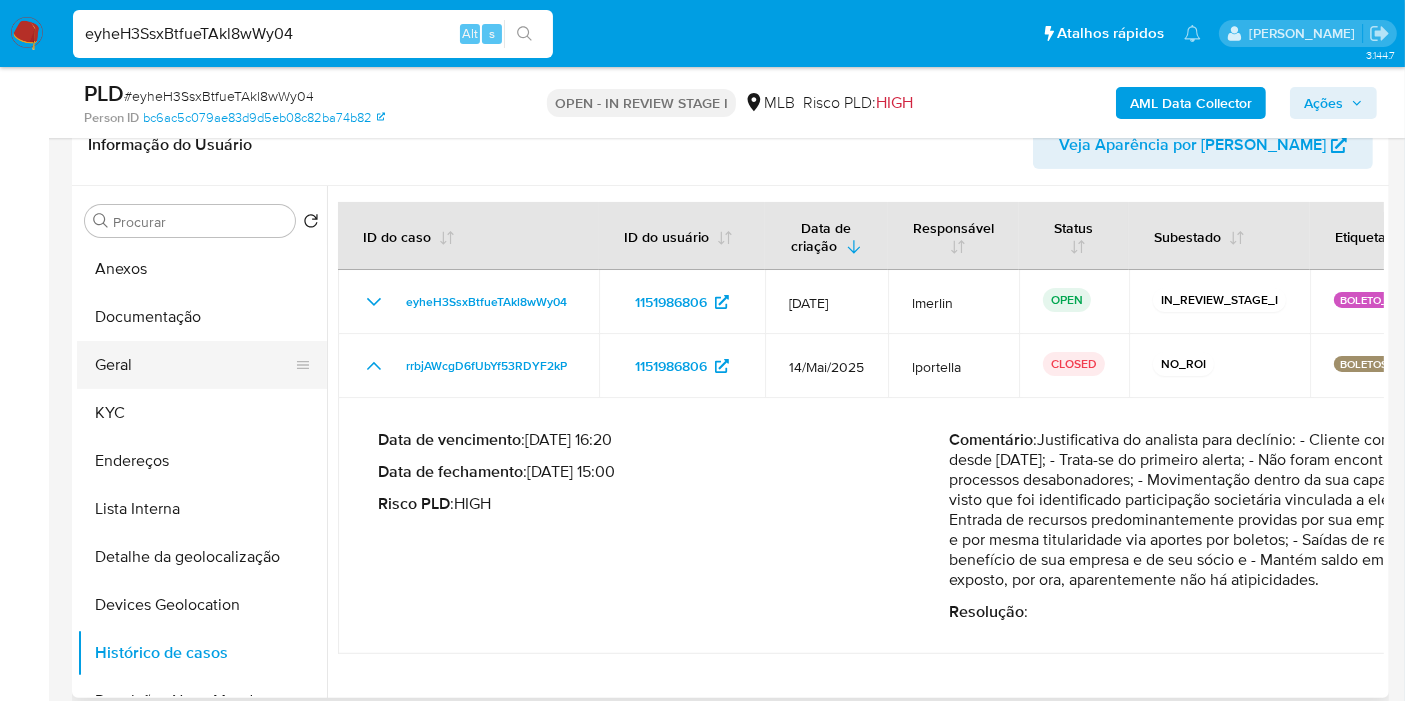 click on "Geral" at bounding box center (194, 365) 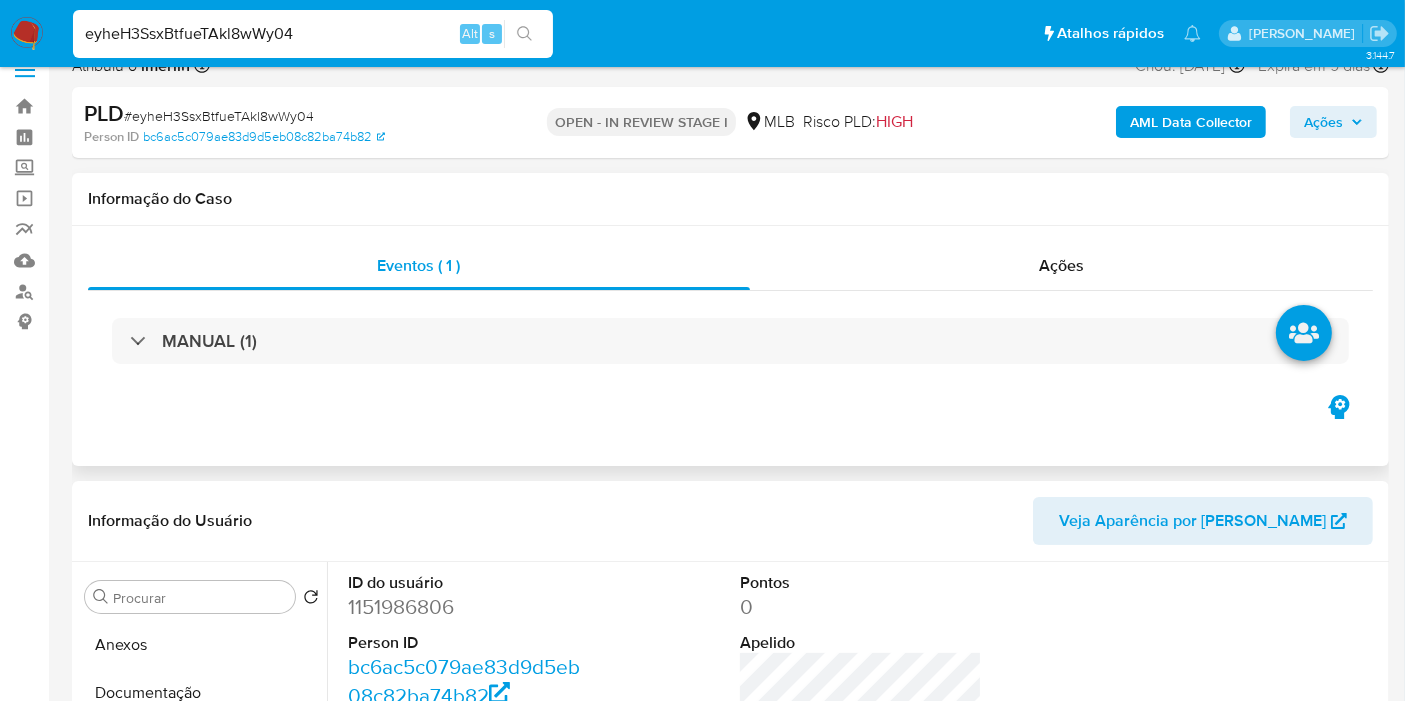 scroll, scrollTop: 0, scrollLeft: 0, axis: both 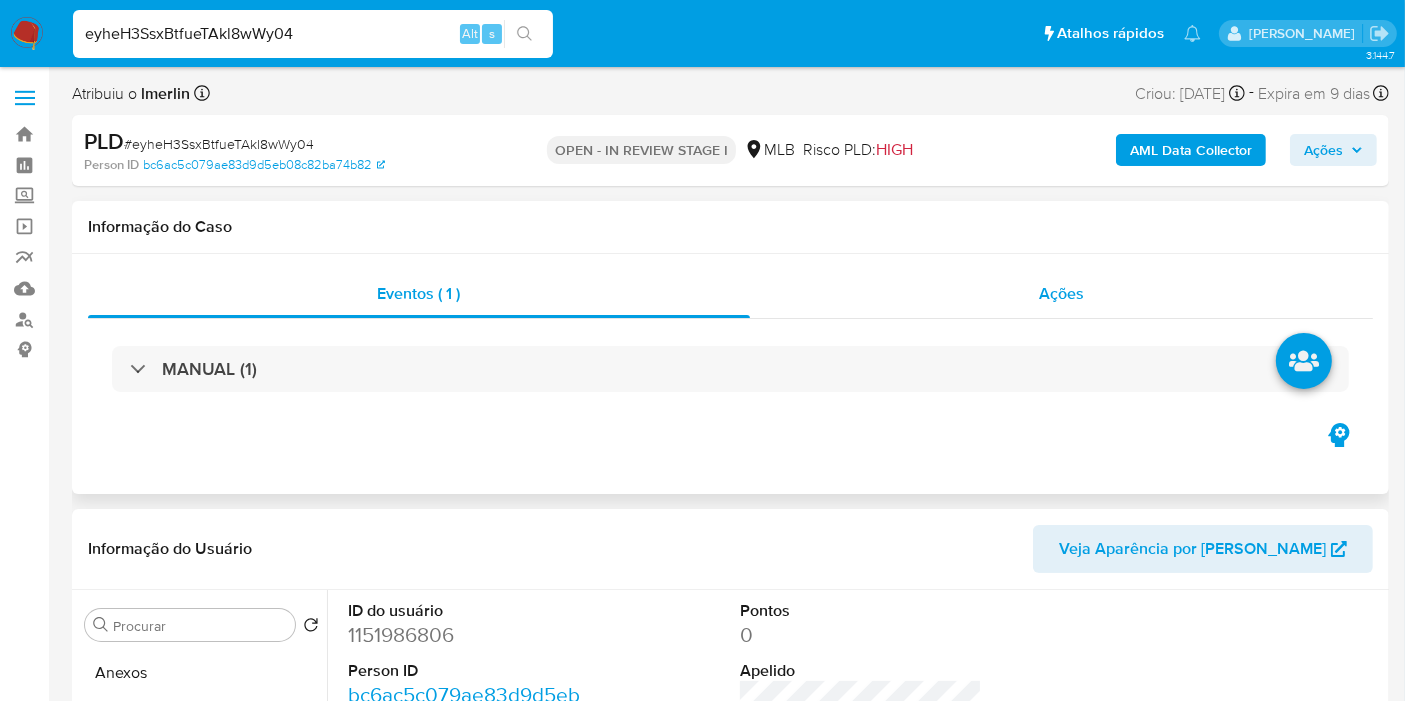 click on "Ações" at bounding box center [1061, 293] 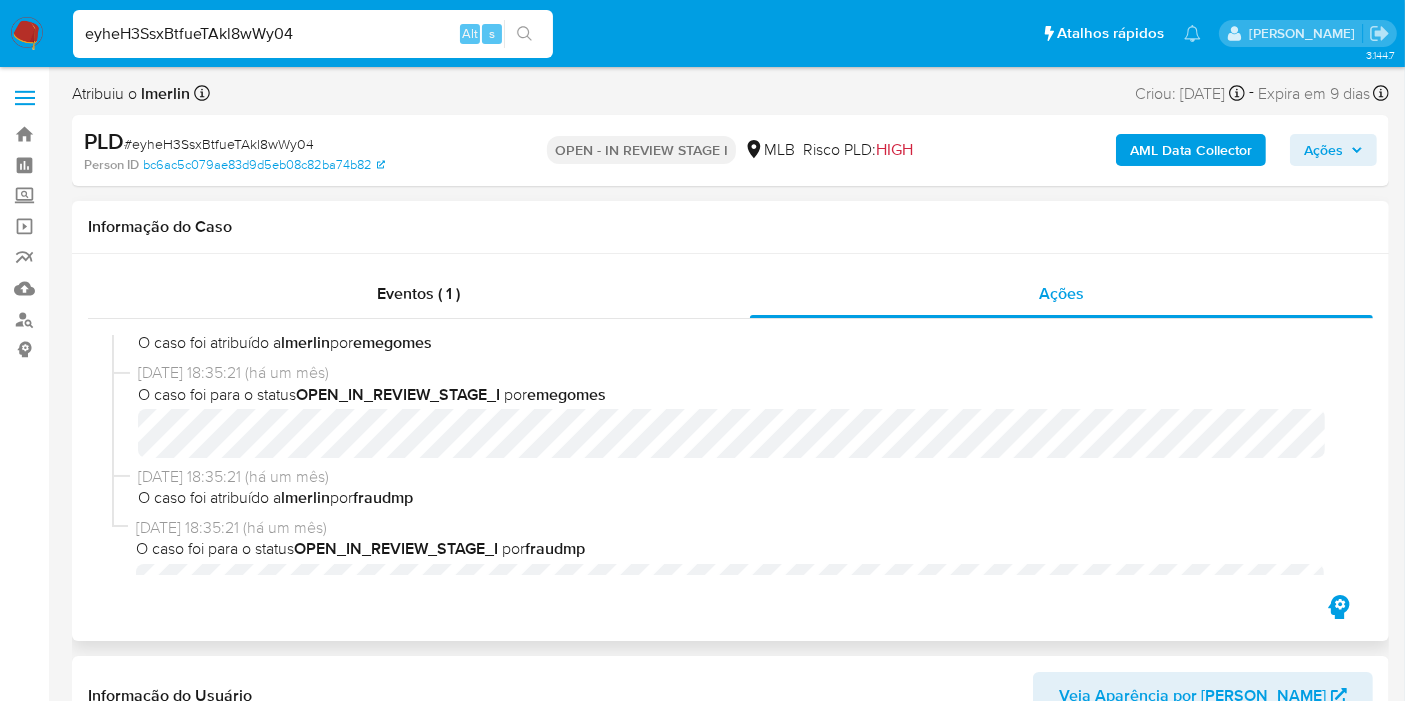 scroll, scrollTop: 0, scrollLeft: 0, axis: both 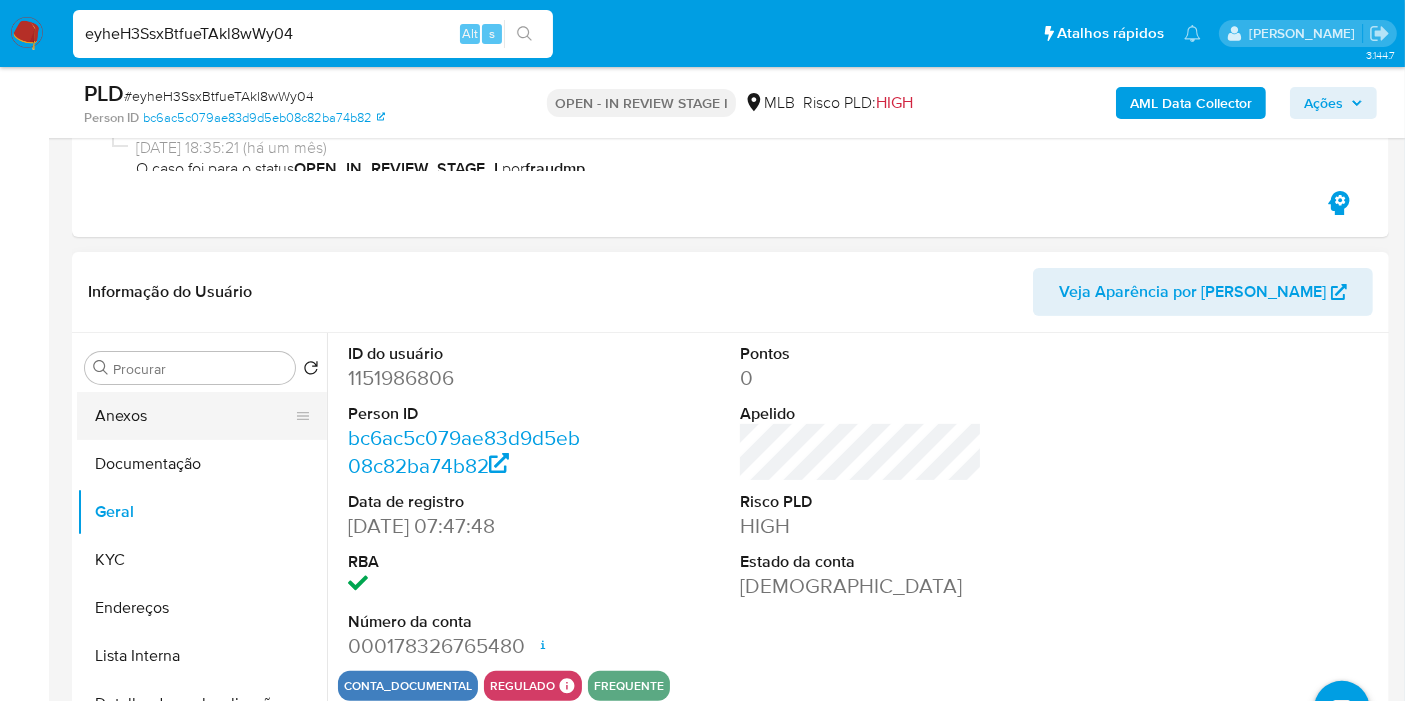 click on "Anexos" at bounding box center [194, 416] 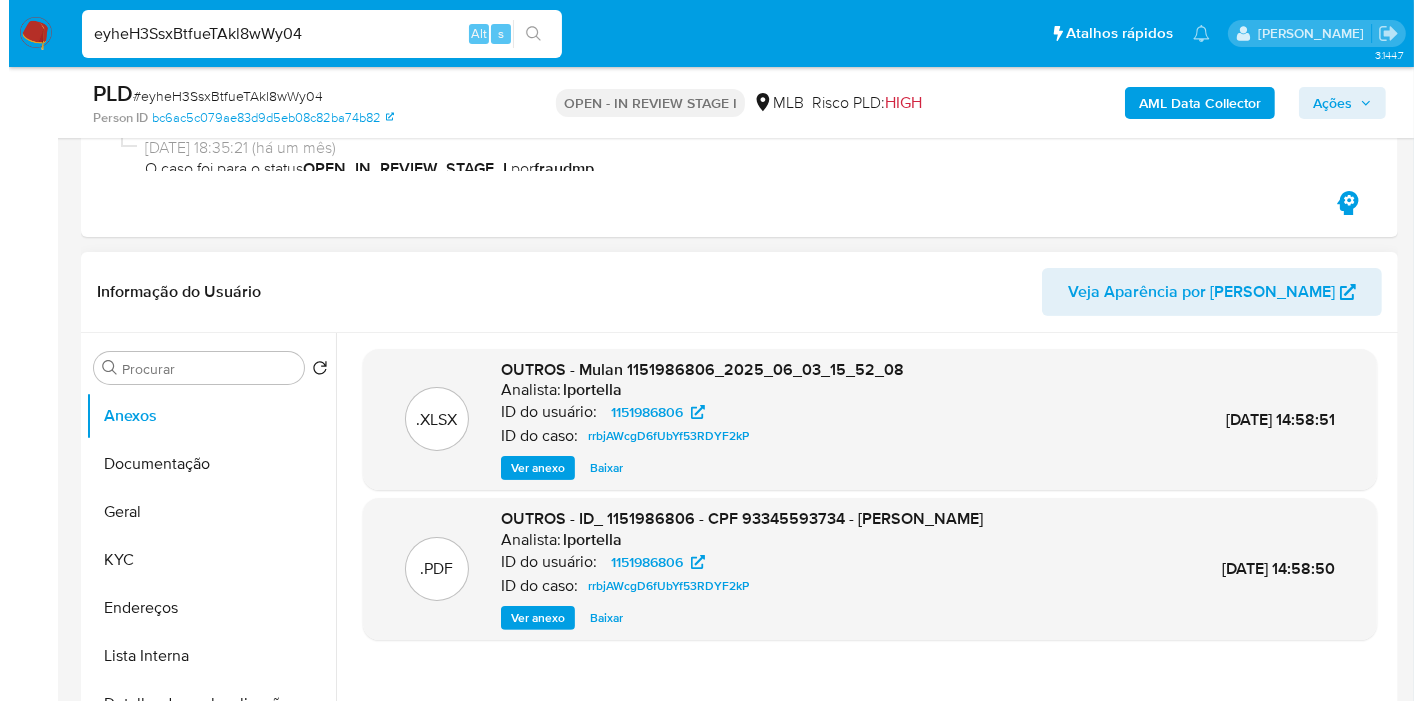 scroll, scrollTop: 444, scrollLeft: 0, axis: vertical 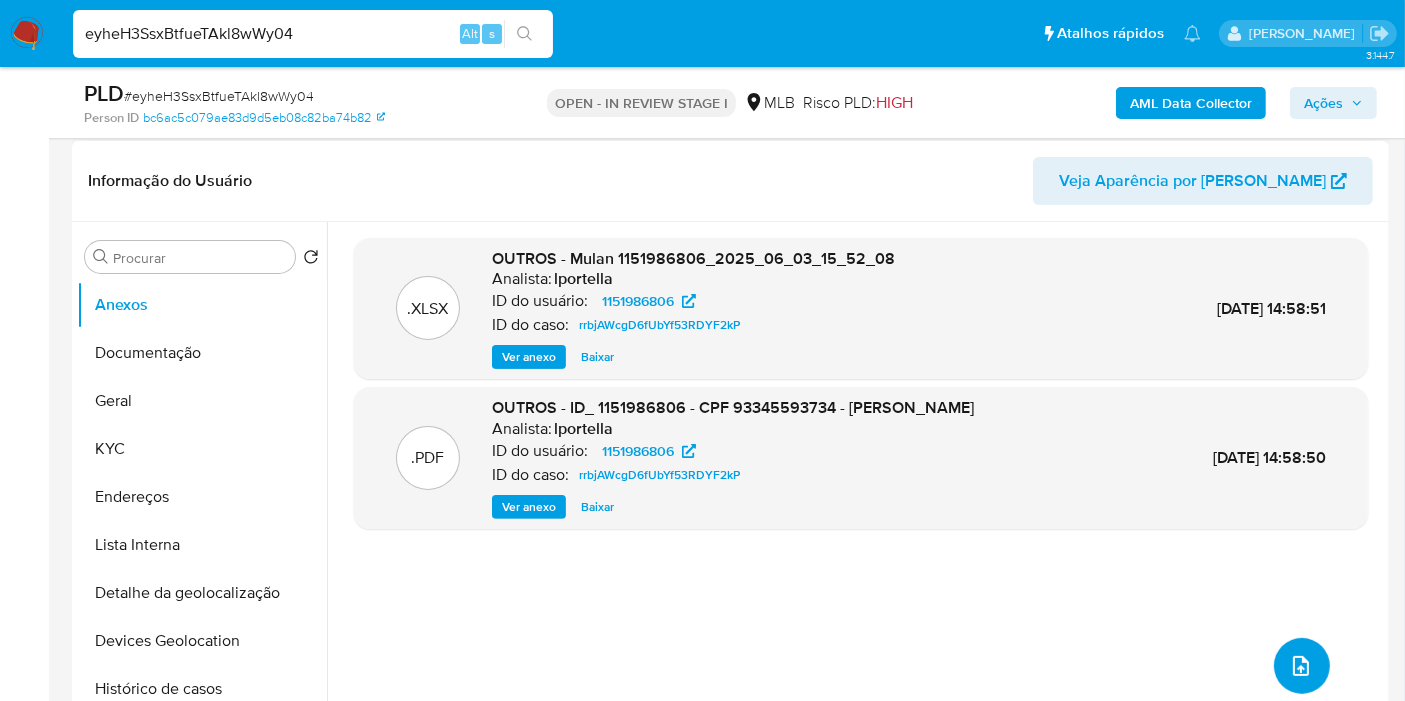 click at bounding box center [1302, 666] 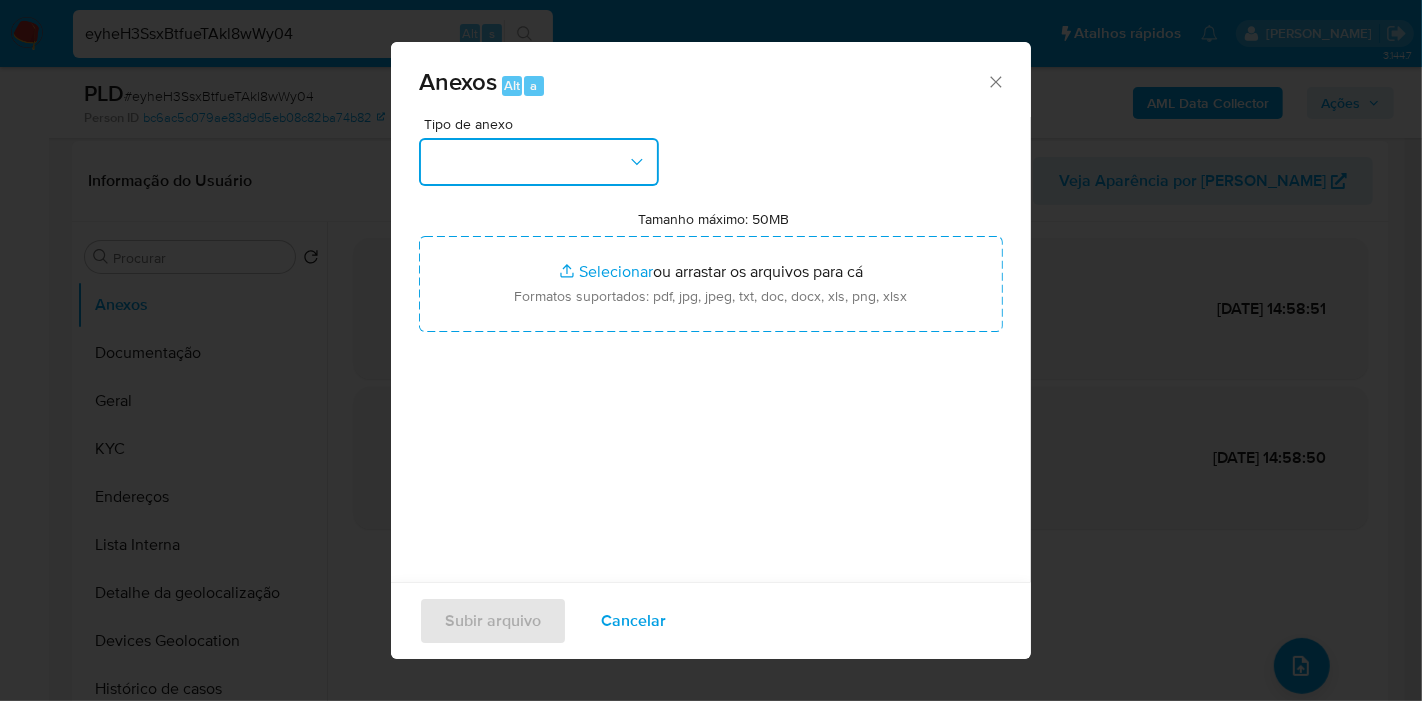 click at bounding box center [539, 162] 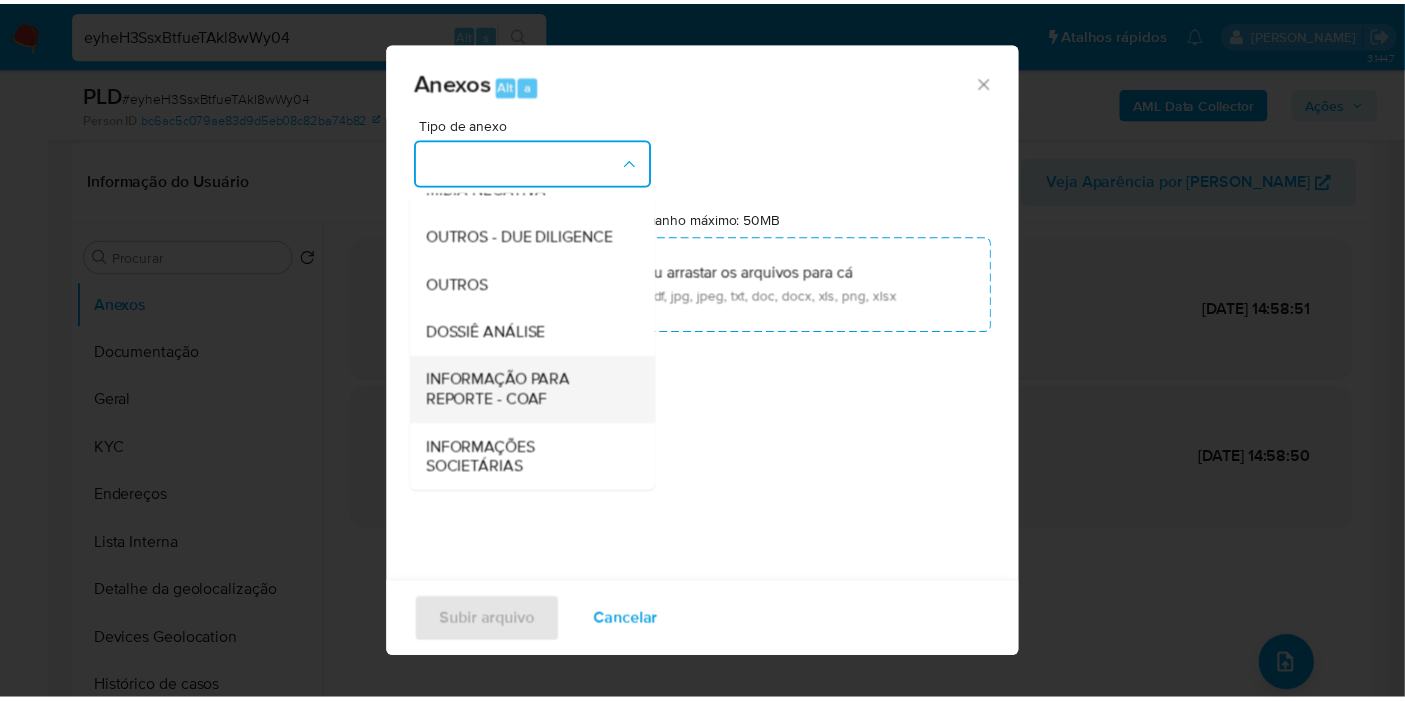 scroll, scrollTop: 307, scrollLeft: 0, axis: vertical 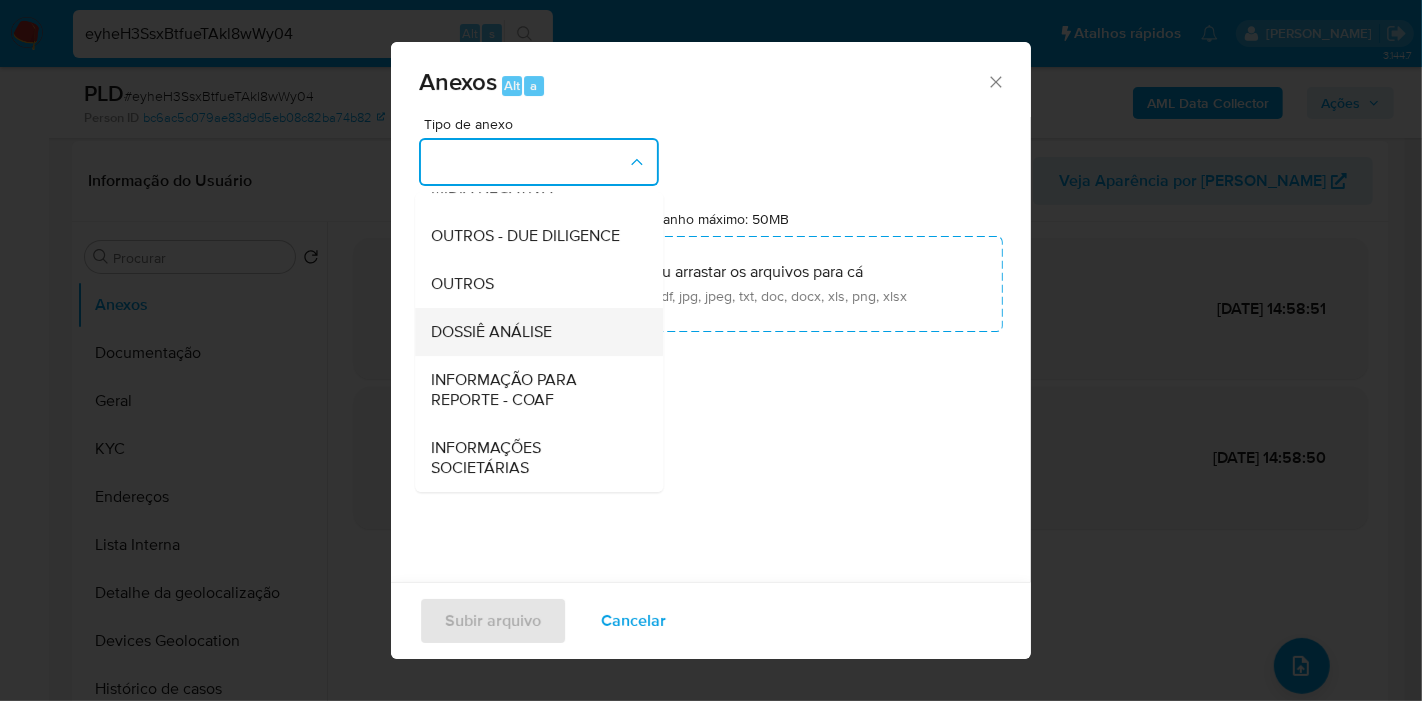 click on "DOSSIÊ ANÁLISE" at bounding box center [491, 332] 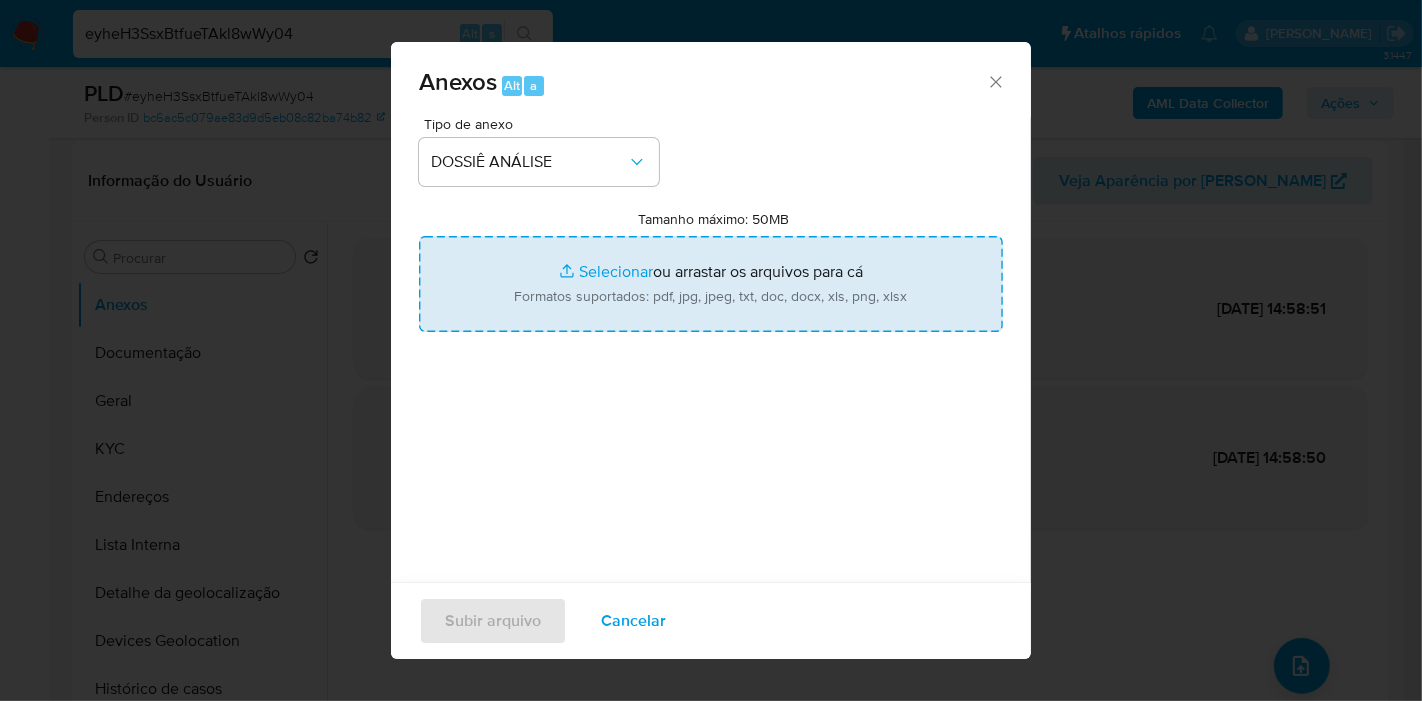 click on "Tamanho máximo: 50MB Selecionar arquivos" at bounding box center [711, 284] 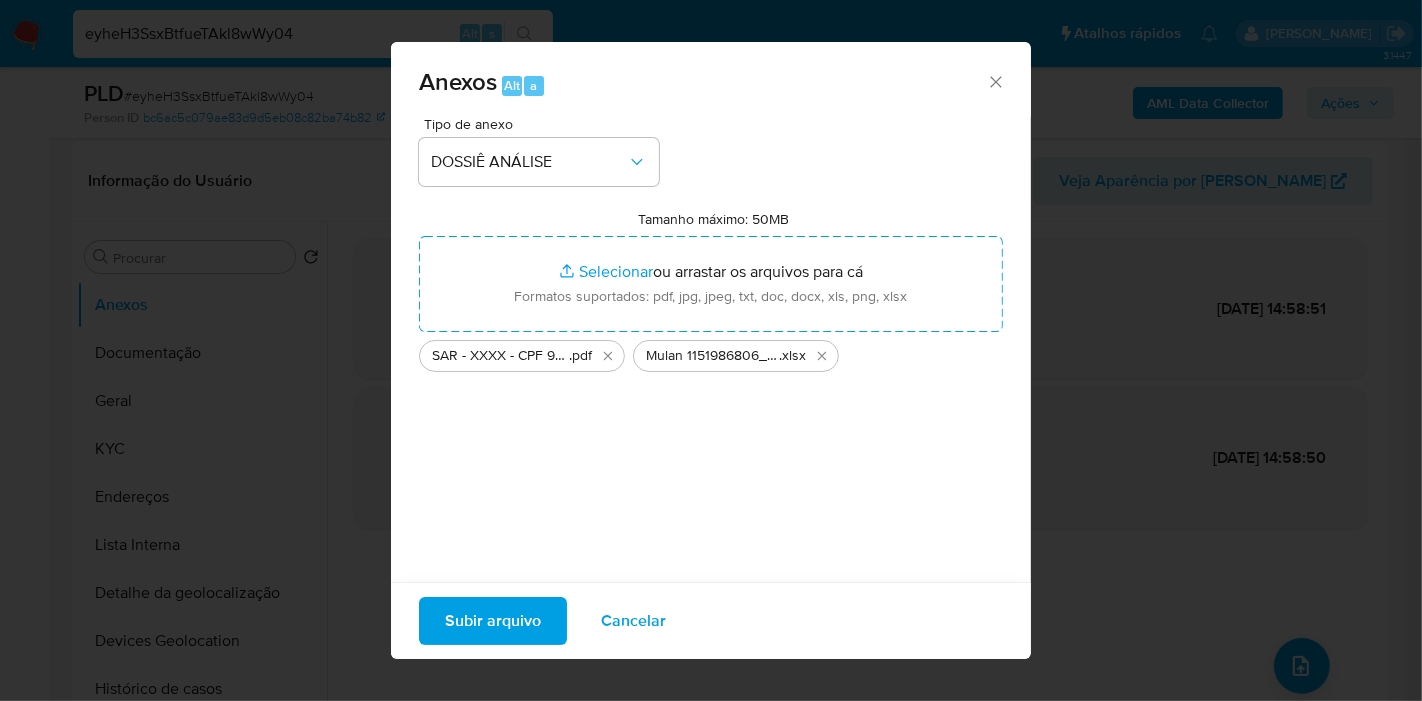 click on "Subir arquivo" at bounding box center [493, 621] 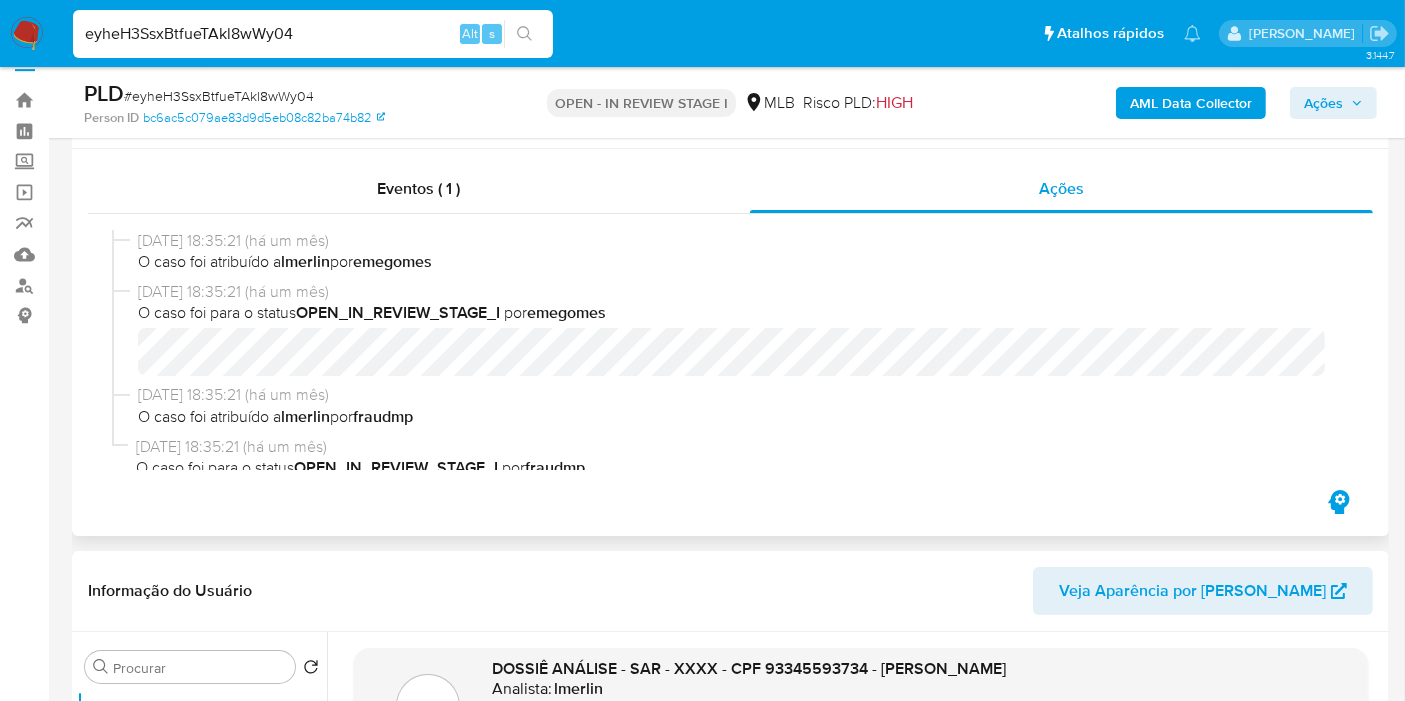 scroll, scrollTop: 0, scrollLeft: 0, axis: both 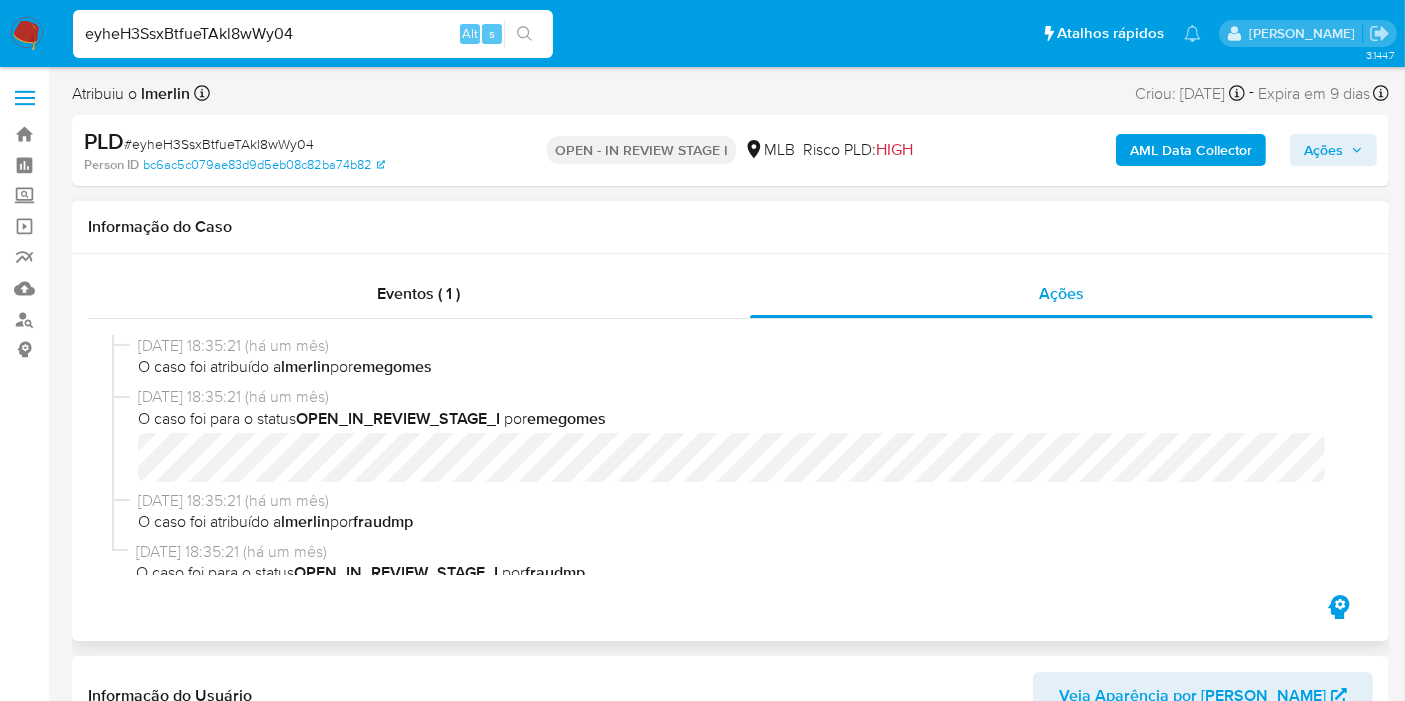 click on "Eventos ( 1 ) Ações 13/06/2025 18:35:21 (há um mês) O caso foi atribuído a  lmerlin  por  emegomes 13/06/2025 18:35:21 (há um mês) O caso foi para o status  OPEN_IN_REVIEW_STAGE_I      por  emegomes 13/06/2025 18:35:21 (há um mês) O caso foi atribuído a  lmerlin  por  fraudmp 13/06/2025 18:35:21 (há um mês) O caso foi para o status  OPEN_IN_REVIEW_STAGE_I      por  fraudmp" at bounding box center [730, 447] 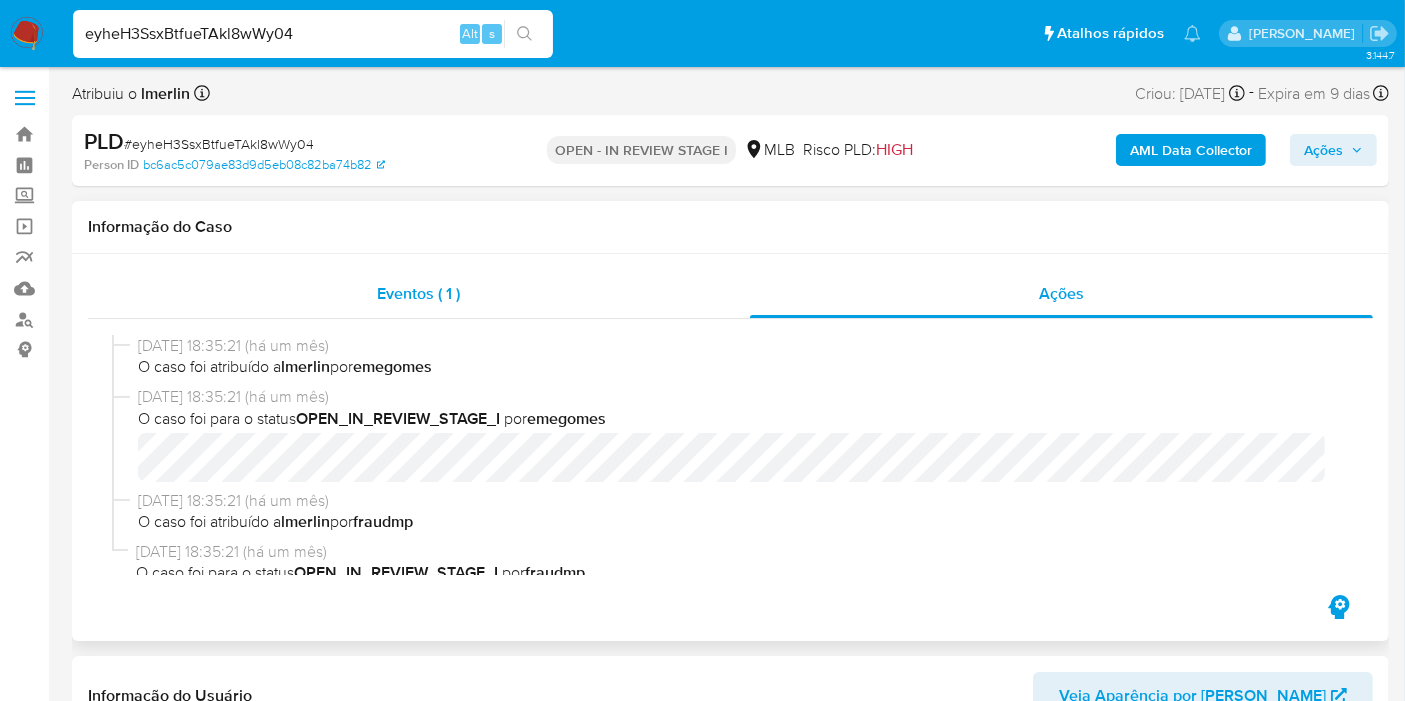 click on "Eventos ( 1 )" at bounding box center [419, 294] 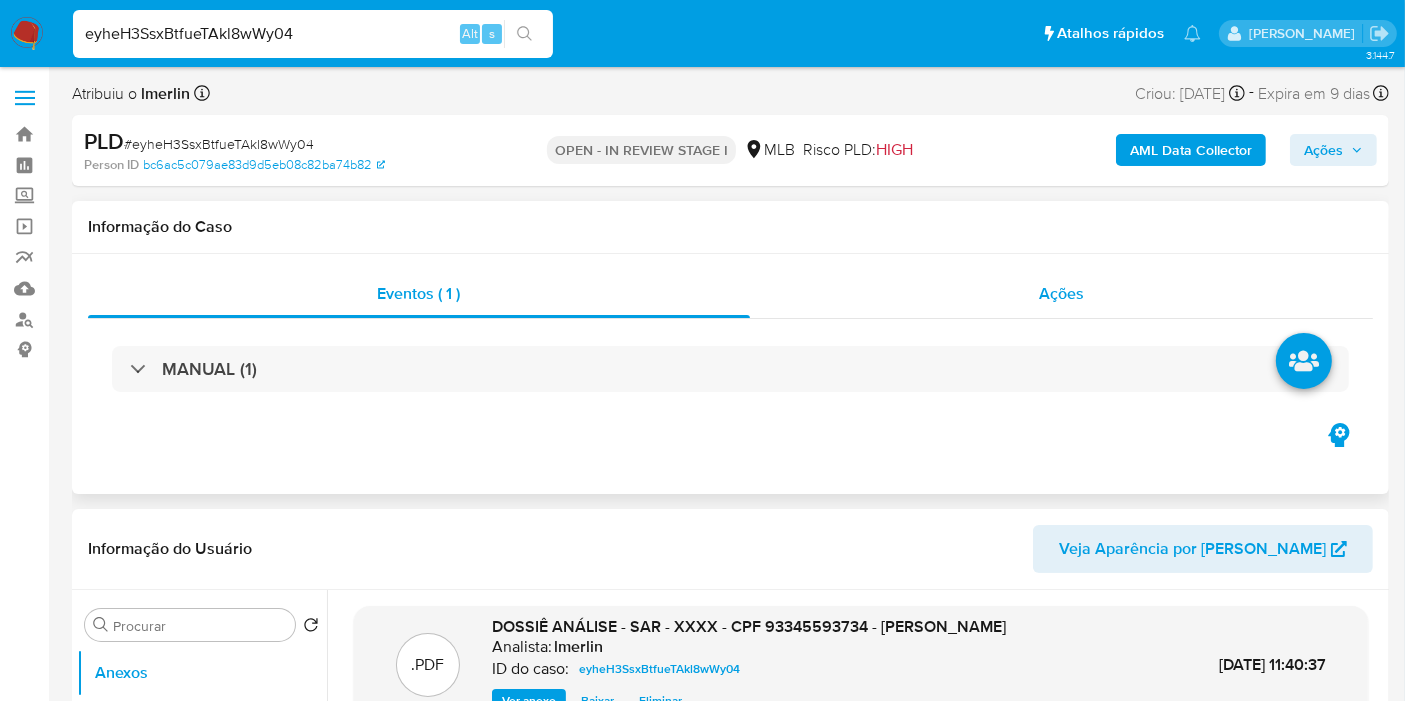 click on "Ações" at bounding box center [1062, 294] 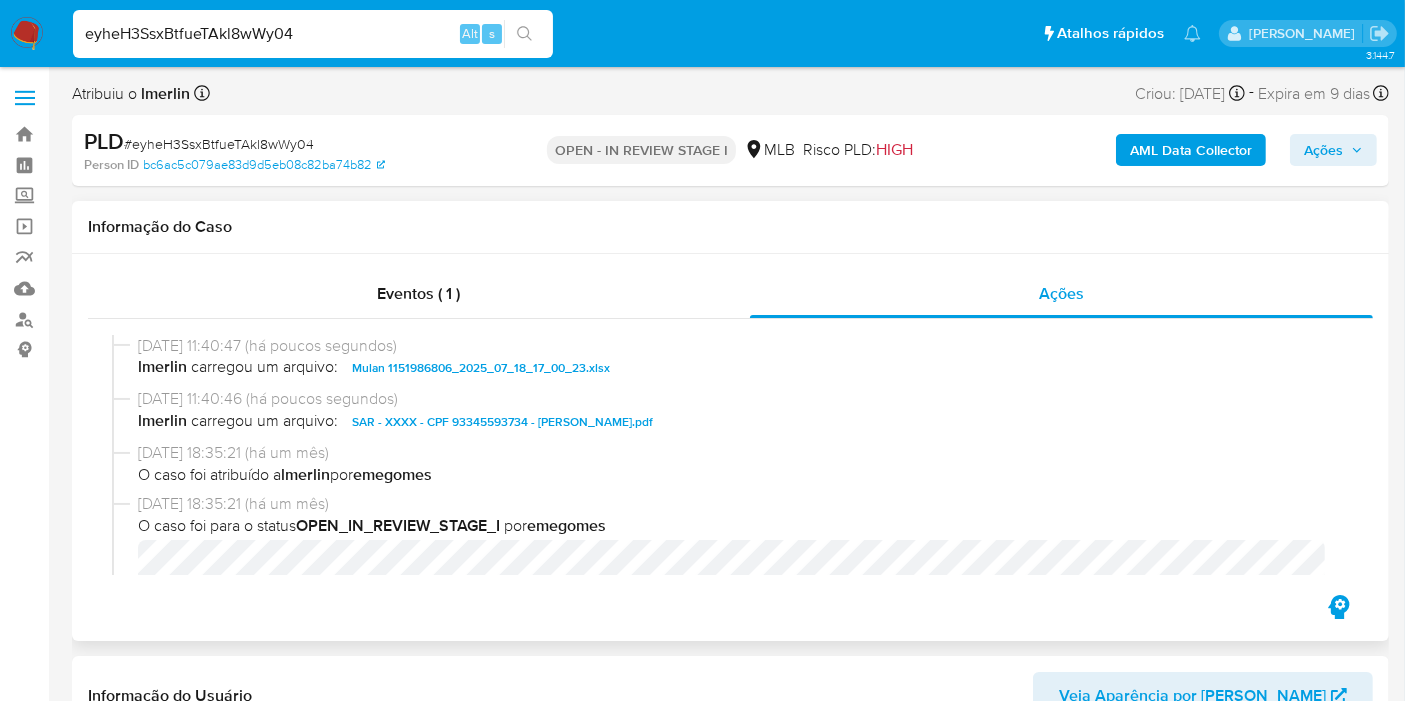 click on "Informação do Caso" at bounding box center (730, 227) 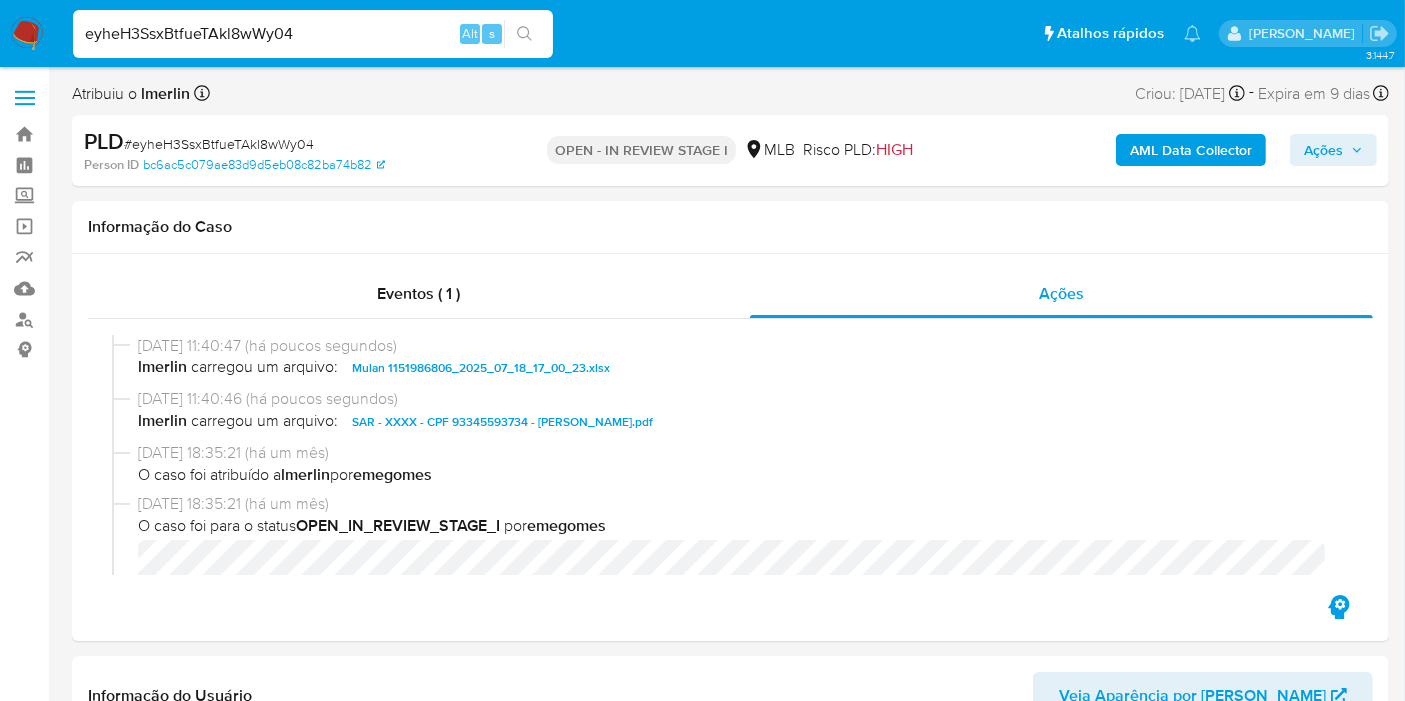 click on "Ações" at bounding box center [1323, 150] 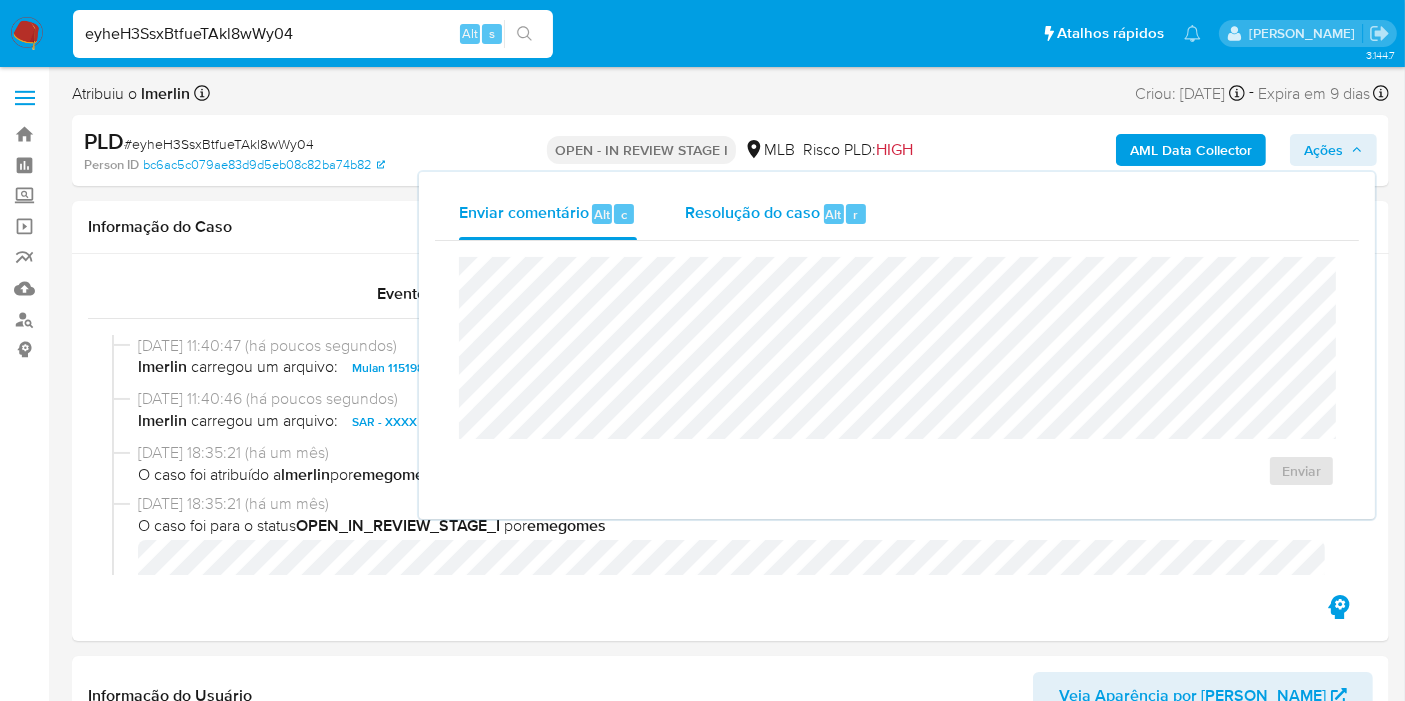 drag, startPoint x: 714, startPoint y: 217, endPoint x: 722, endPoint y: 227, distance: 12.806249 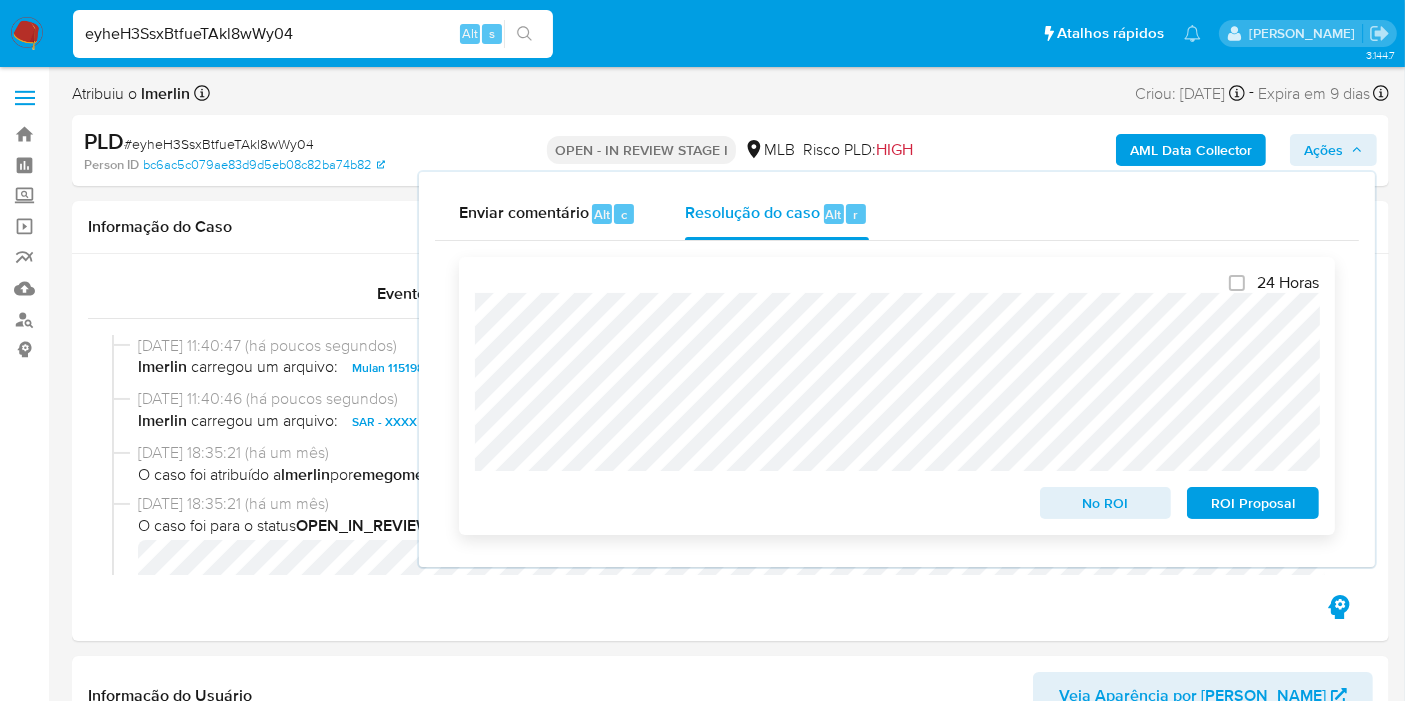 click on "No ROI" at bounding box center [1106, 503] 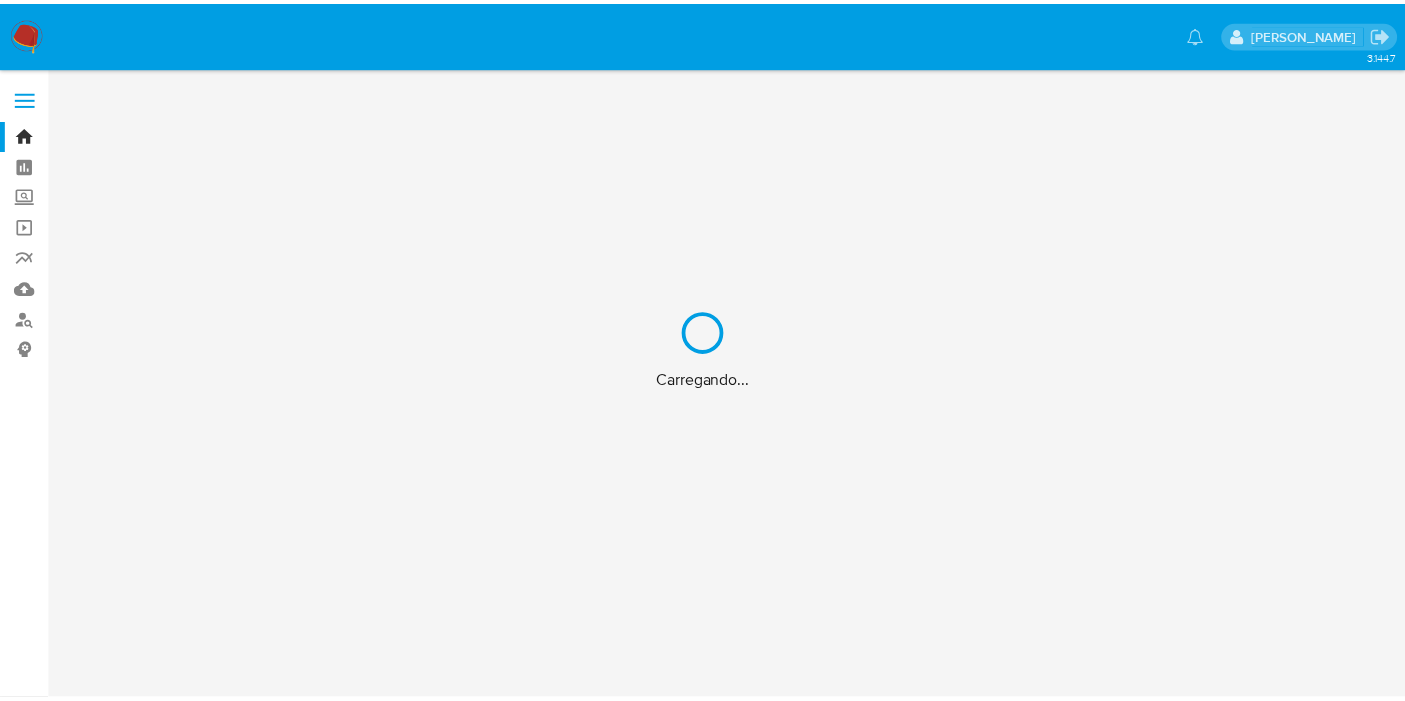 scroll, scrollTop: 0, scrollLeft: 0, axis: both 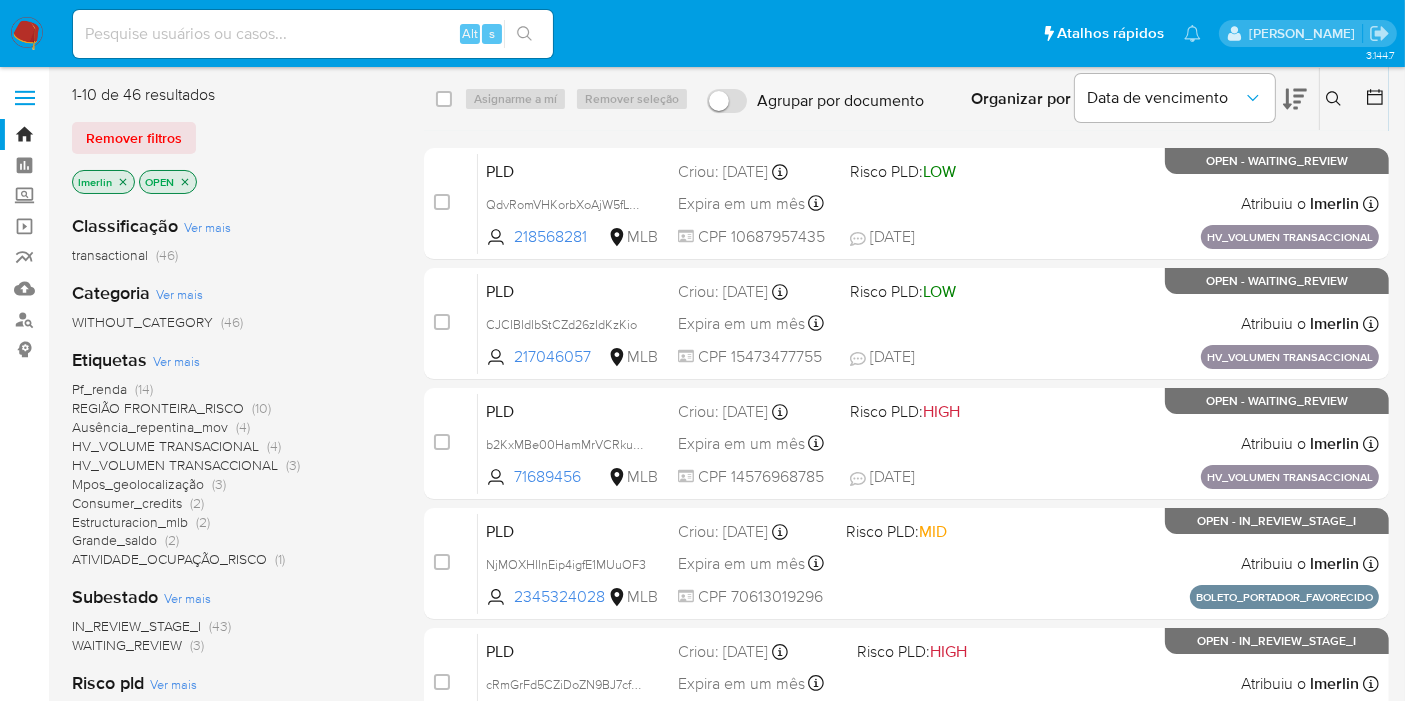 click 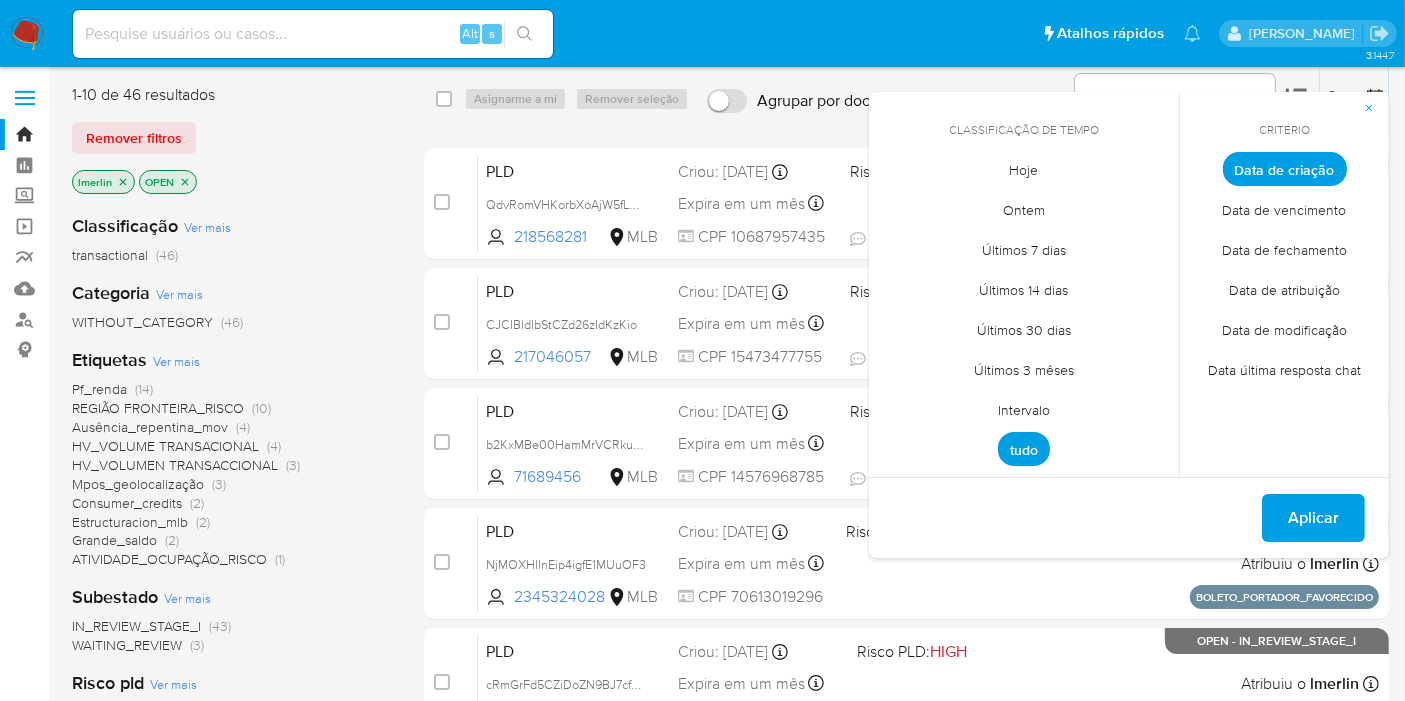 click on "Intervalo" at bounding box center [1024, 410] 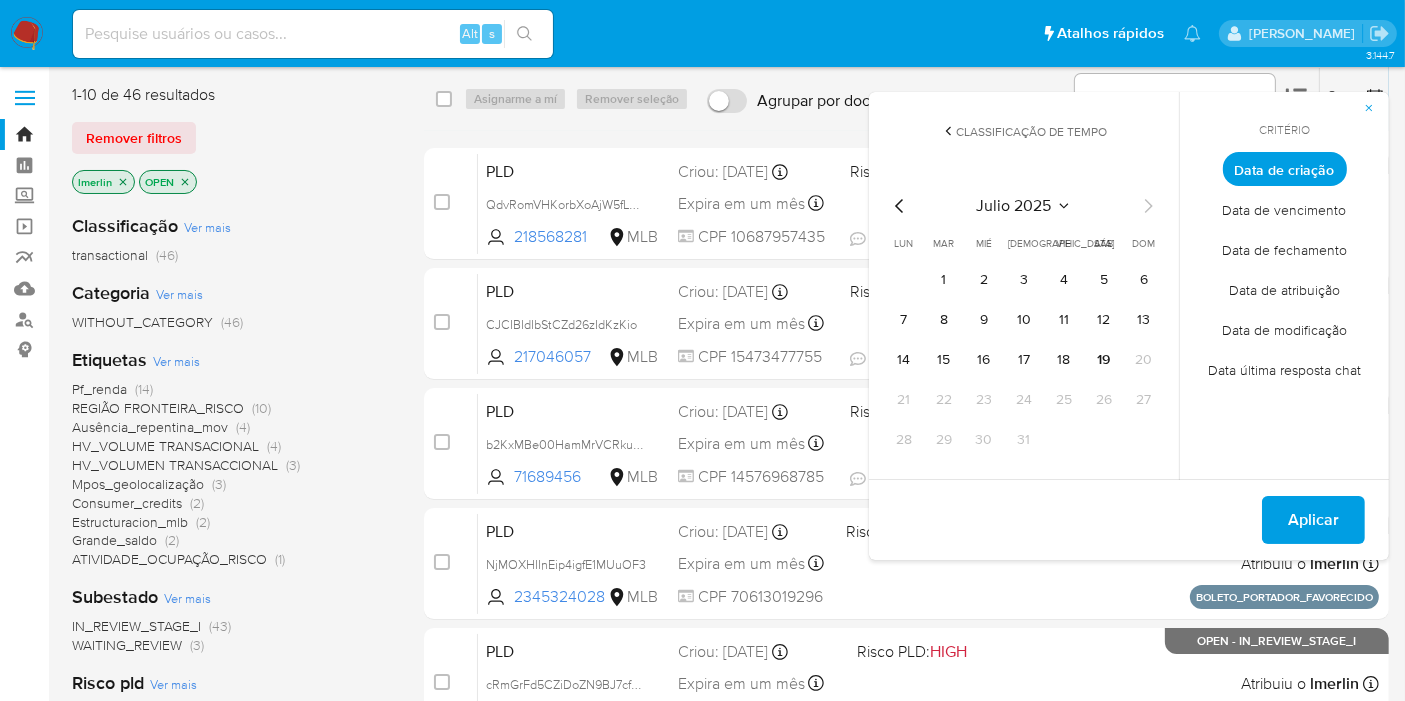 click 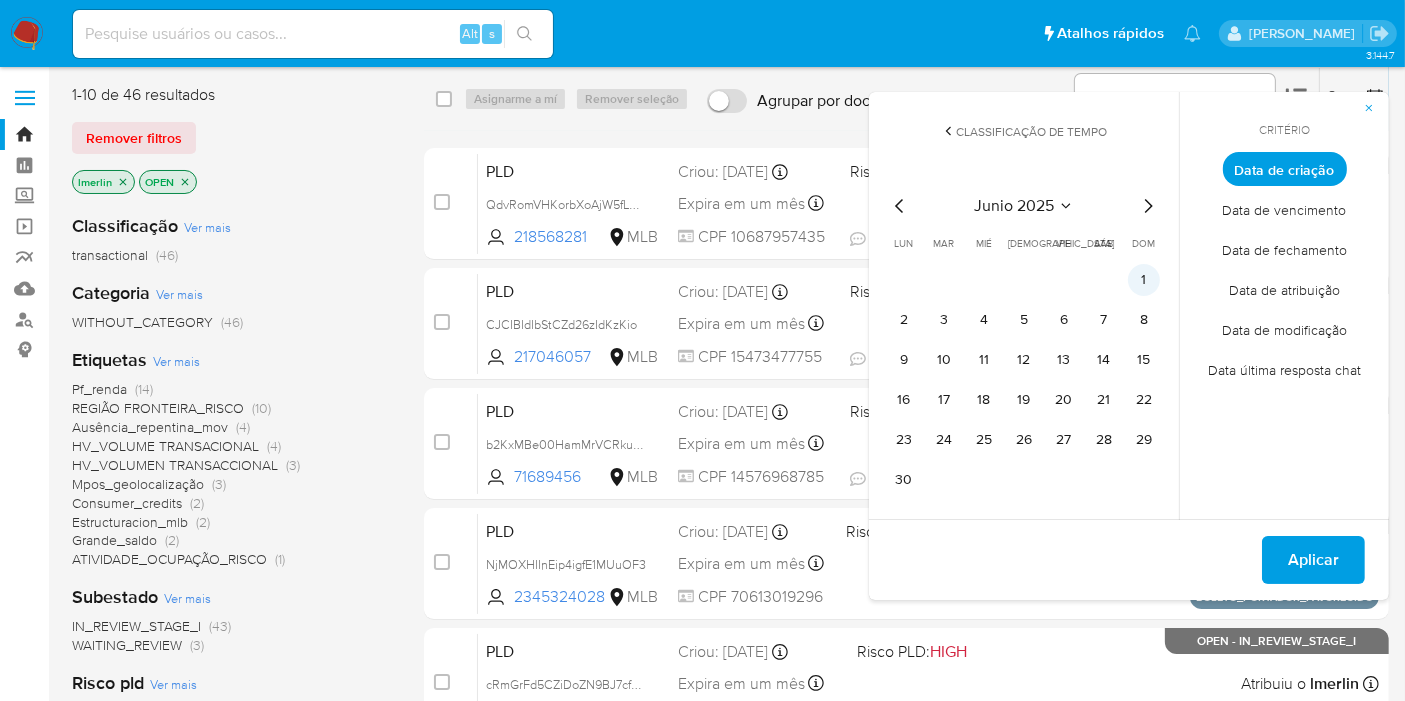 click on "1" at bounding box center [1144, 280] 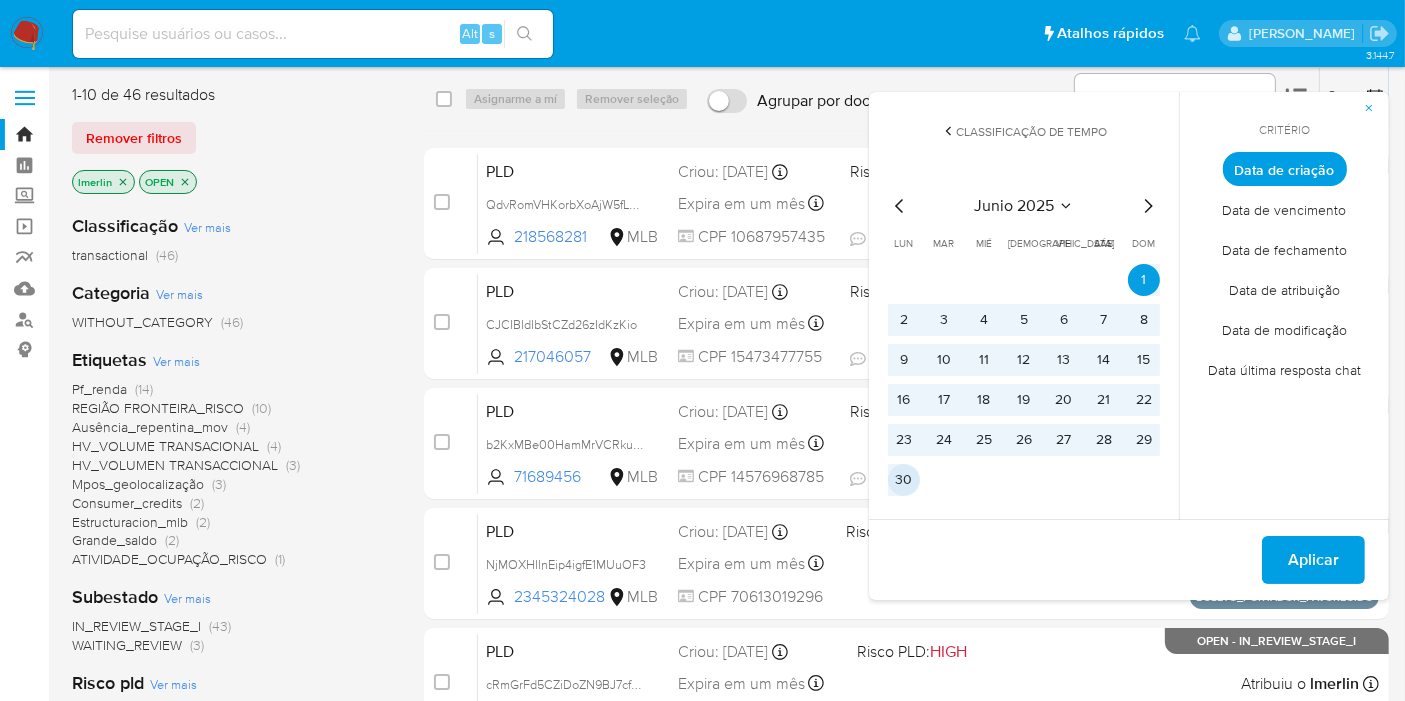 click on "30" at bounding box center [904, 480] 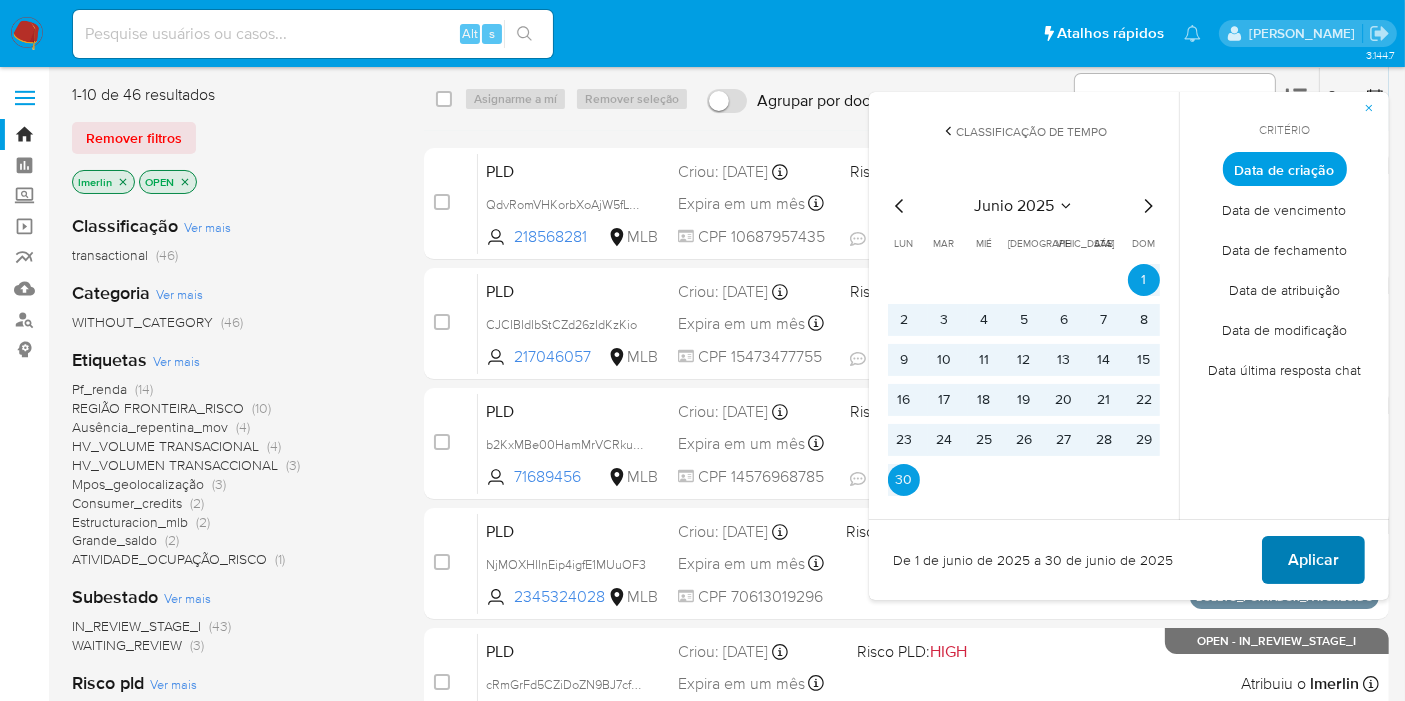 click on "Aplicar" at bounding box center (1313, 560) 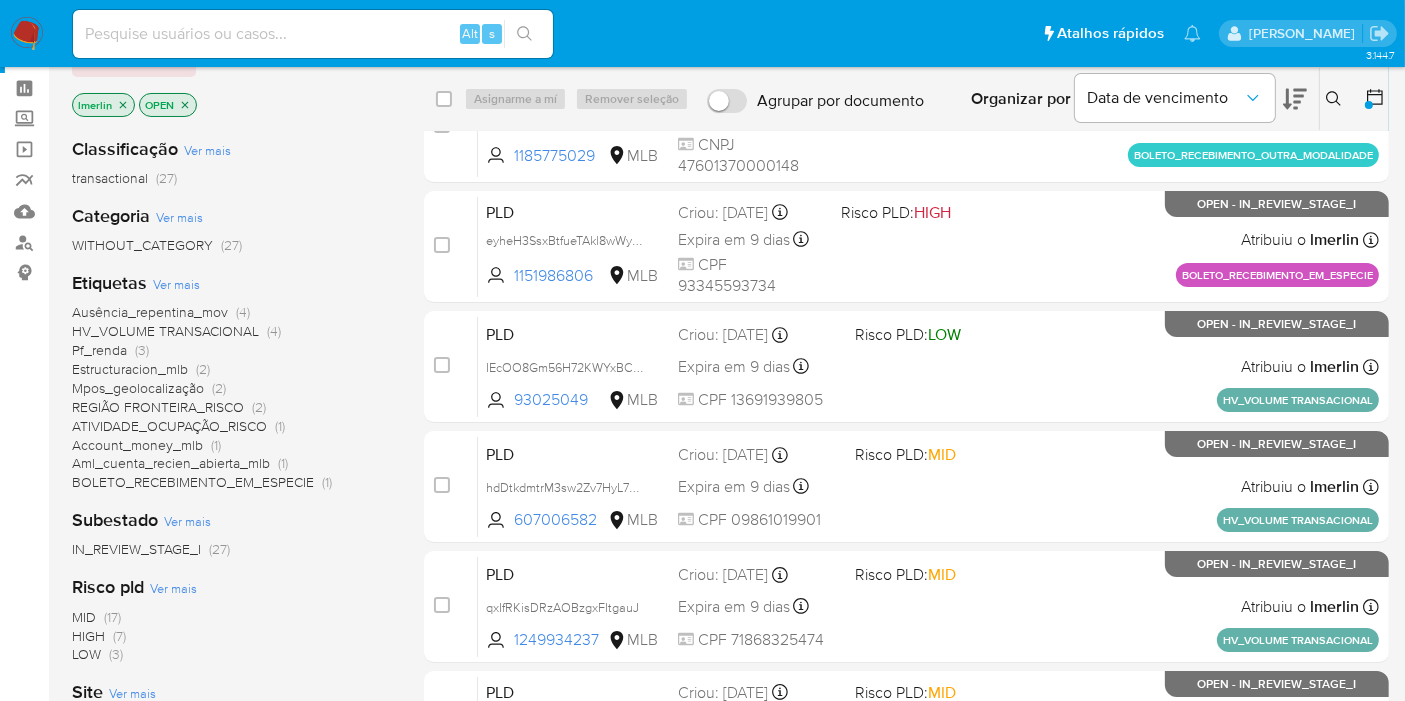 scroll, scrollTop: 111, scrollLeft: 0, axis: vertical 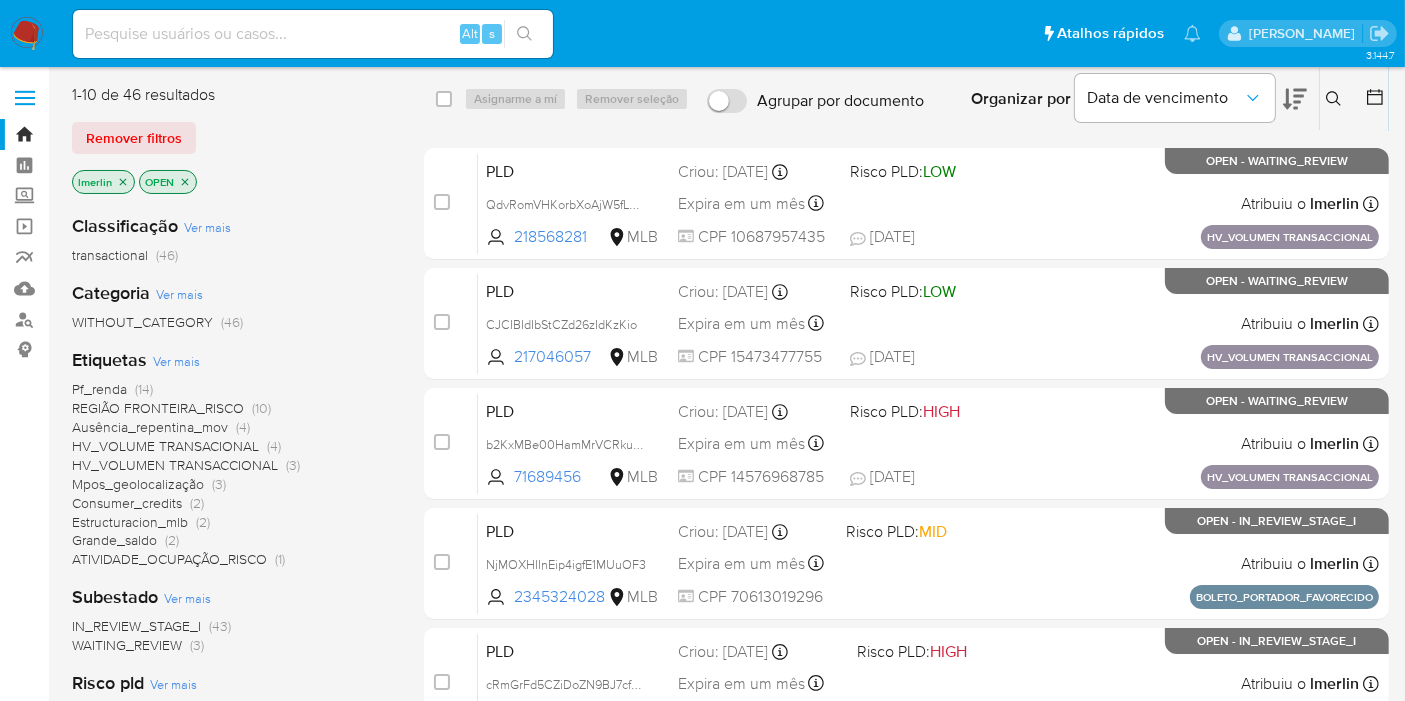 click 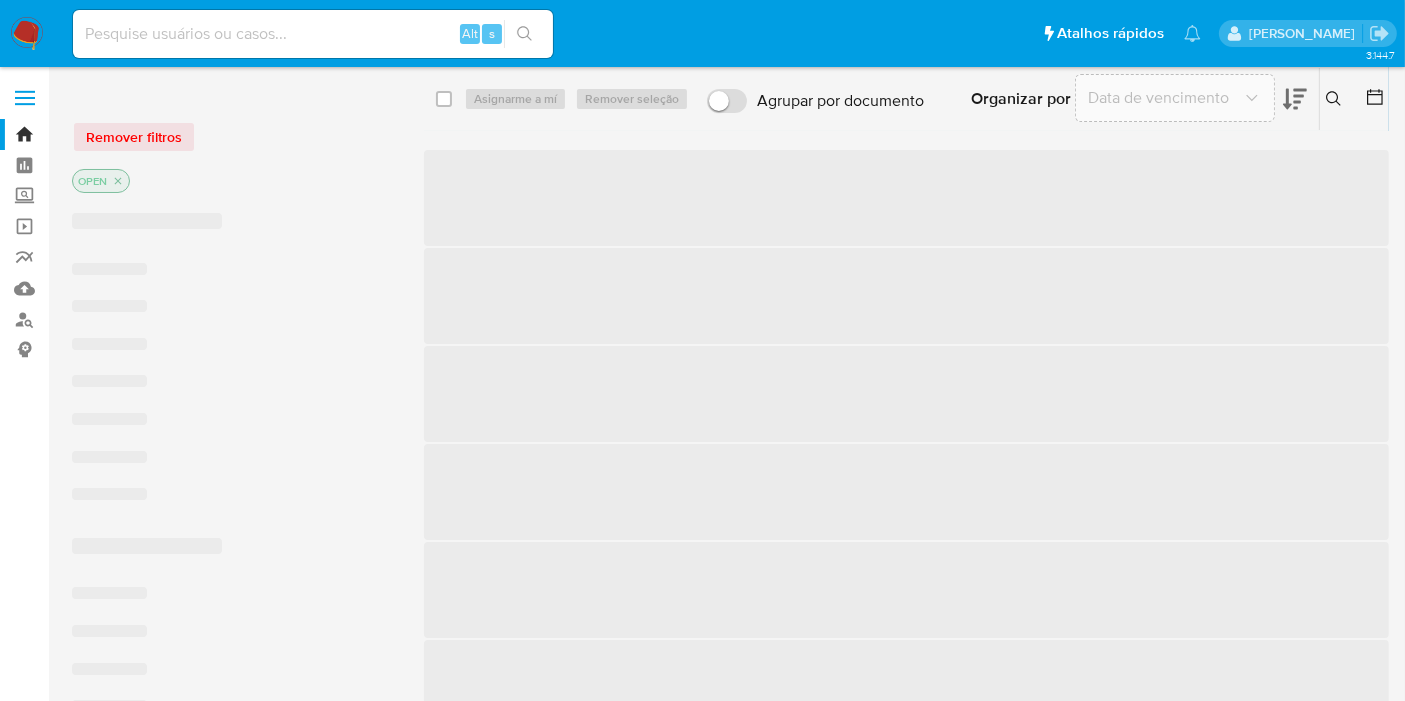click 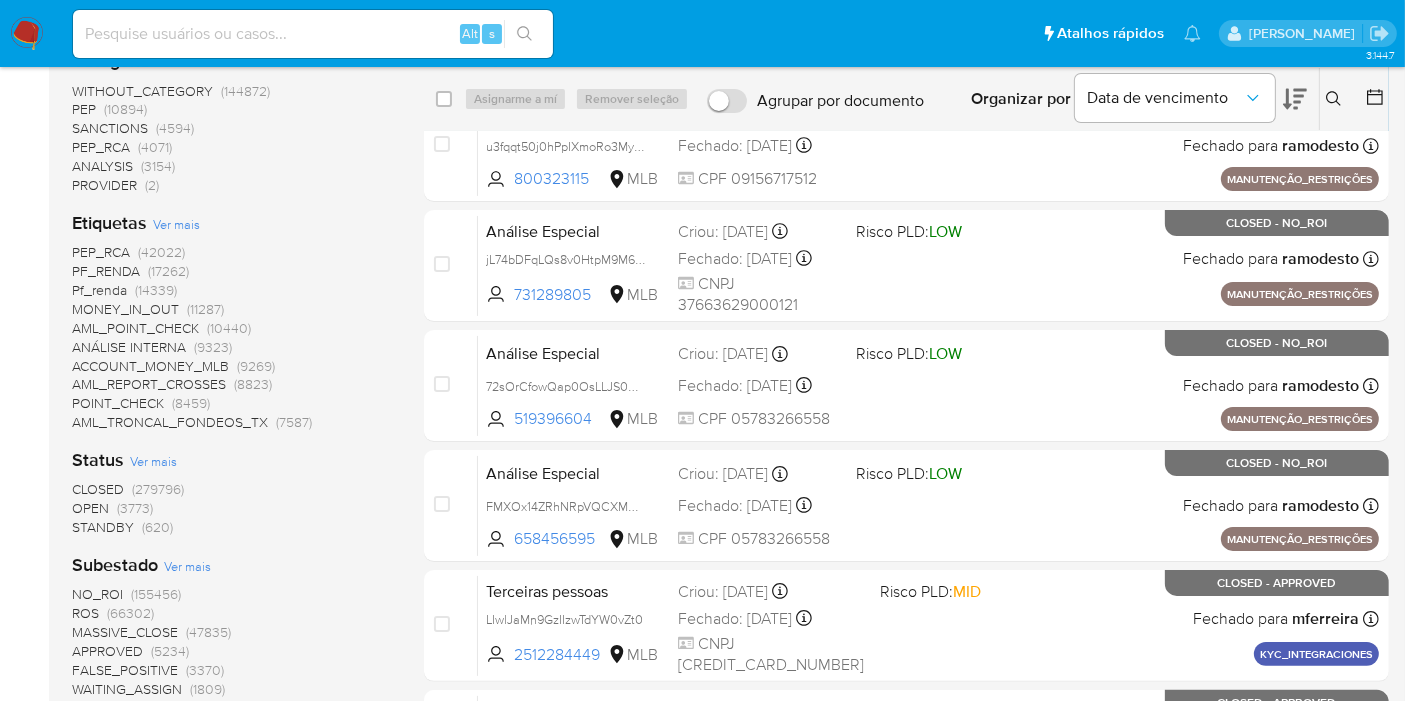 scroll, scrollTop: 333, scrollLeft: 0, axis: vertical 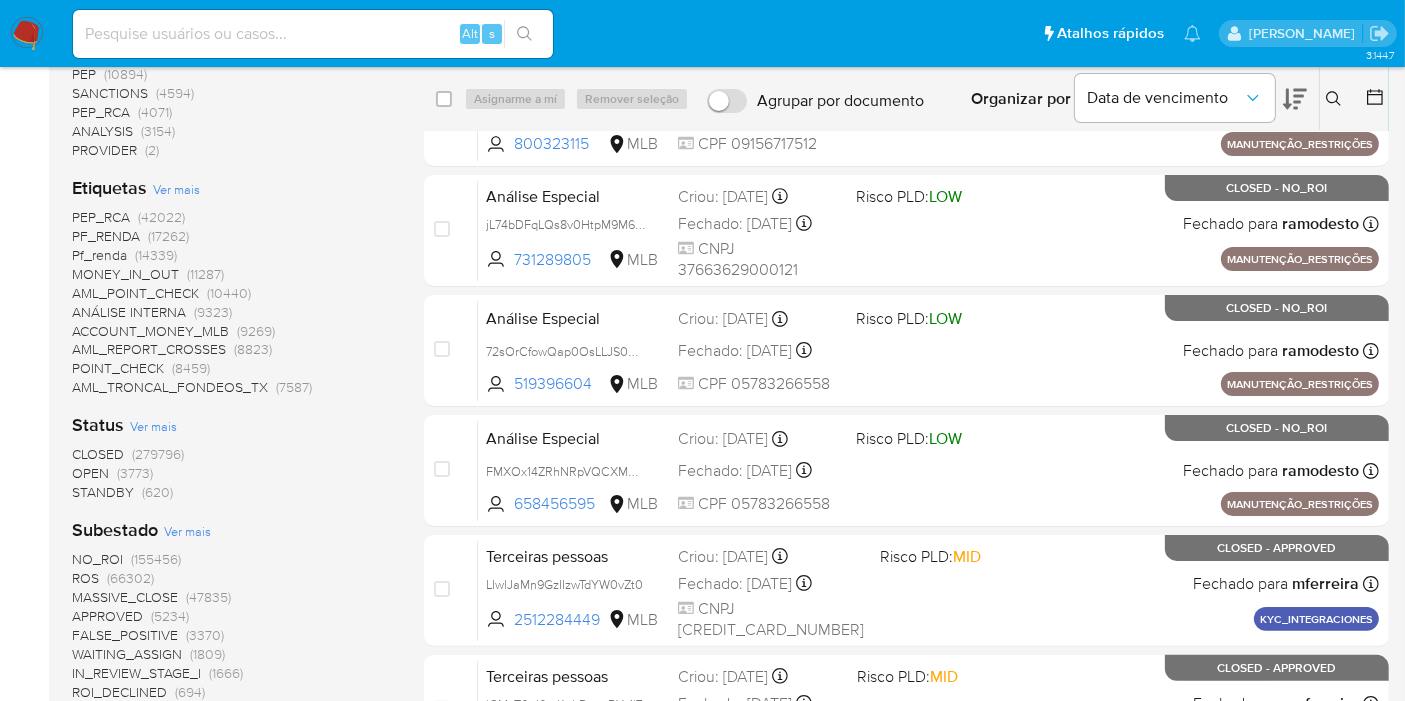 click on "(279796)" at bounding box center [158, 454] 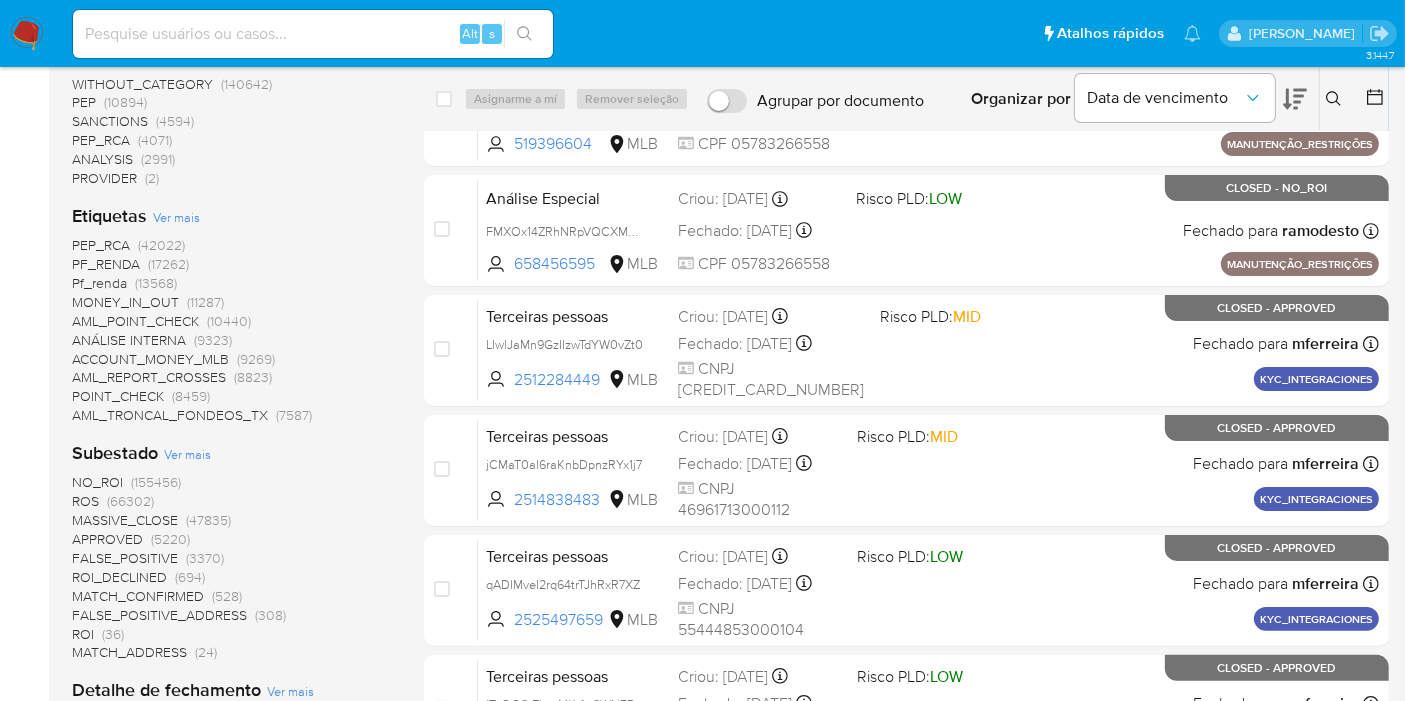 scroll, scrollTop: 0, scrollLeft: 0, axis: both 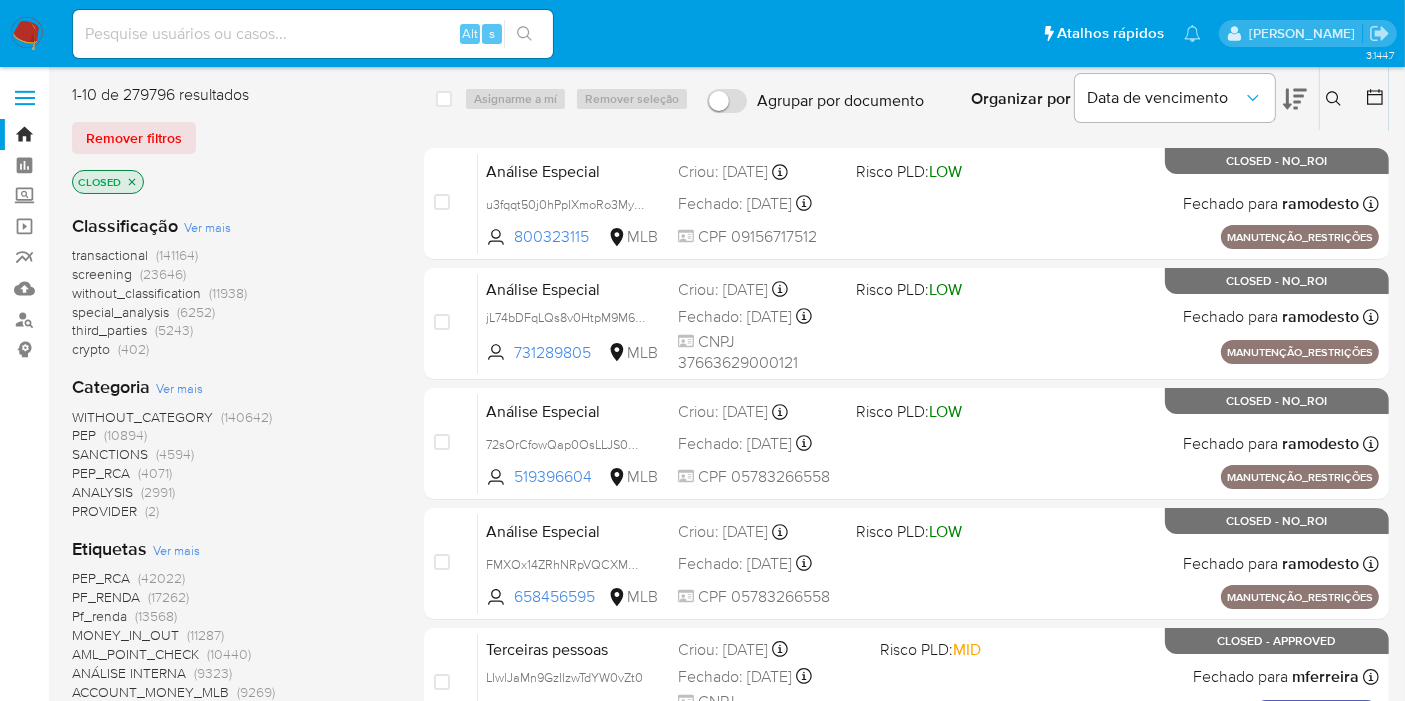 click 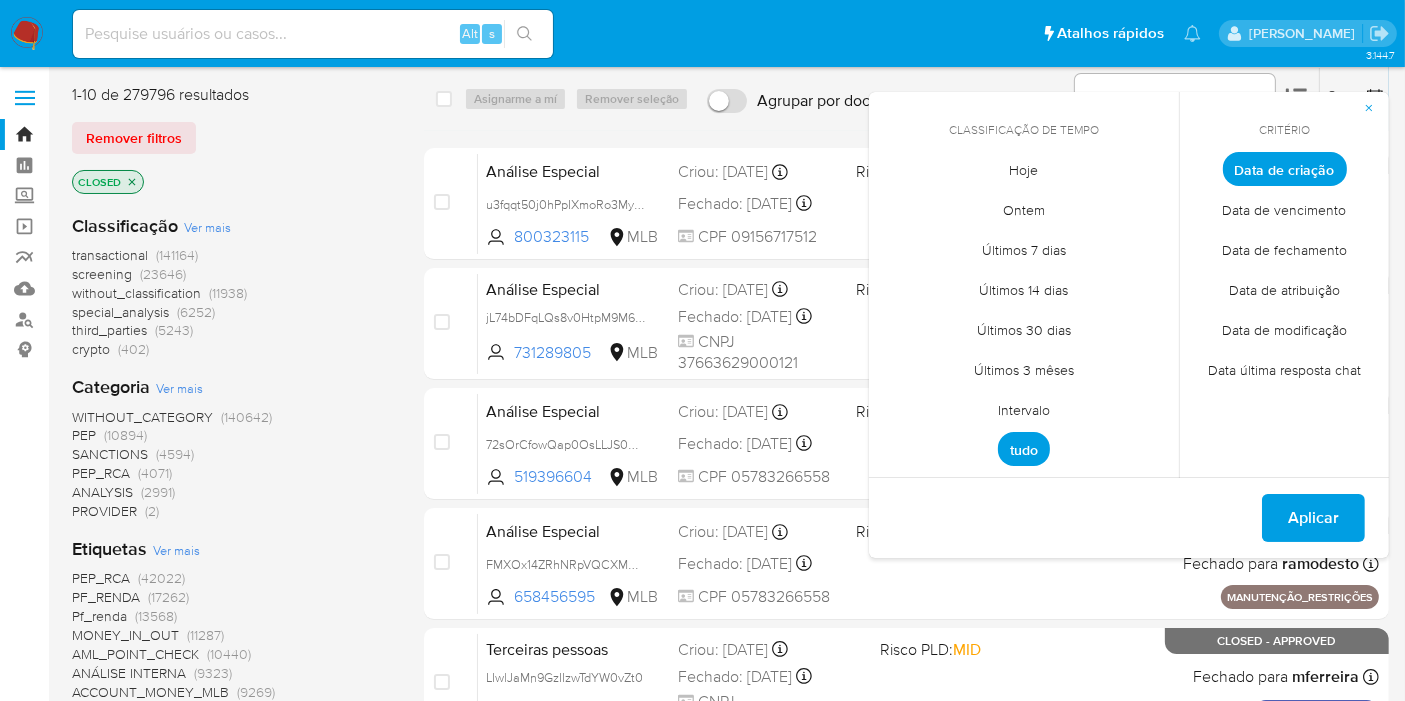 click on "Data de fechamento" at bounding box center (1284, 250) 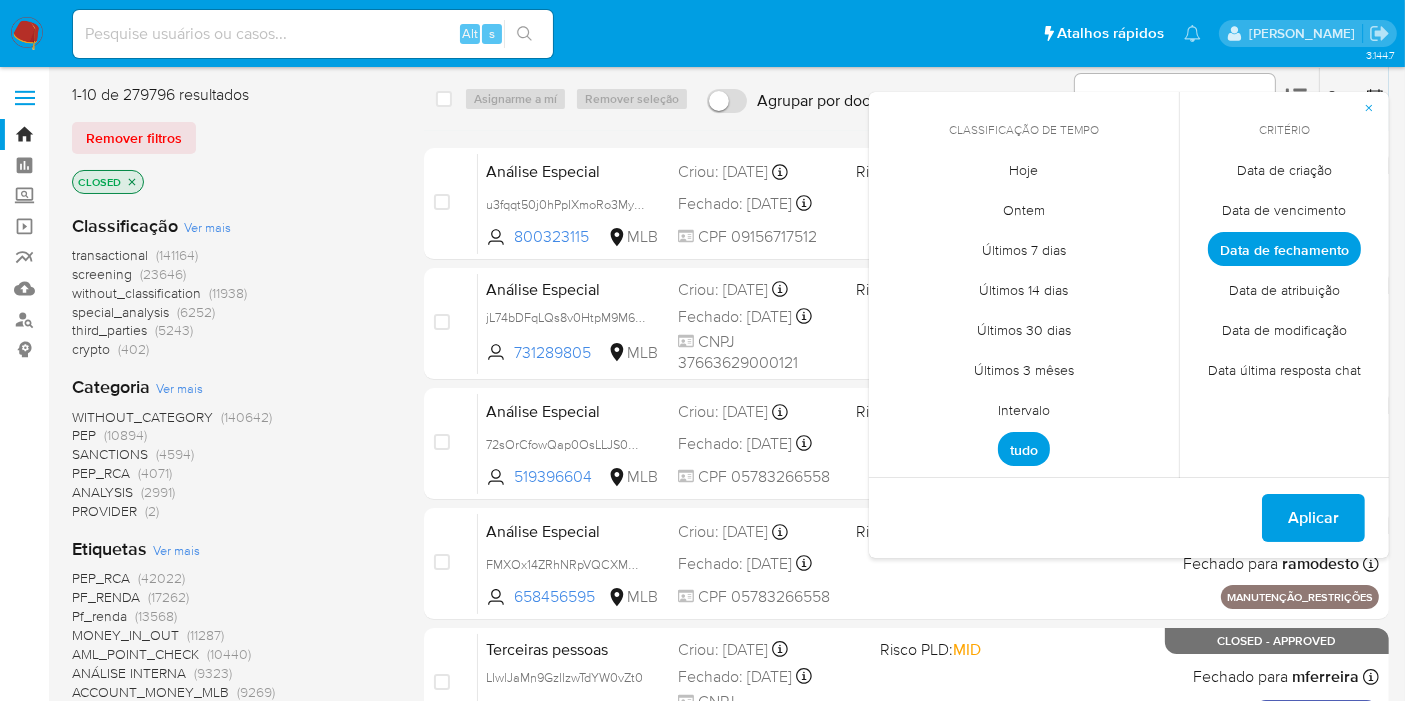 click on "Hoje" at bounding box center [1024, 170] 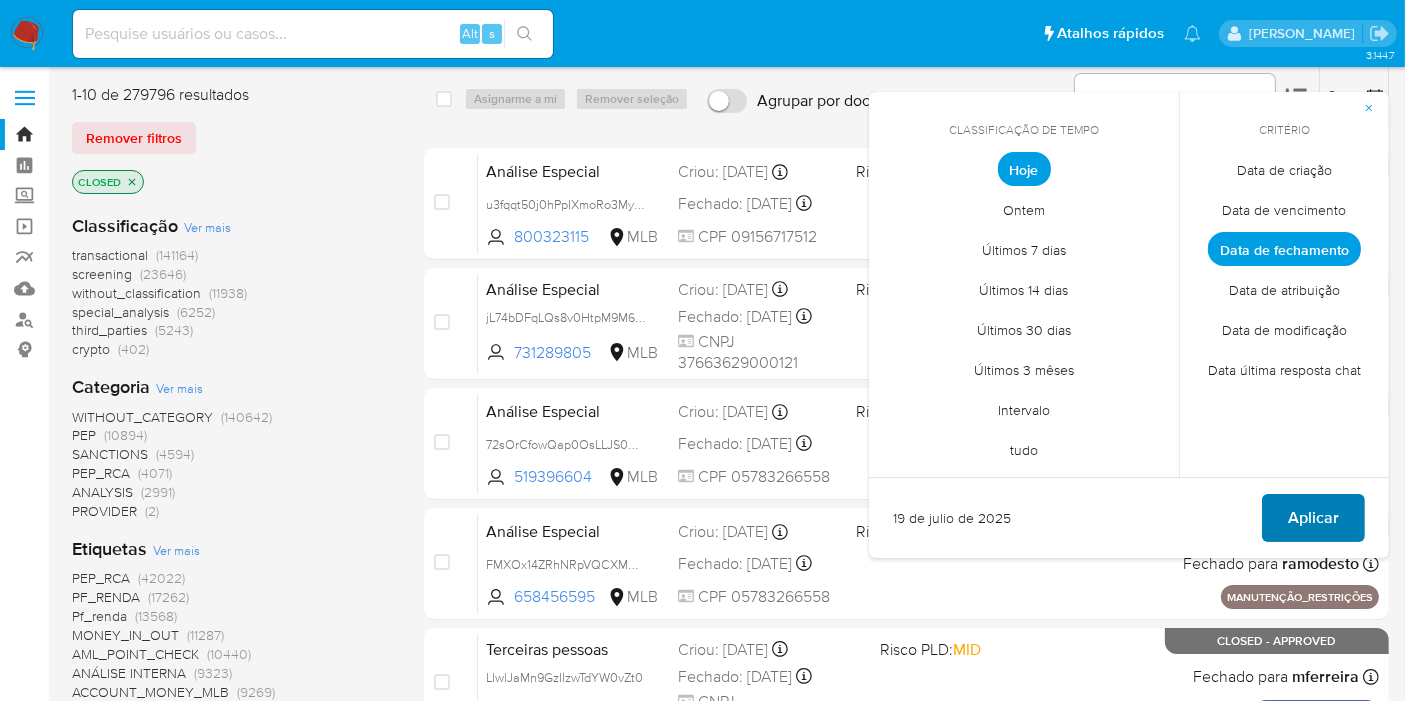 click on "Aplicar" at bounding box center (1313, 518) 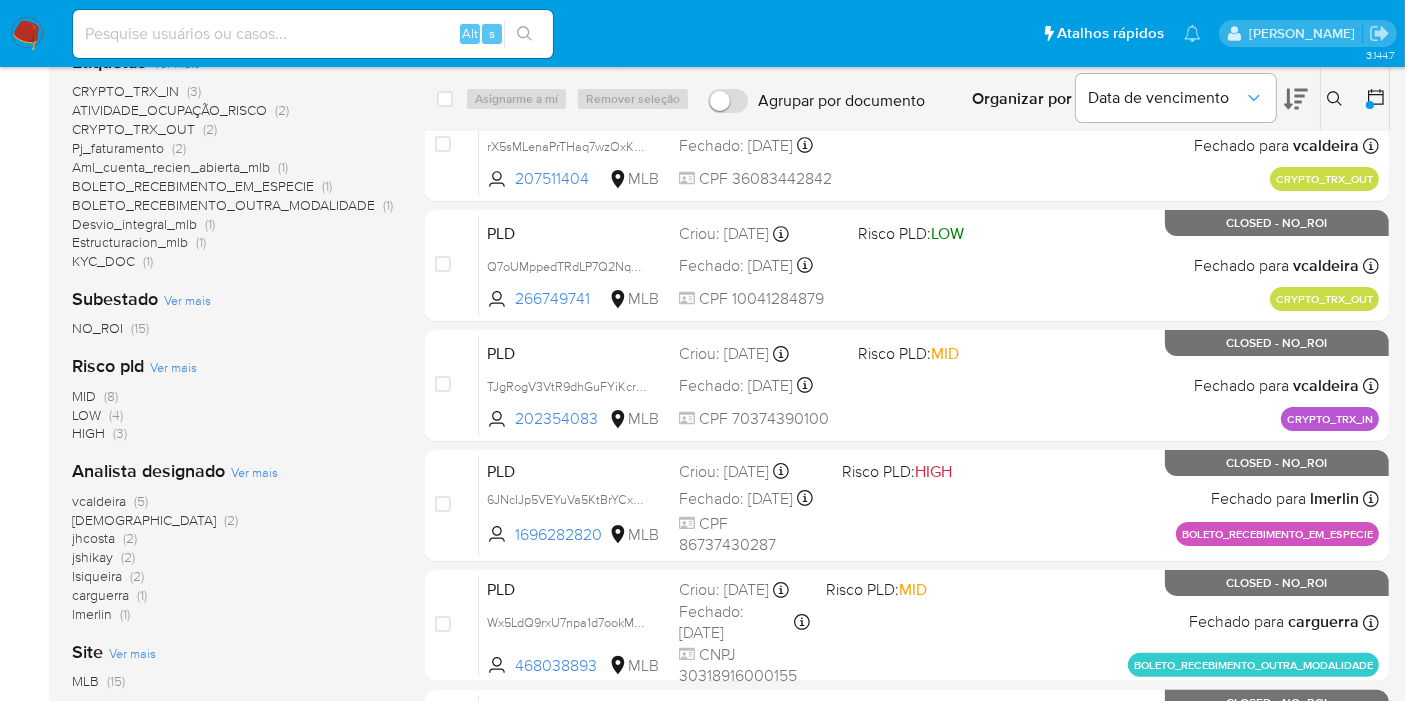 scroll, scrollTop: 333, scrollLeft: 0, axis: vertical 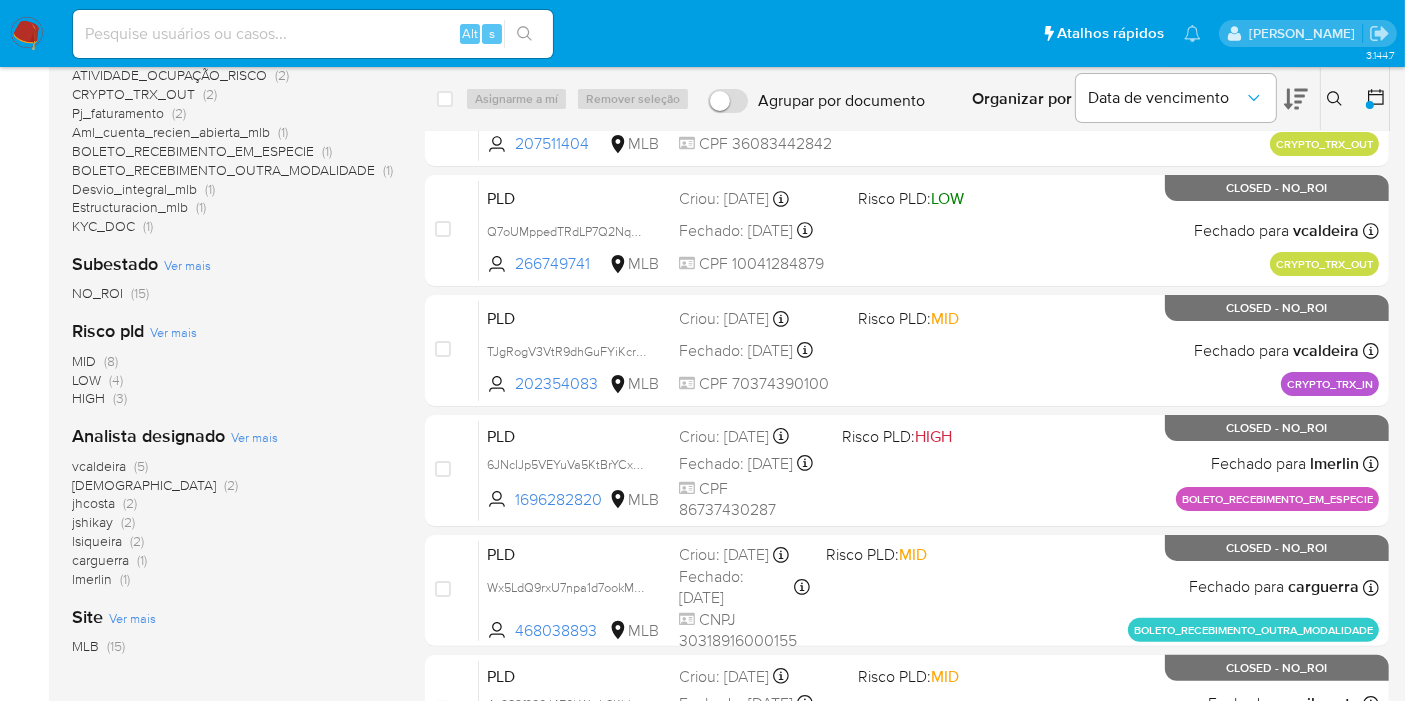 click on "jhcosta" at bounding box center [93, 503] 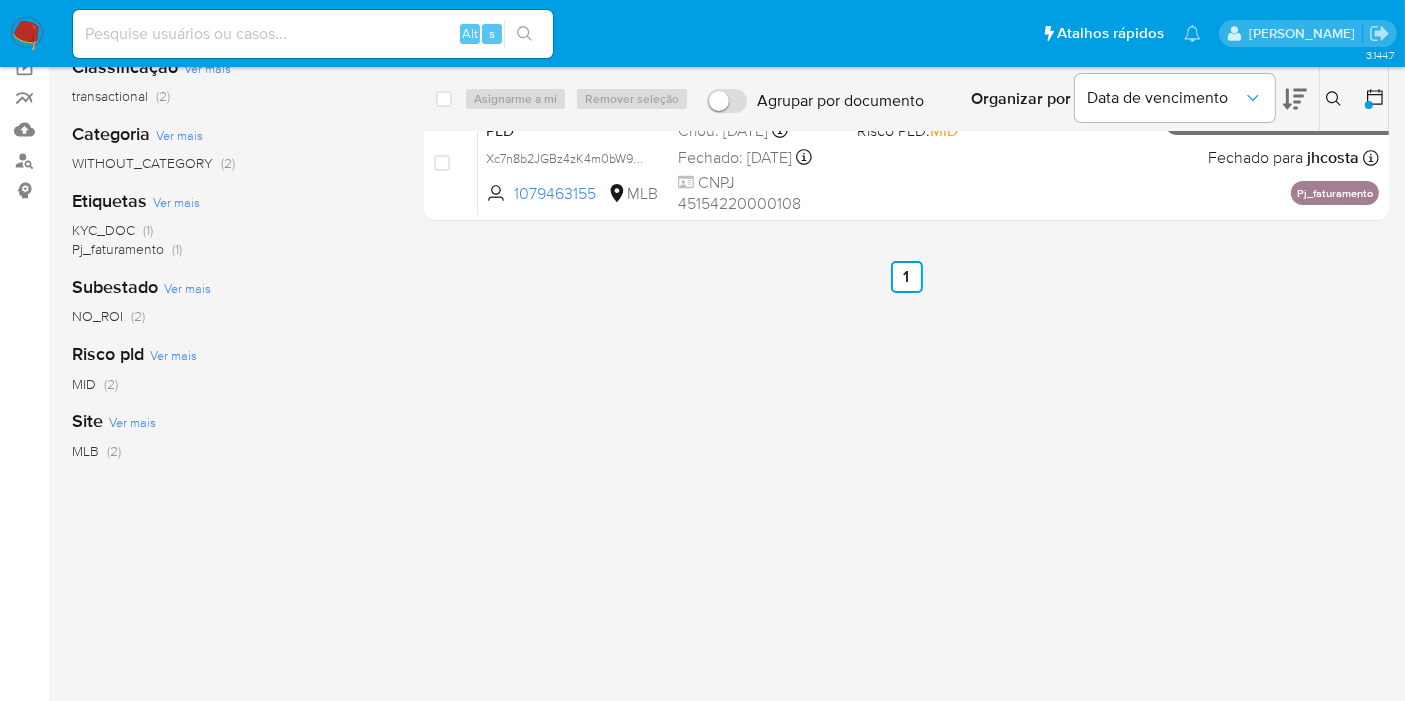 scroll, scrollTop: 0, scrollLeft: 0, axis: both 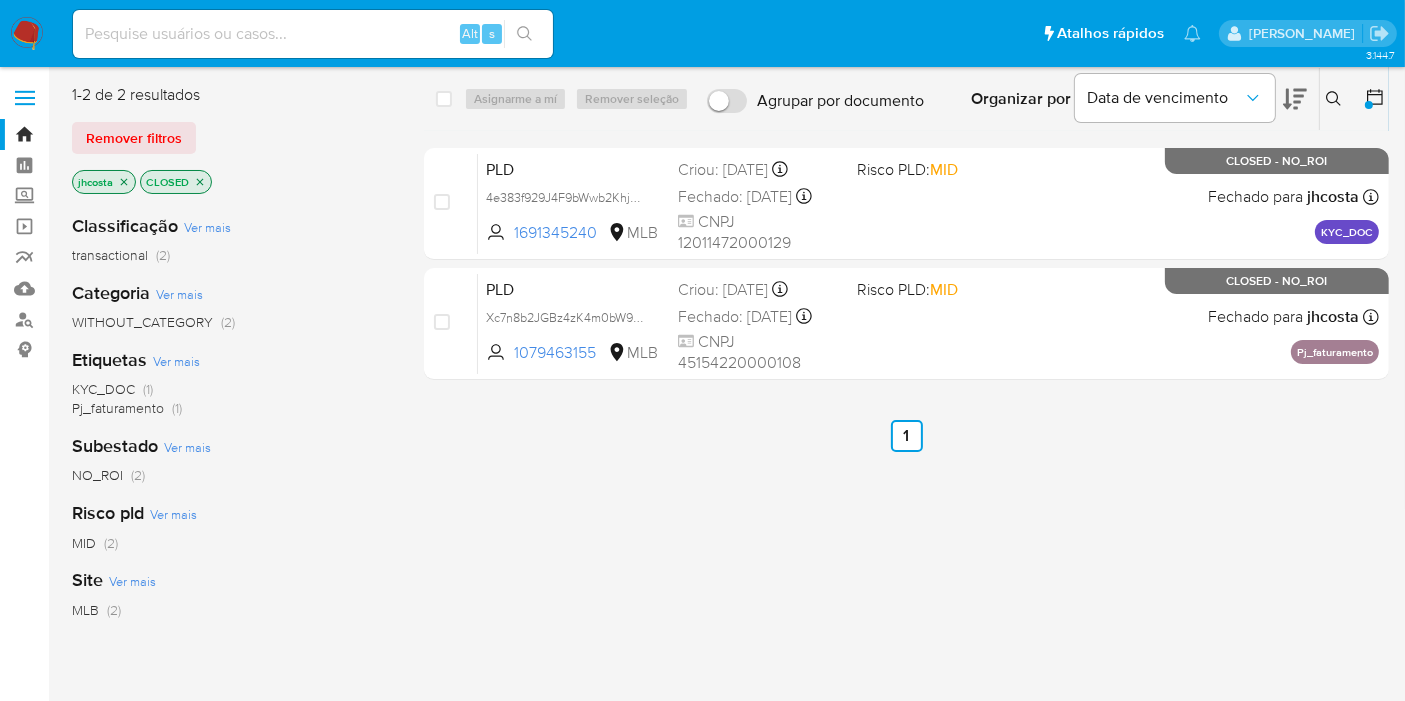 click 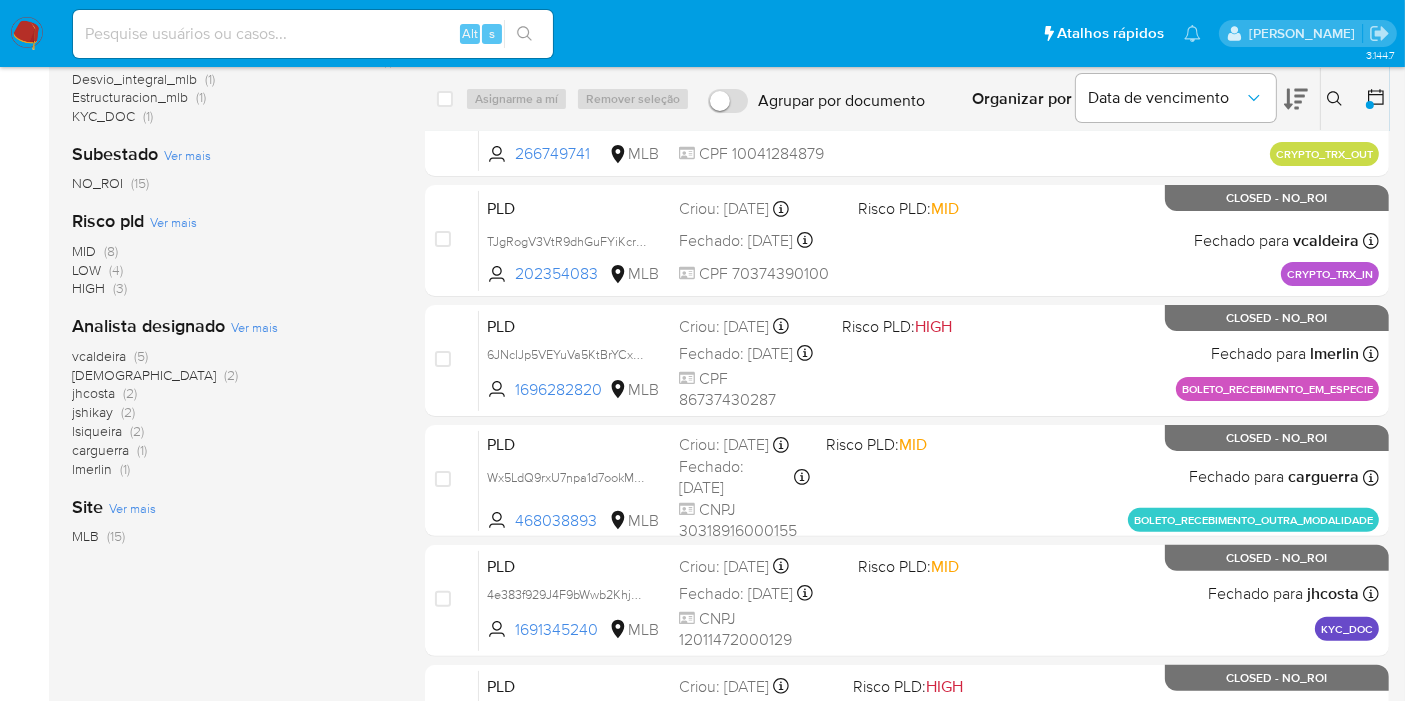 scroll, scrollTop: 444, scrollLeft: 0, axis: vertical 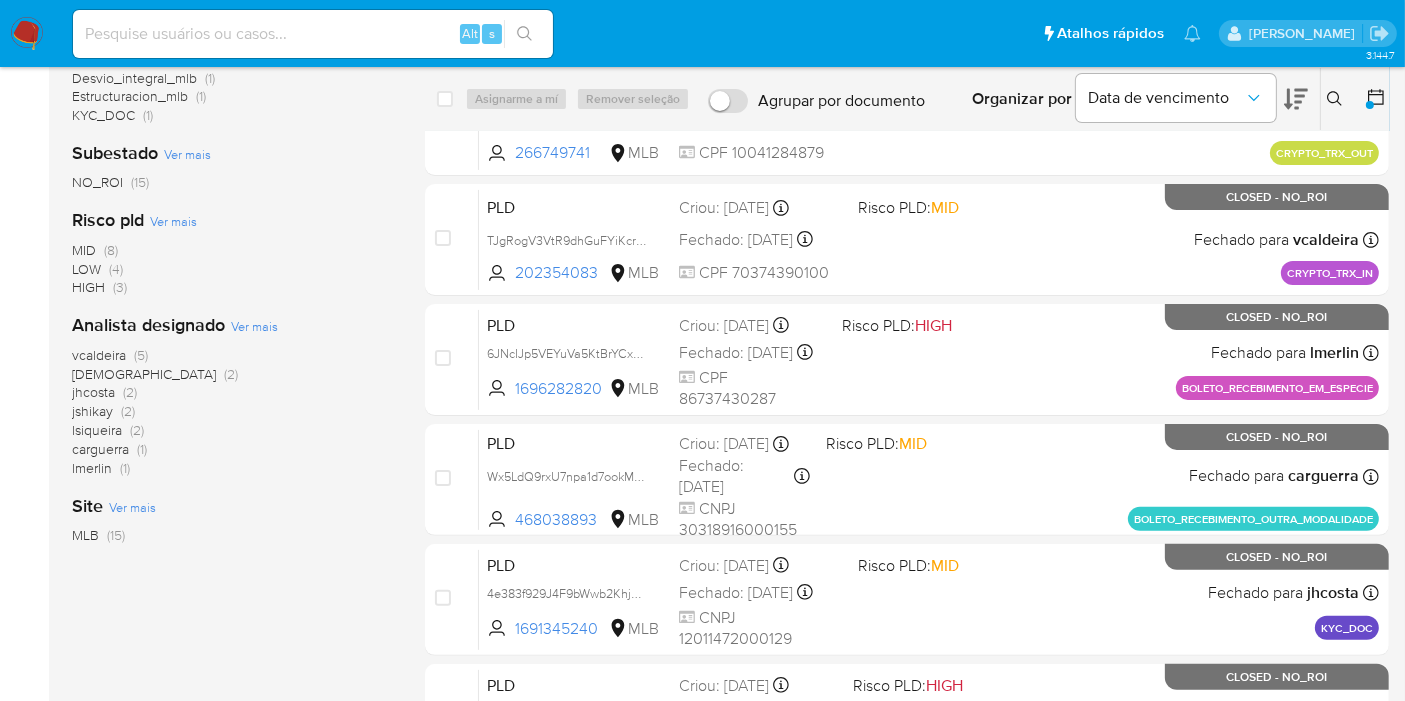 click on "lmerlin" at bounding box center (92, 468) 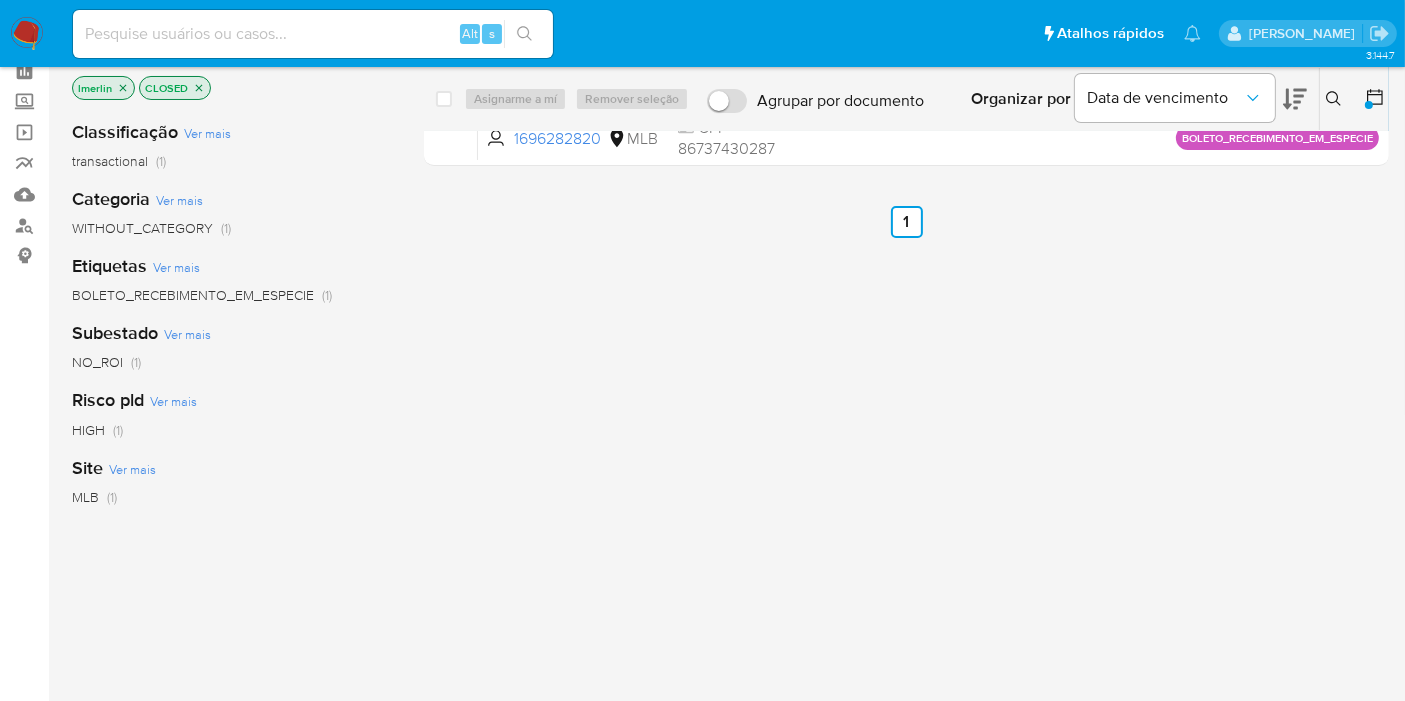scroll, scrollTop: 0, scrollLeft: 0, axis: both 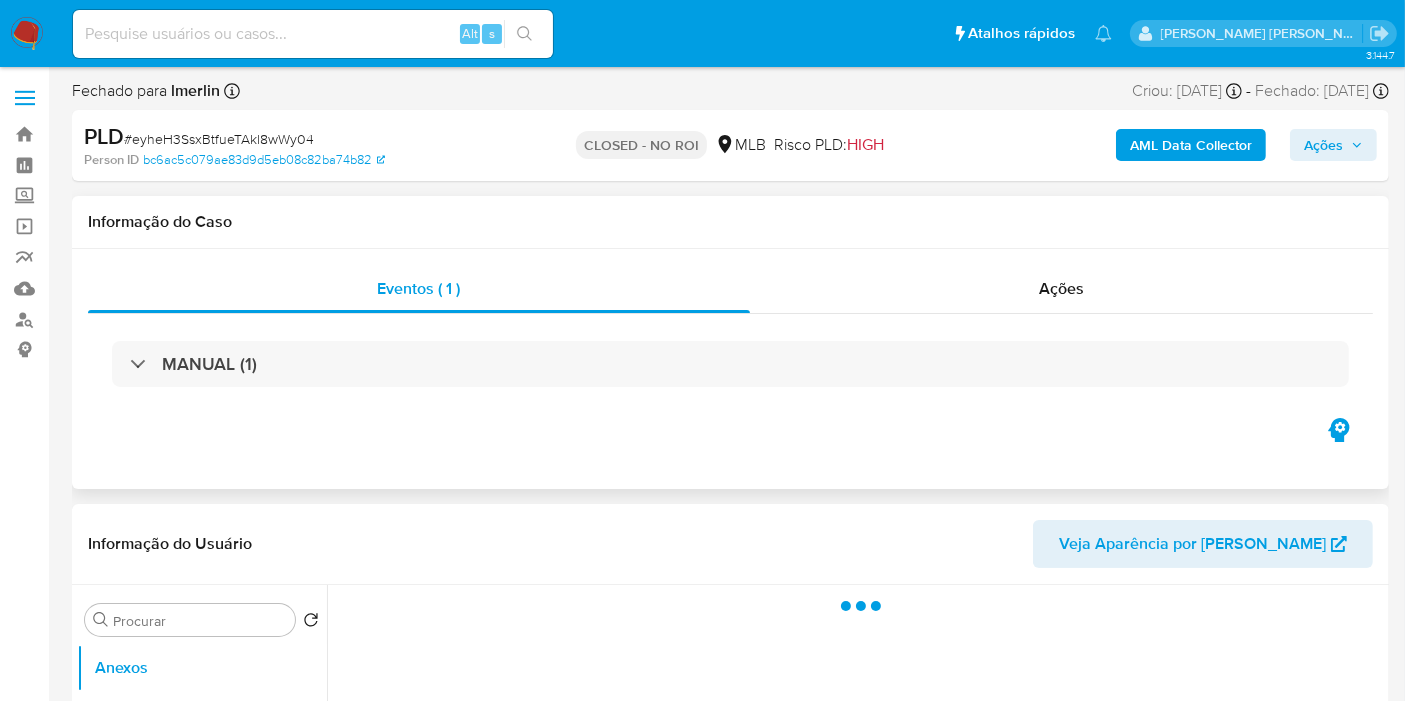 click on "Informação do Caso" at bounding box center (730, 222) 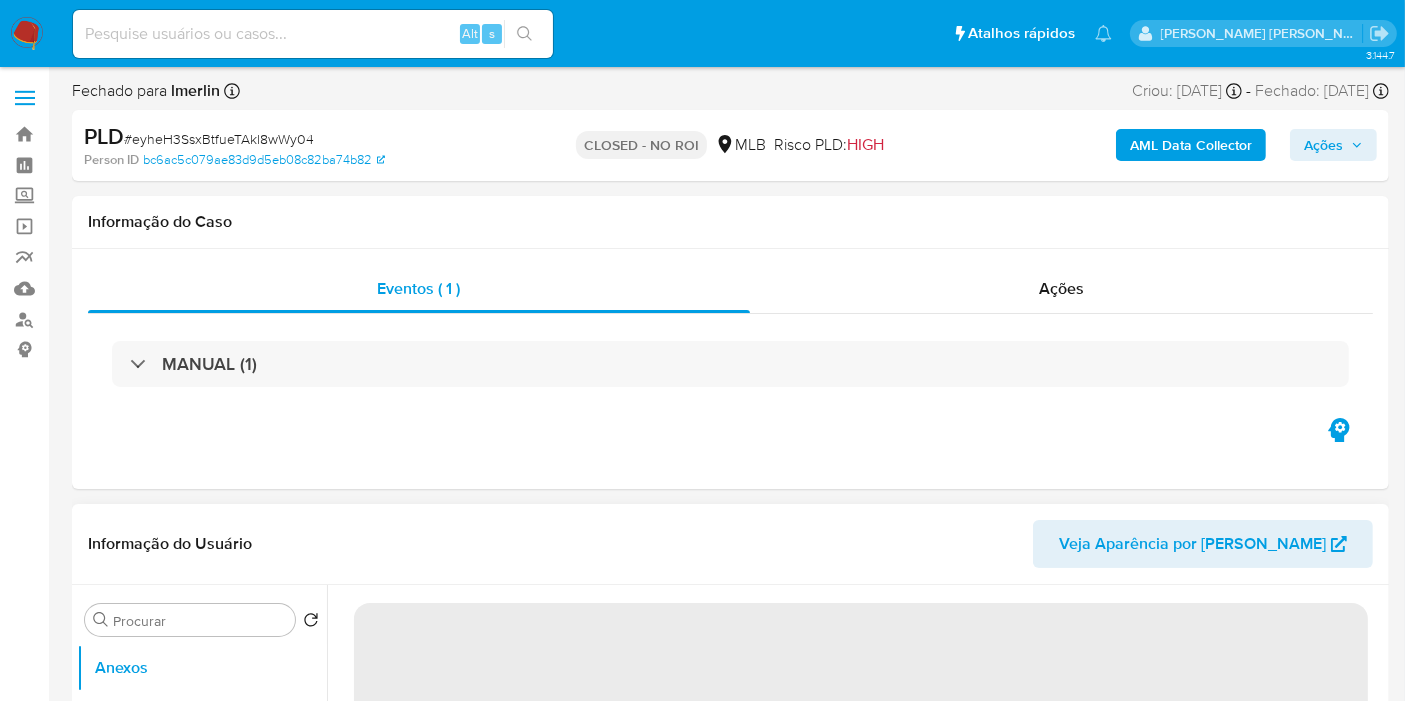 select on "10" 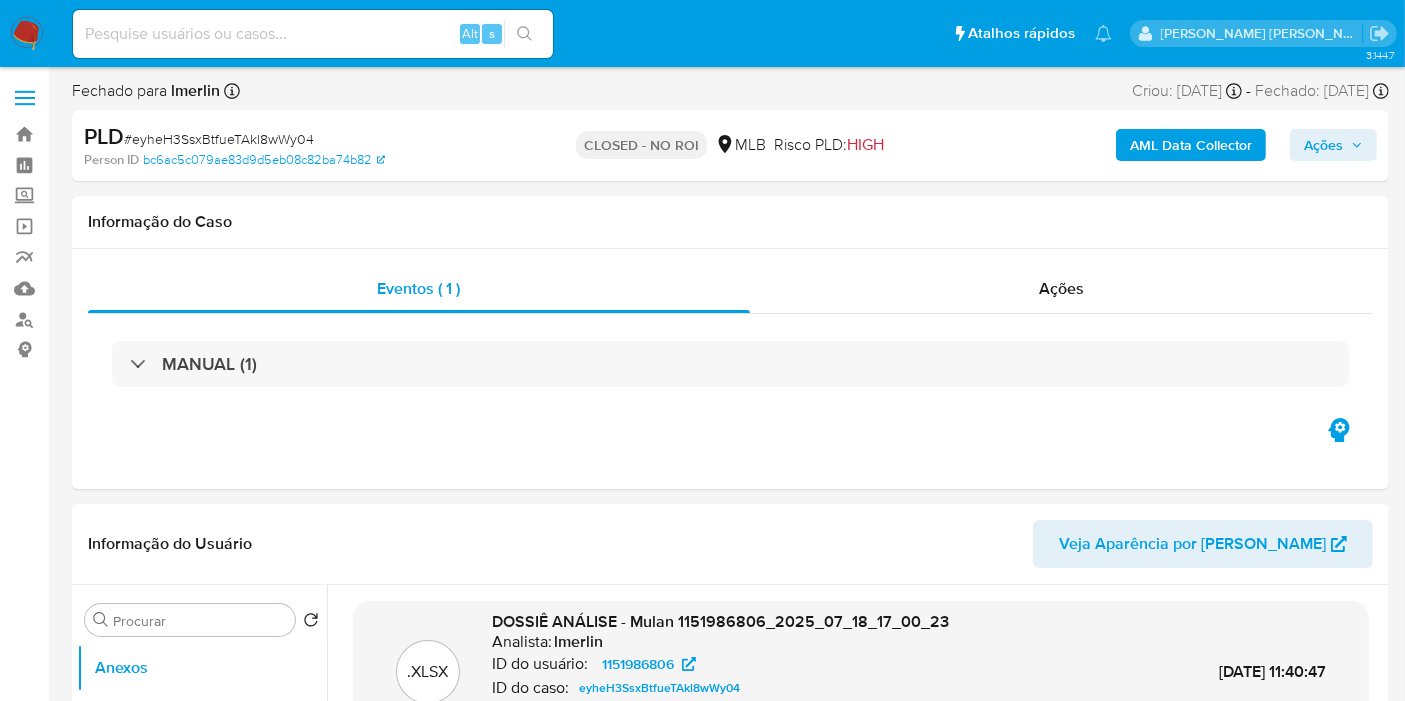 click at bounding box center [27, 34] 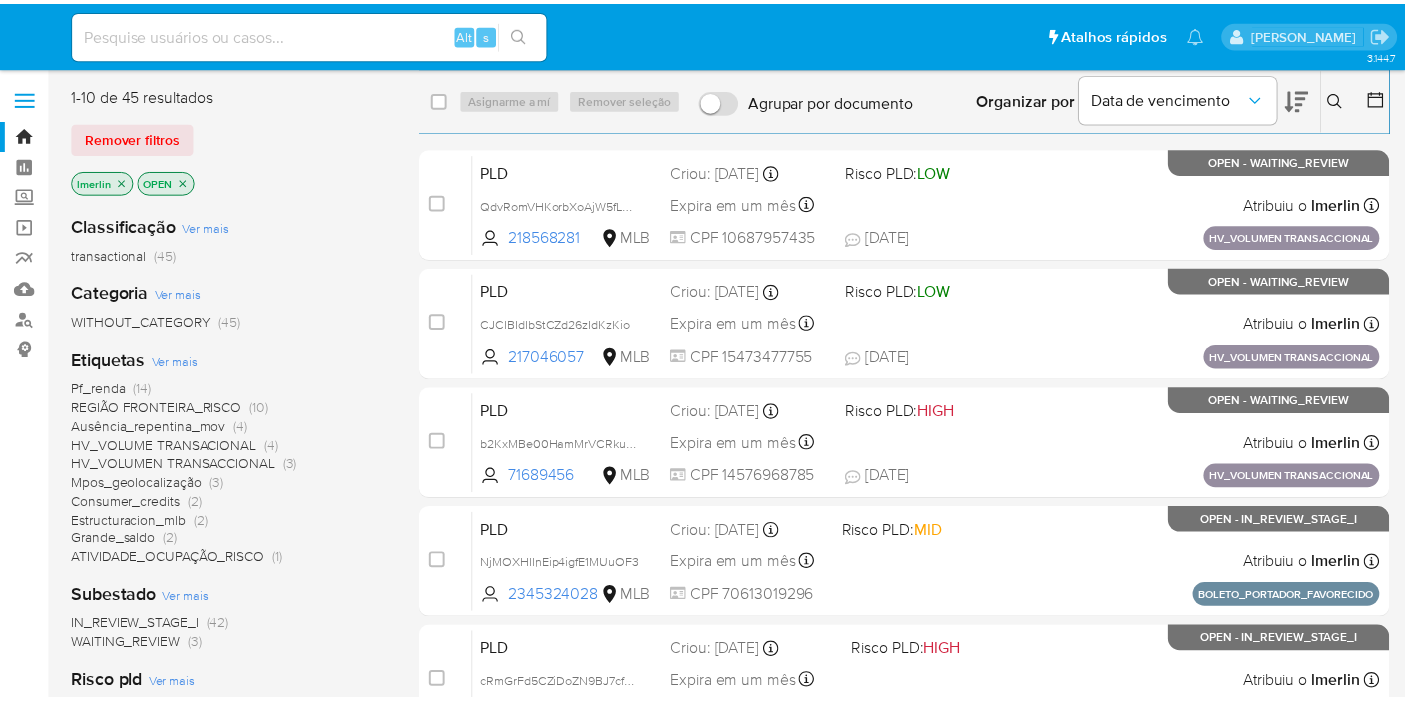 scroll, scrollTop: 0, scrollLeft: 0, axis: both 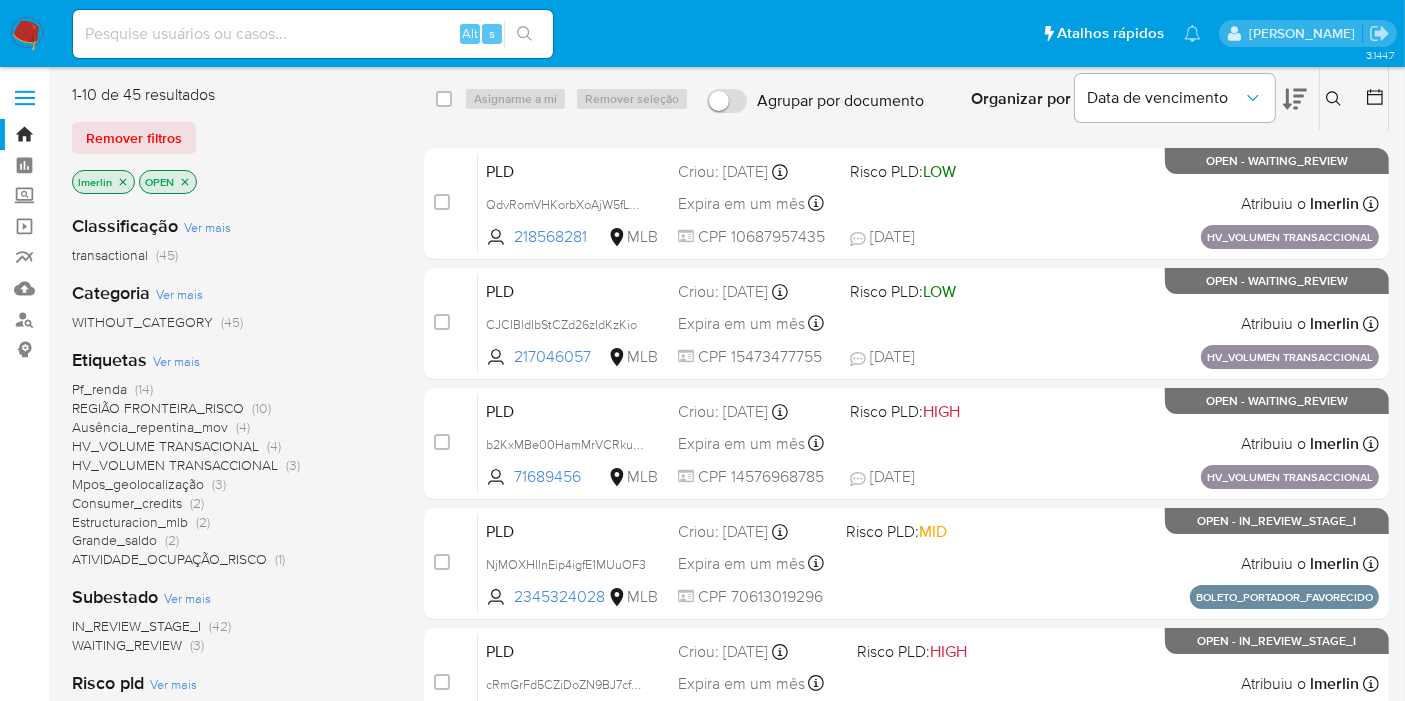 click 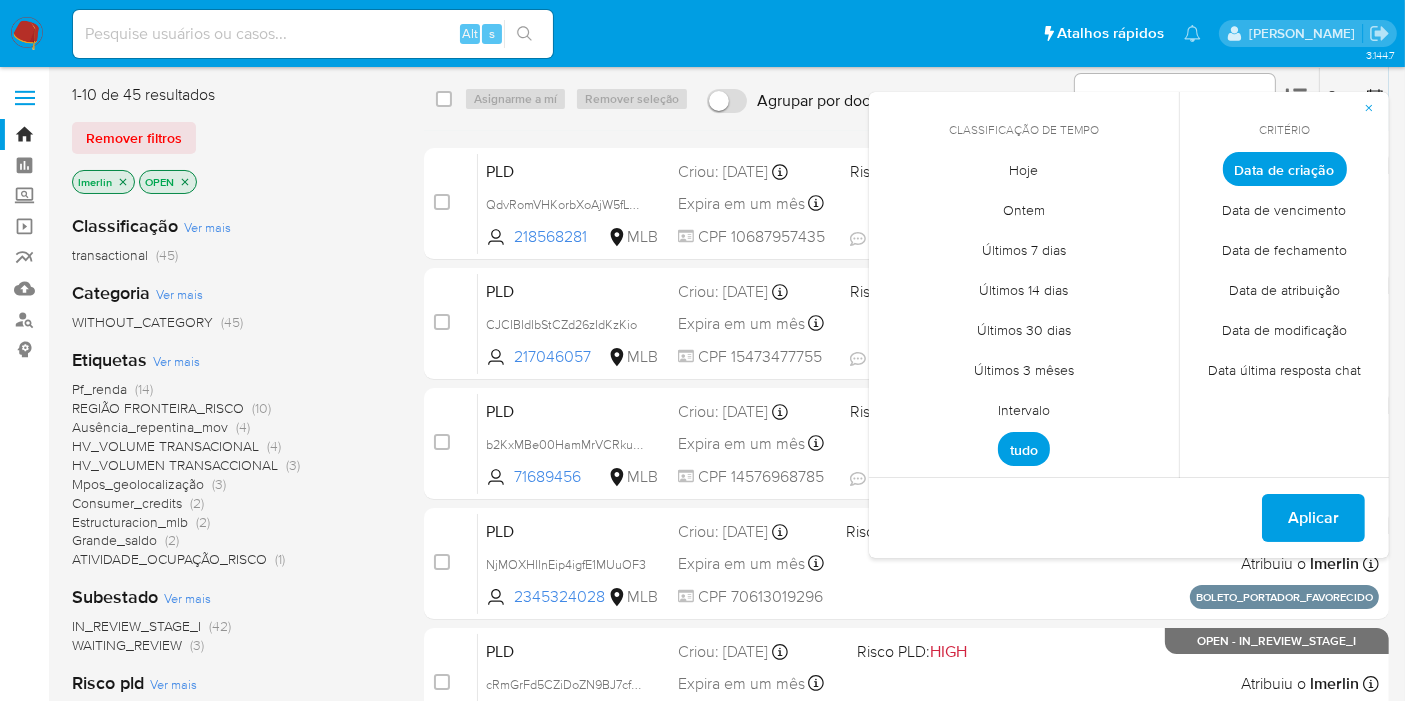 drag, startPoint x: 1049, startPoint y: 410, endPoint x: 926, endPoint y: 171, distance: 268.7936 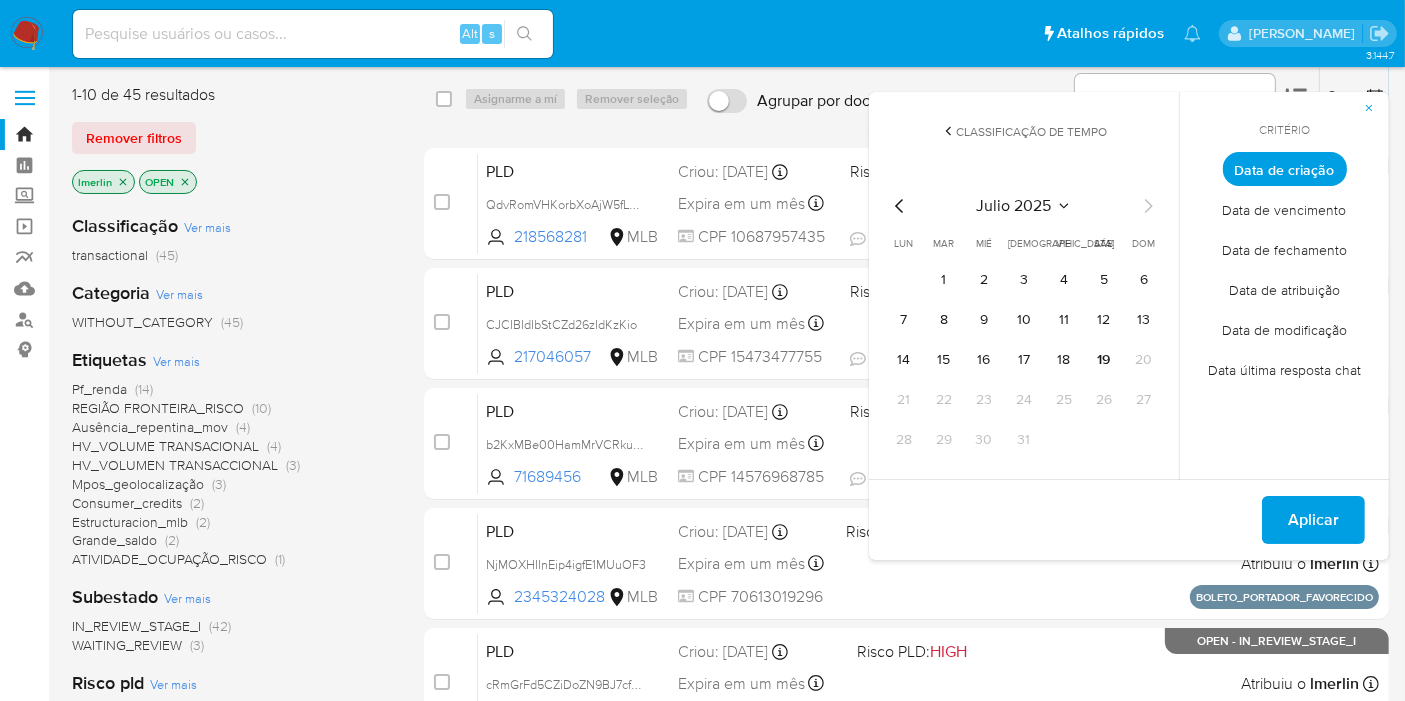 click 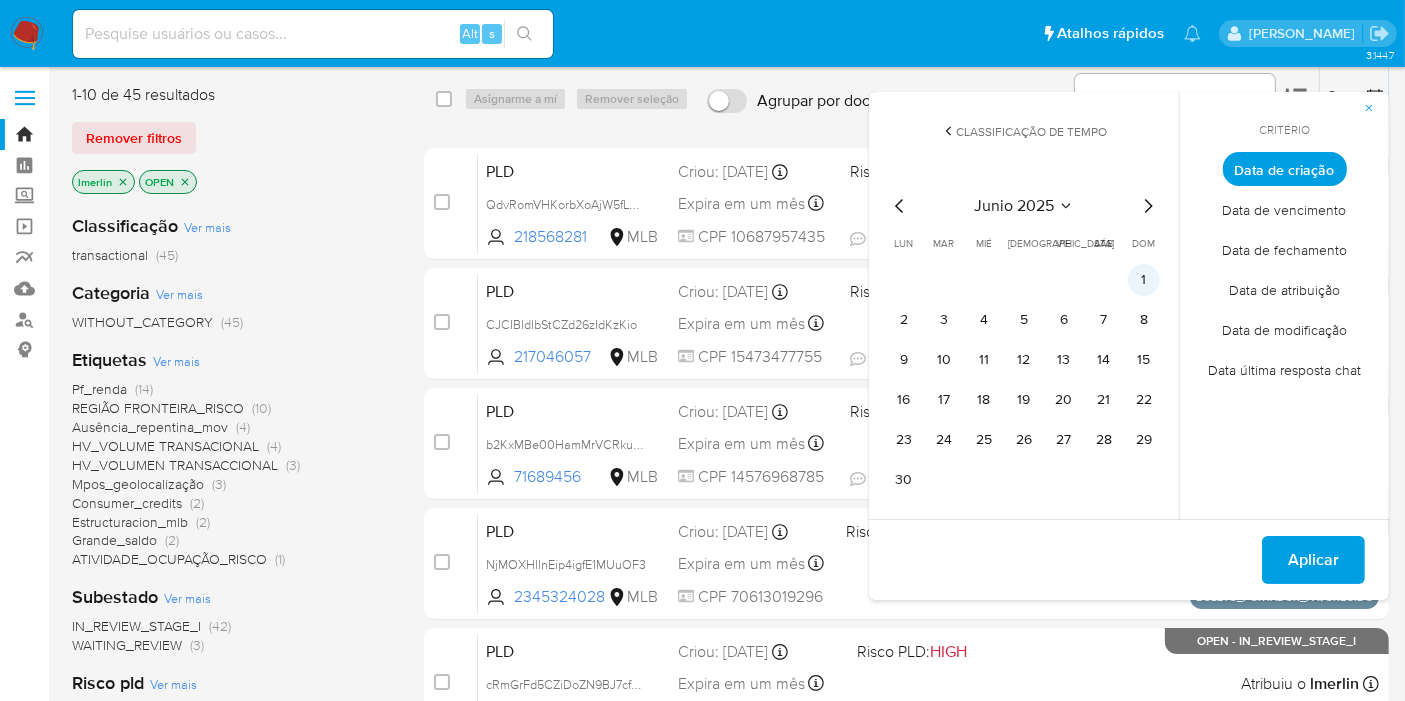 click on "1" at bounding box center [1144, 280] 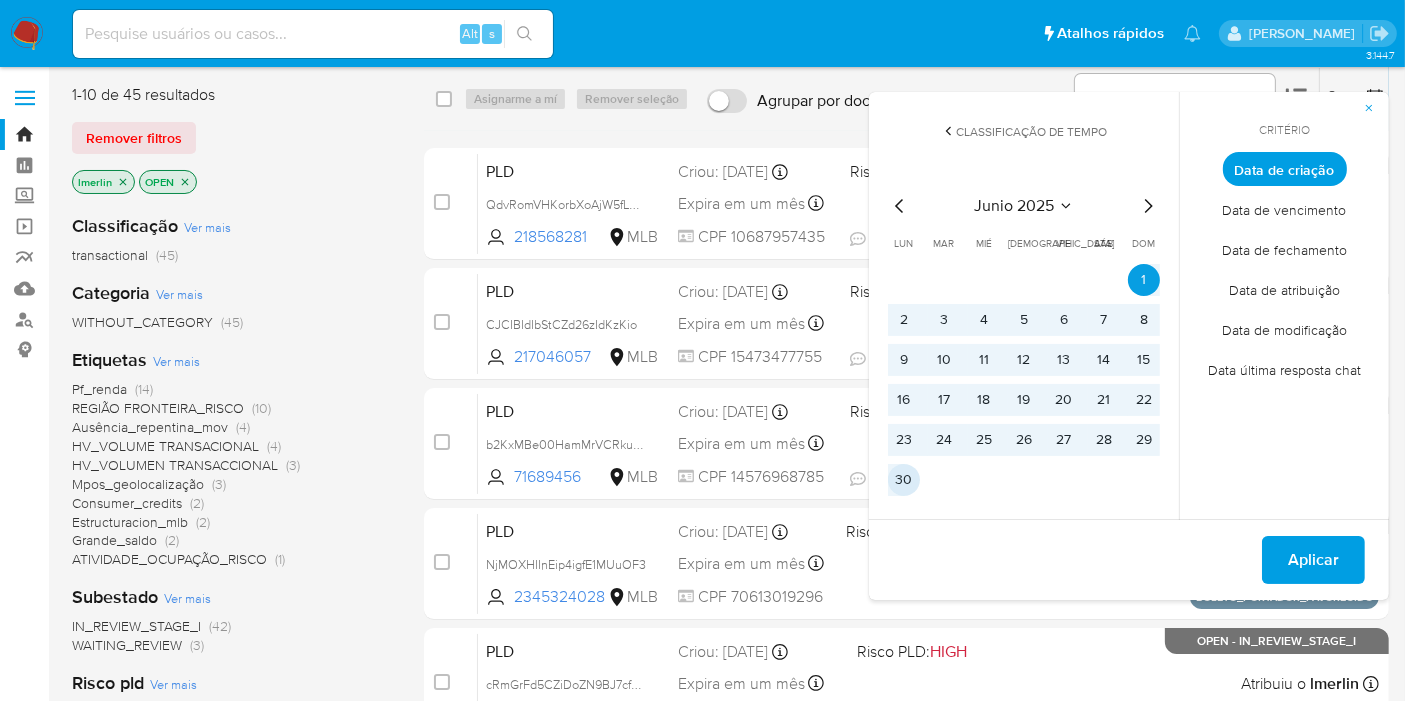 click on "30" at bounding box center [904, 480] 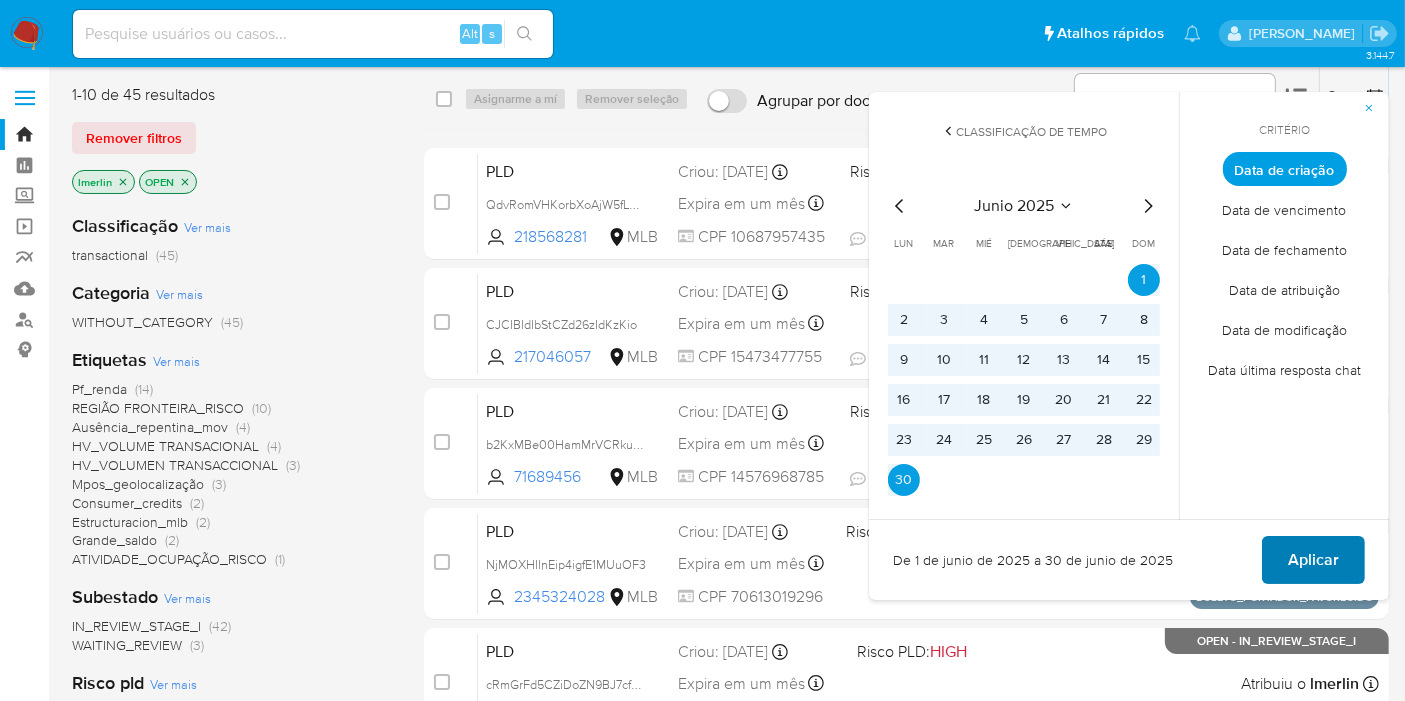 click on "Aplicar" at bounding box center [1313, 560] 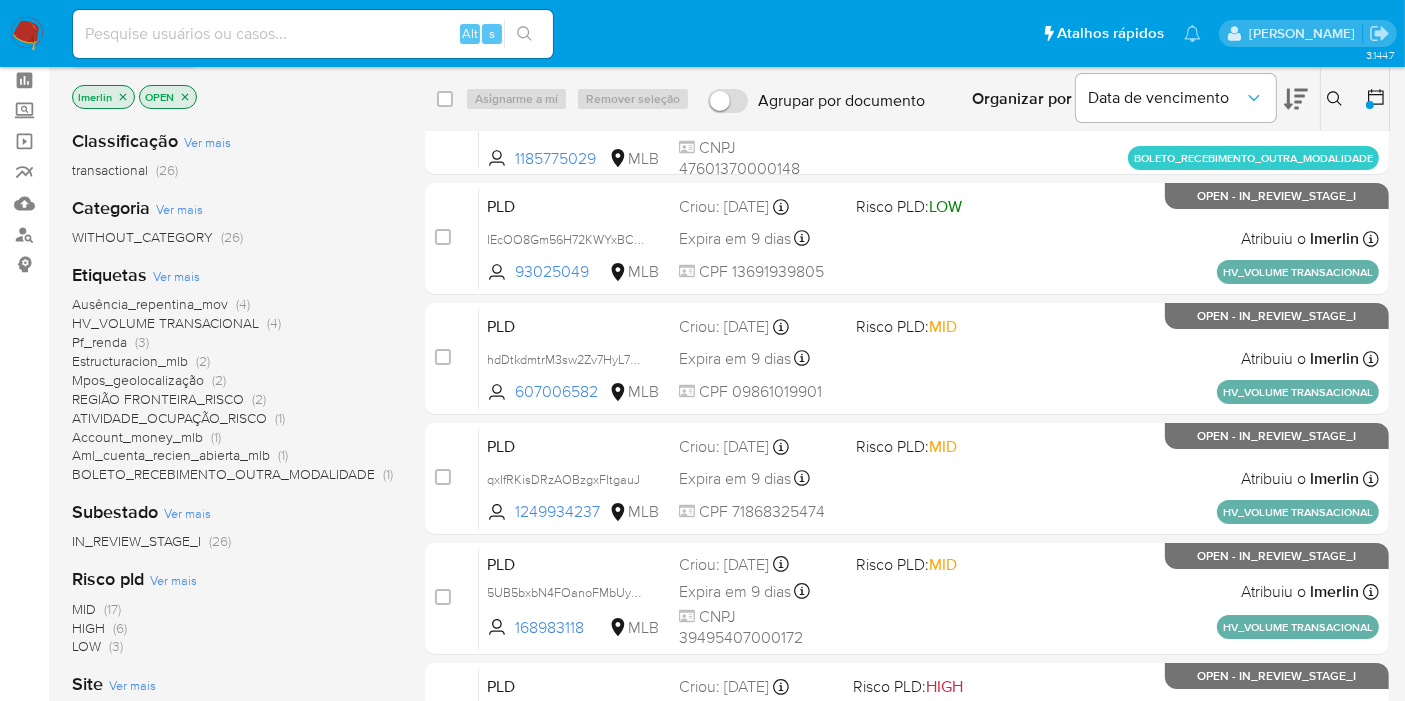 scroll, scrollTop: 222, scrollLeft: 0, axis: vertical 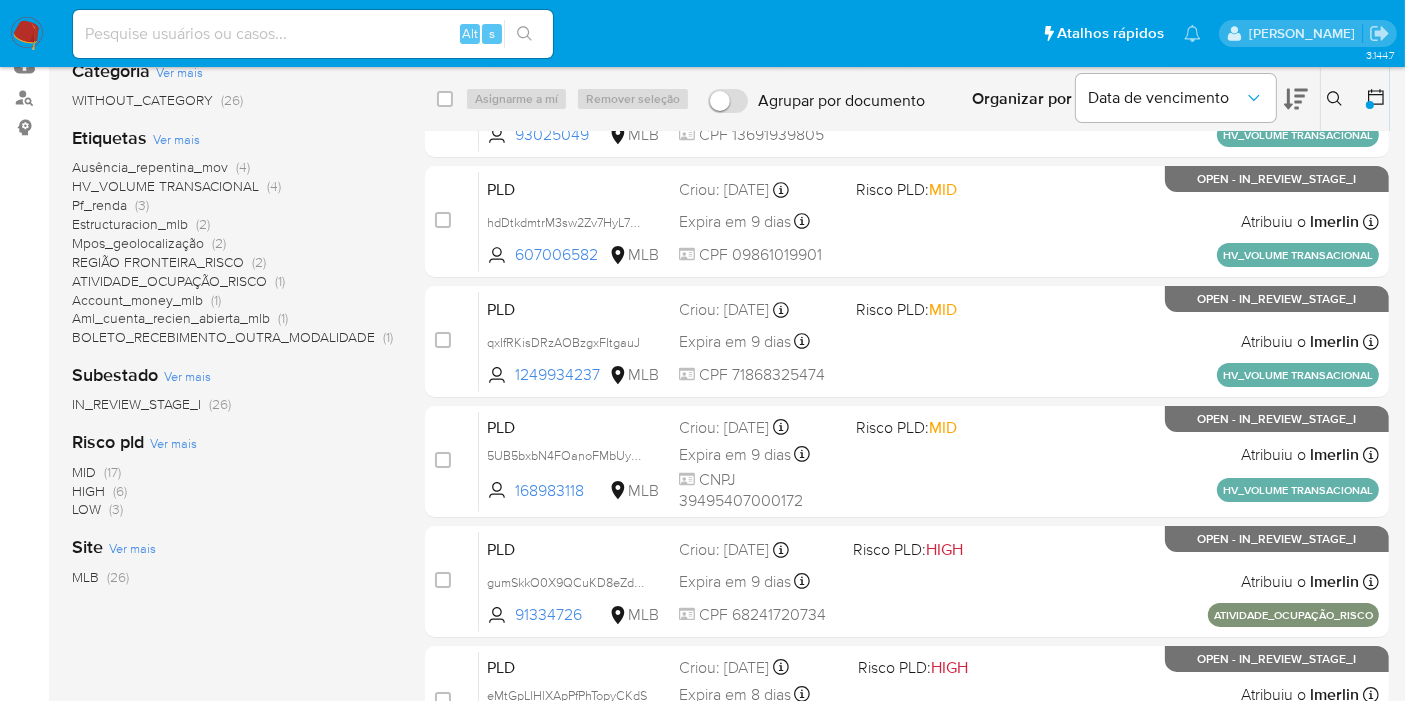 click on "HIGH" at bounding box center (88, 491) 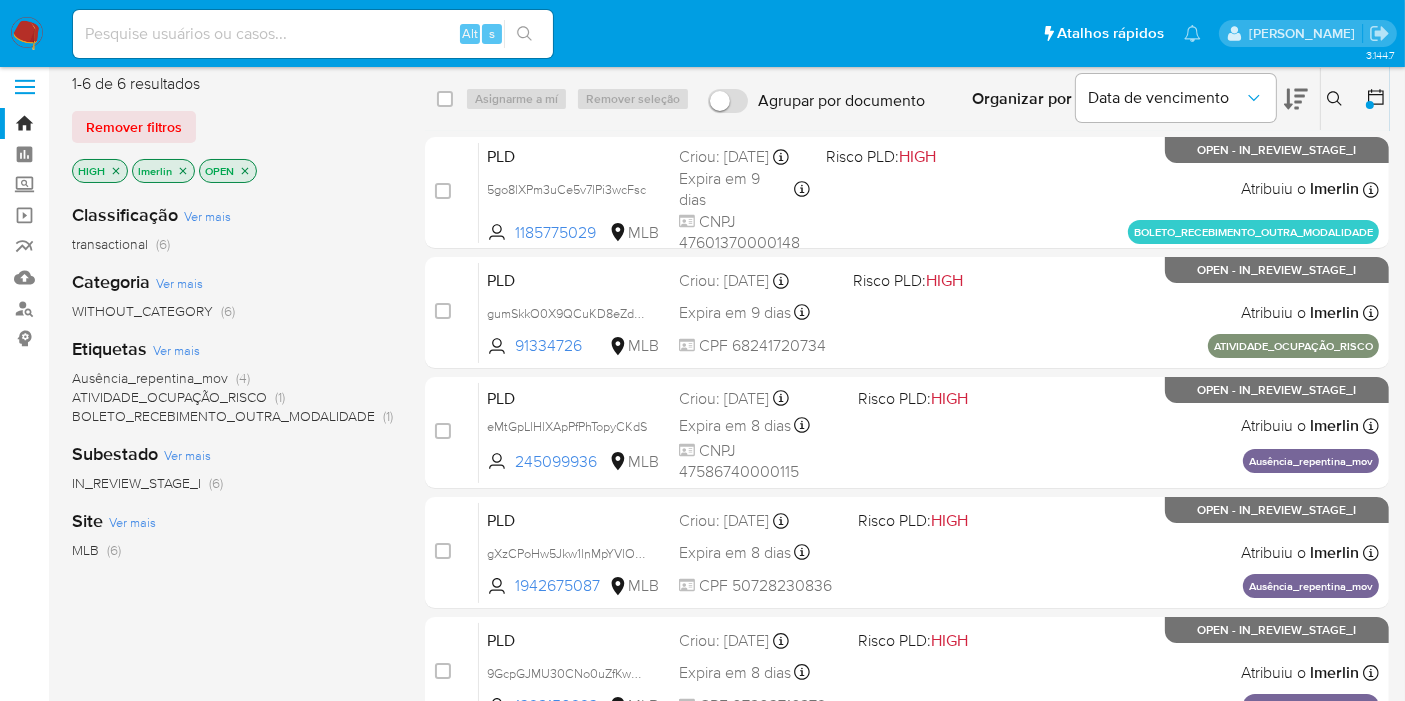 scroll, scrollTop: 0, scrollLeft: 0, axis: both 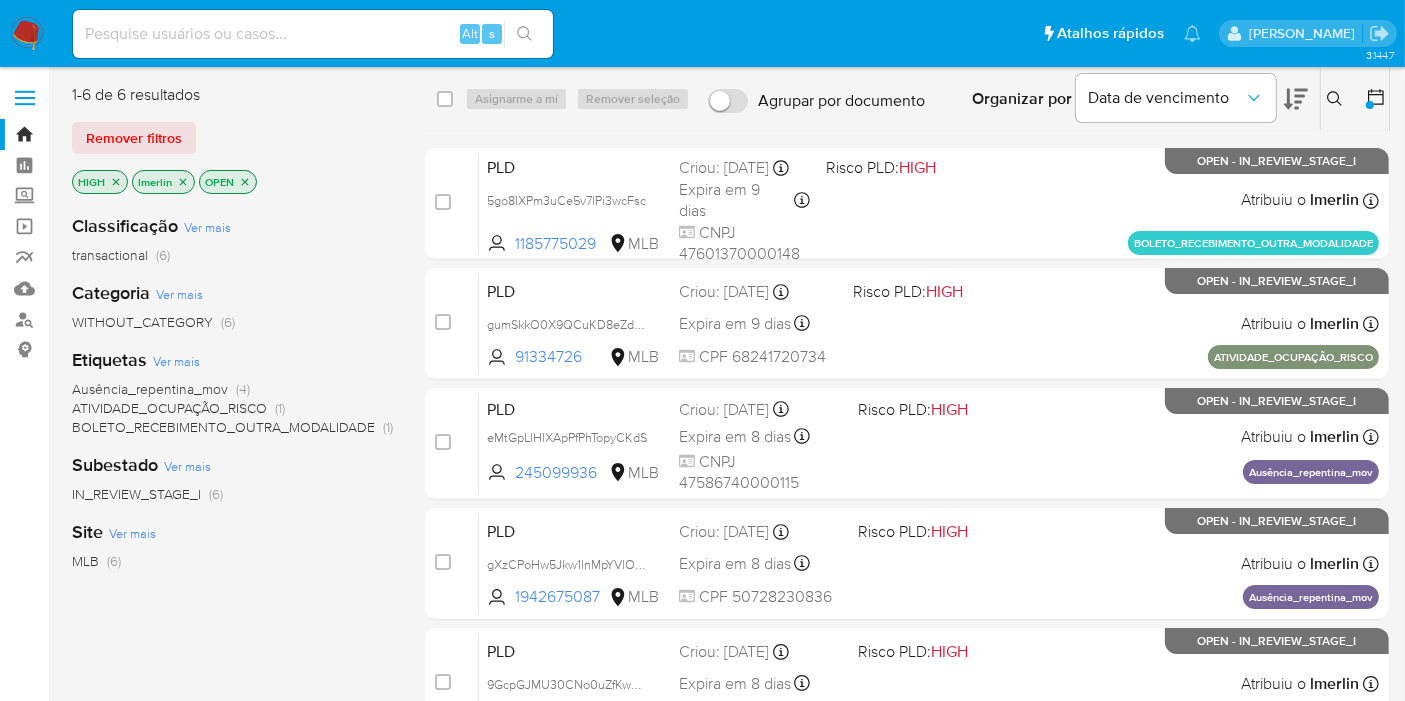 click 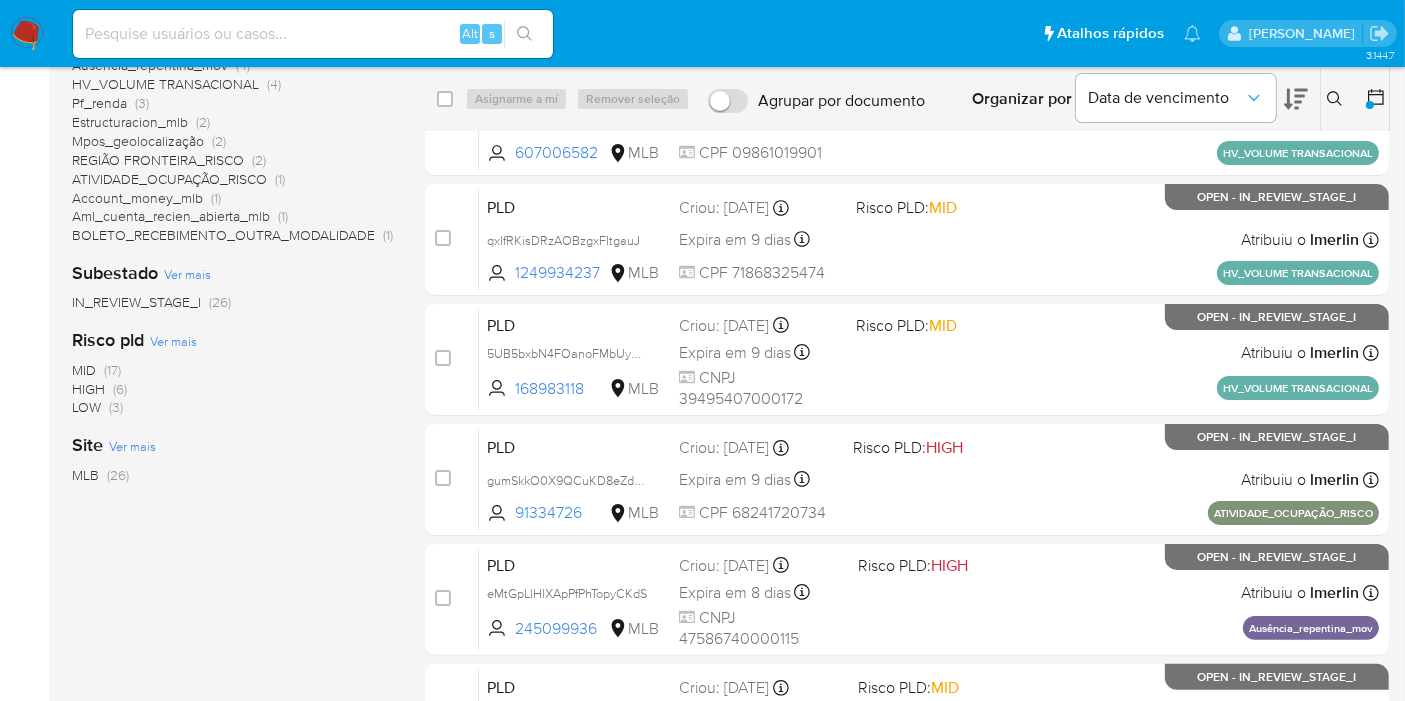 scroll, scrollTop: 333, scrollLeft: 0, axis: vertical 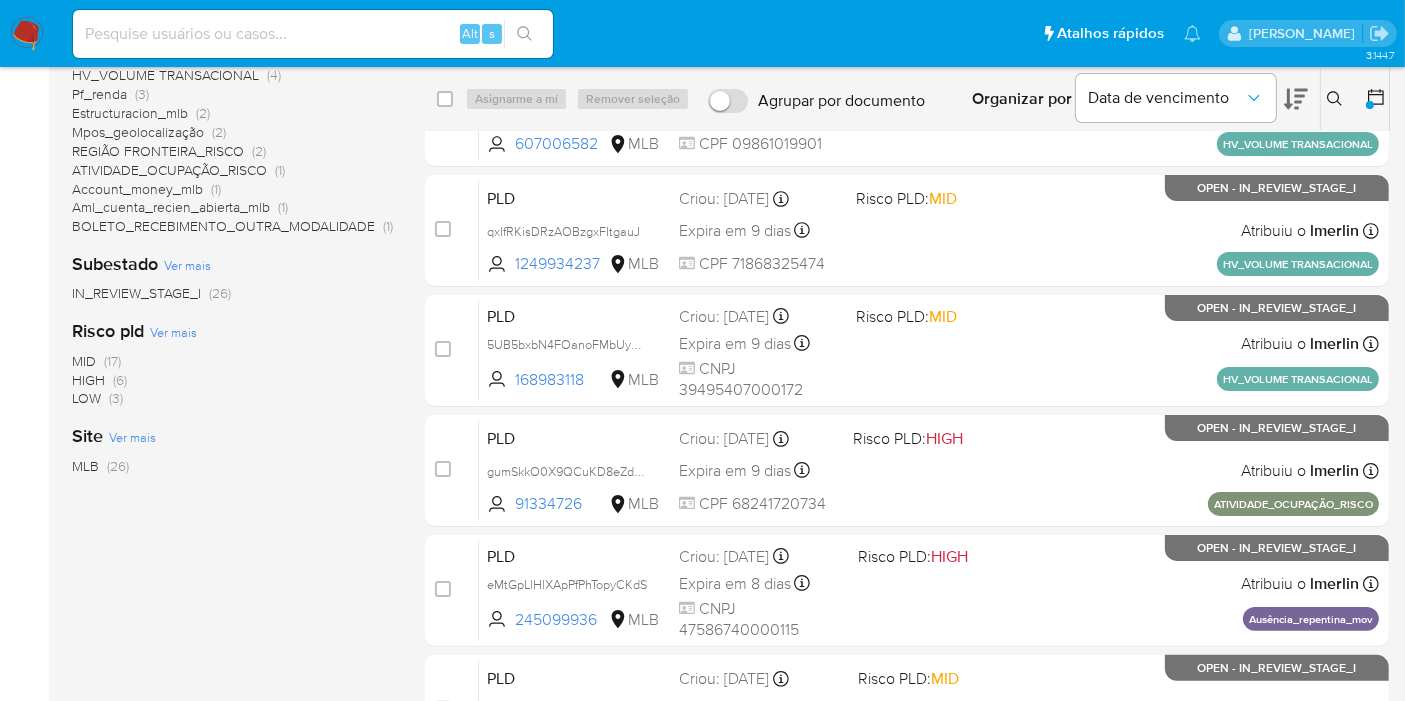click on "(17)" at bounding box center [112, 361] 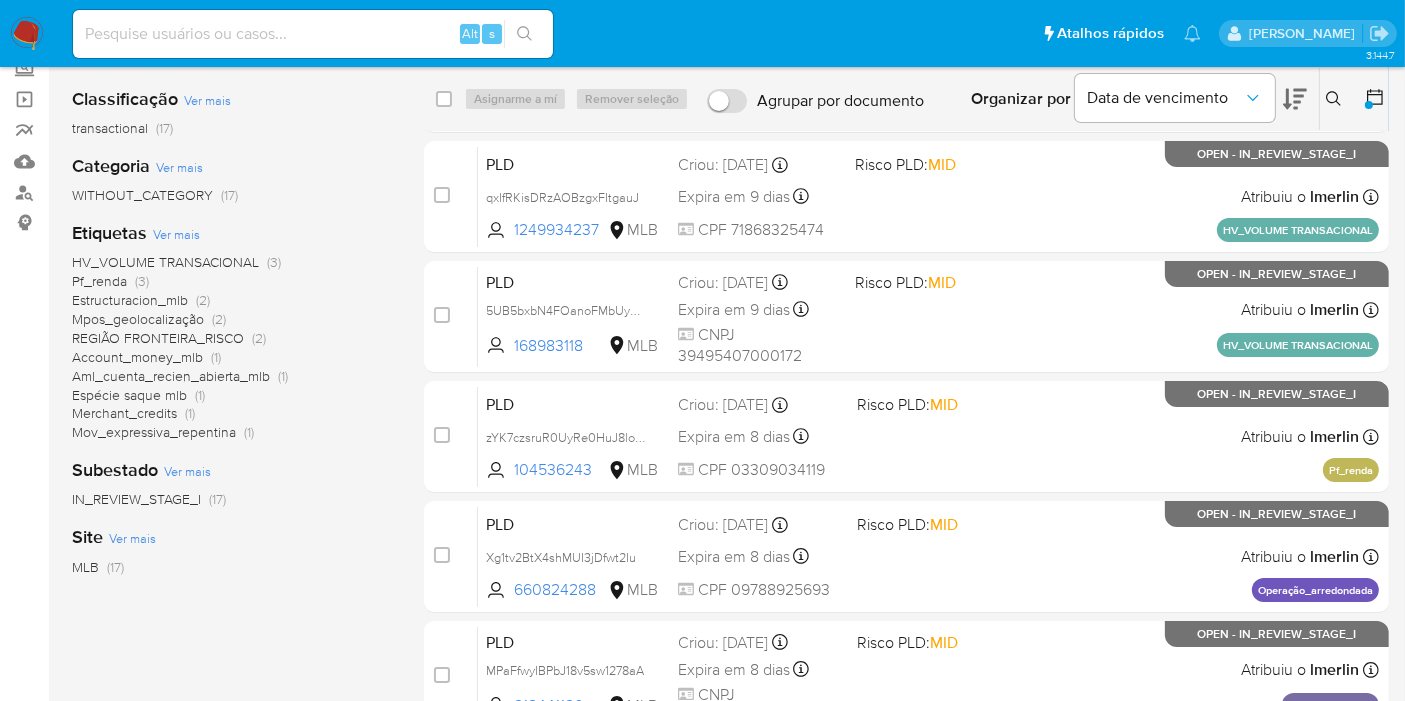 scroll, scrollTop: 111, scrollLeft: 0, axis: vertical 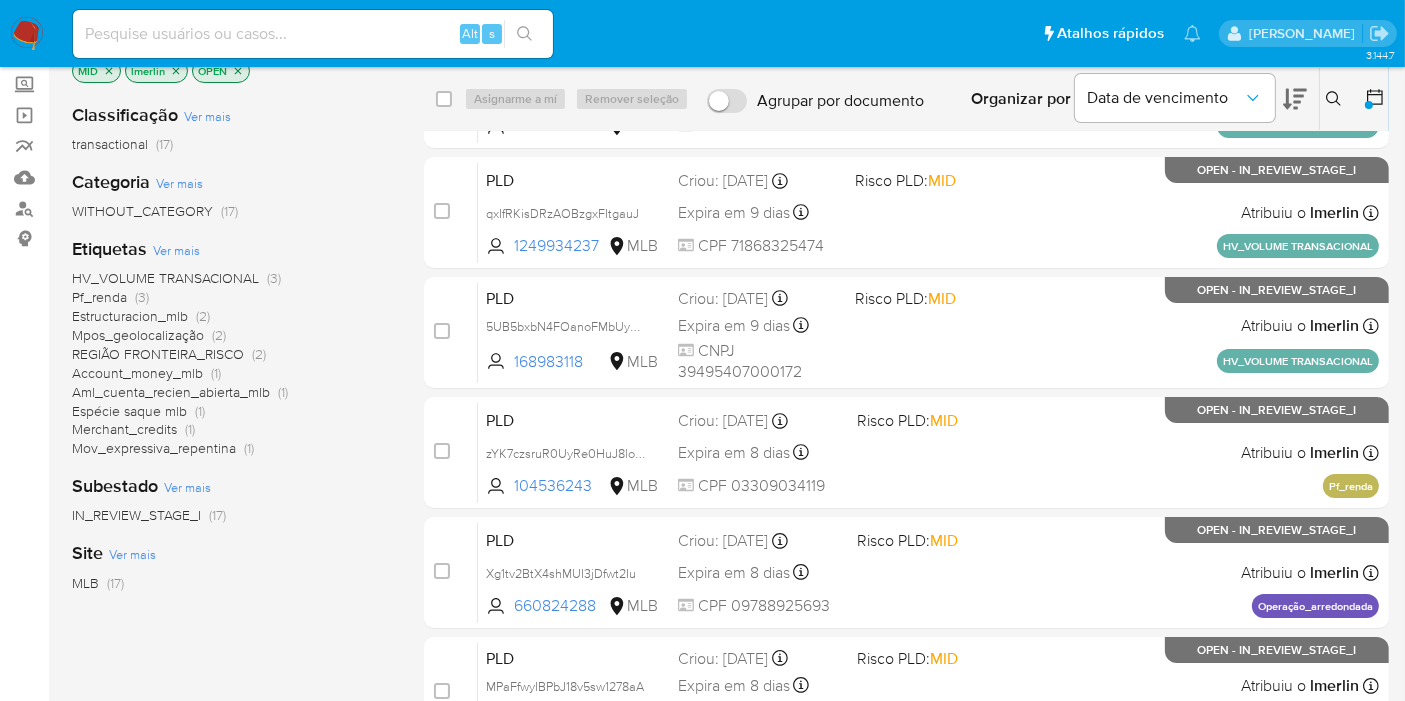 click on "Pf_renda (3)" at bounding box center [110, 297] 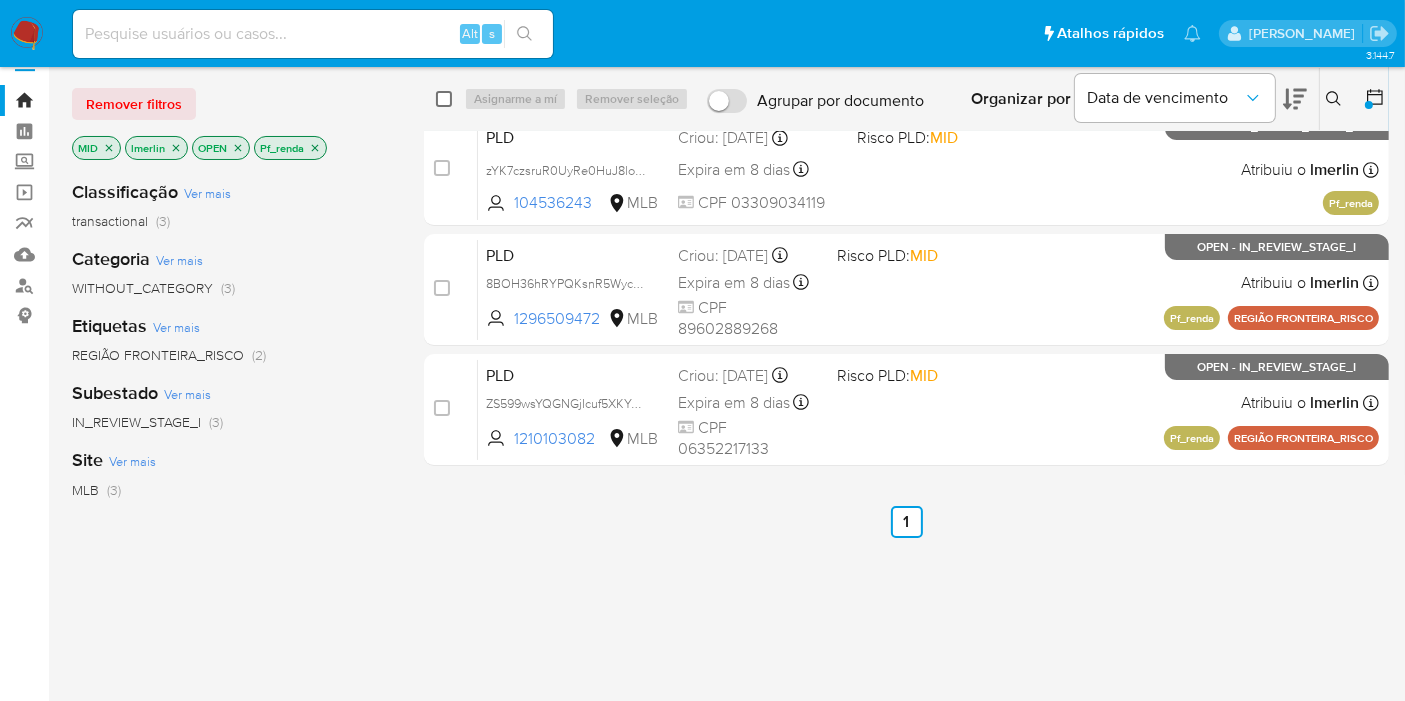 scroll, scrollTop: 0, scrollLeft: 0, axis: both 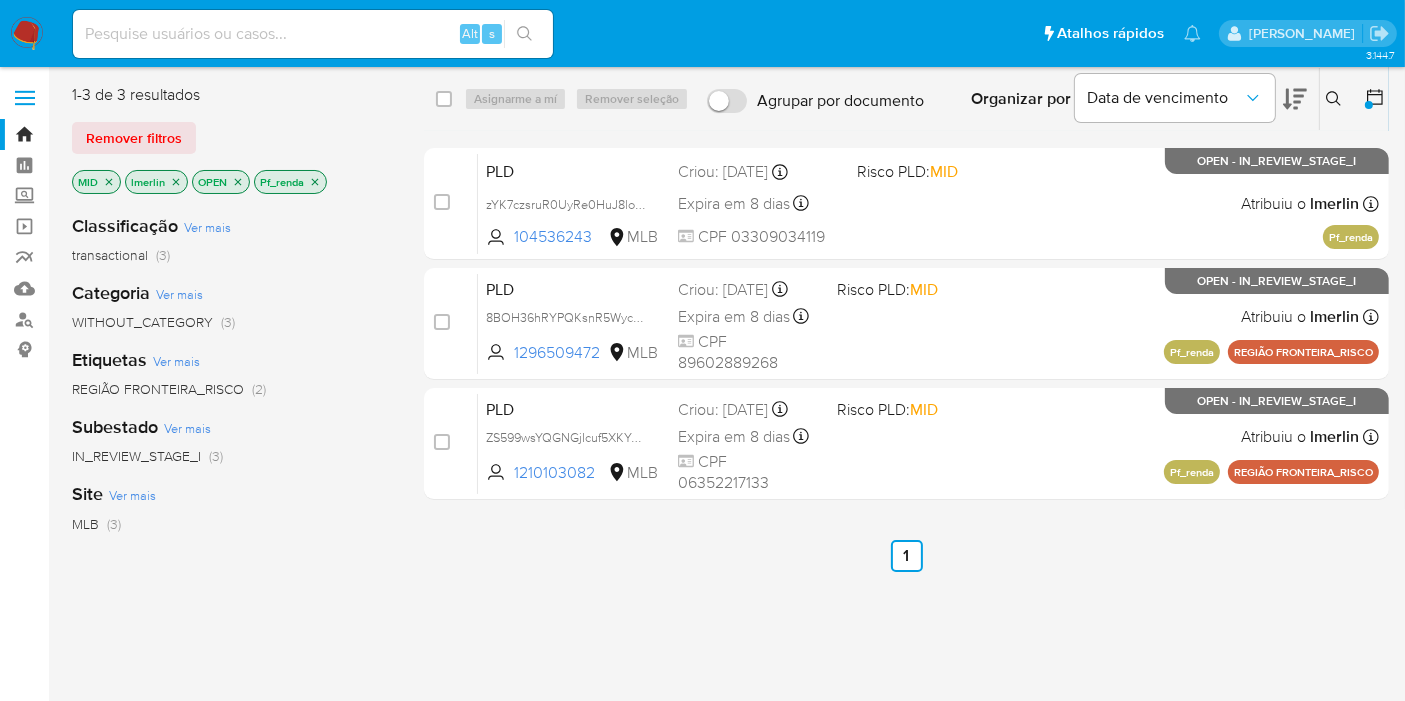 click 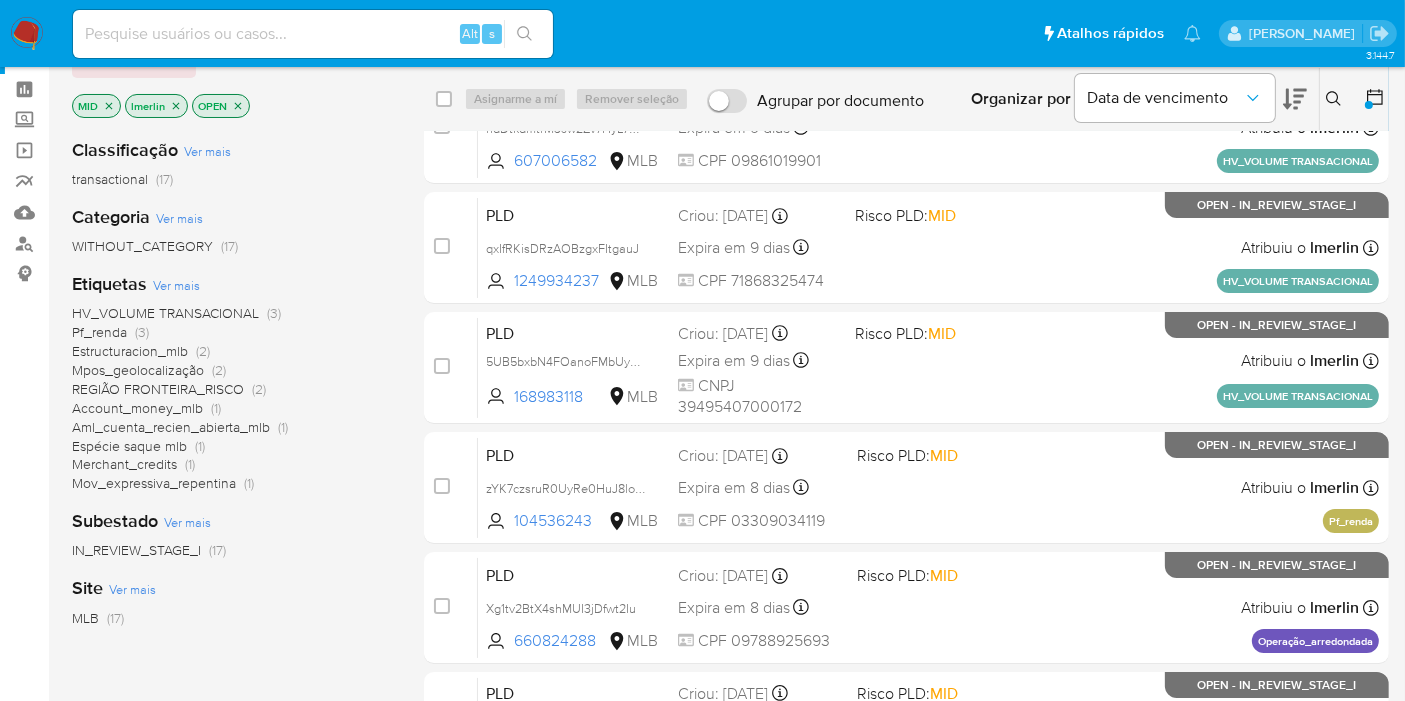 scroll, scrollTop: 111, scrollLeft: 0, axis: vertical 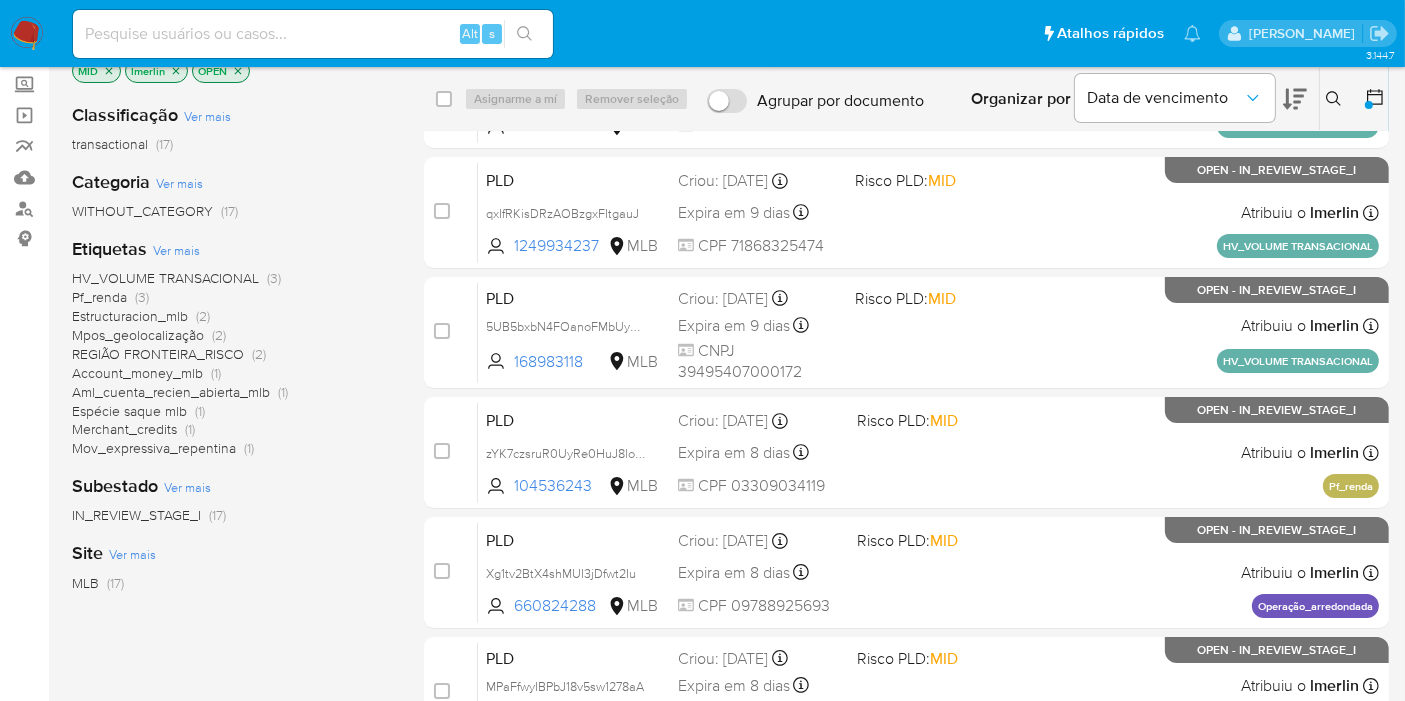 click on "Estructuracion_mlb" at bounding box center (130, 316) 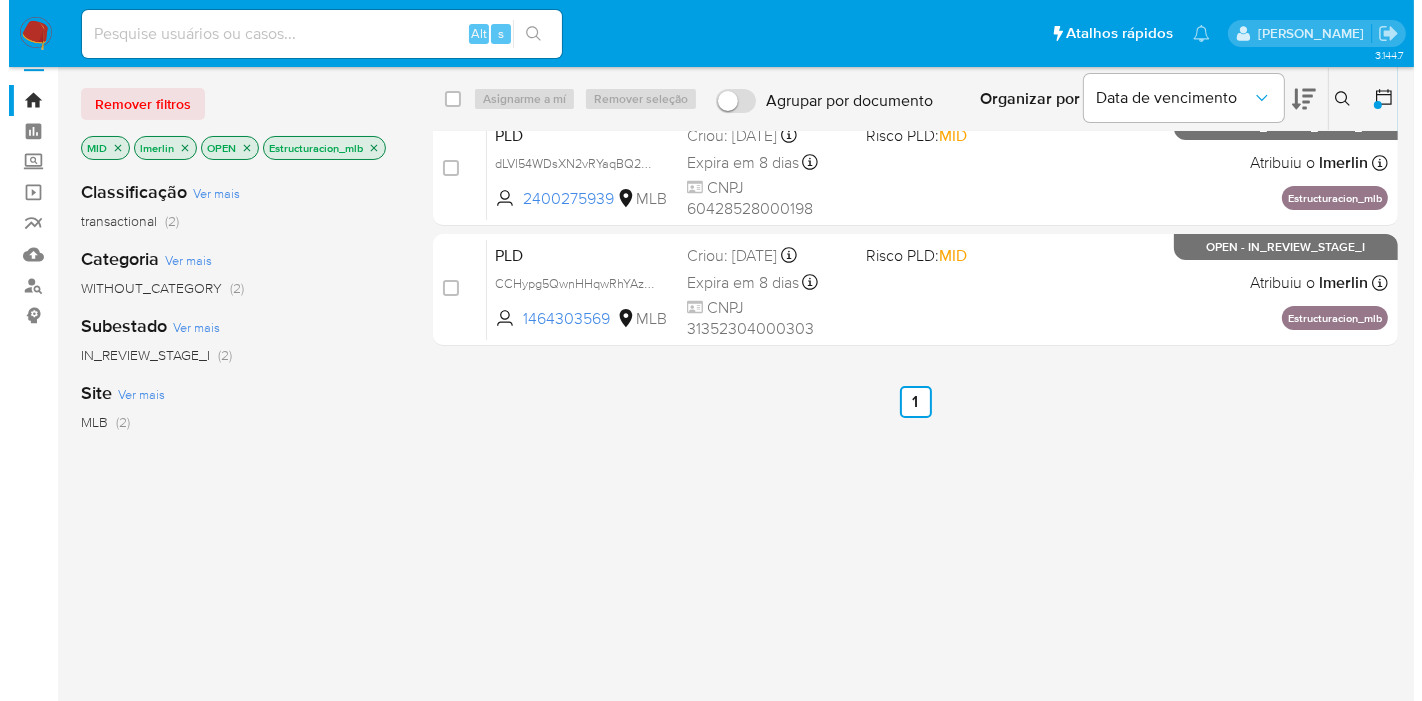 scroll, scrollTop: 0, scrollLeft: 0, axis: both 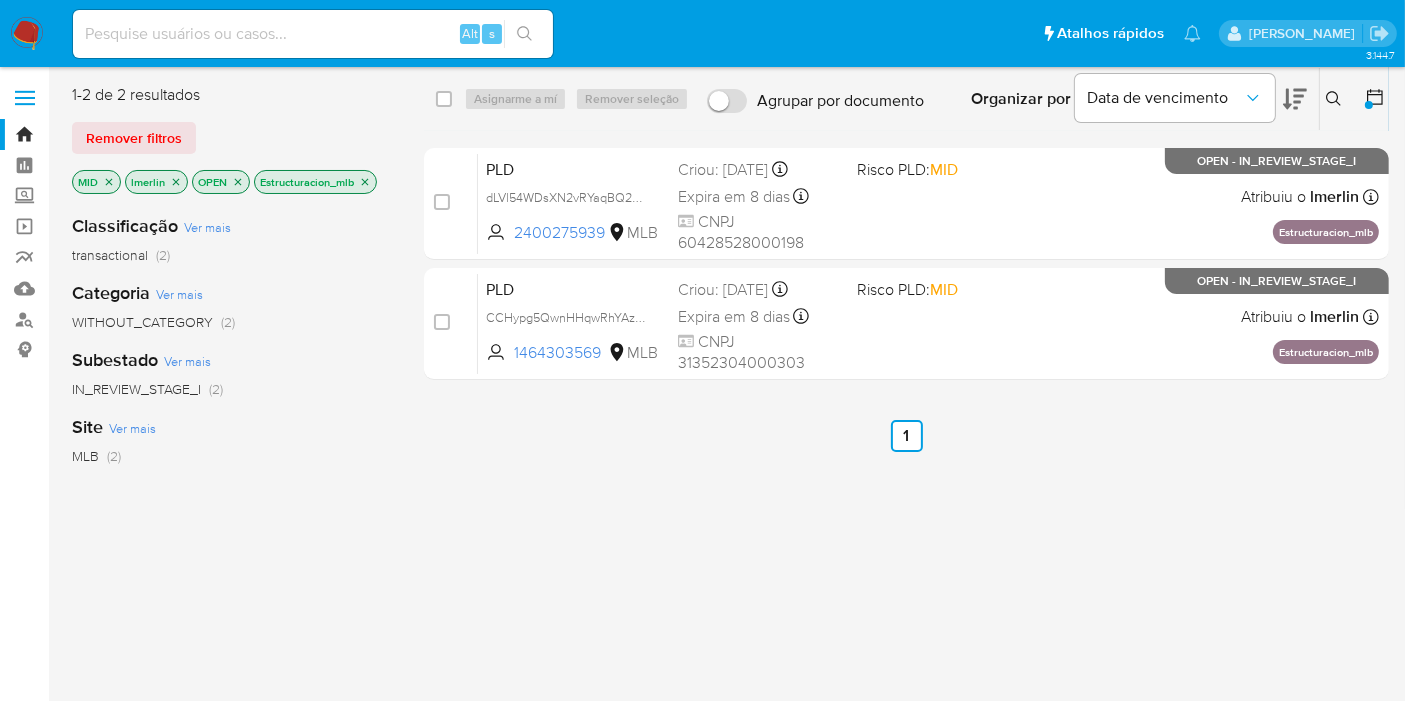 click on "select-all-cases-checkbox" at bounding box center [448, 99] 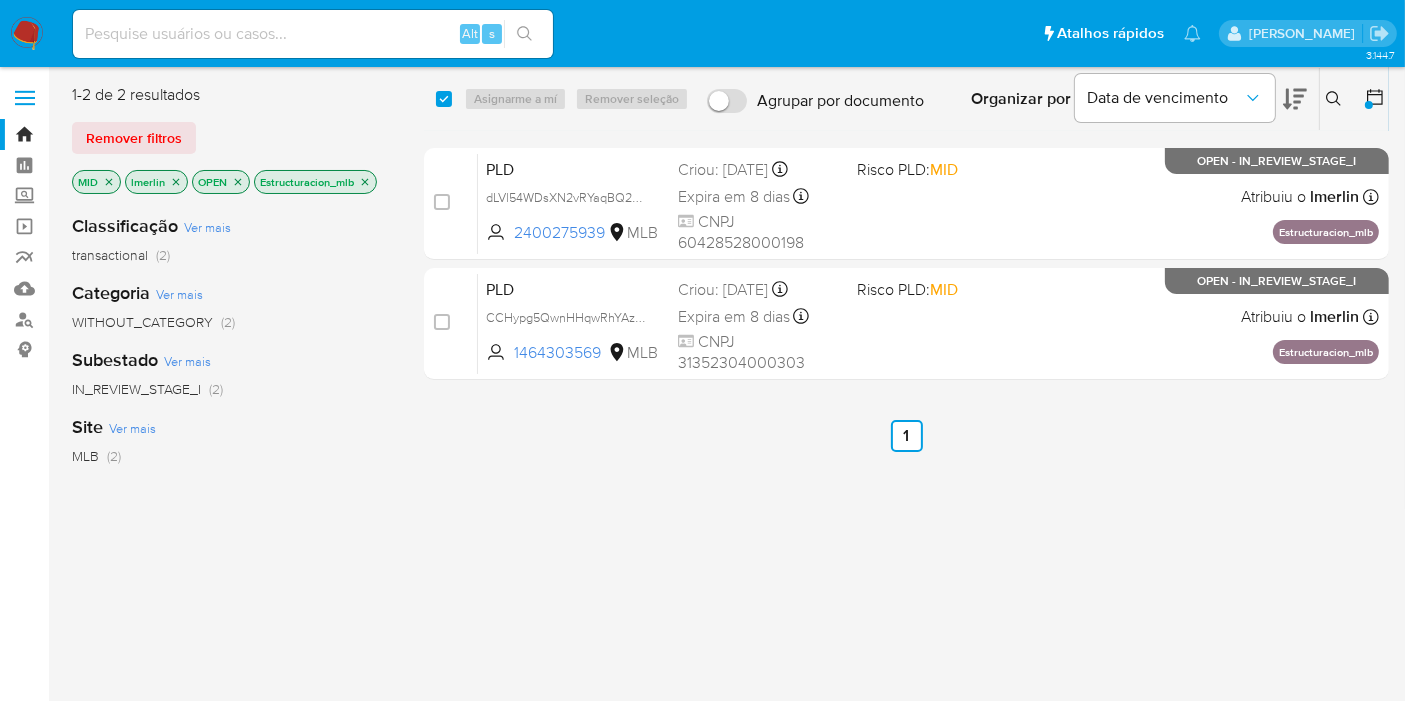 checkbox on "true" 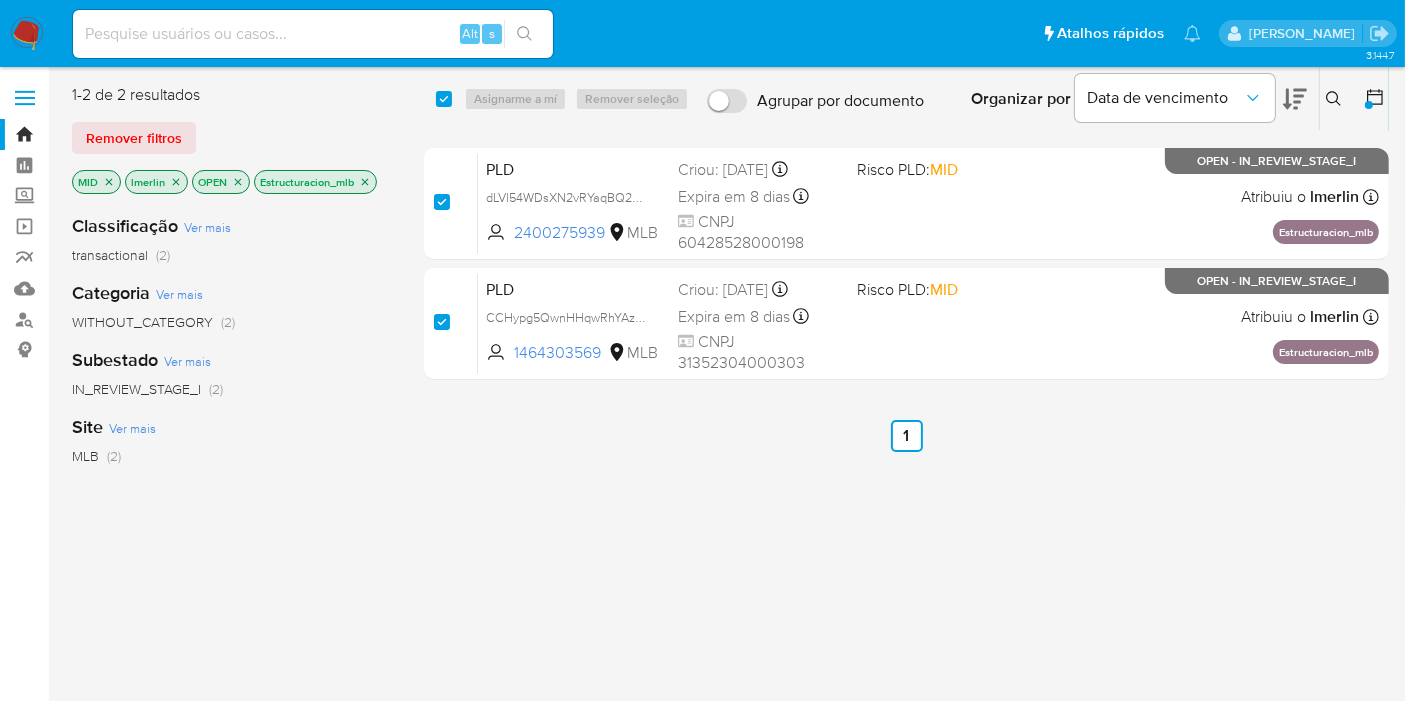 checkbox on "true" 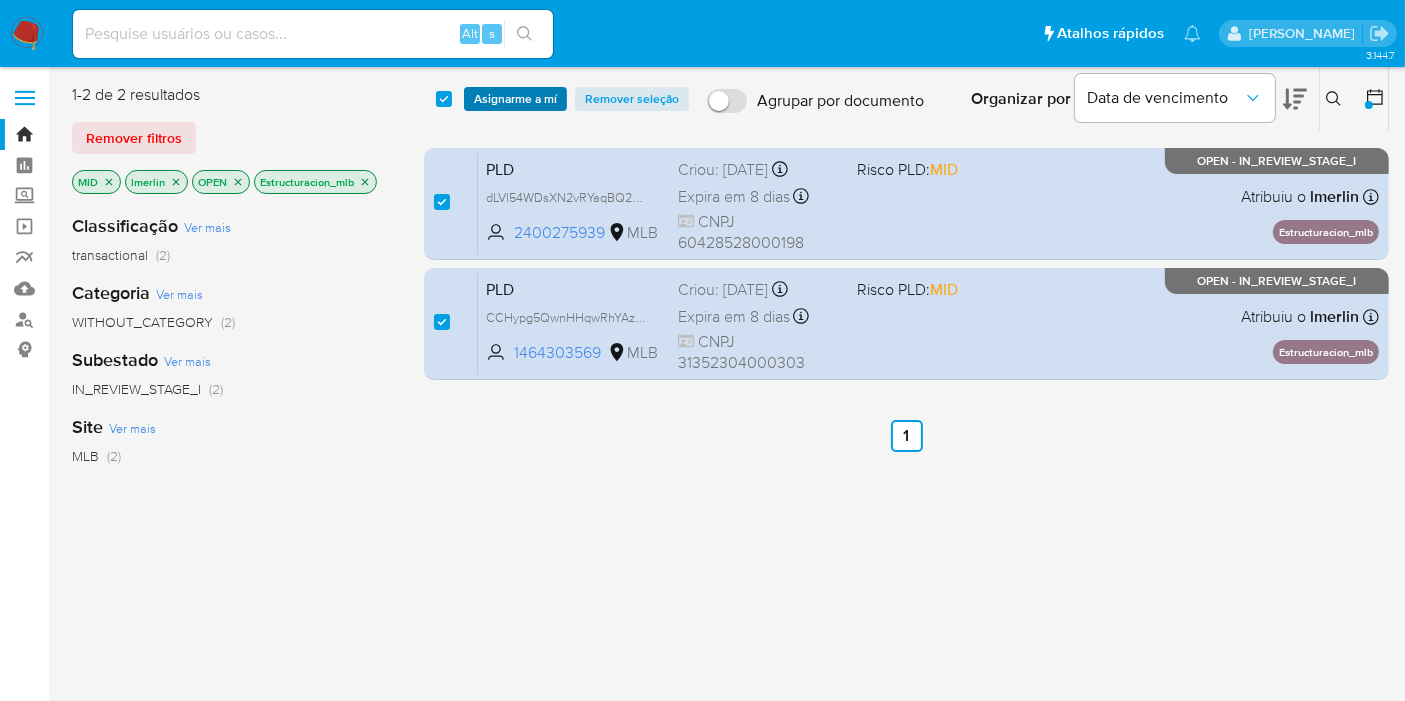 click on "Asignarme a mí" at bounding box center (515, 99) 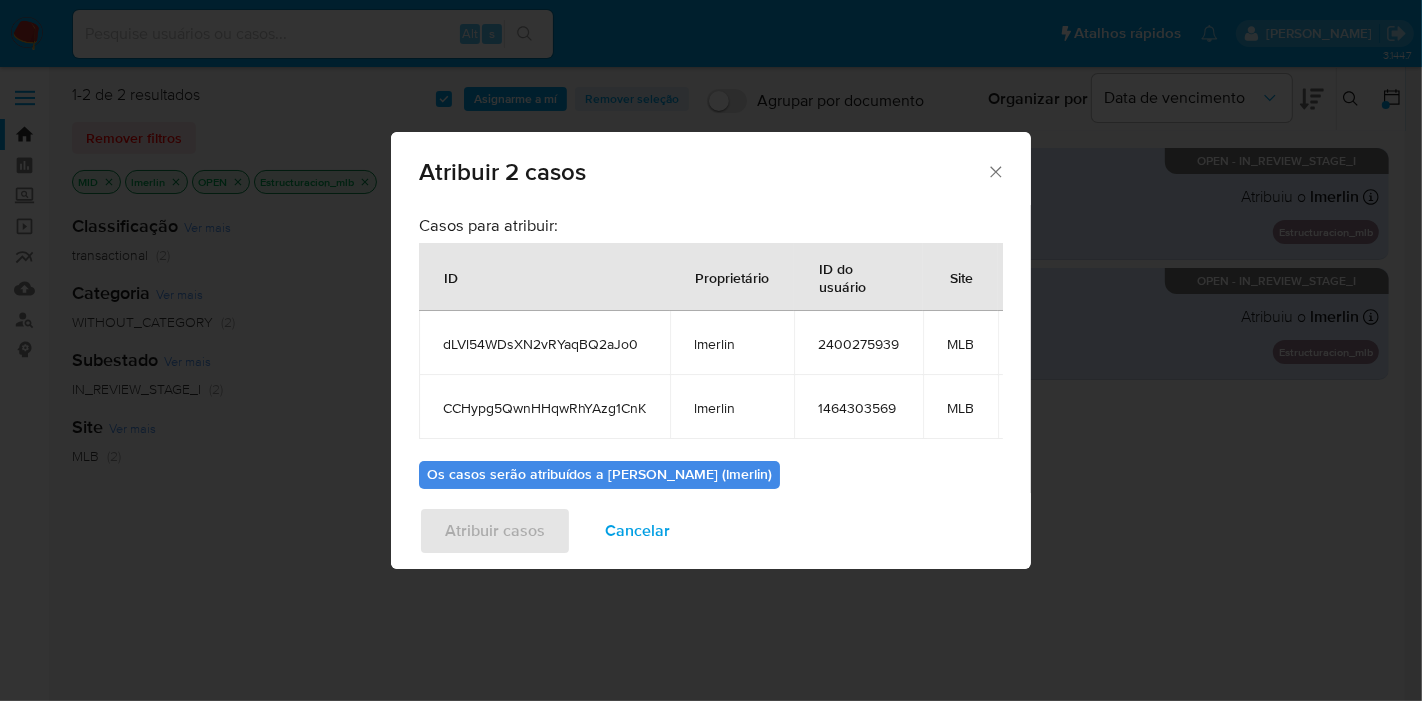 click on "dLVl54WDsXN2vRYaqBQ2aJo0" at bounding box center [544, 344] 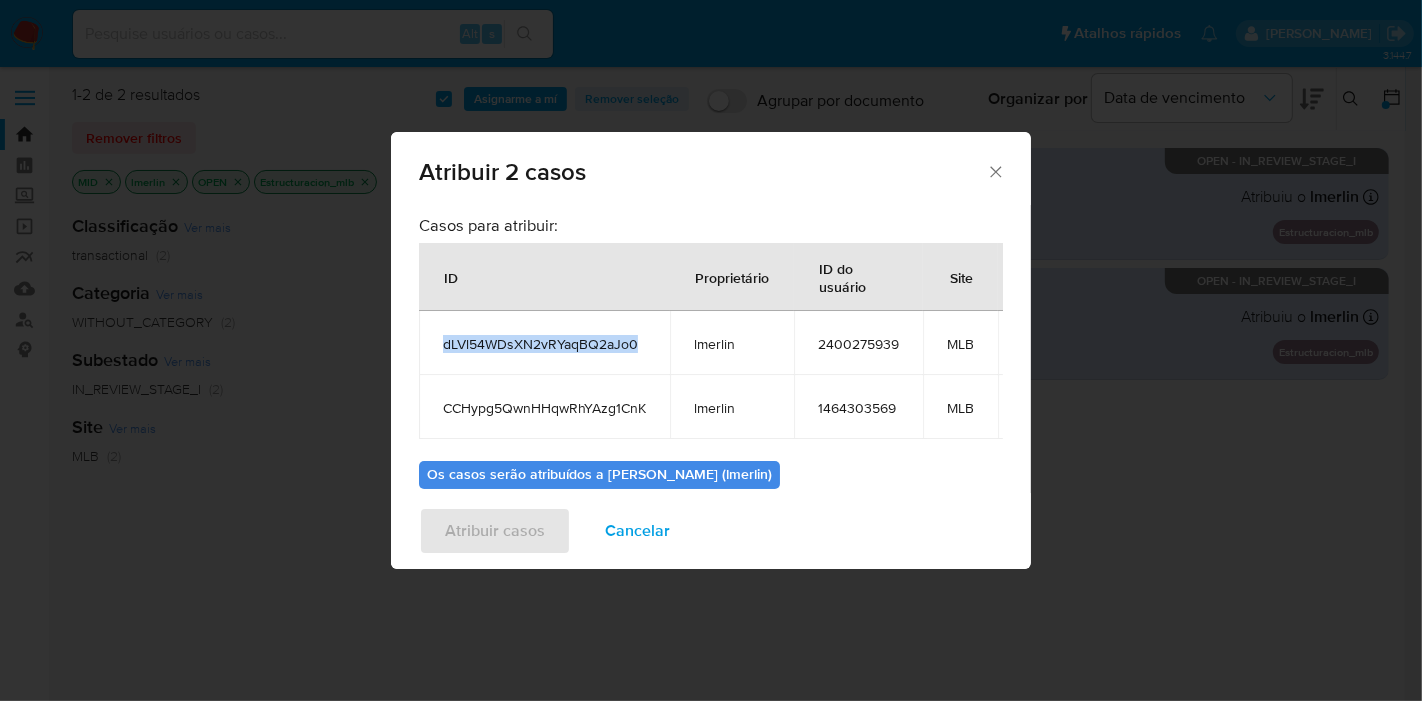 click on "dLVl54WDsXN2vRYaqBQ2aJo0" at bounding box center (544, 344) 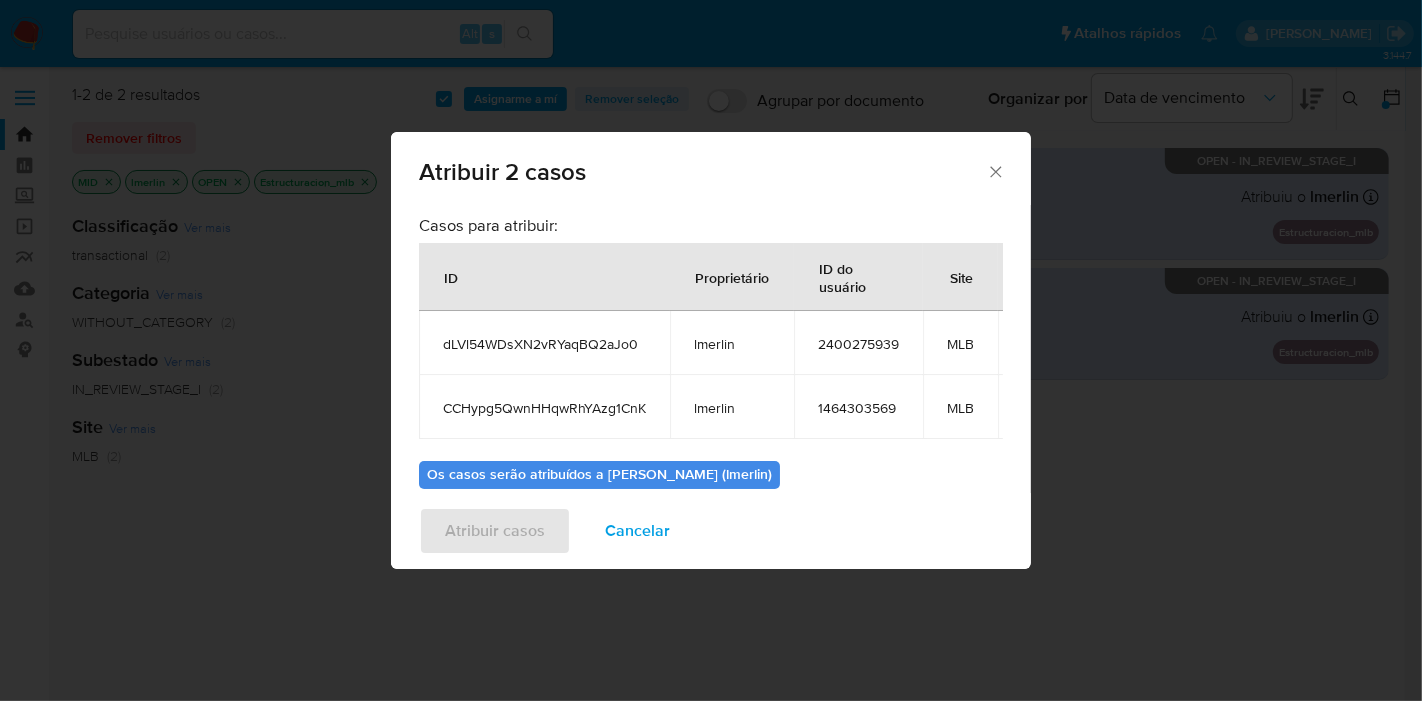 click on "CCHypg5QwnHHqwRhYAzg1CnK" at bounding box center (544, 407) 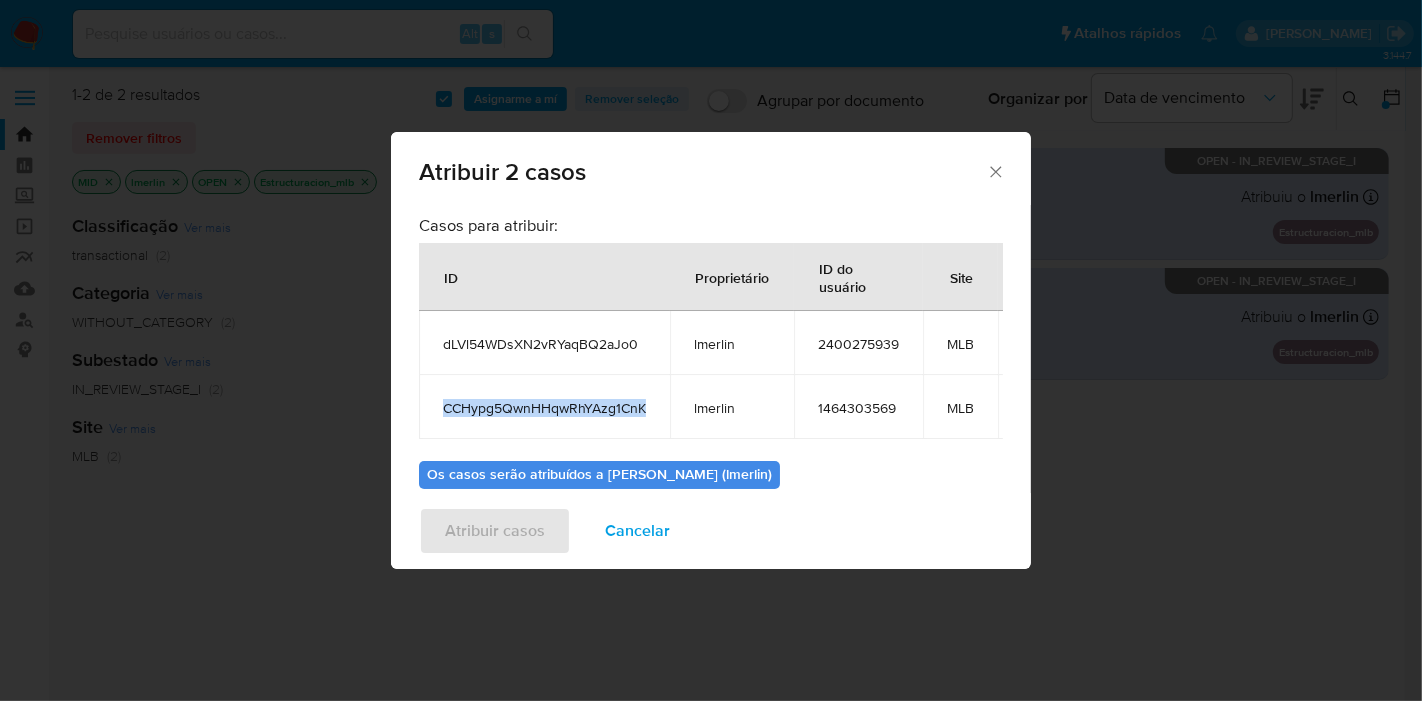 click on "CCHypg5QwnHHqwRhYAzg1CnK" at bounding box center (544, 407) 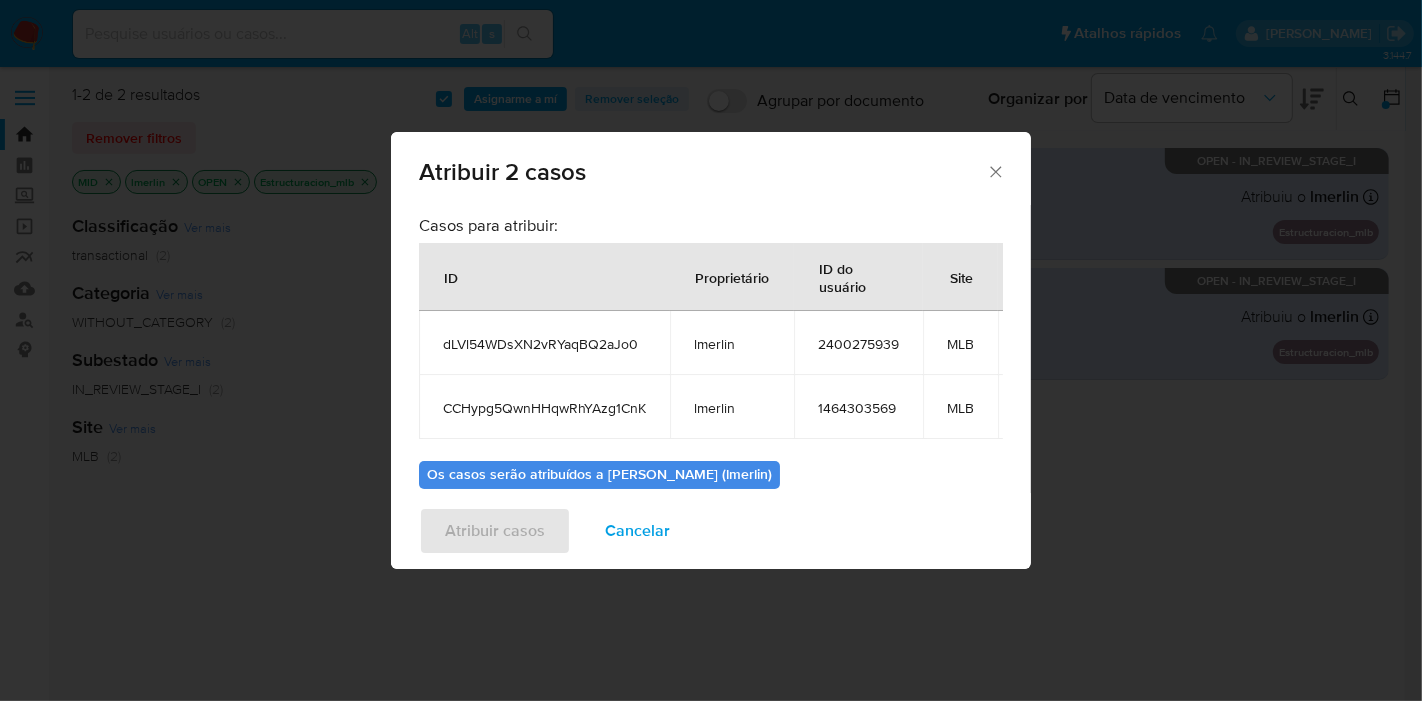 click on "2400275939" at bounding box center [858, 343] 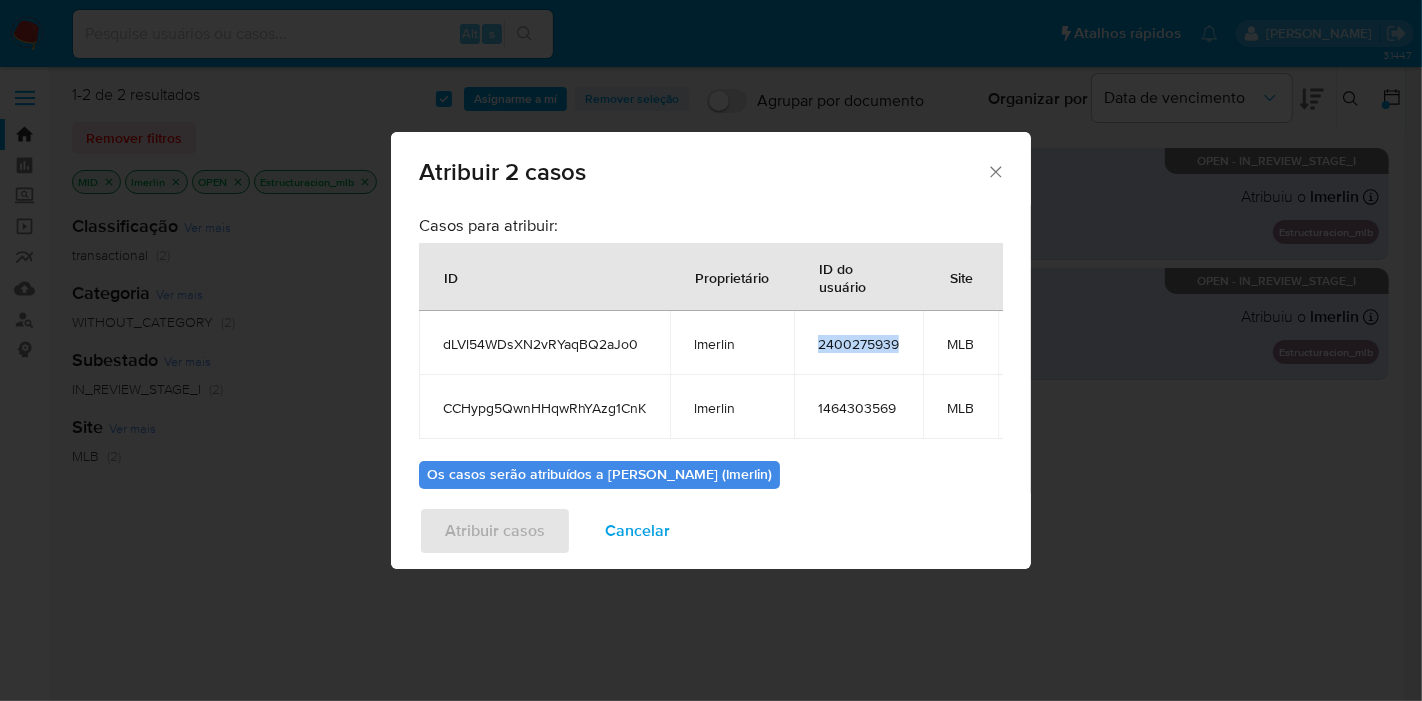 click on "2400275939" at bounding box center [858, 343] 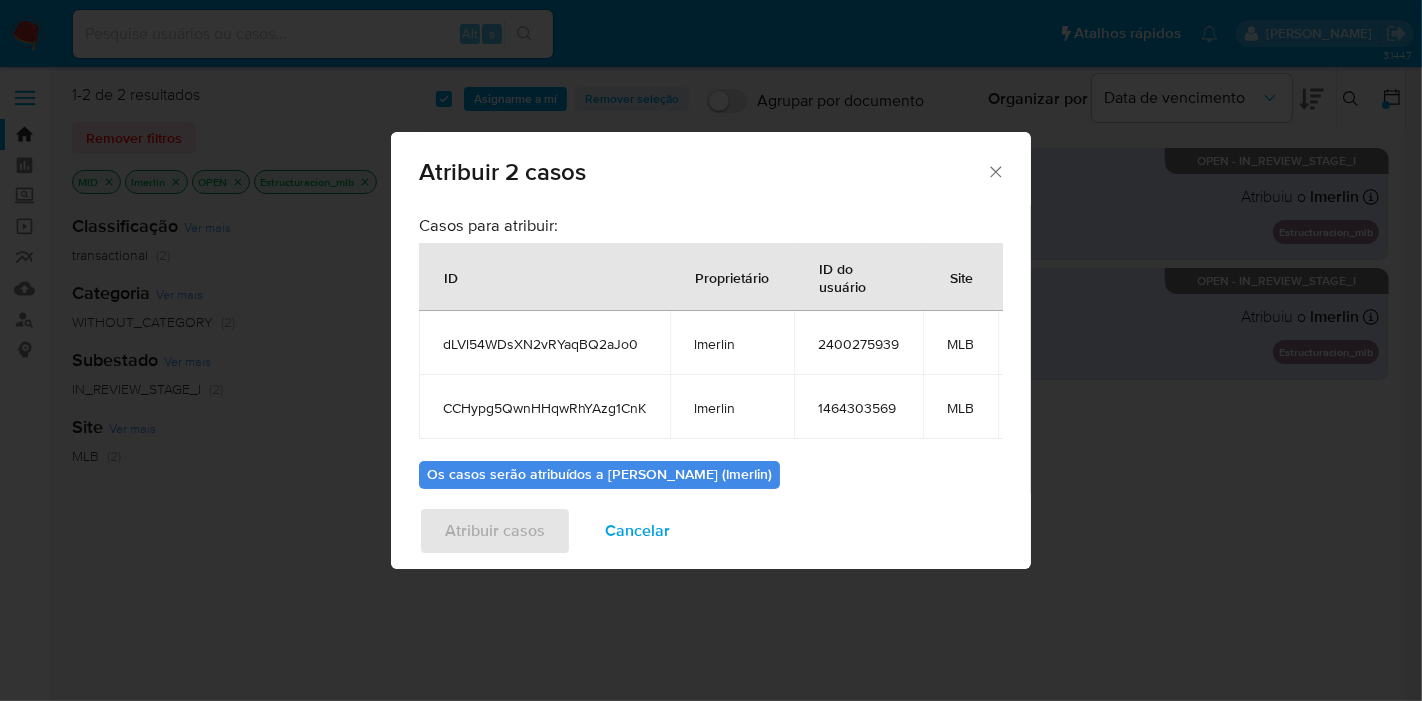 click on "1464303569" at bounding box center [858, 408] 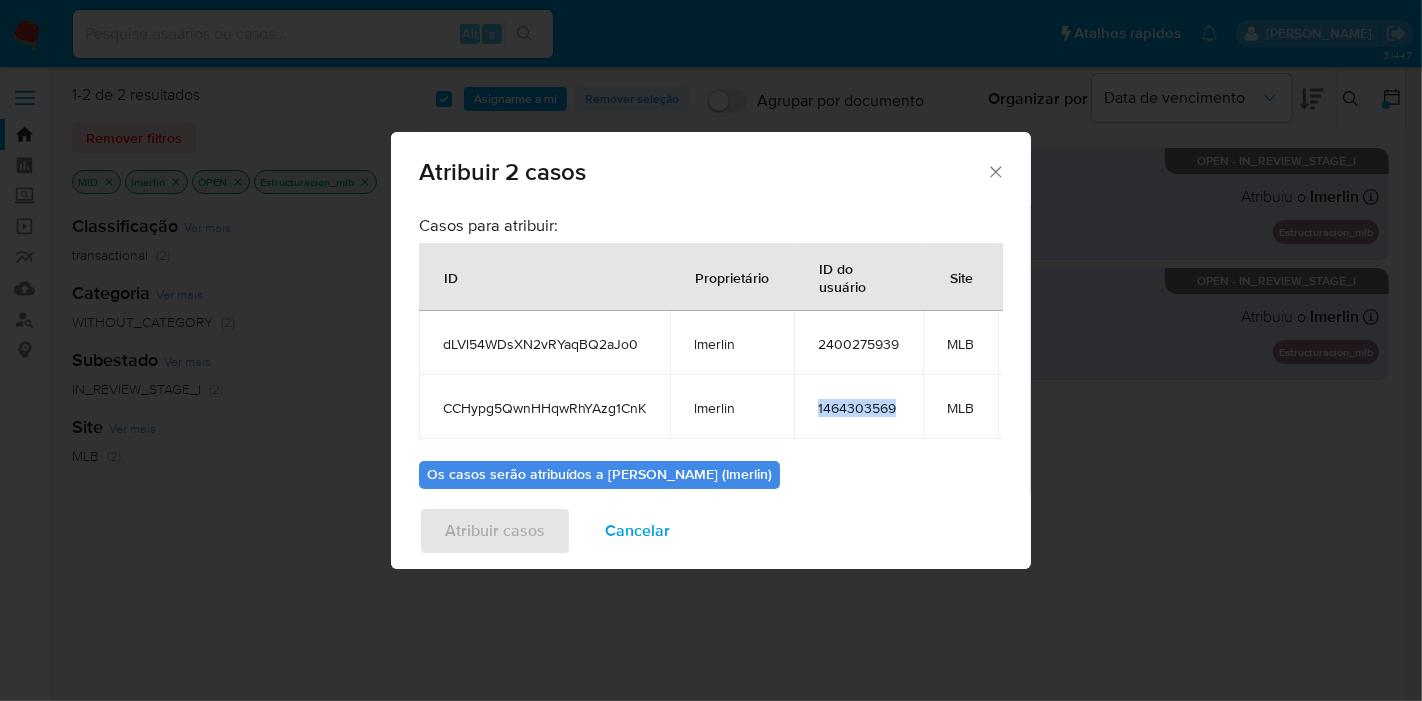 click on "1464303569" at bounding box center (858, 408) 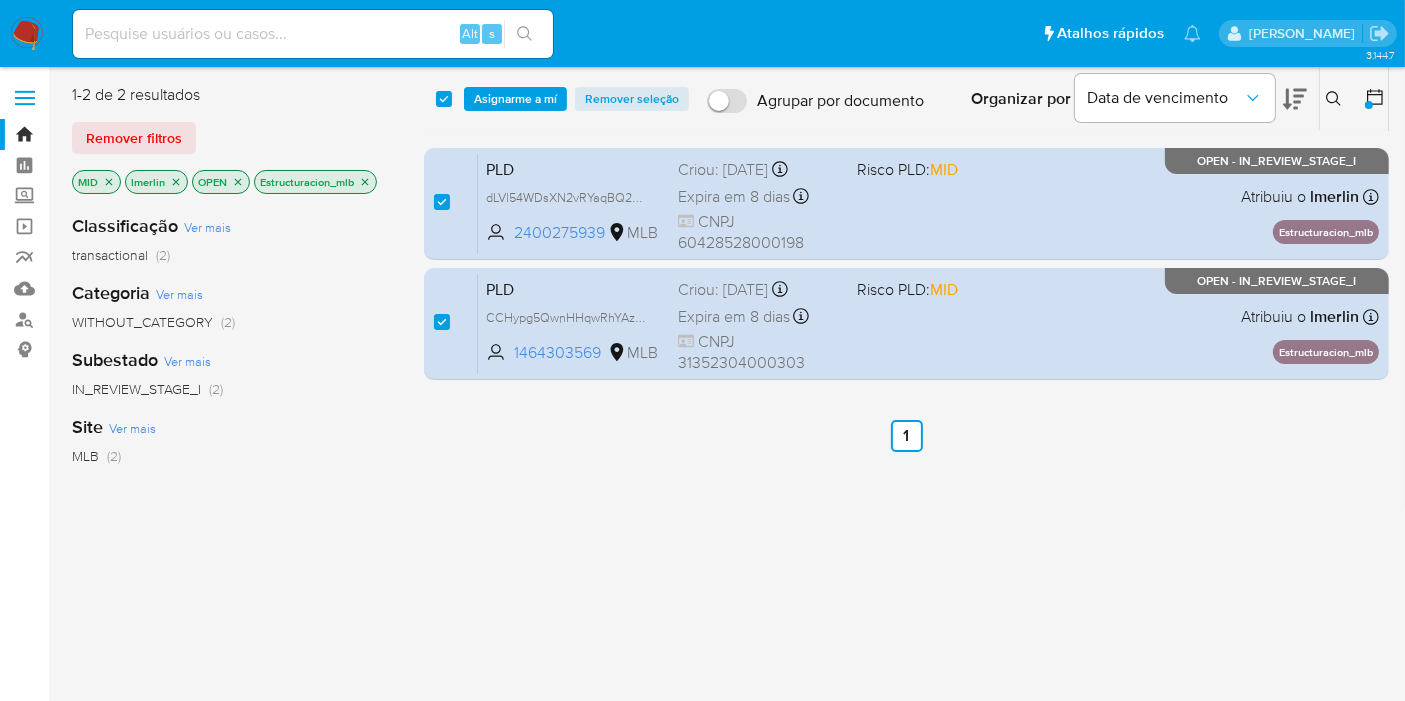 click 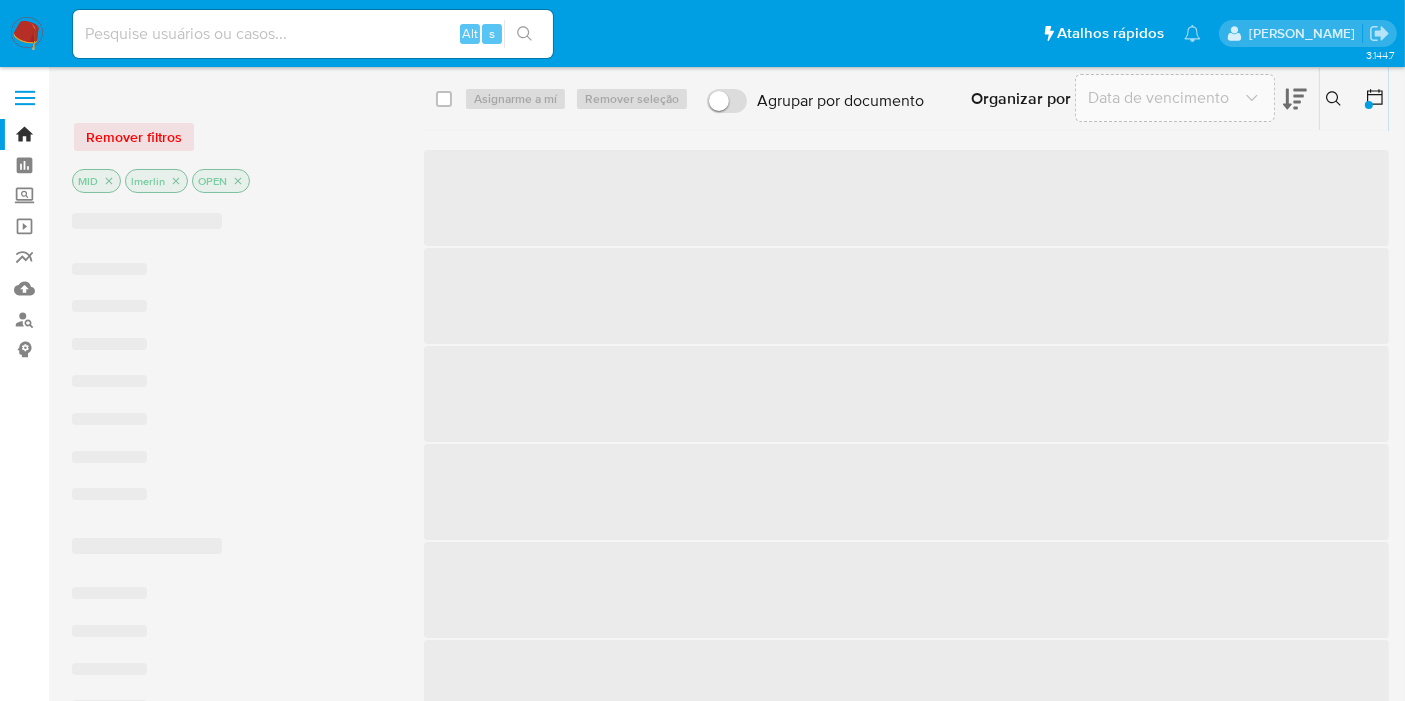 checkbox on "false" 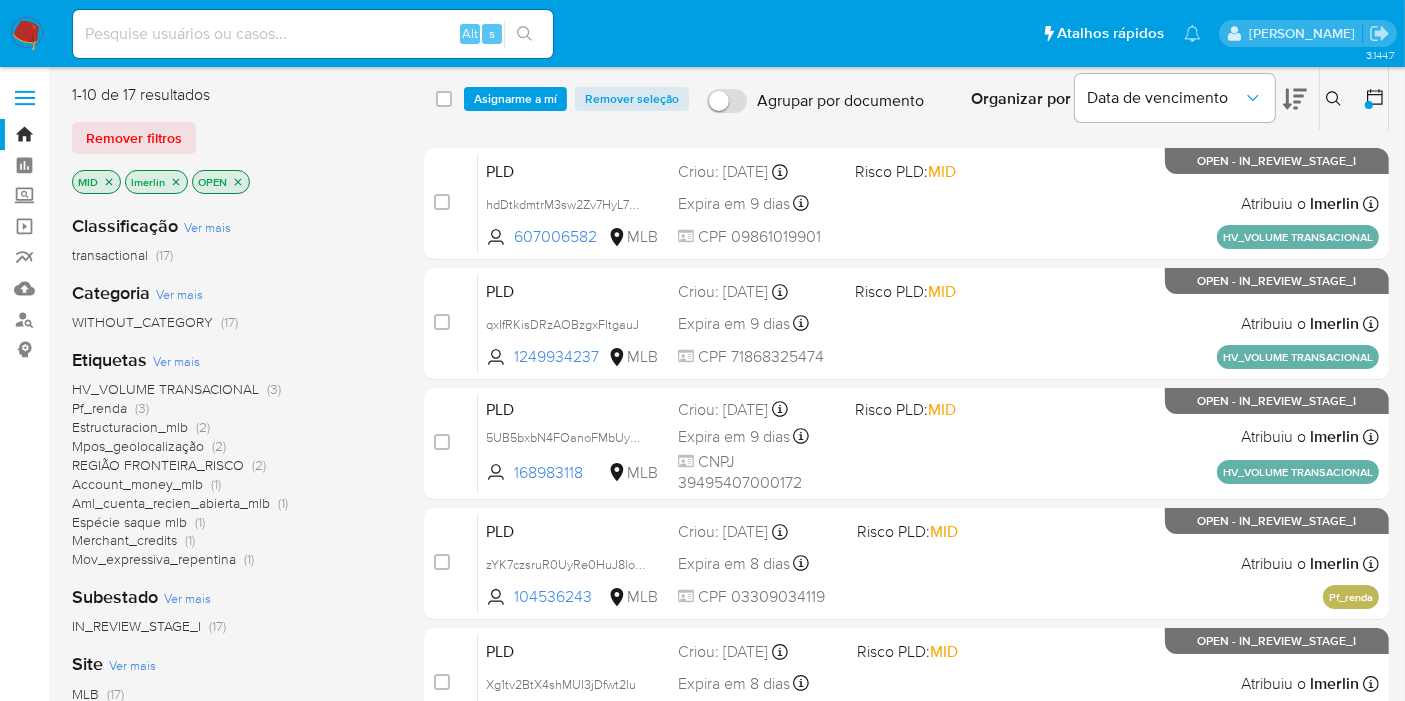 click on "Pf_renda" at bounding box center (99, 408) 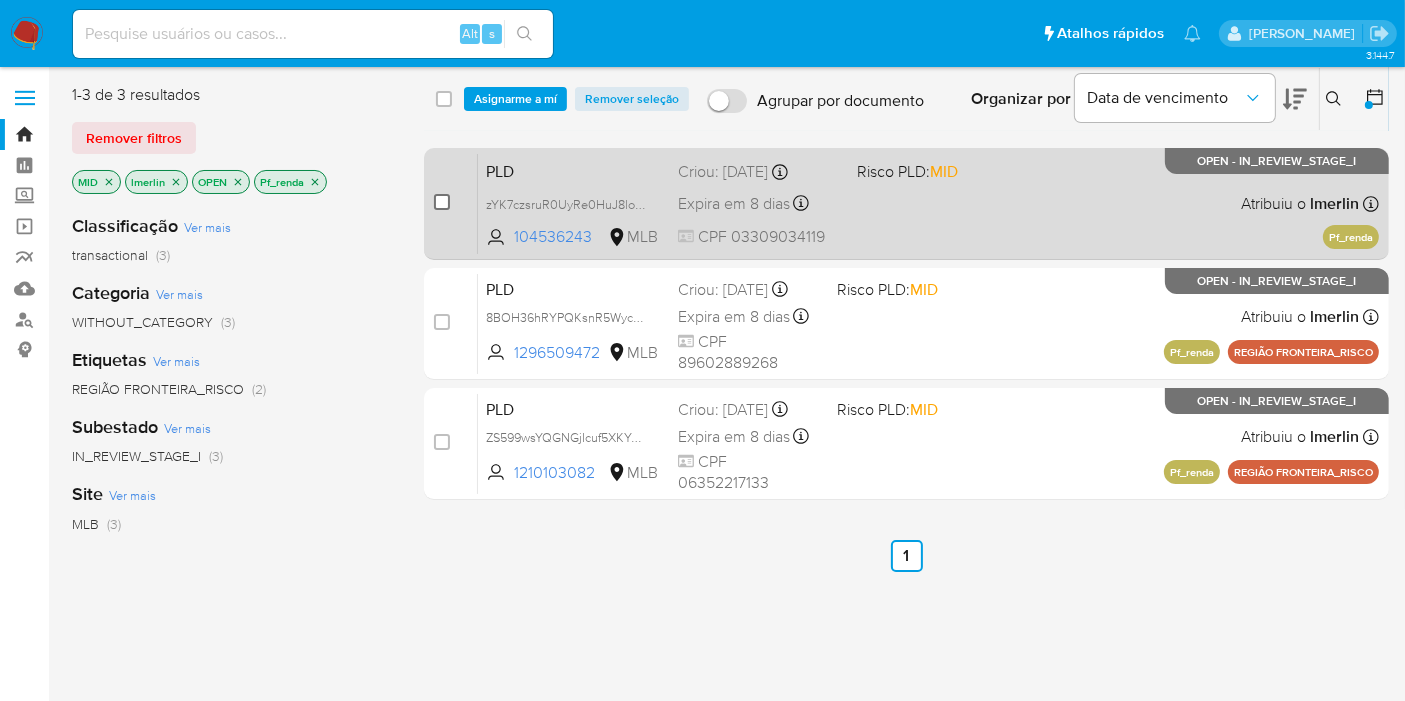 click at bounding box center [442, 202] 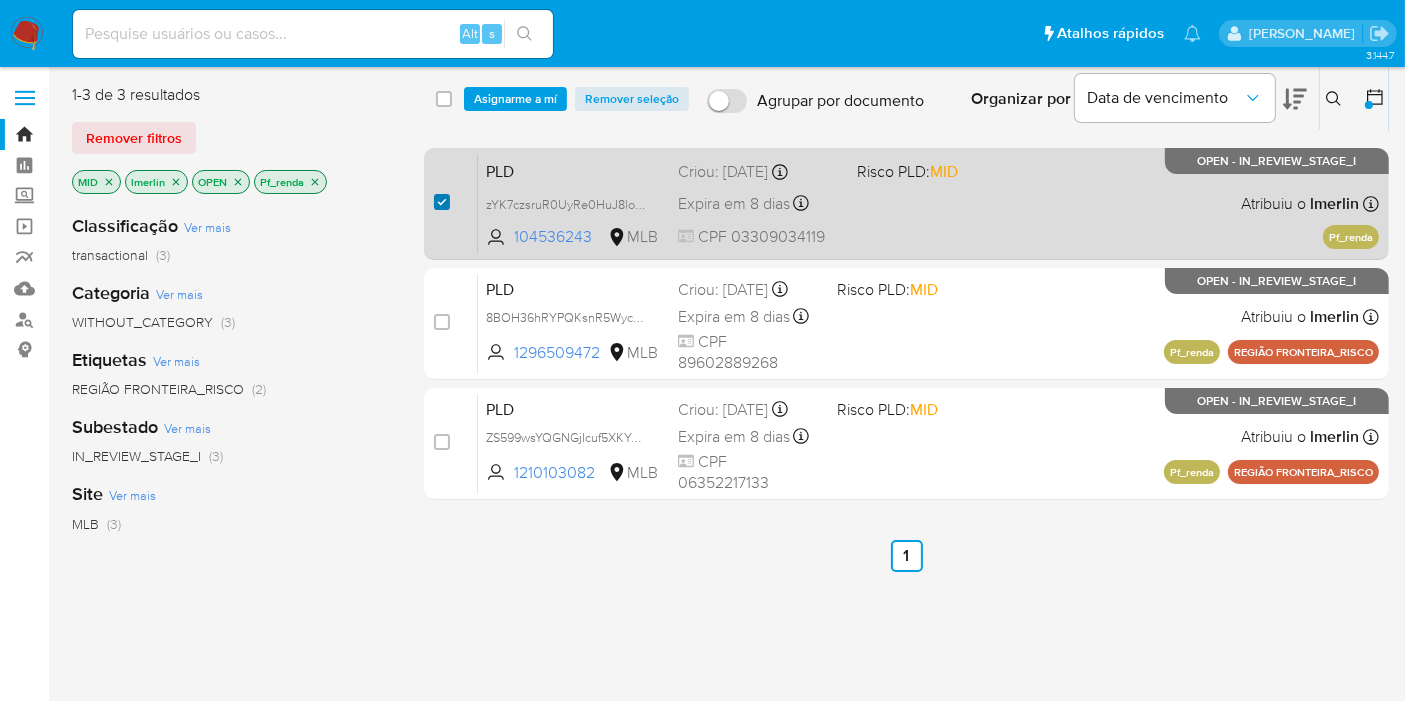 checkbox on "true" 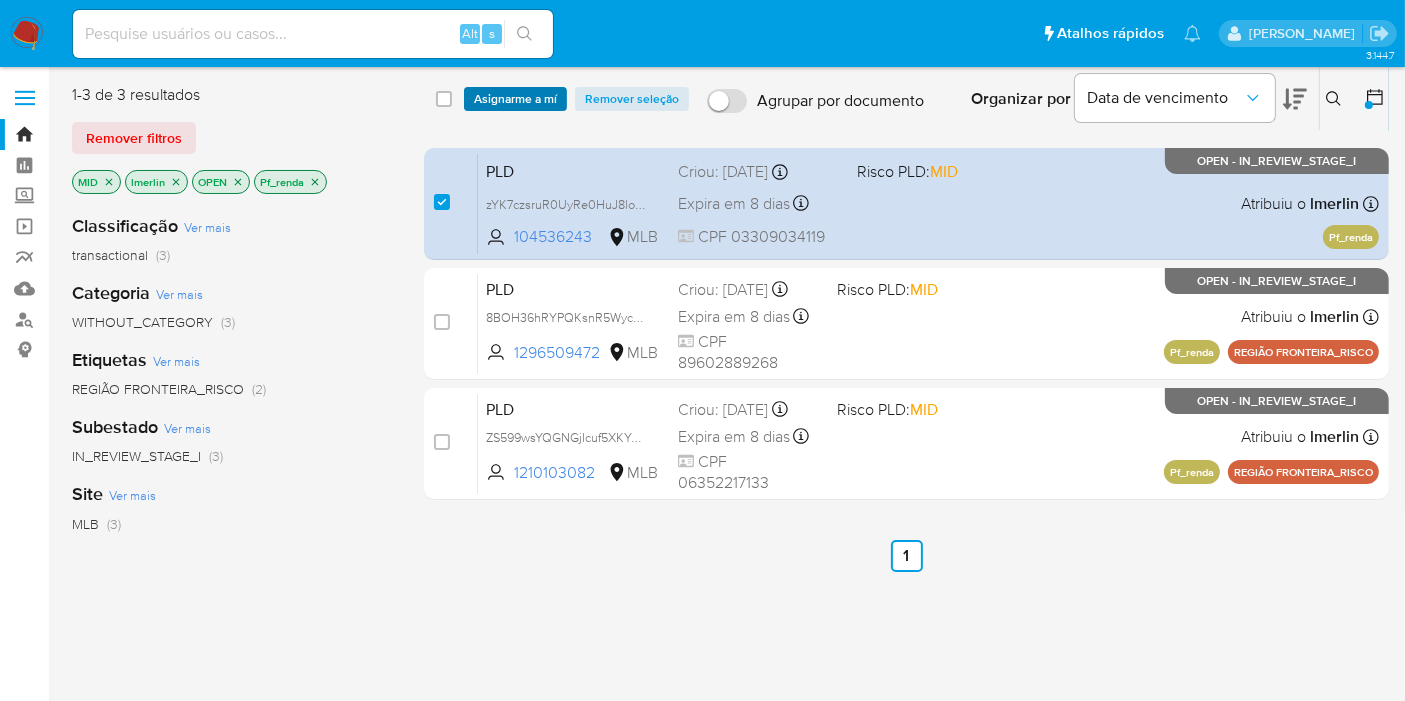 click on "Asignarme a mí" at bounding box center (515, 99) 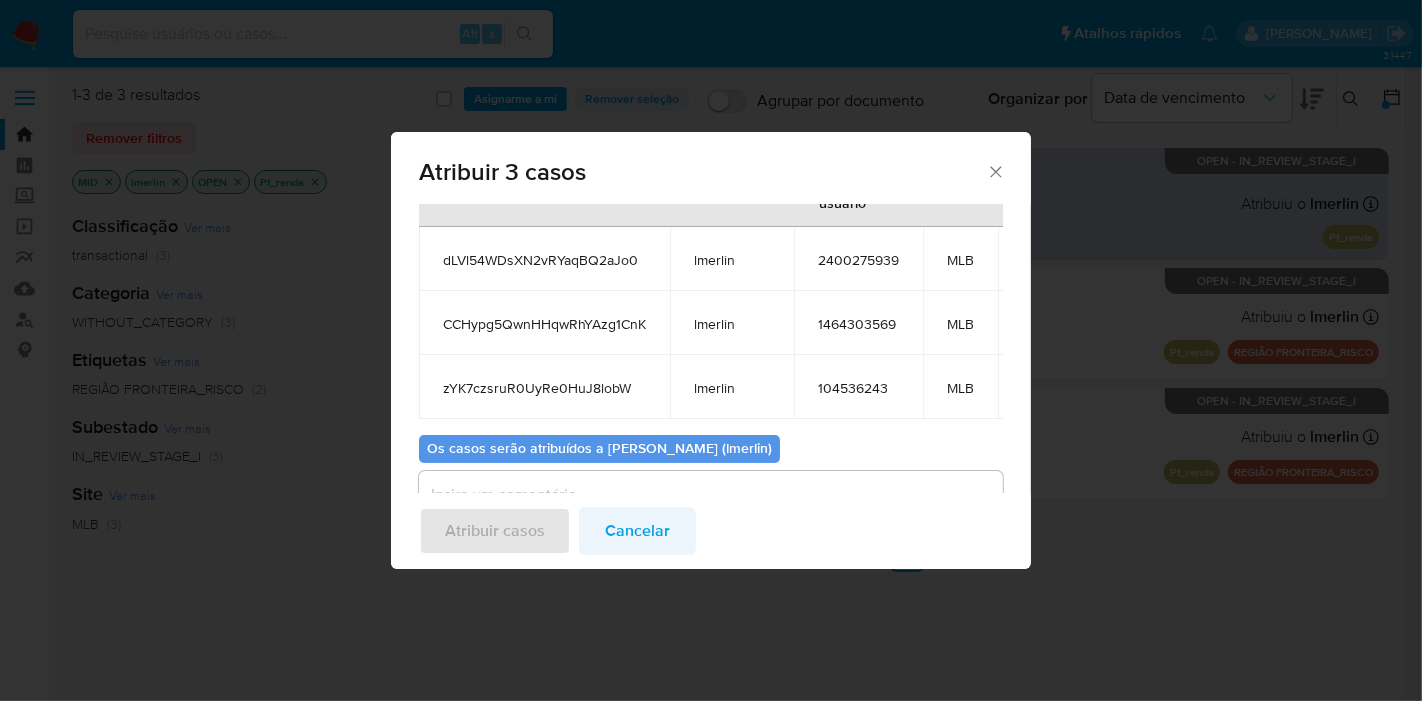 scroll, scrollTop: 195, scrollLeft: 0, axis: vertical 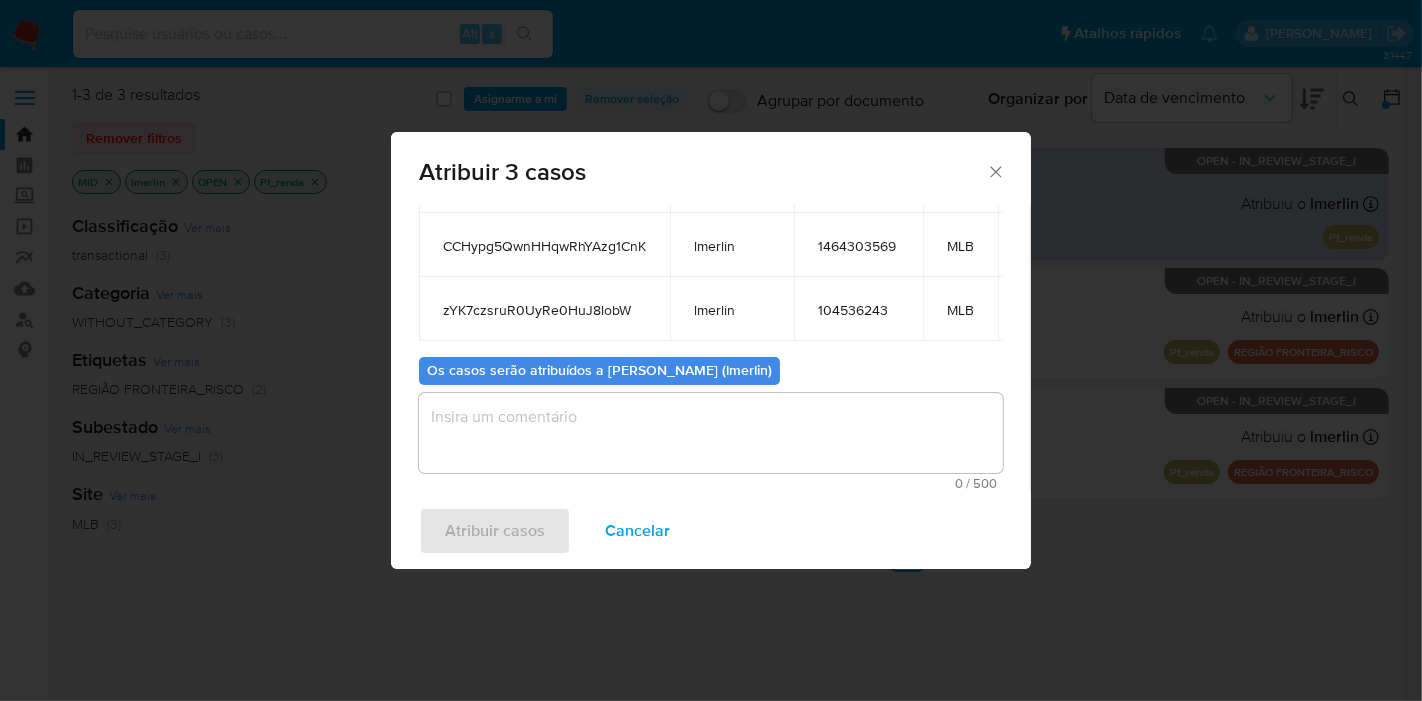 click on "Cancelar" at bounding box center (637, 531) 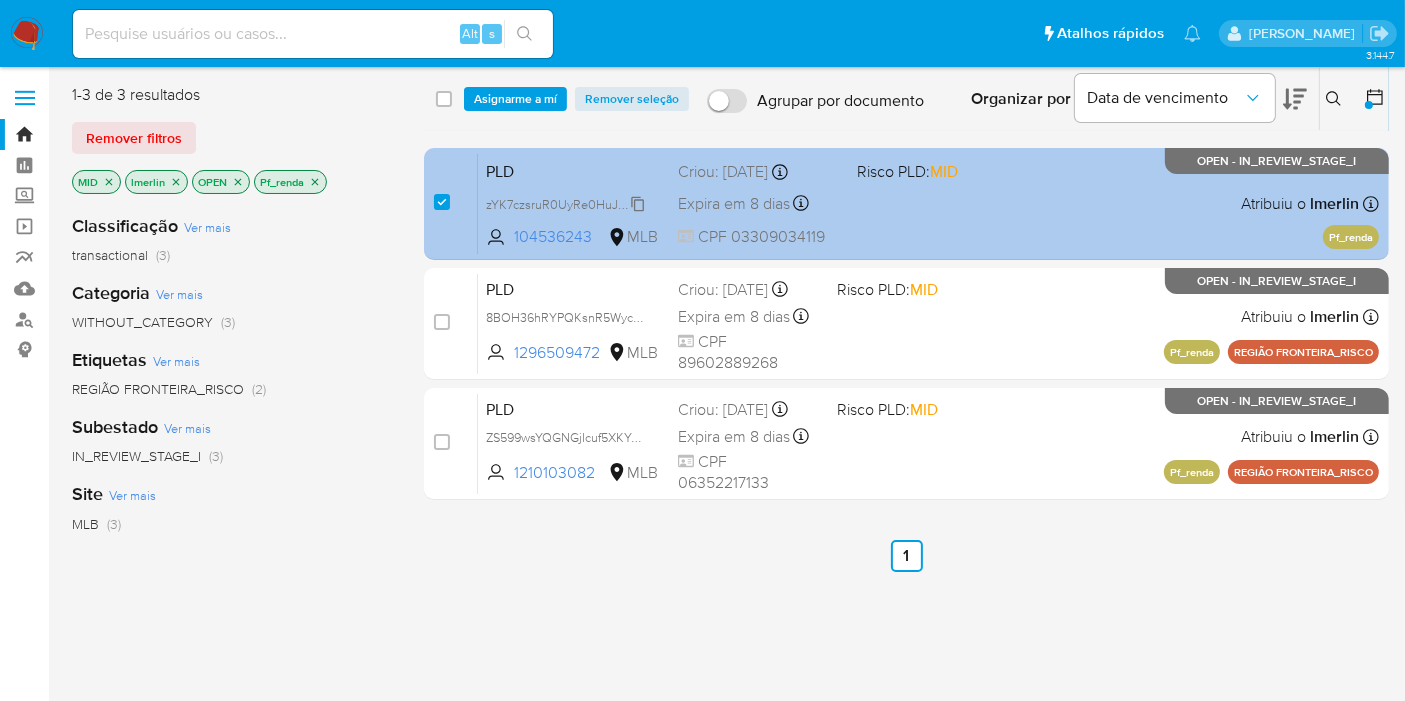 click on "zYK7czsruR0UyRe0HuJ8lobW" at bounding box center [569, 203] 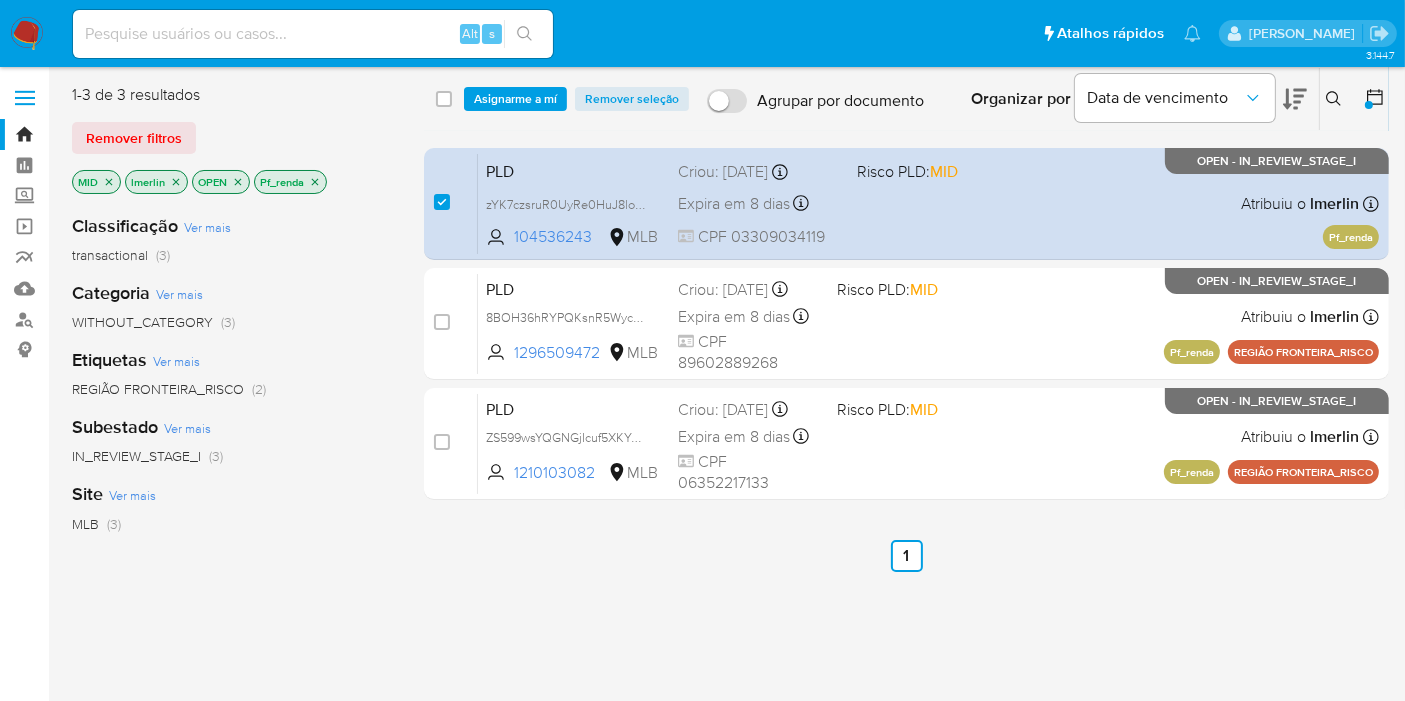 drag, startPoint x: 602, startPoint y: 240, endPoint x: 361, endPoint y: 321, distance: 254.24791 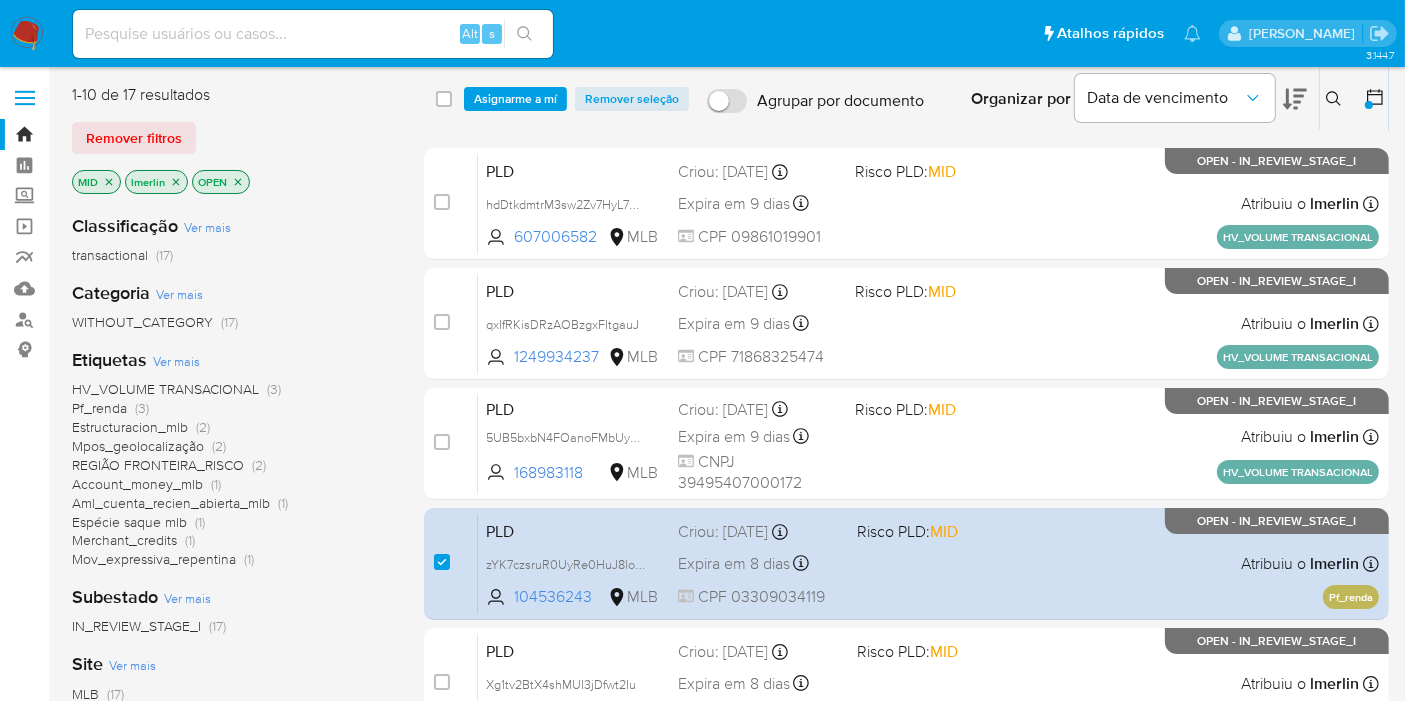 click on "HV_VOLUME TRANSACIONAL (3) Pf_renda (3) Estructuracion_mlb (2) Mpos_geolocalização (2) REGIÃO FRONTEIRA_RISCO (2) Account_money_mlb (1) Aml_cuenta_recien_abierta_mlb (1) Espécie saque mlb (1) Merchant_credits (1) Mov_expressiva_repentina (1)" at bounding box center [232, 474] 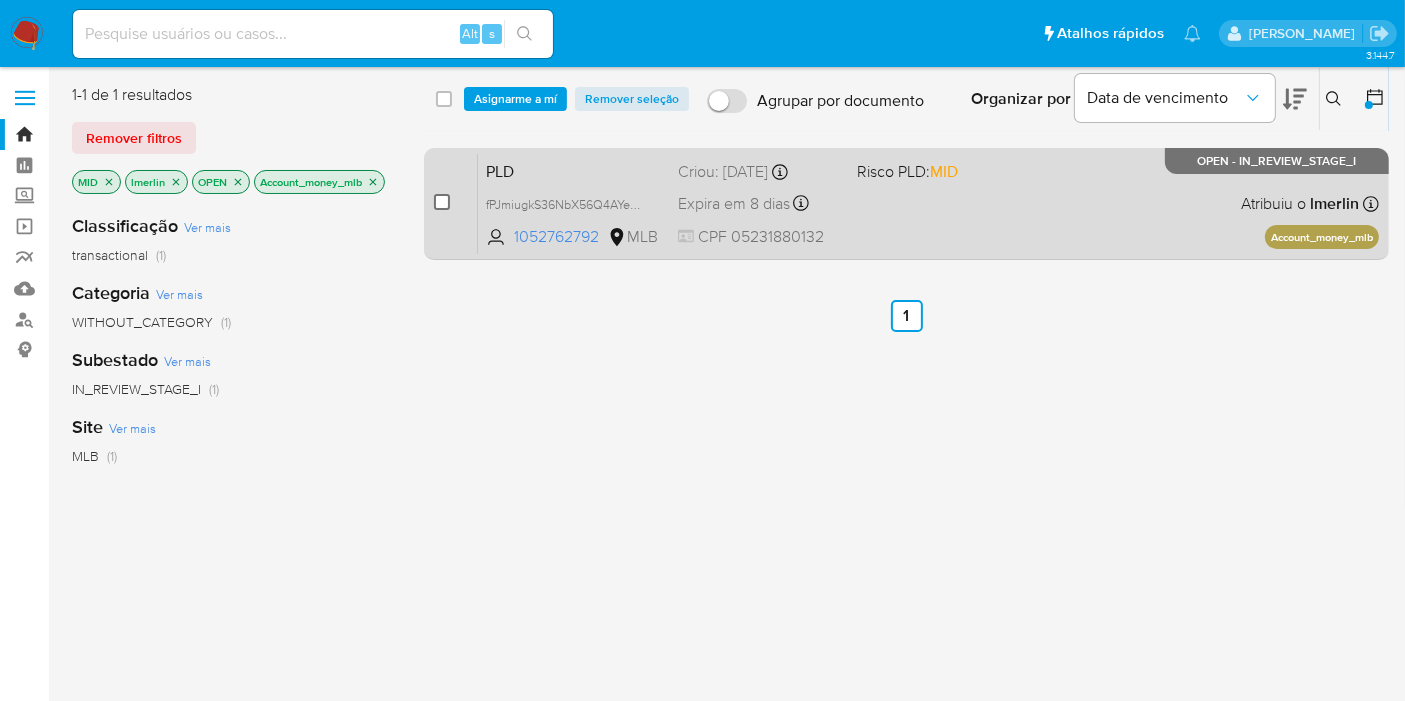 click at bounding box center [442, 202] 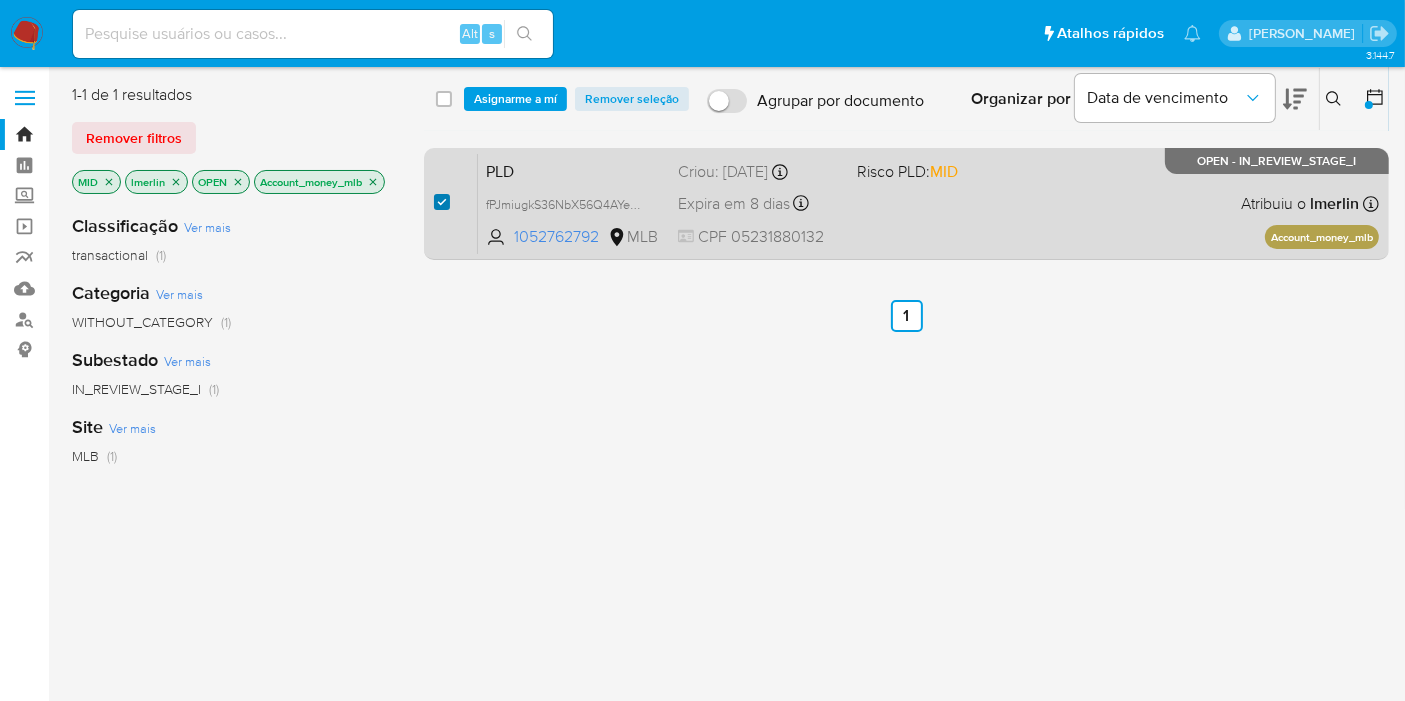 checkbox on "true" 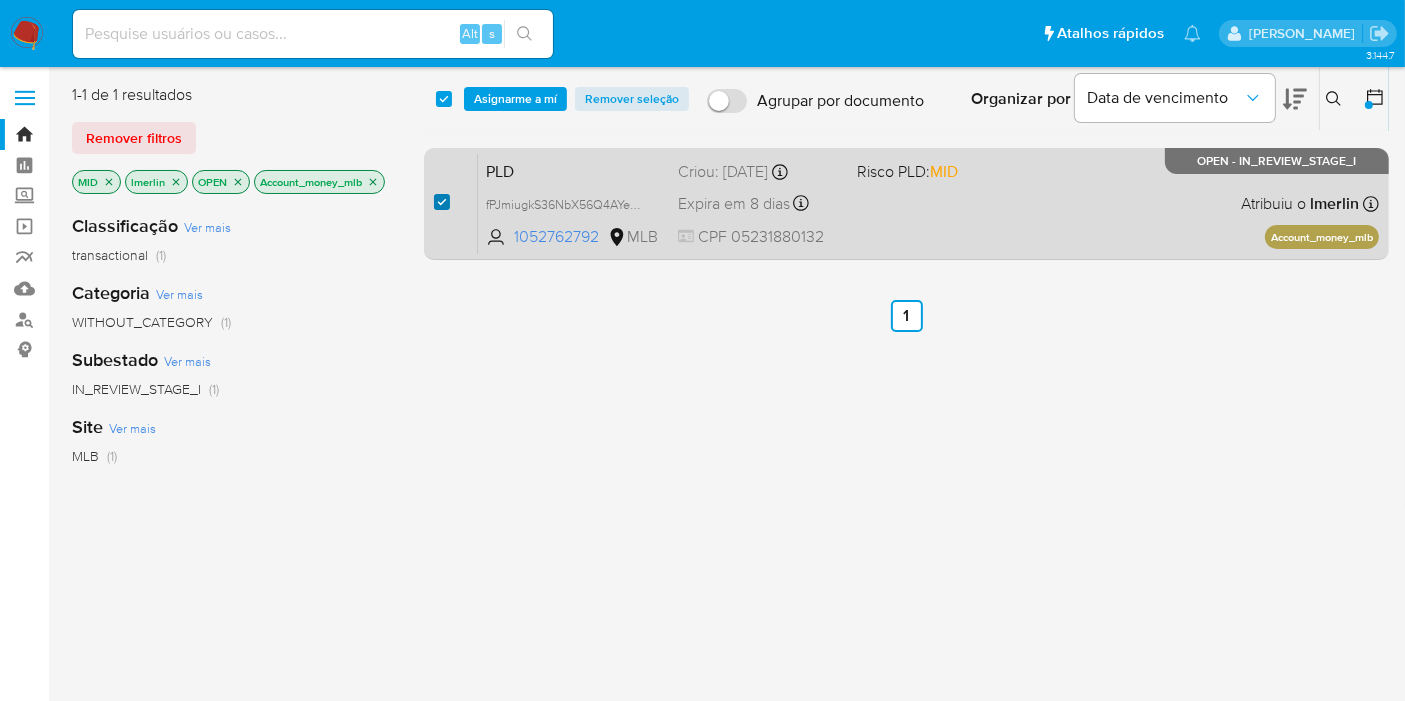 checkbox on "true" 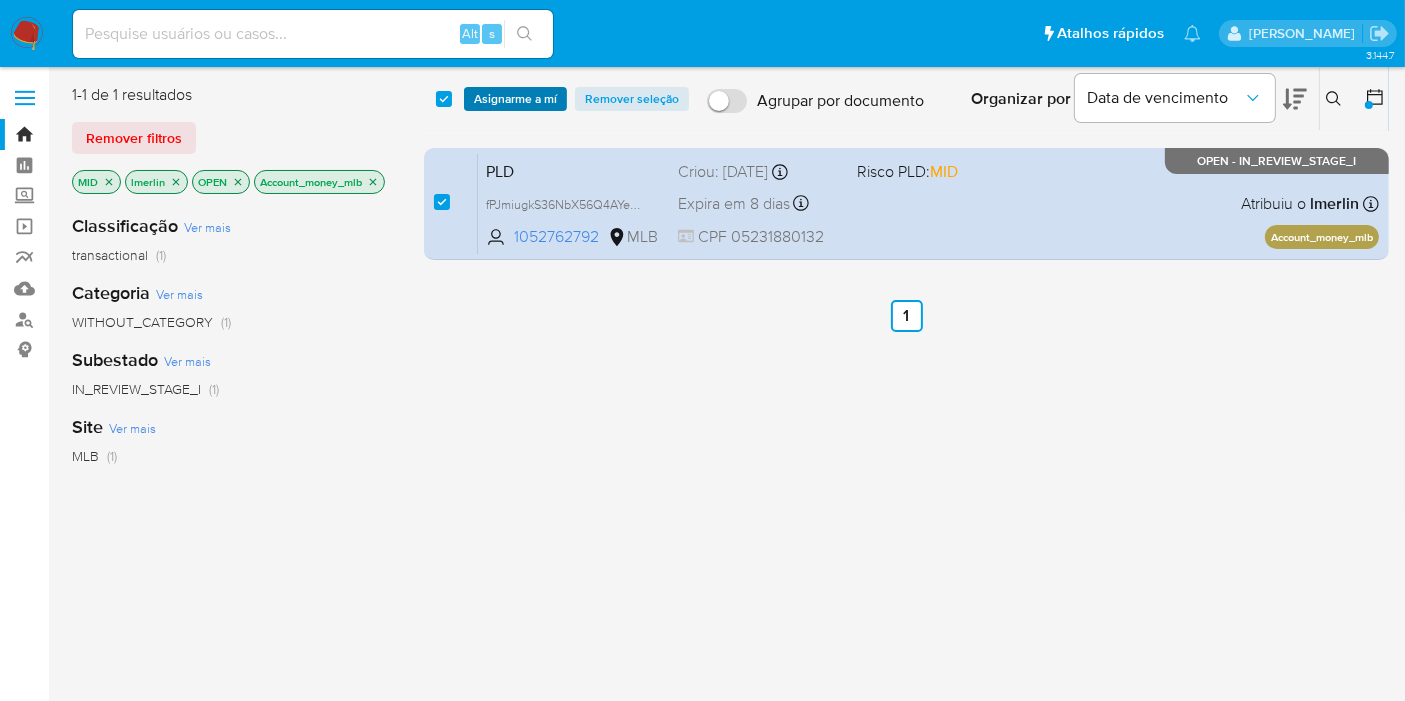 click on "Asignarme a mí" at bounding box center [515, 99] 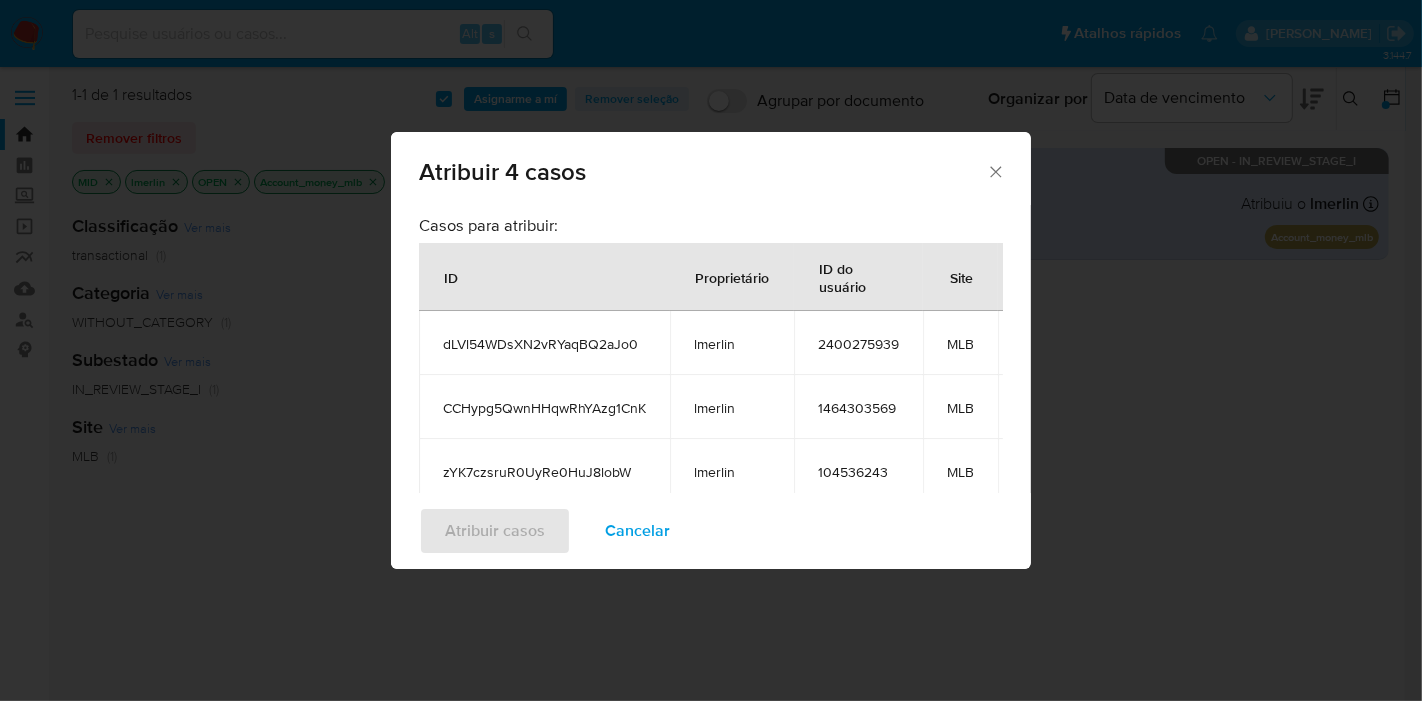 click on "Cancelar" at bounding box center (637, 531) 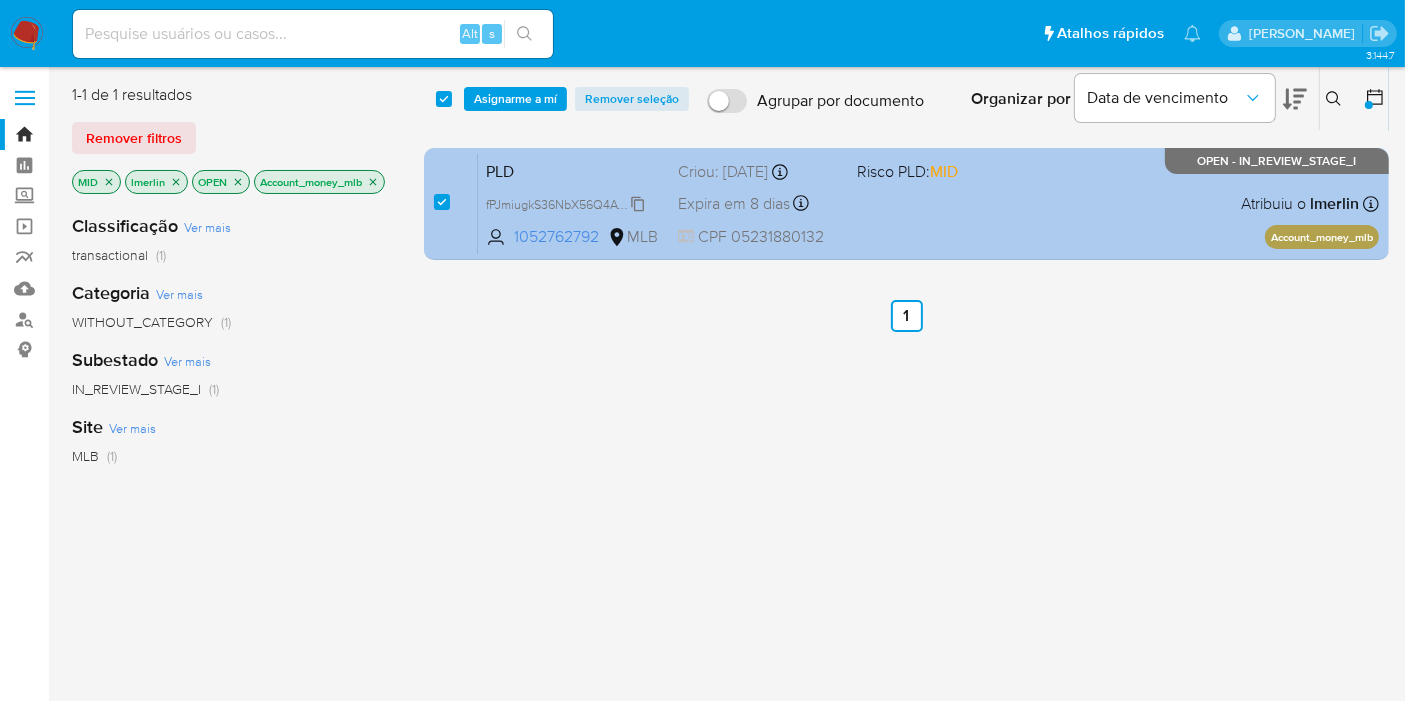 click on "fPJmiugkS36NbX56Q4AYeRxx" at bounding box center (568, 203) 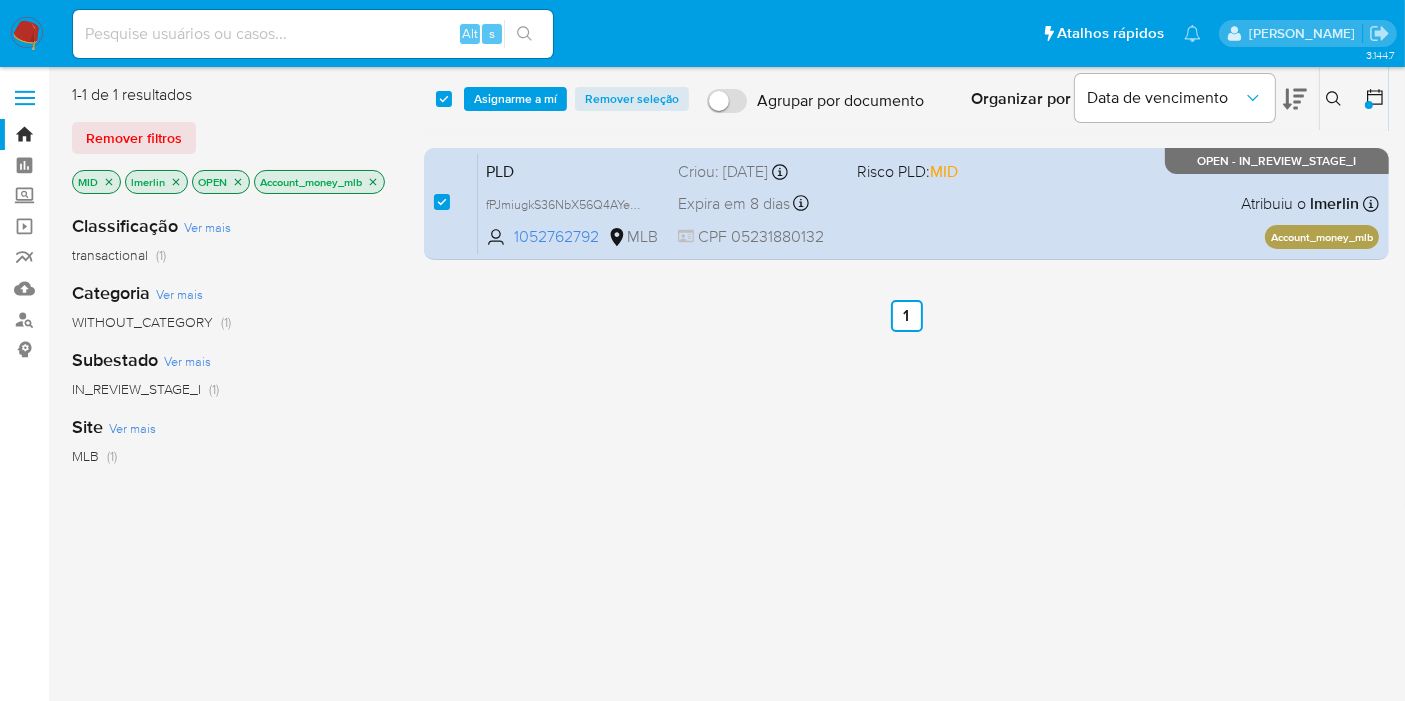 click on "Asignarme a mí" at bounding box center (515, 99) 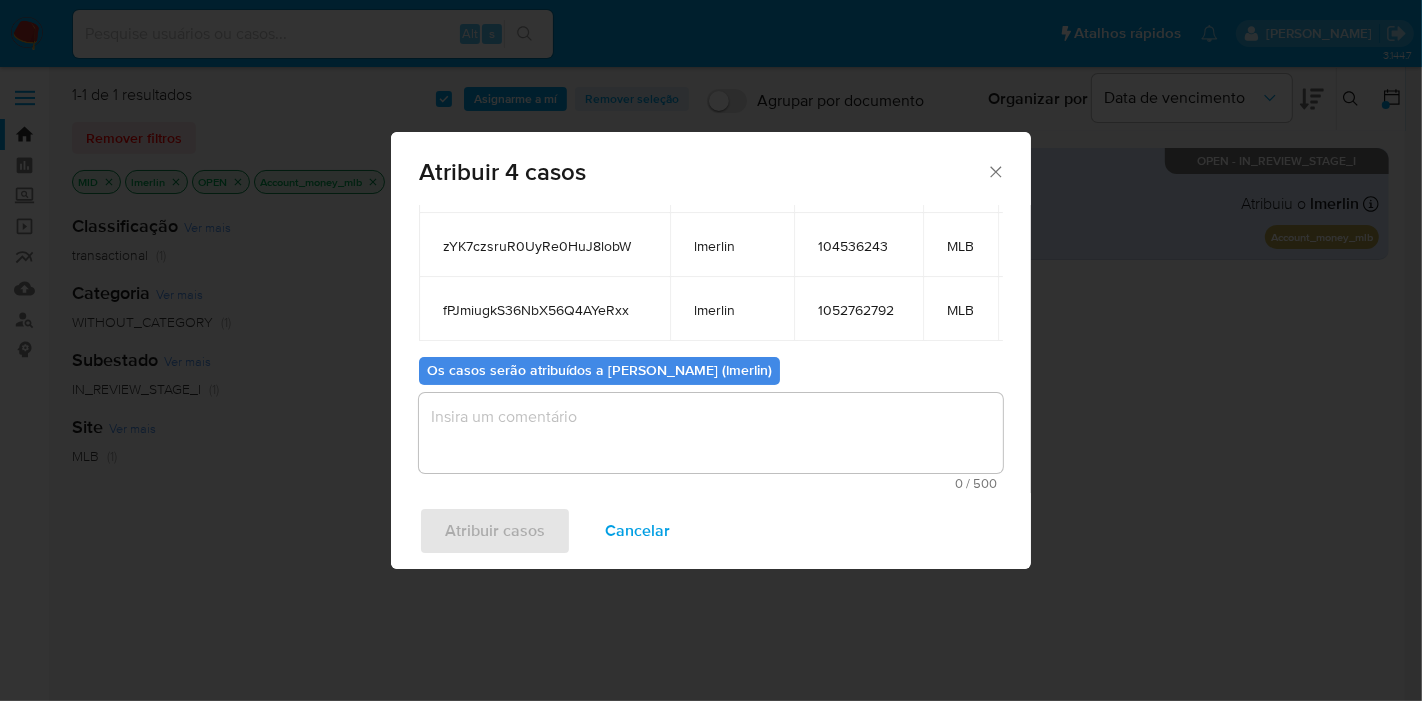 scroll, scrollTop: 259, scrollLeft: 0, axis: vertical 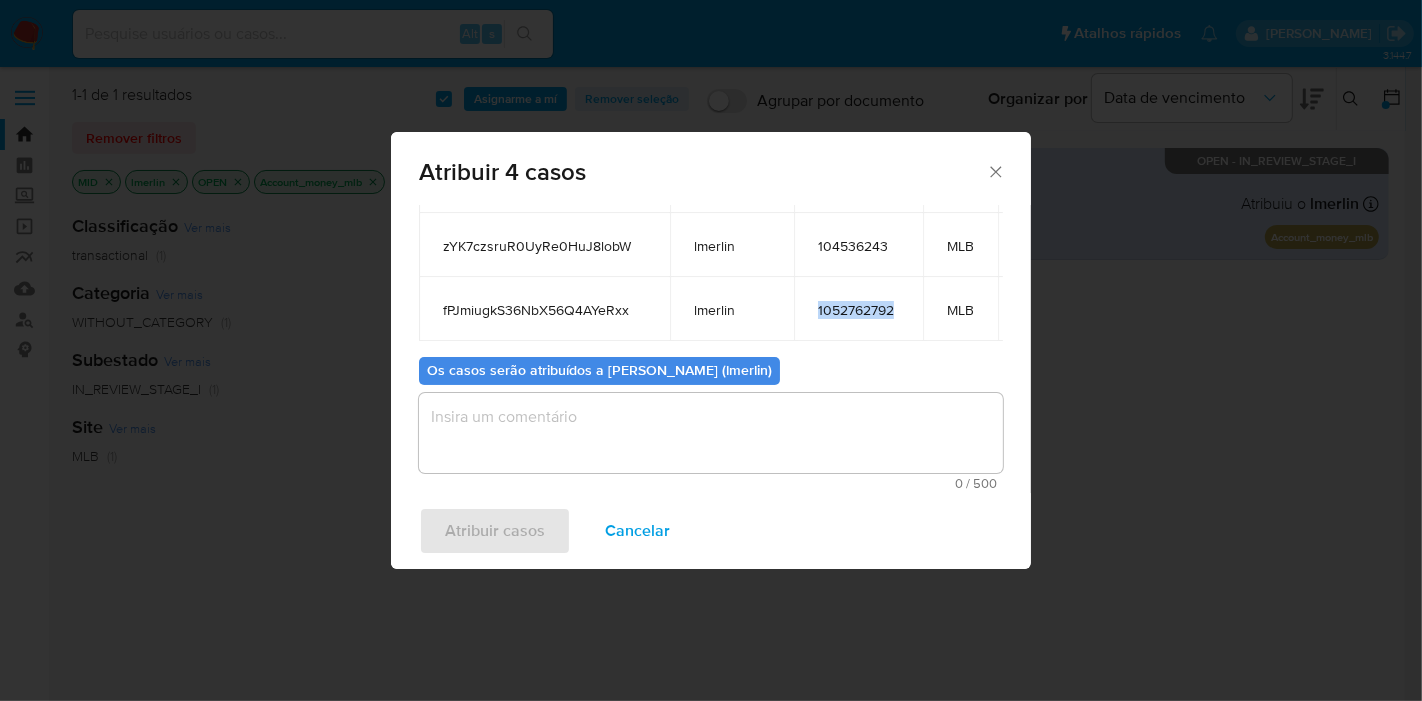 click on "1052762792" at bounding box center (858, 310) 